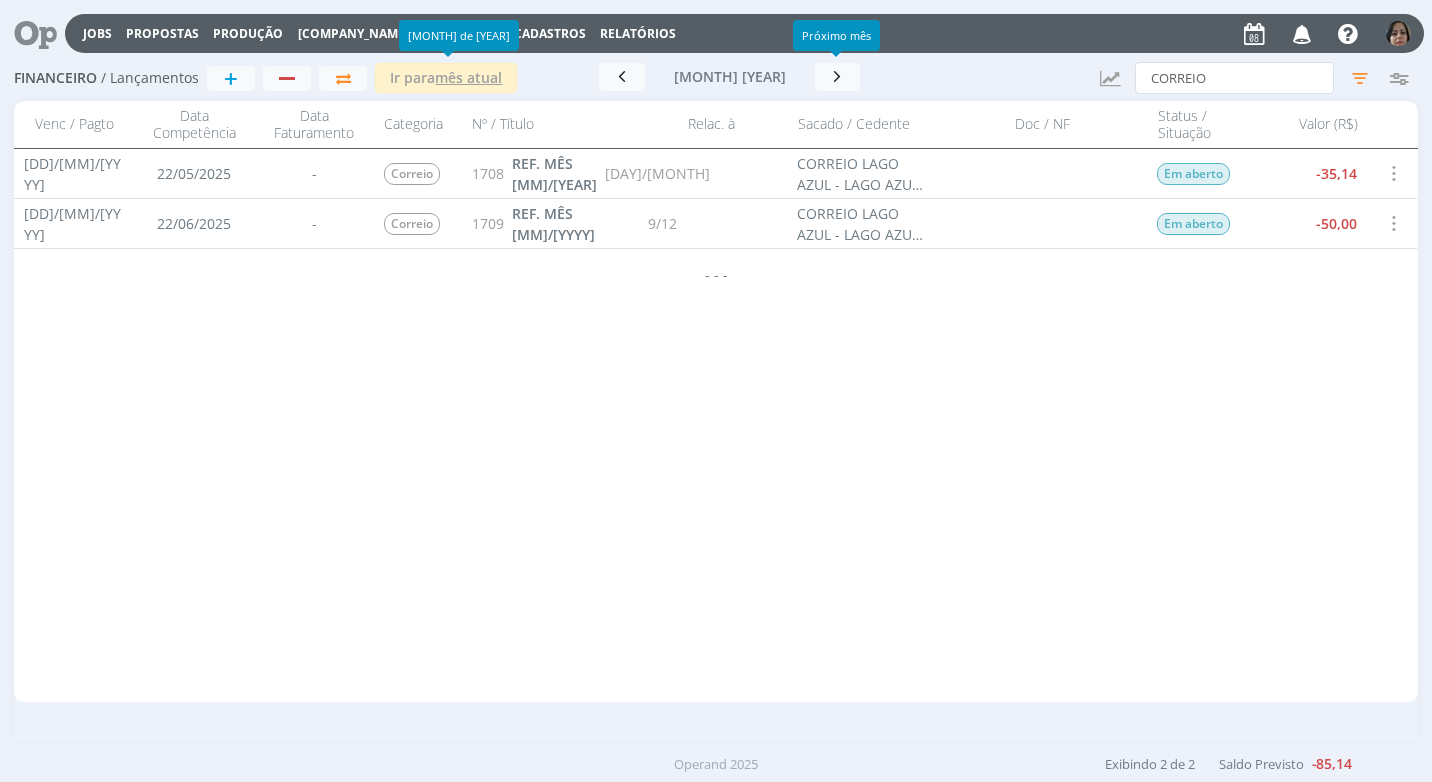scroll, scrollTop: 0, scrollLeft: 0, axis: both 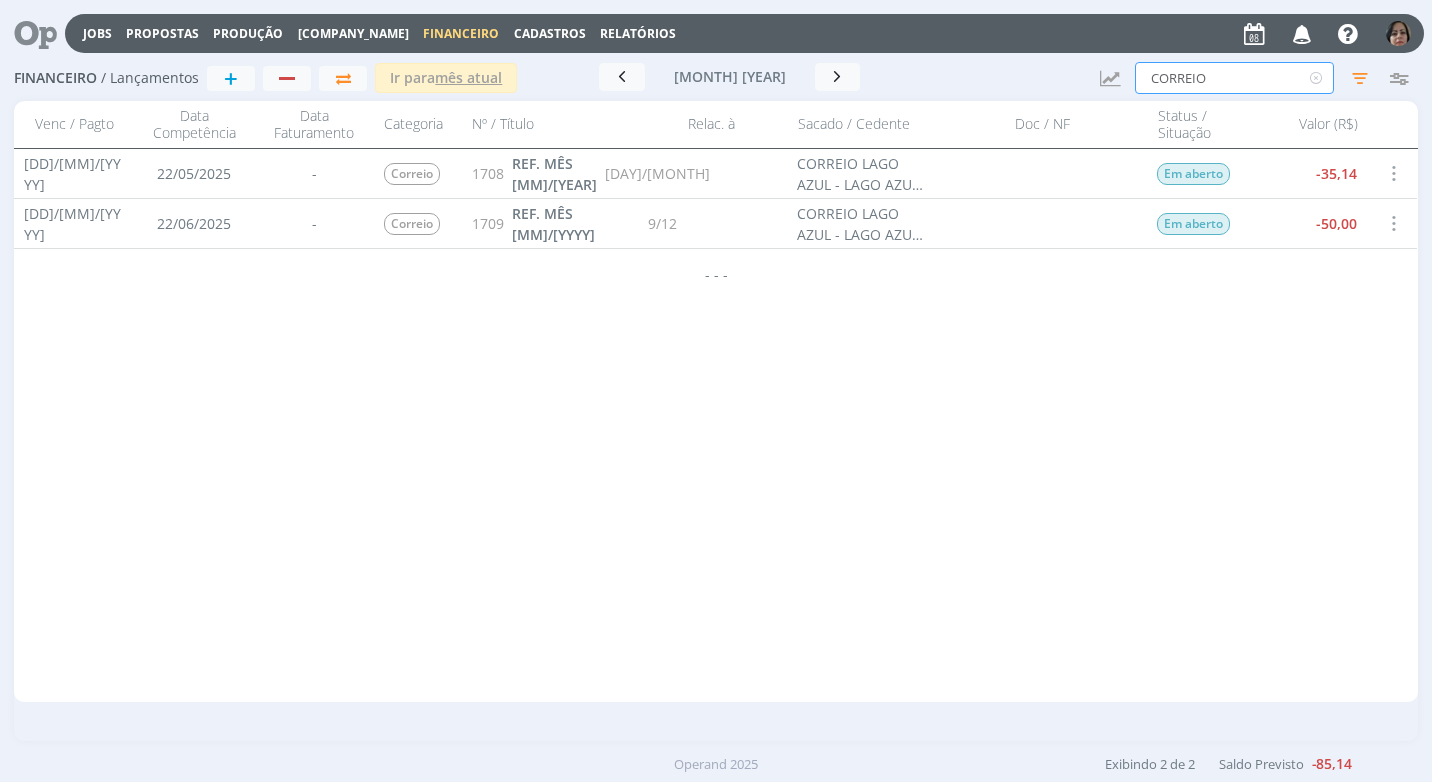 drag, startPoint x: 1242, startPoint y: 77, endPoint x: 1104, endPoint y: 89, distance: 138.52075 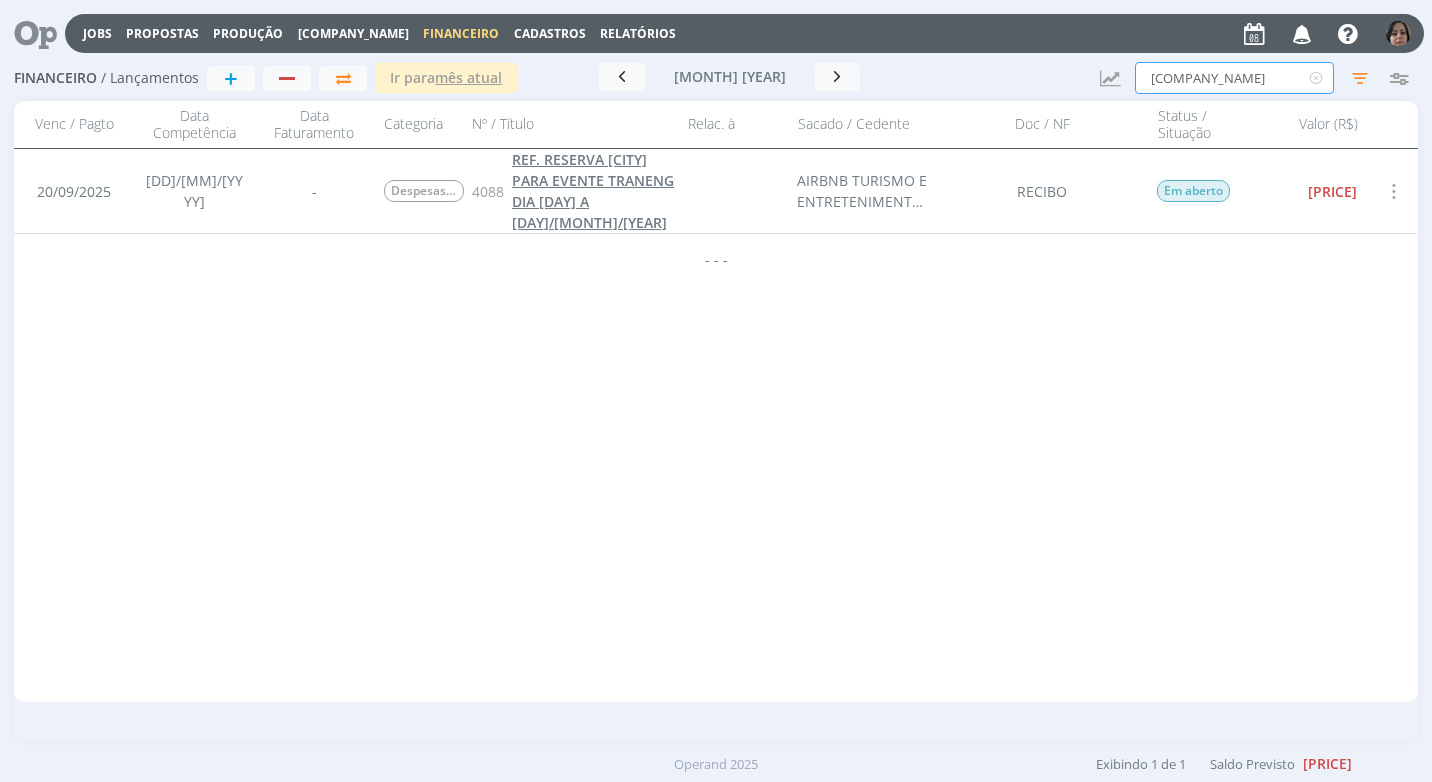 type on "[COMPANY_NAME]" 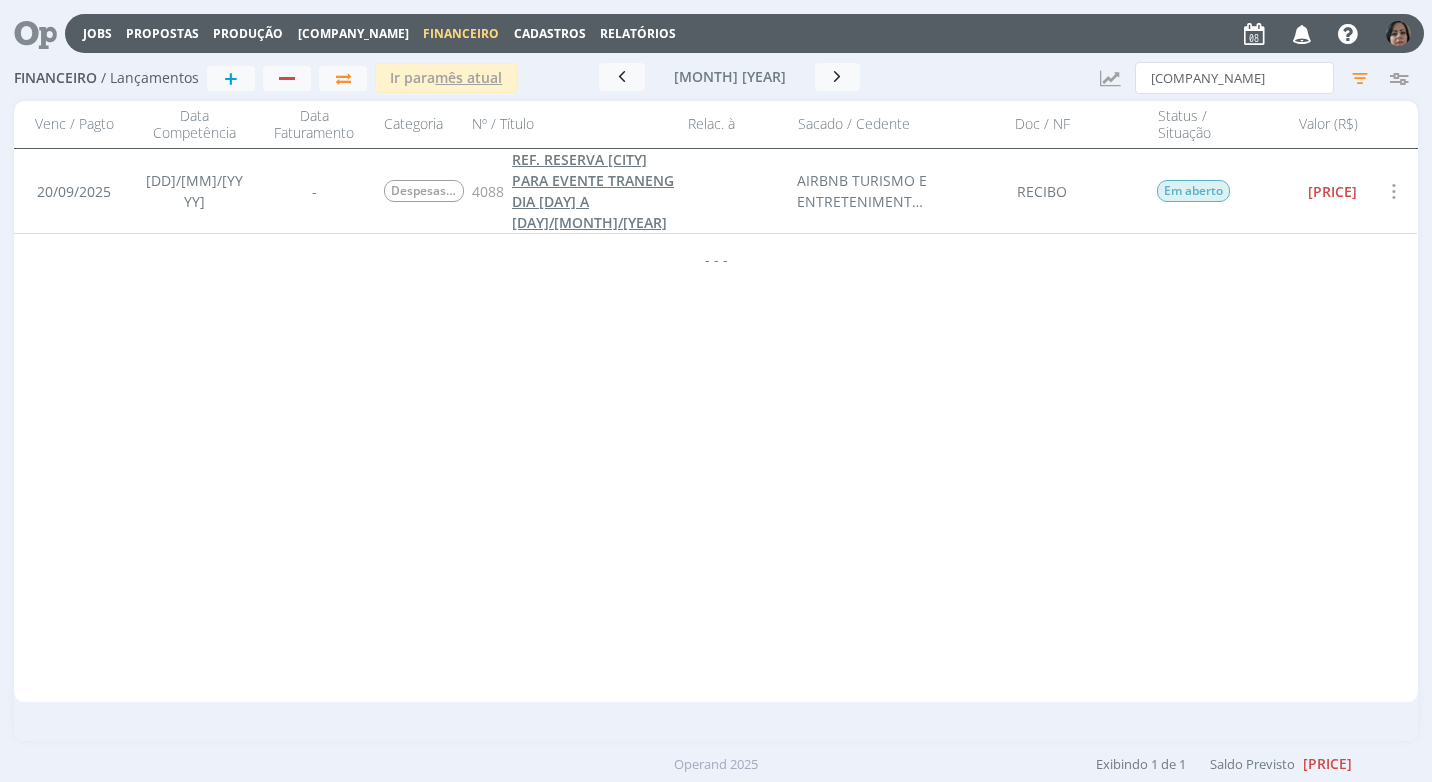 click on "REF. RESERVA SÃO PAULO PARA EVENTE TRANENG DIA 13 A 15/08/2025" at bounding box center [593, 191] 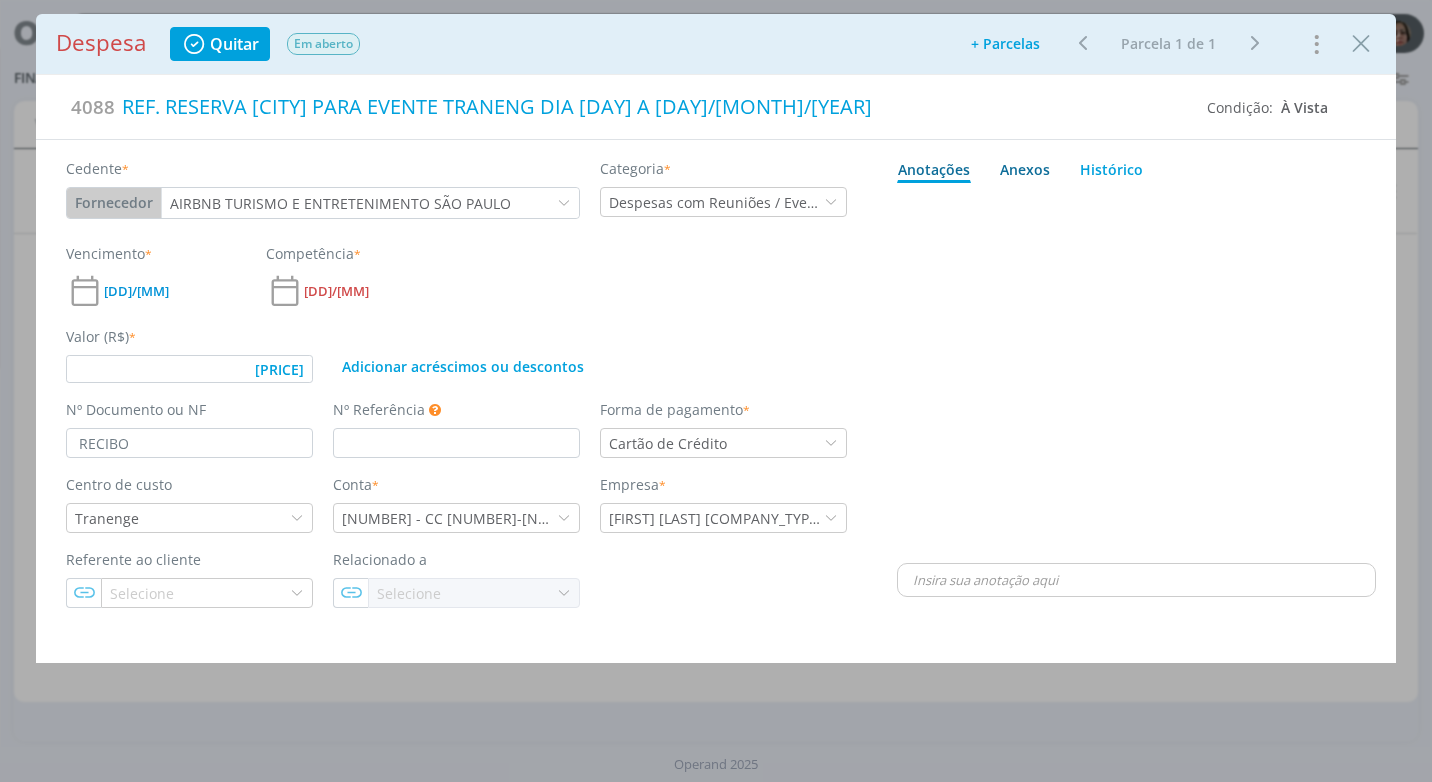 click on "Anexos
0" at bounding box center [1025, 169] 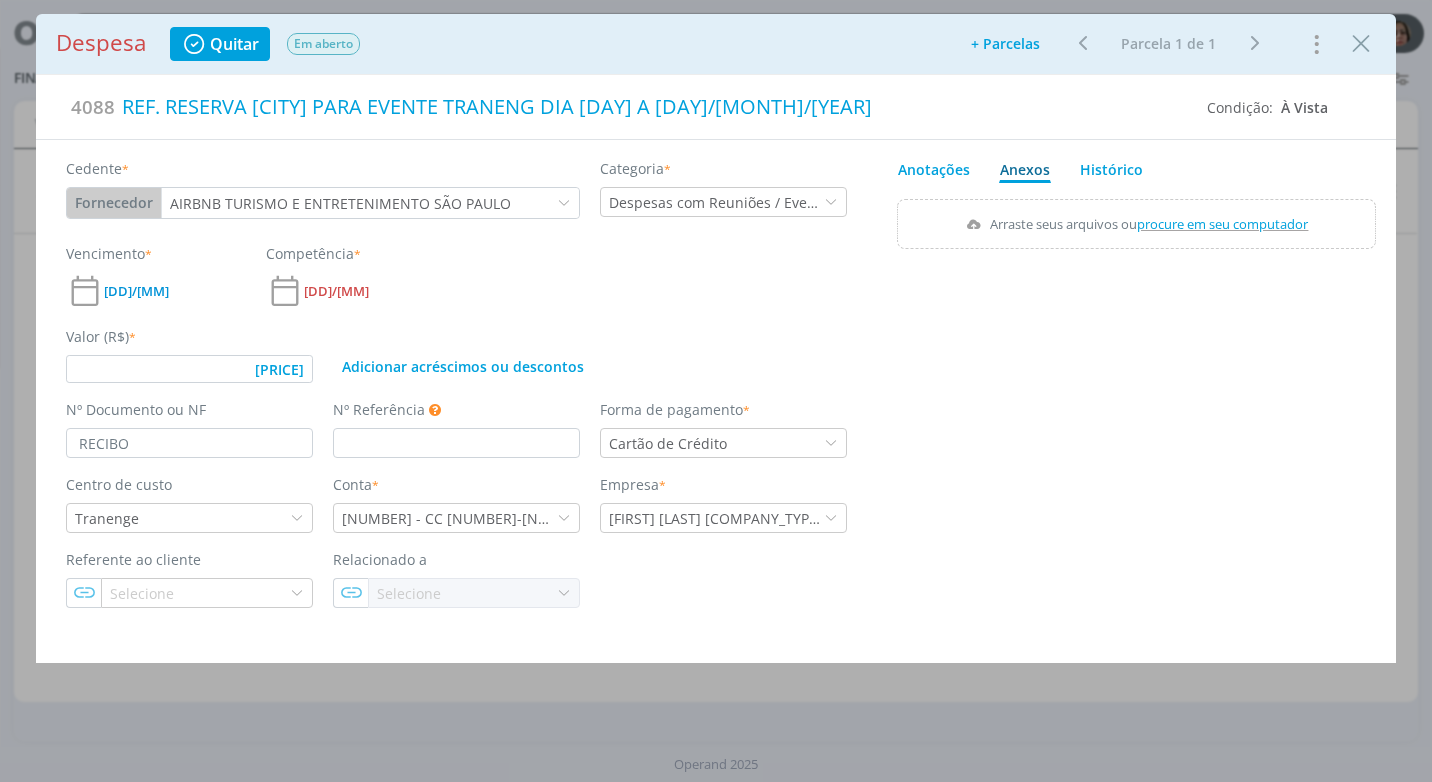 click on "procure em seu computador" at bounding box center (1223, 224) 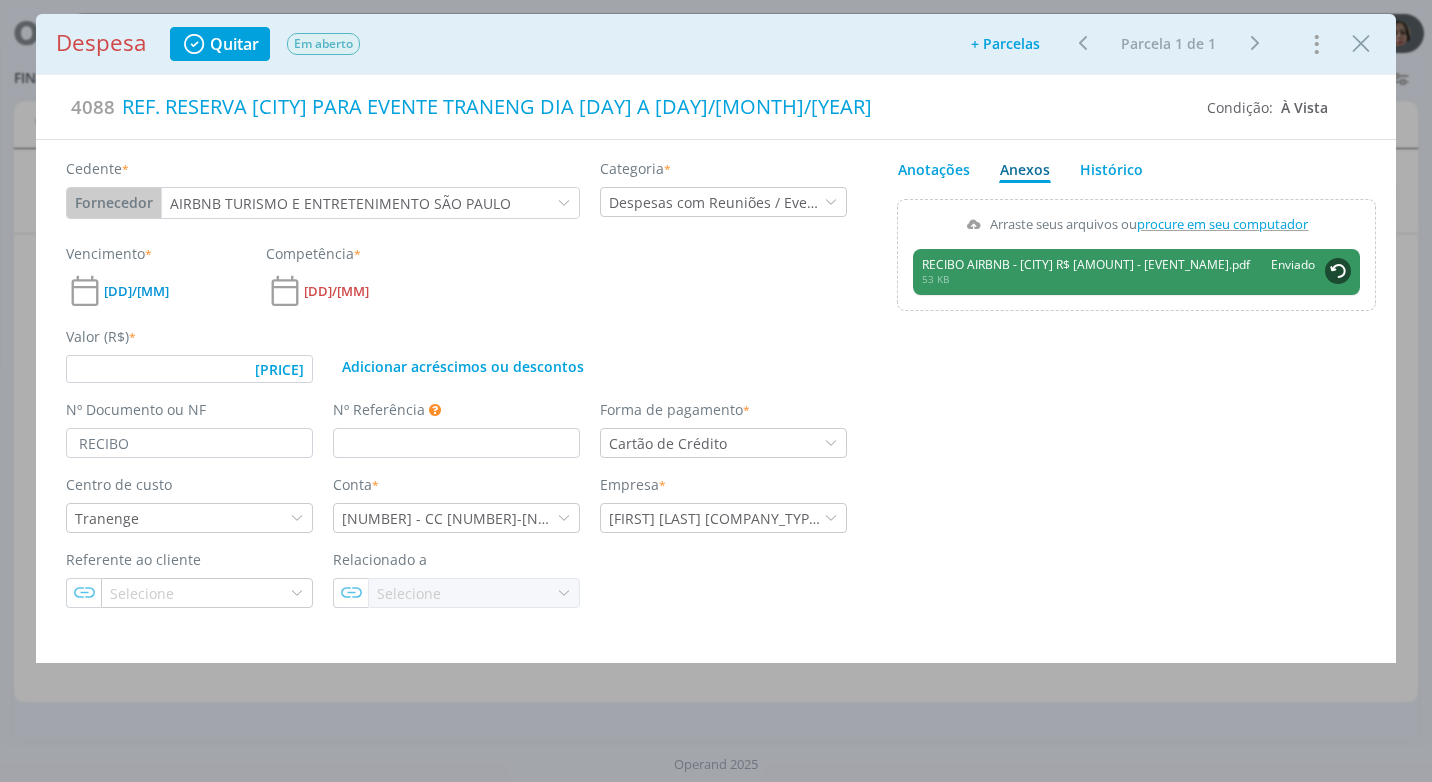 type on "697,00" 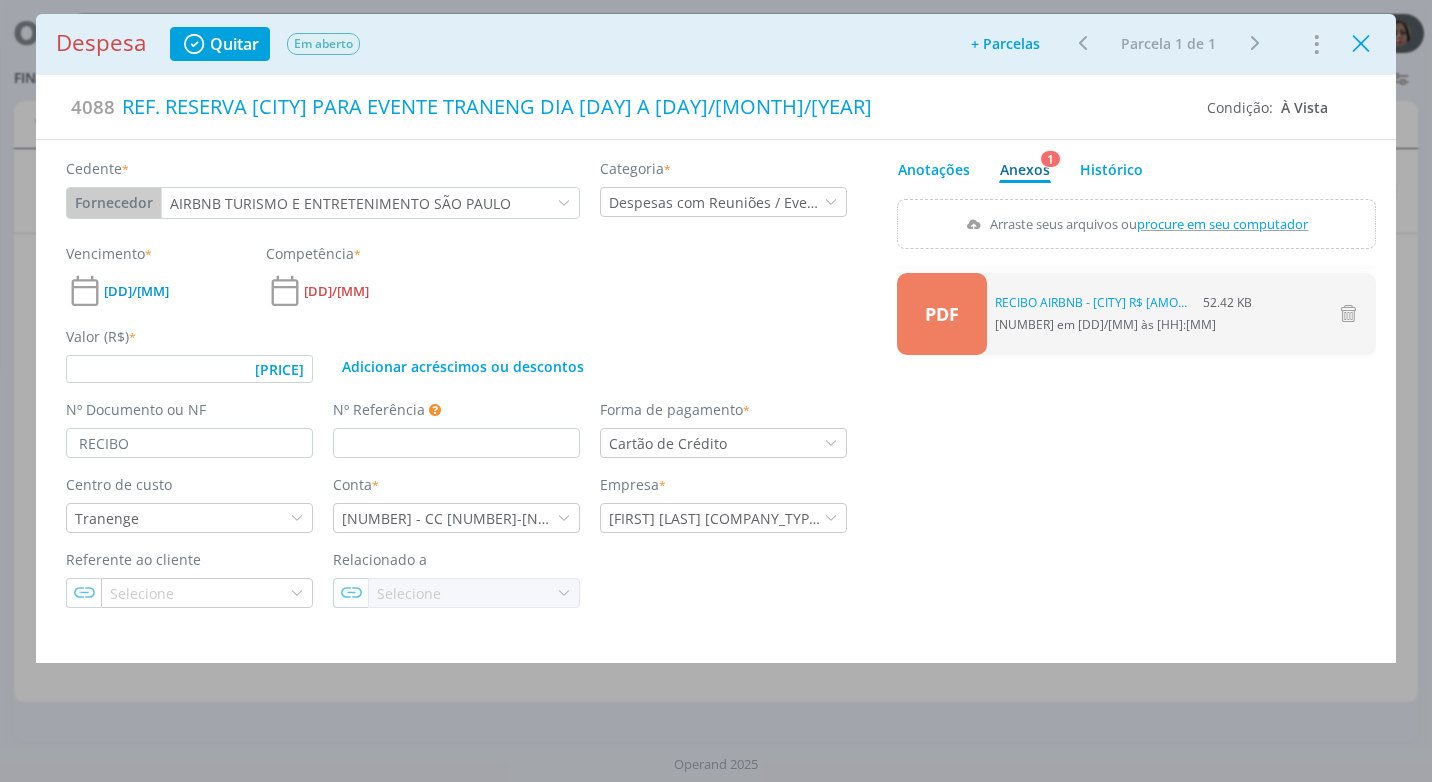 click at bounding box center (1361, 44) 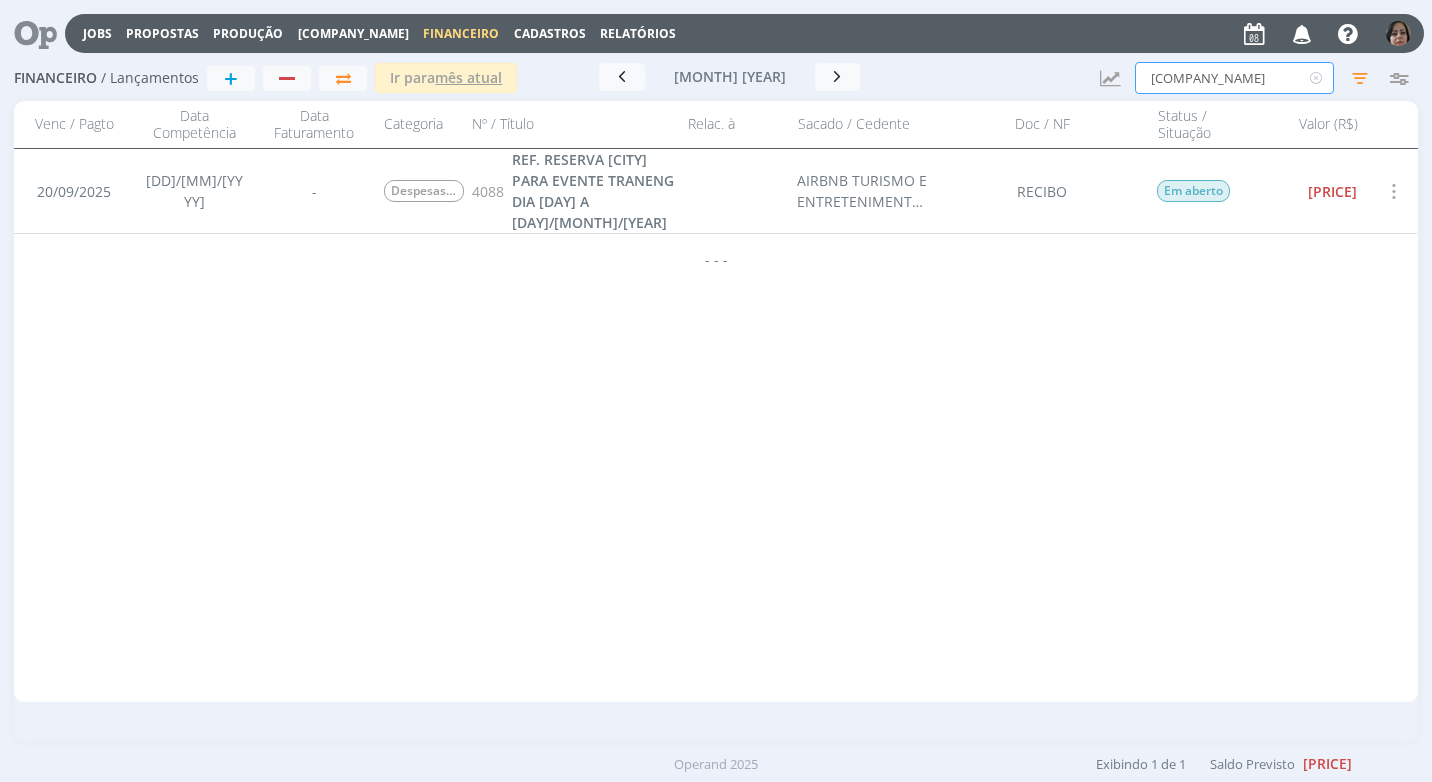 drag, startPoint x: 1217, startPoint y: 82, endPoint x: 1052, endPoint y: 80, distance: 165.01212 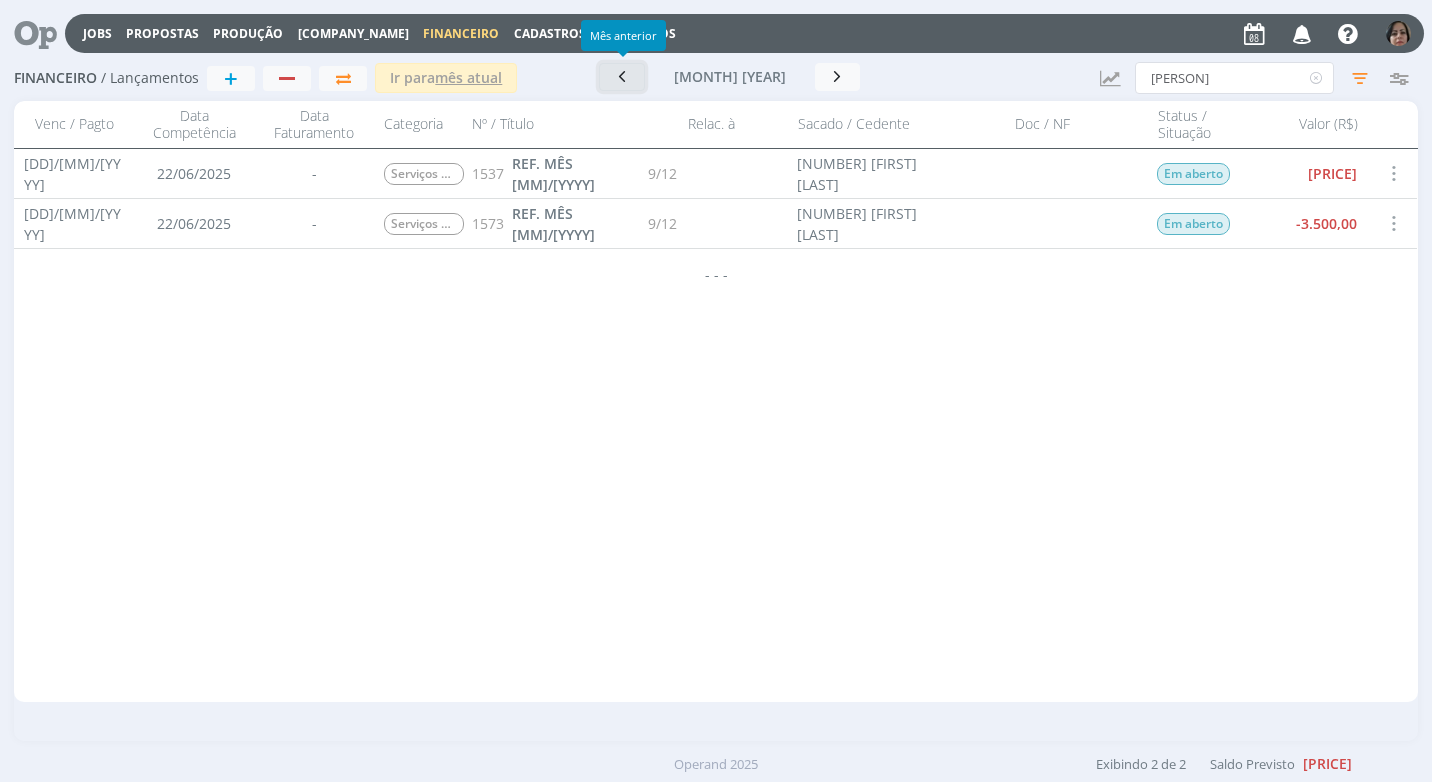 drag, startPoint x: 622, startPoint y: 76, endPoint x: 618, endPoint y: 106, distance: 30.265491 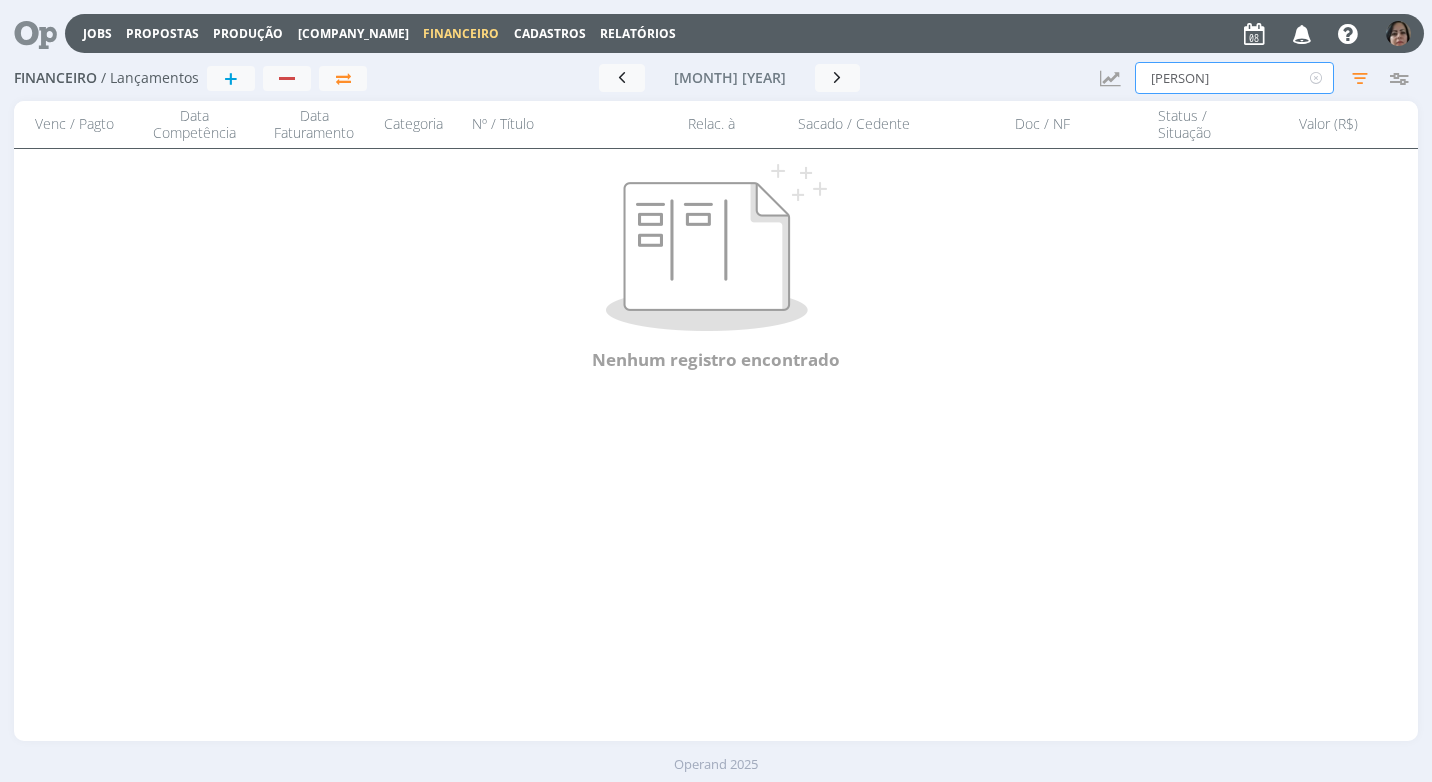 click on "carolina" at bounding box center [1234, 78] 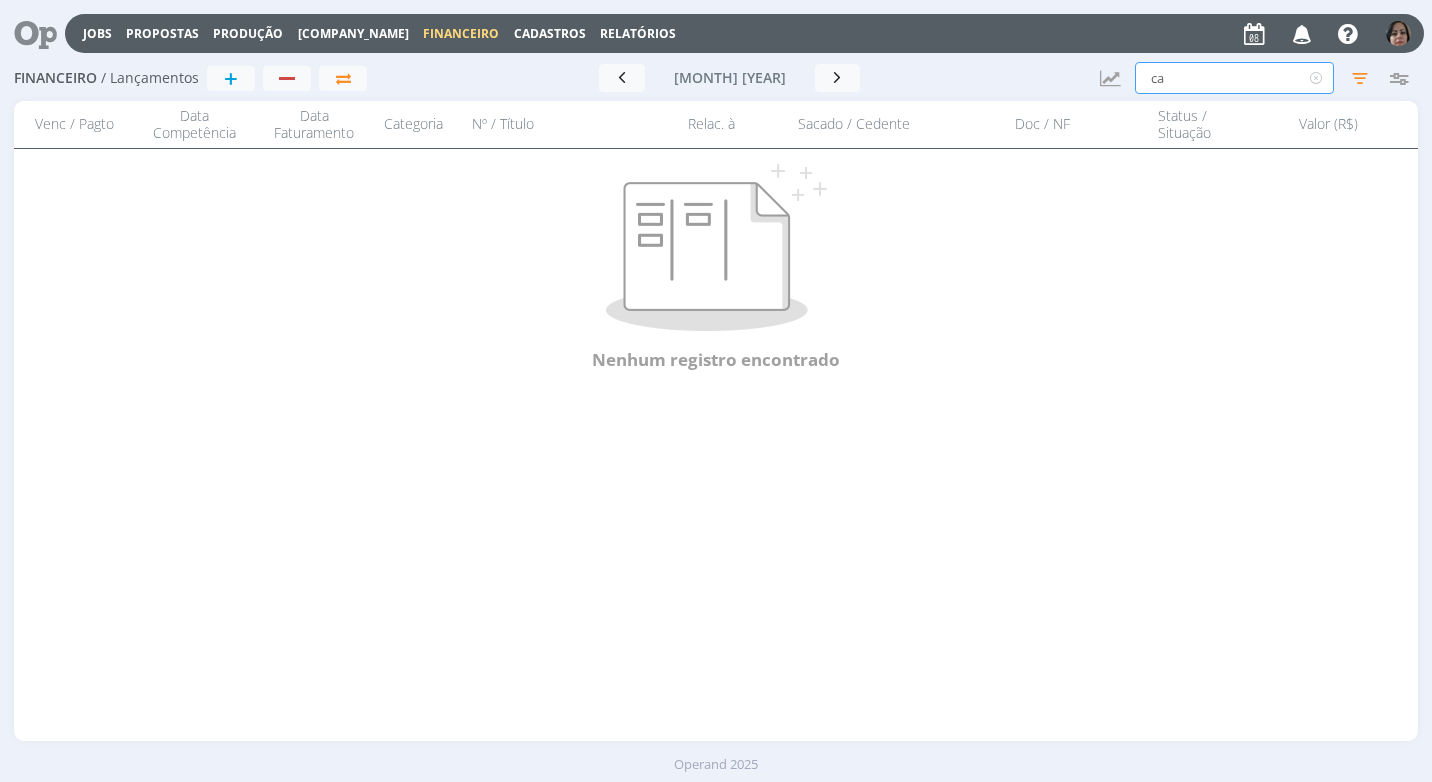 type on "c" 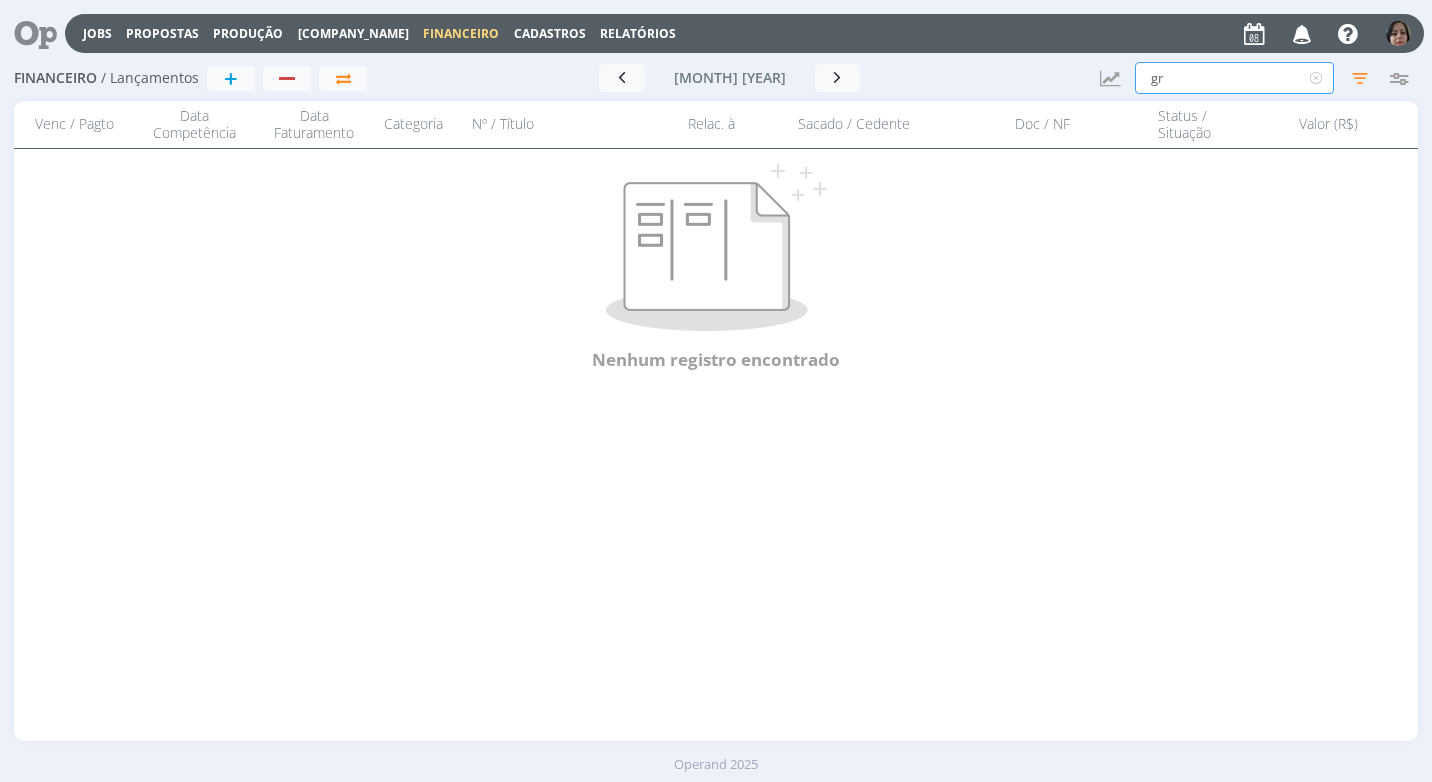 type on "g" 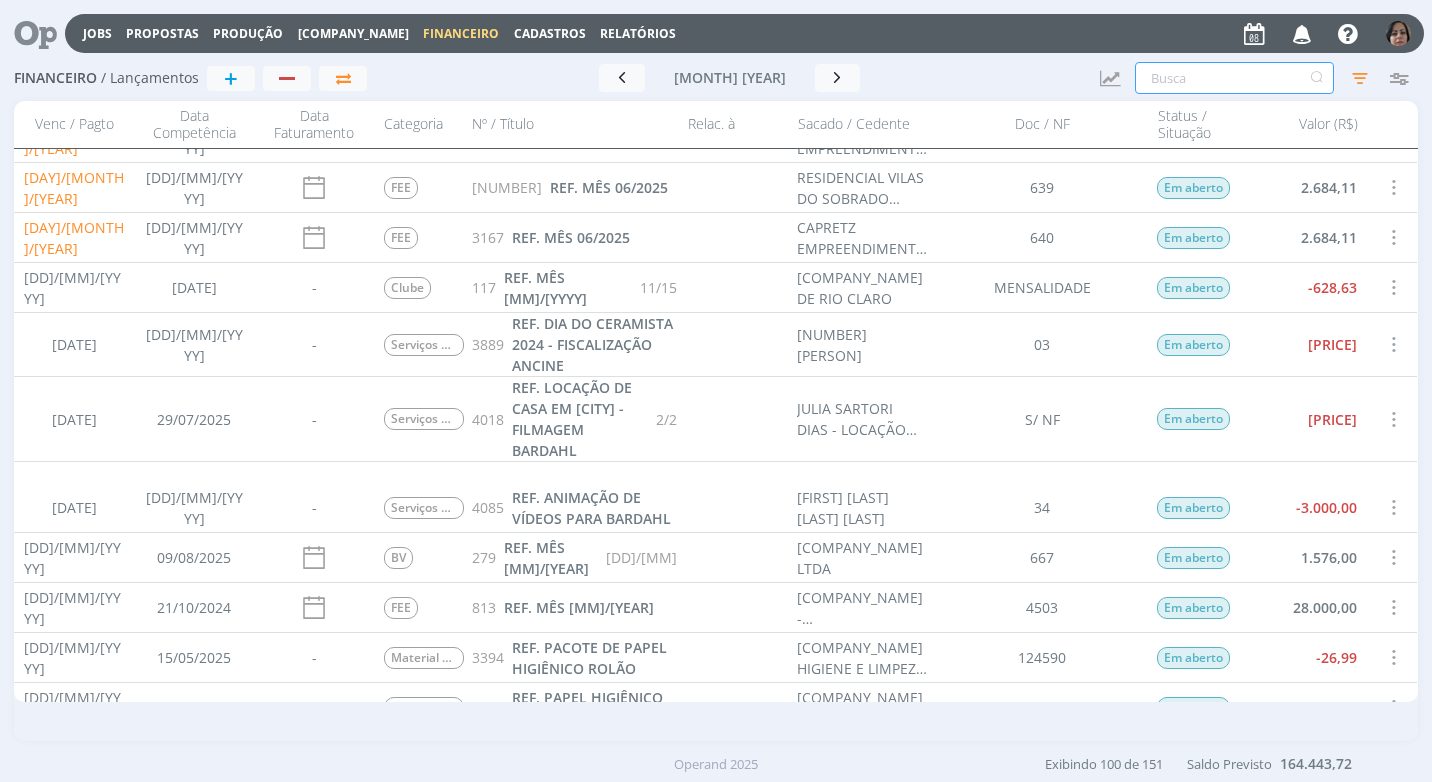 scroll, scrollTop: 800, scrollLeft: 0, axis: vertical 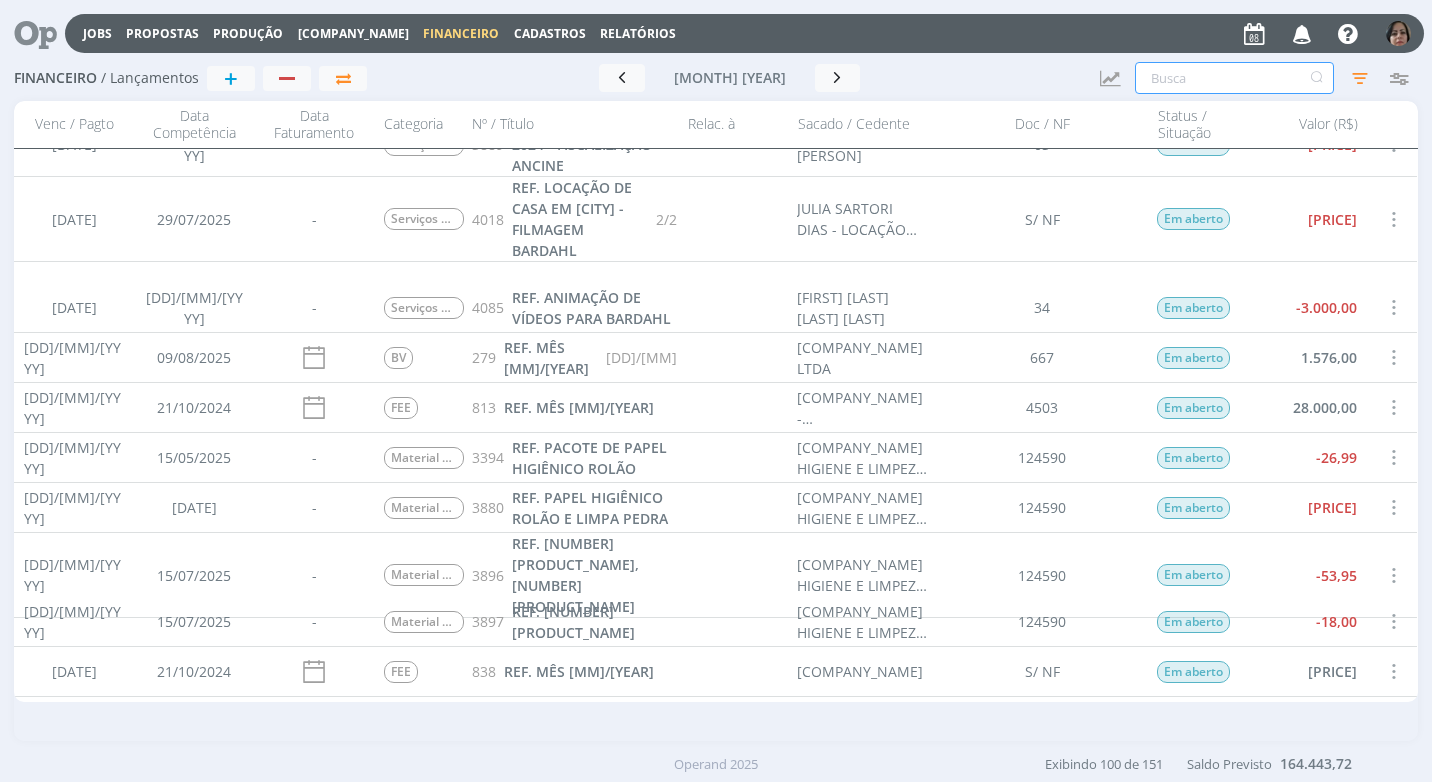 type 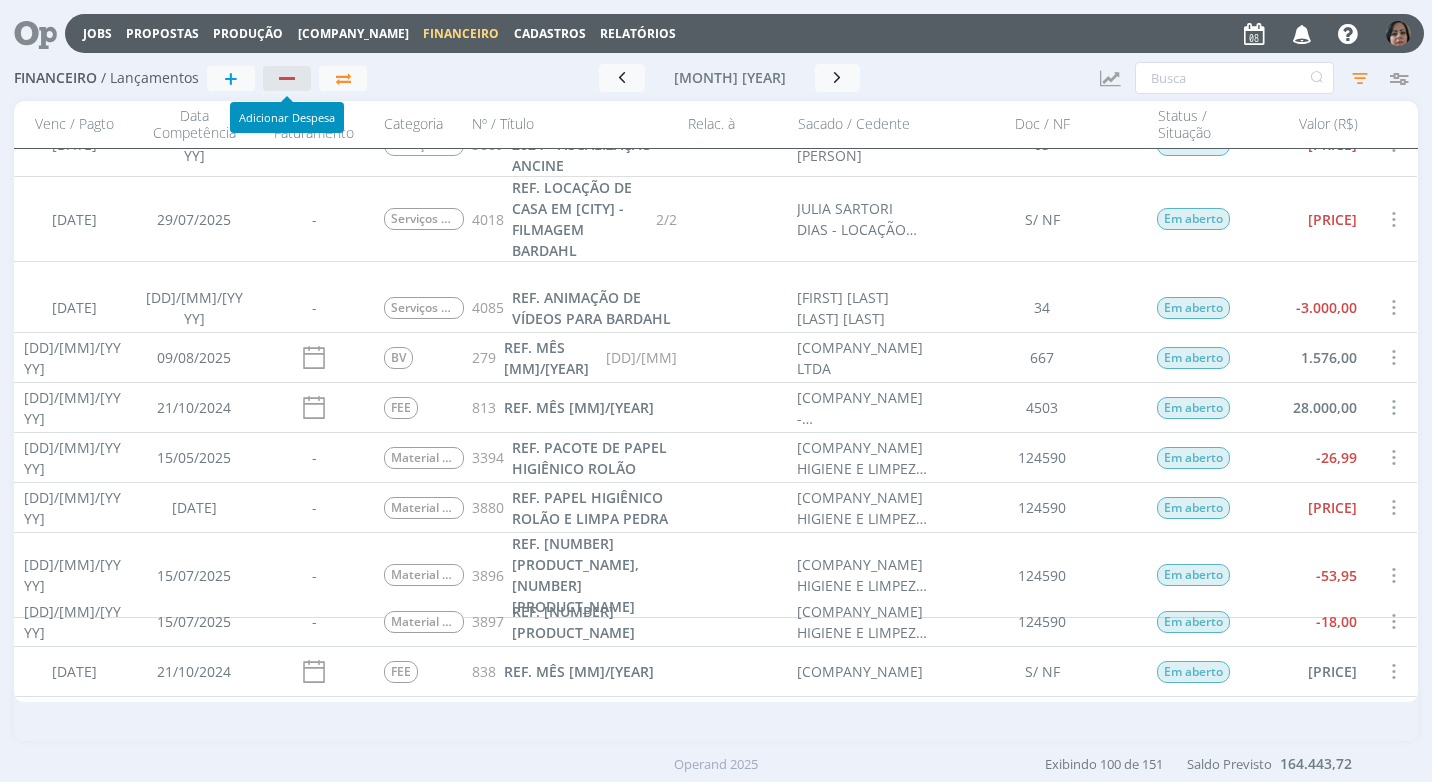 click at bounding box center [288, 78] 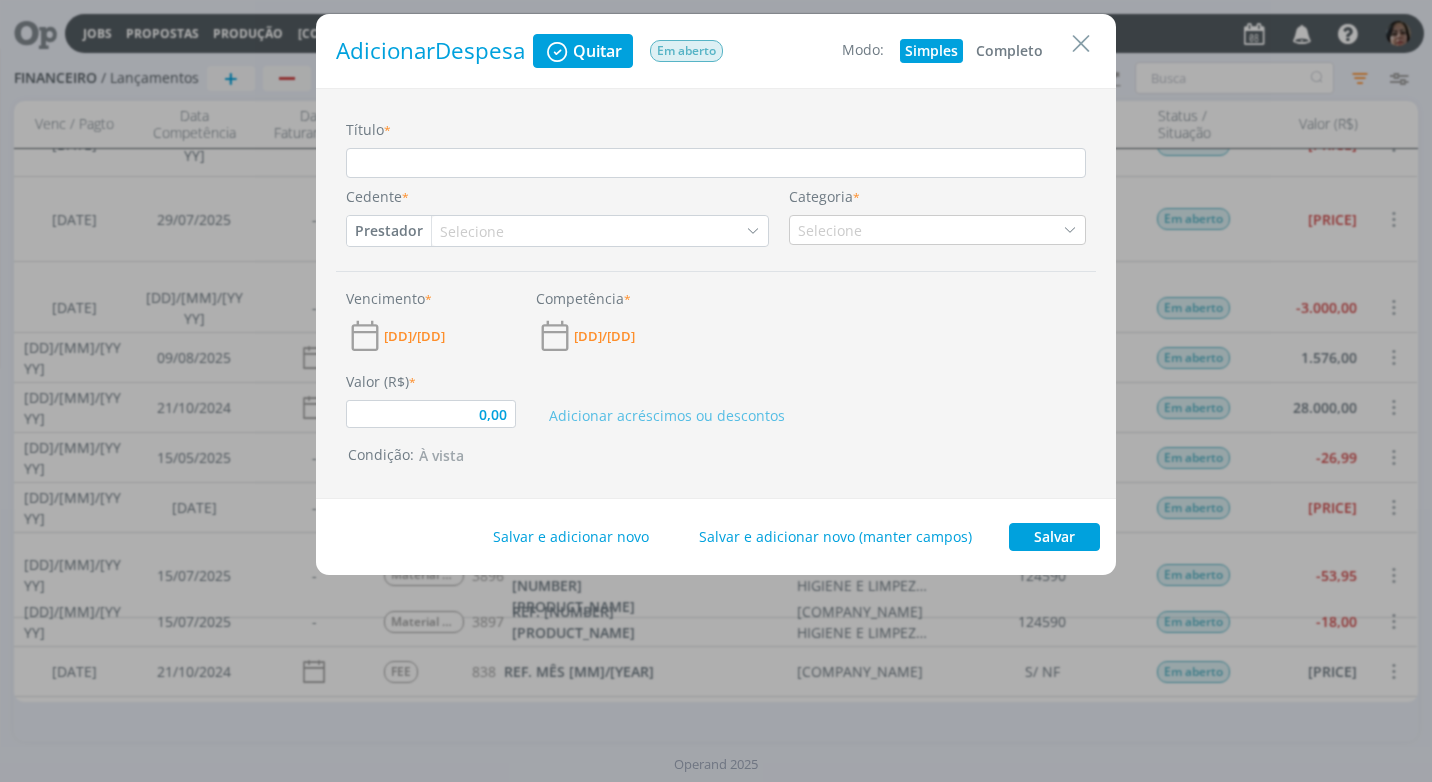 click on "Completo" at bounding box center (1009, 51) 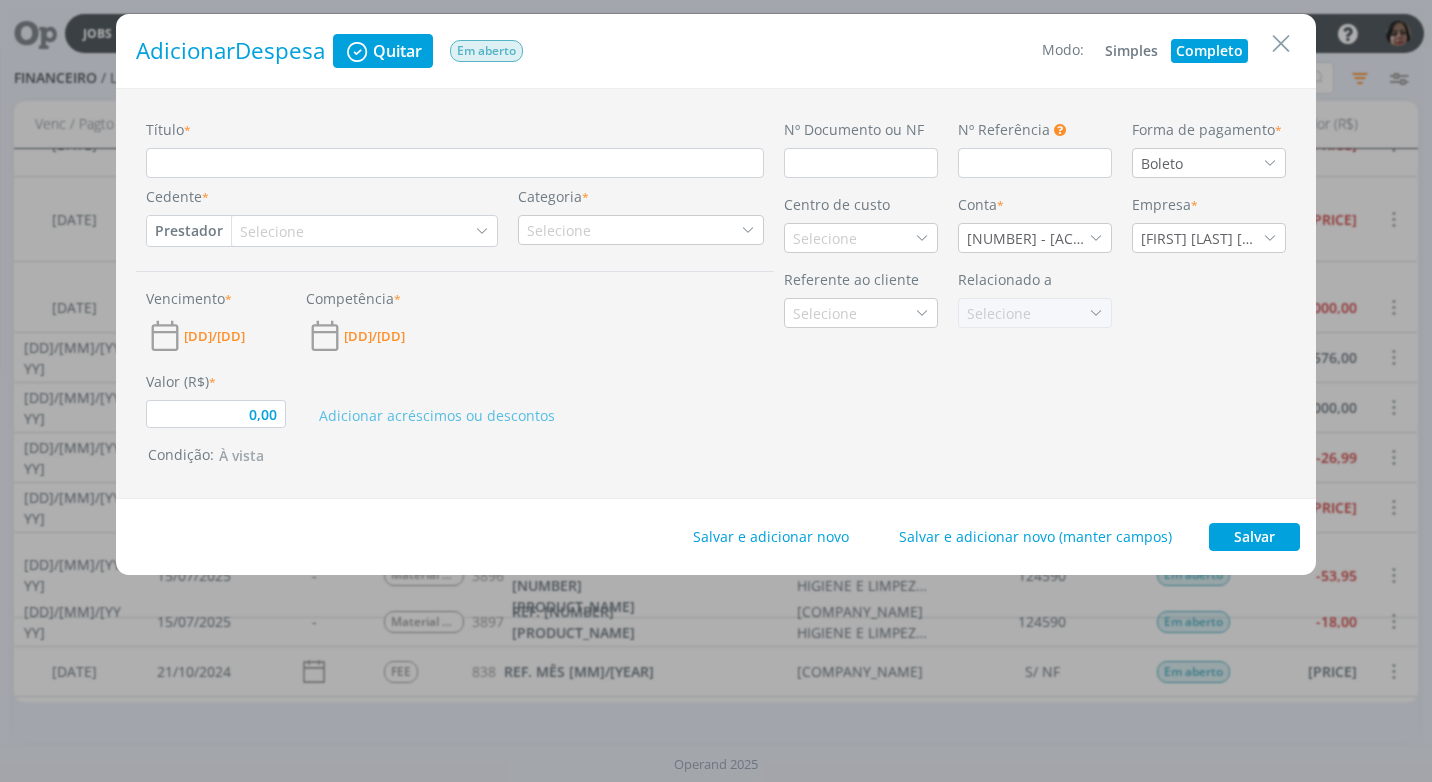 click on "Prestador" at bounding box center [189, 231] 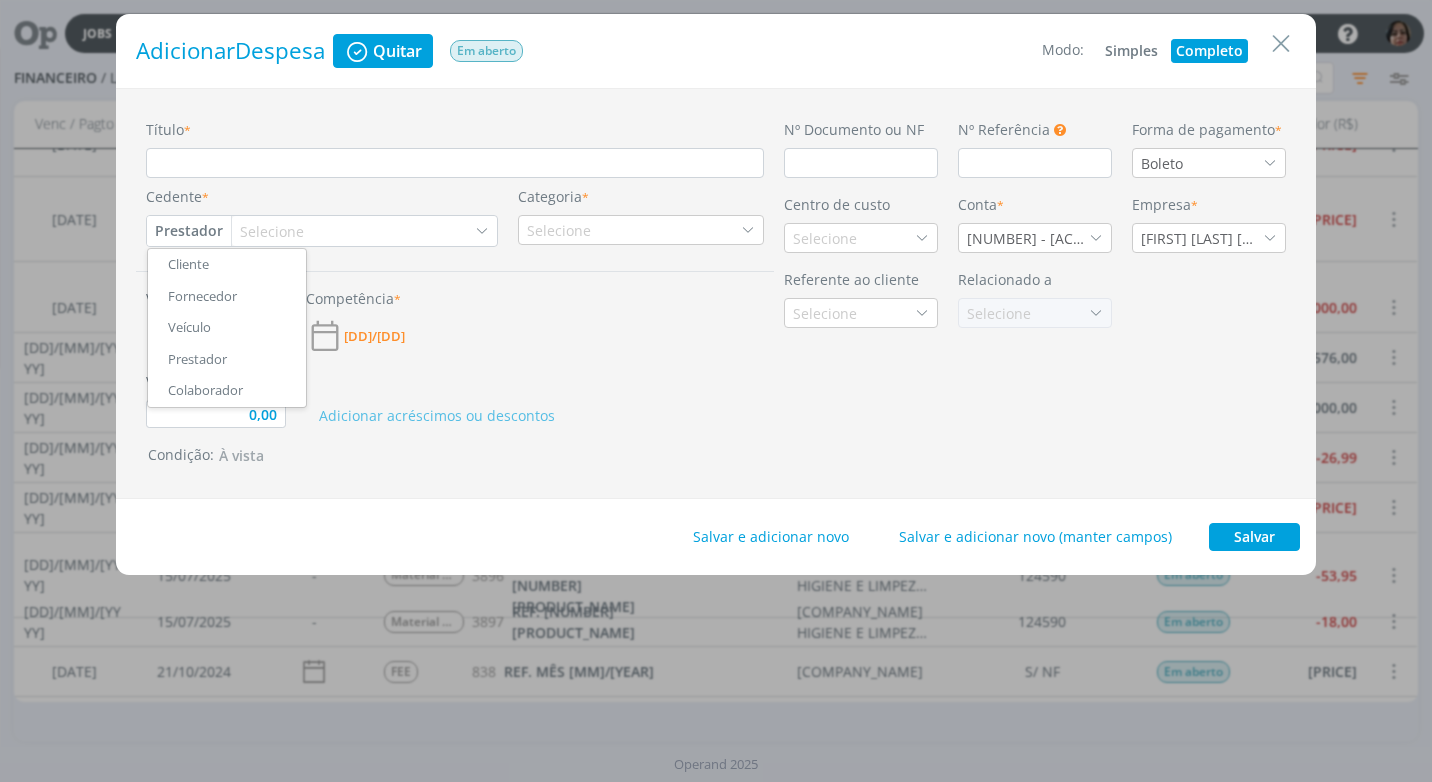 drag, startPoint x: 209, startPoint y: 293, endPoint x: 259, endPoint y: 310, distance: 52.810986 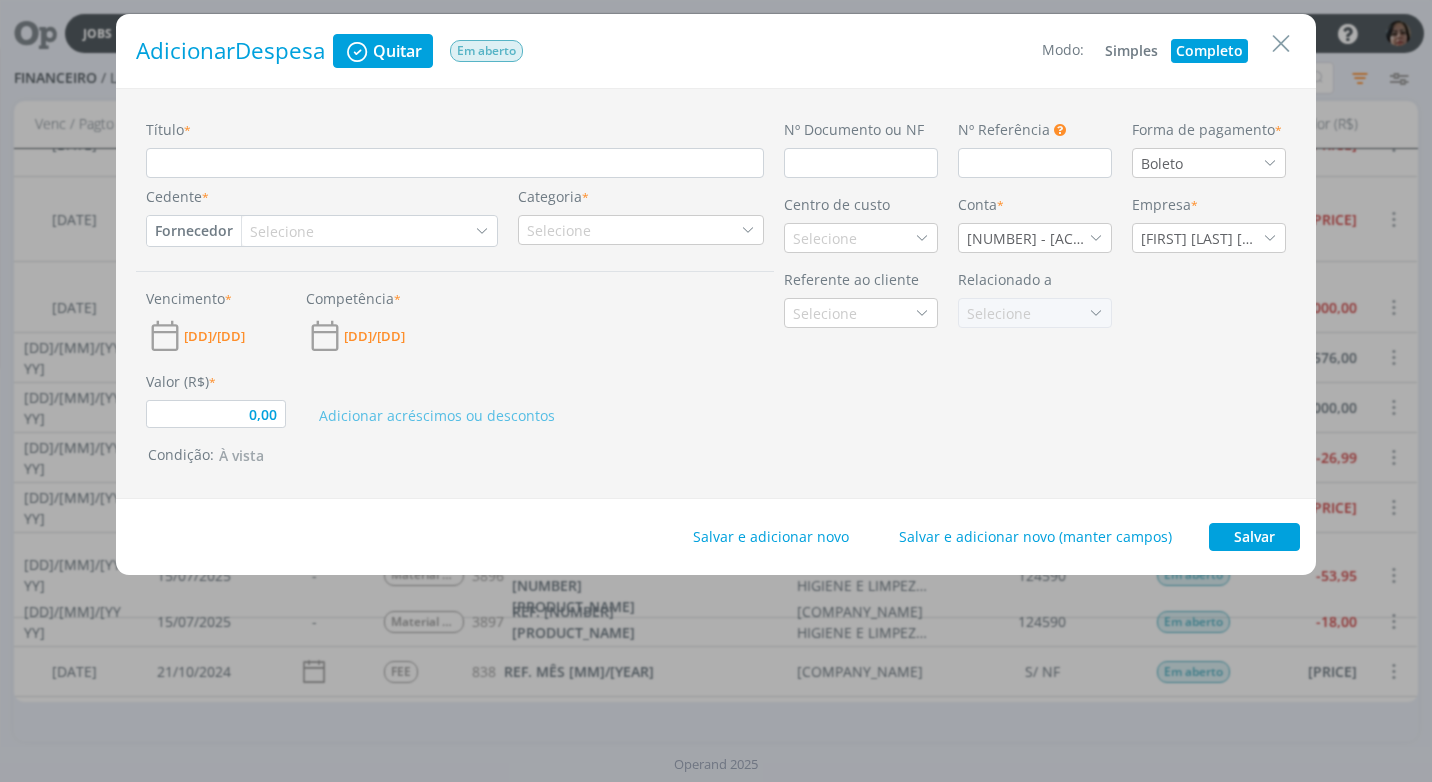 click at bounding box center [482, 231] 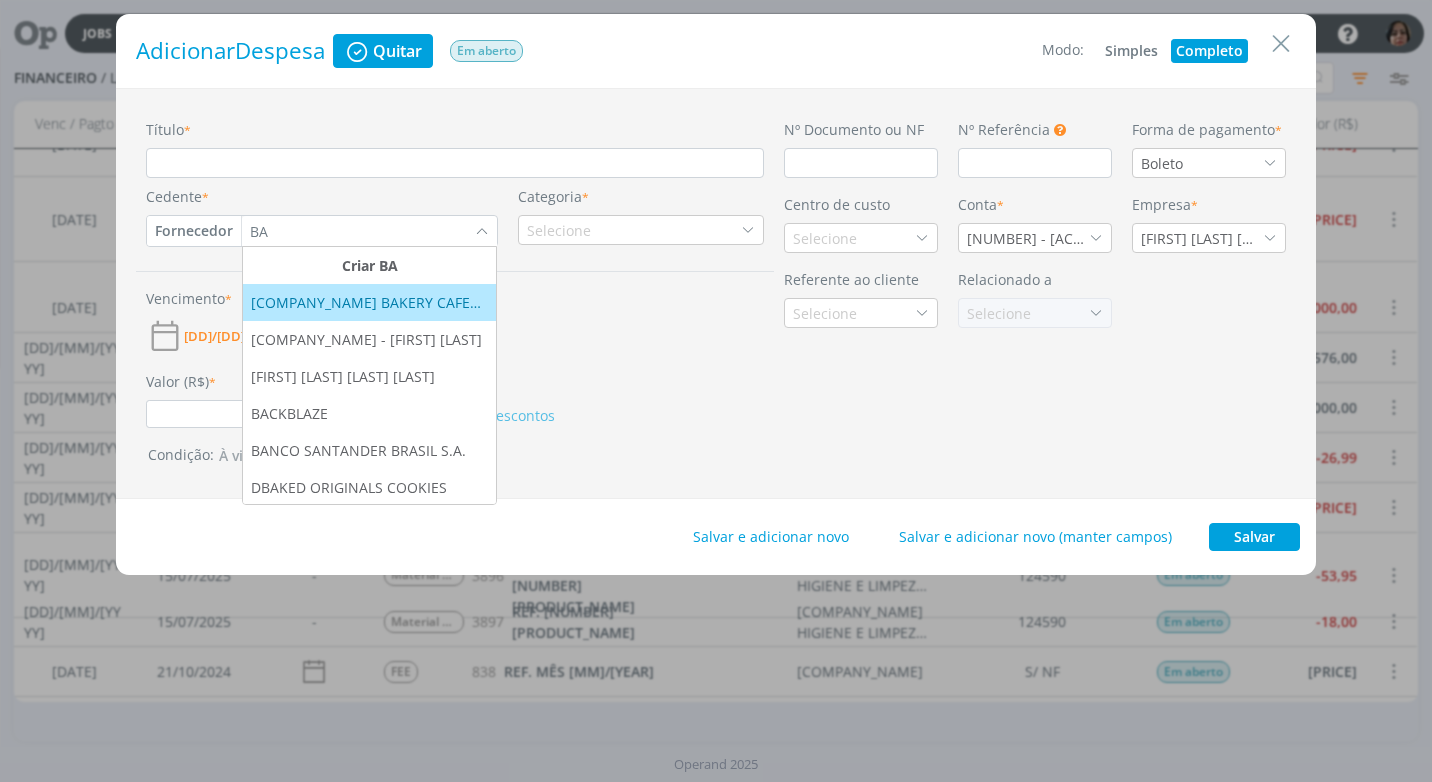 type on "B" 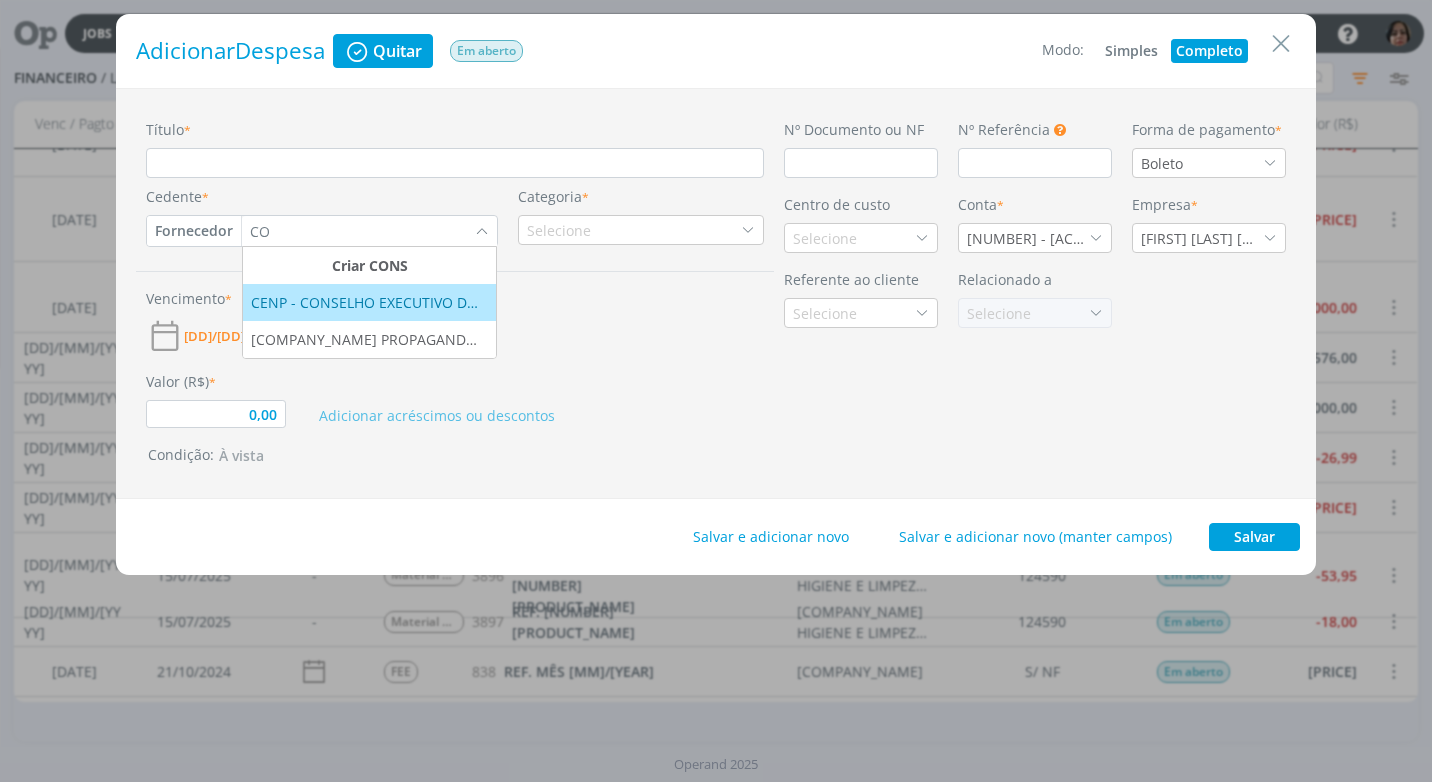type on "C" 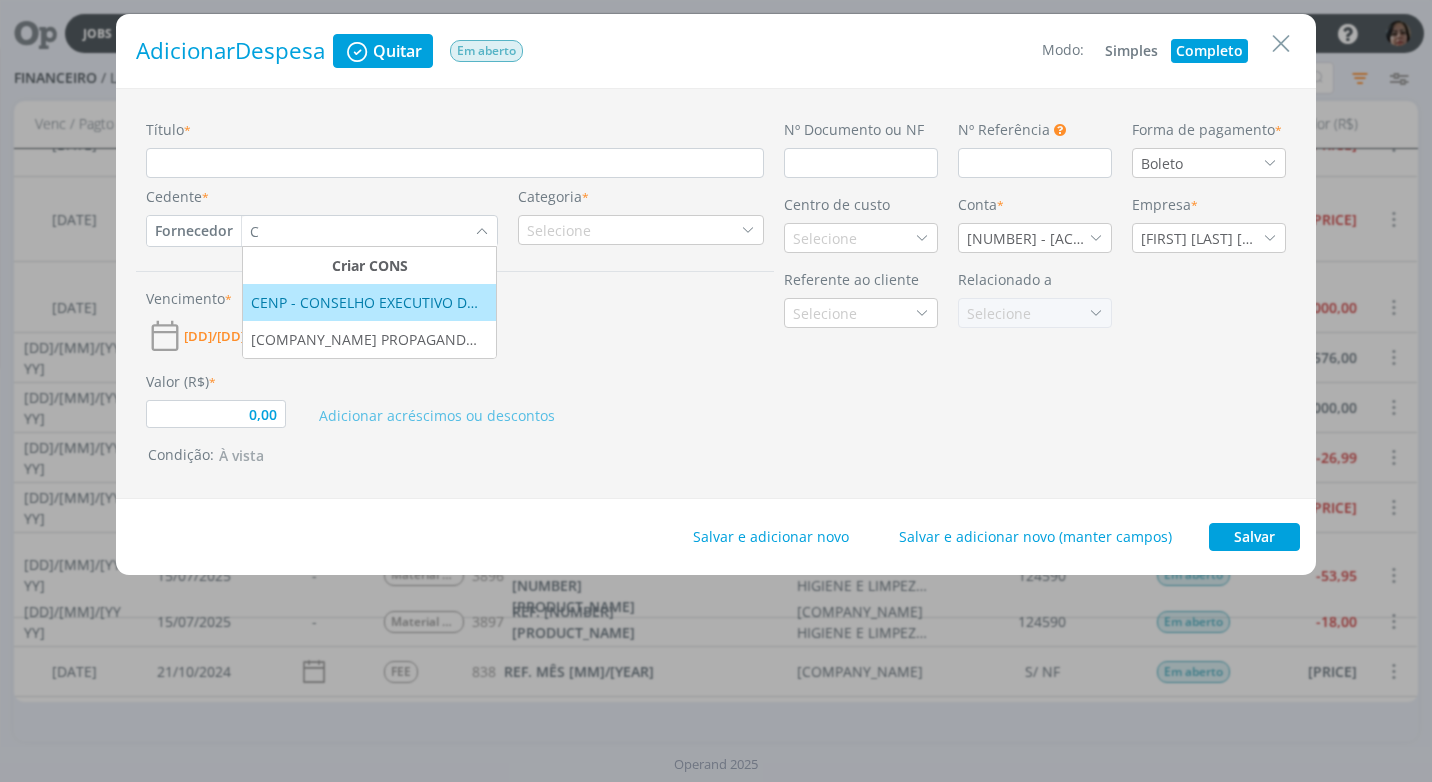 type 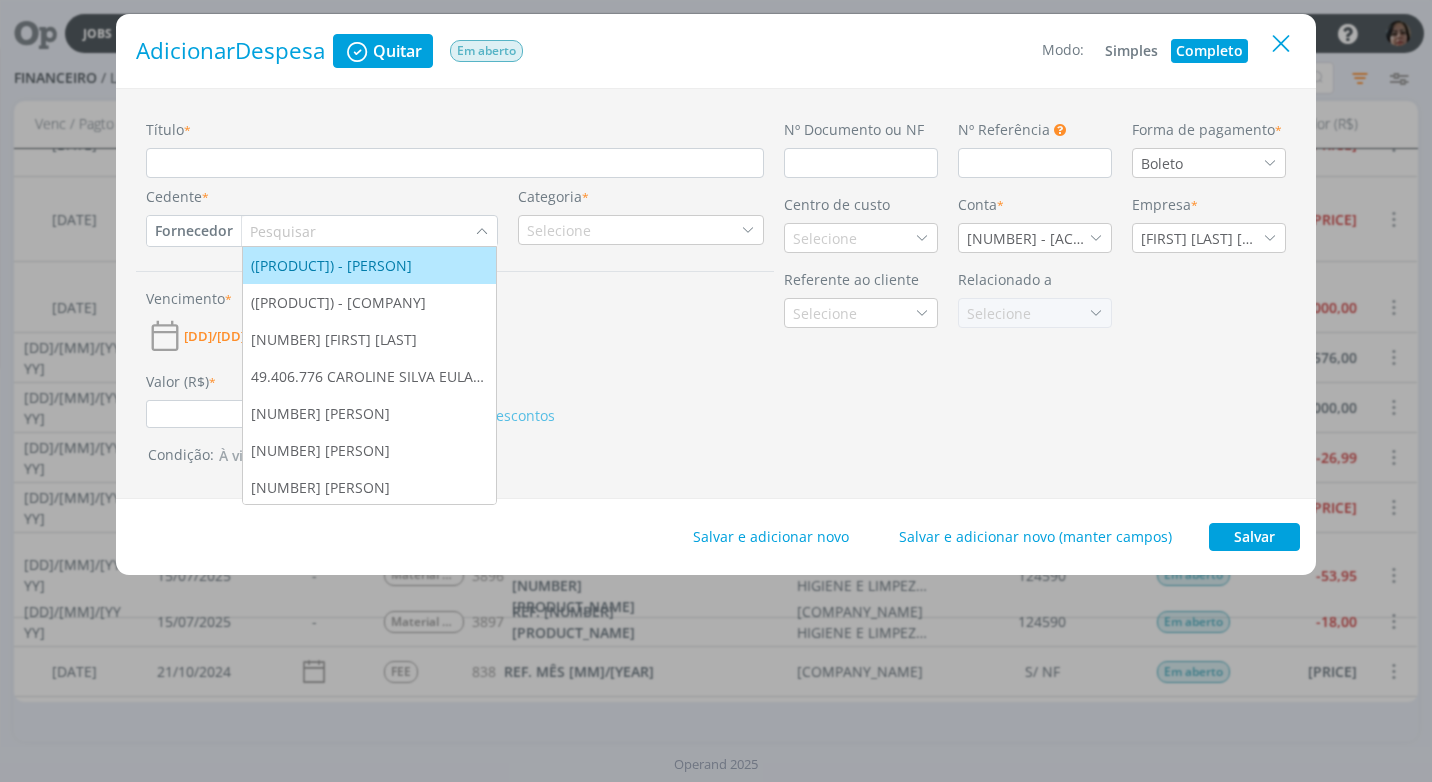 click at bounding box center [1281, 44] 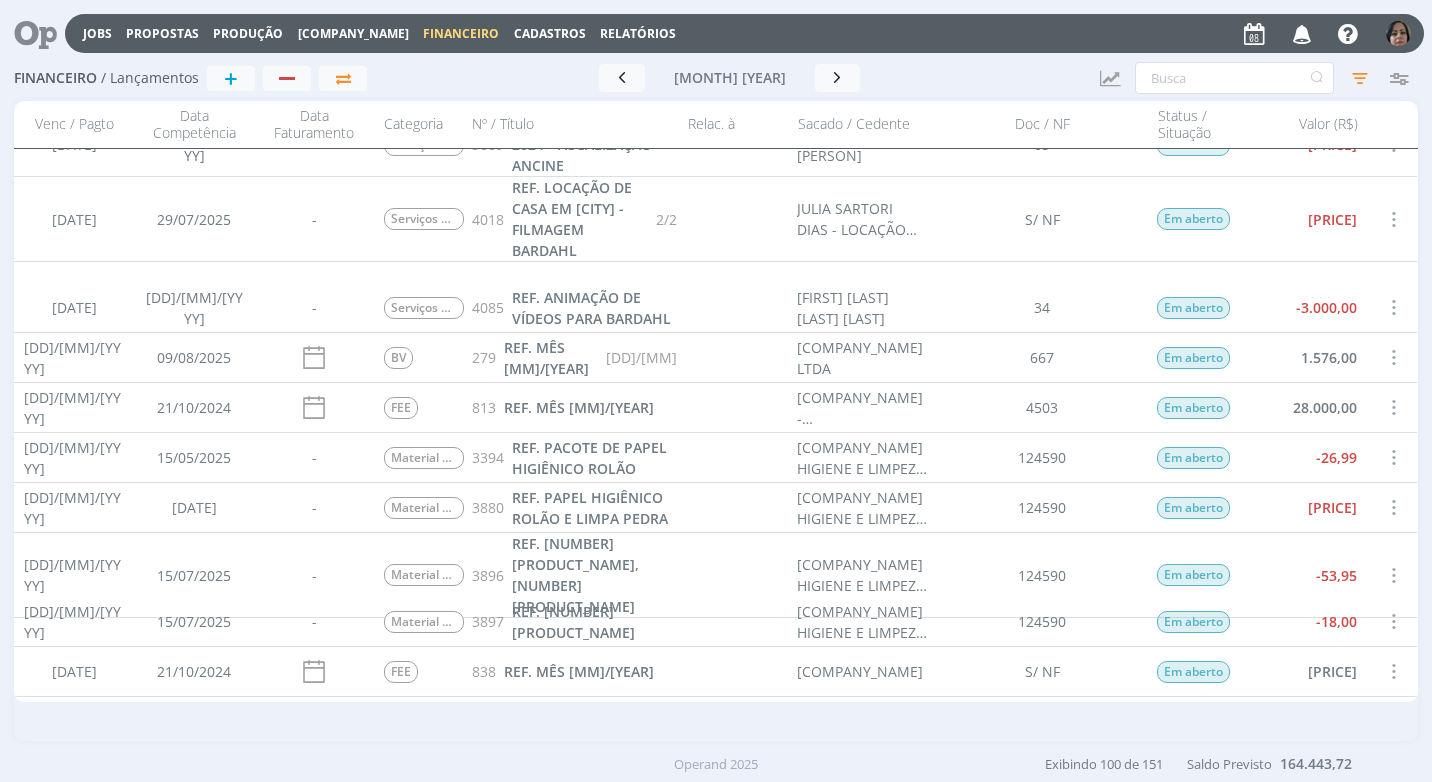 click on "Cadastros" at bounding box center [550, 33] 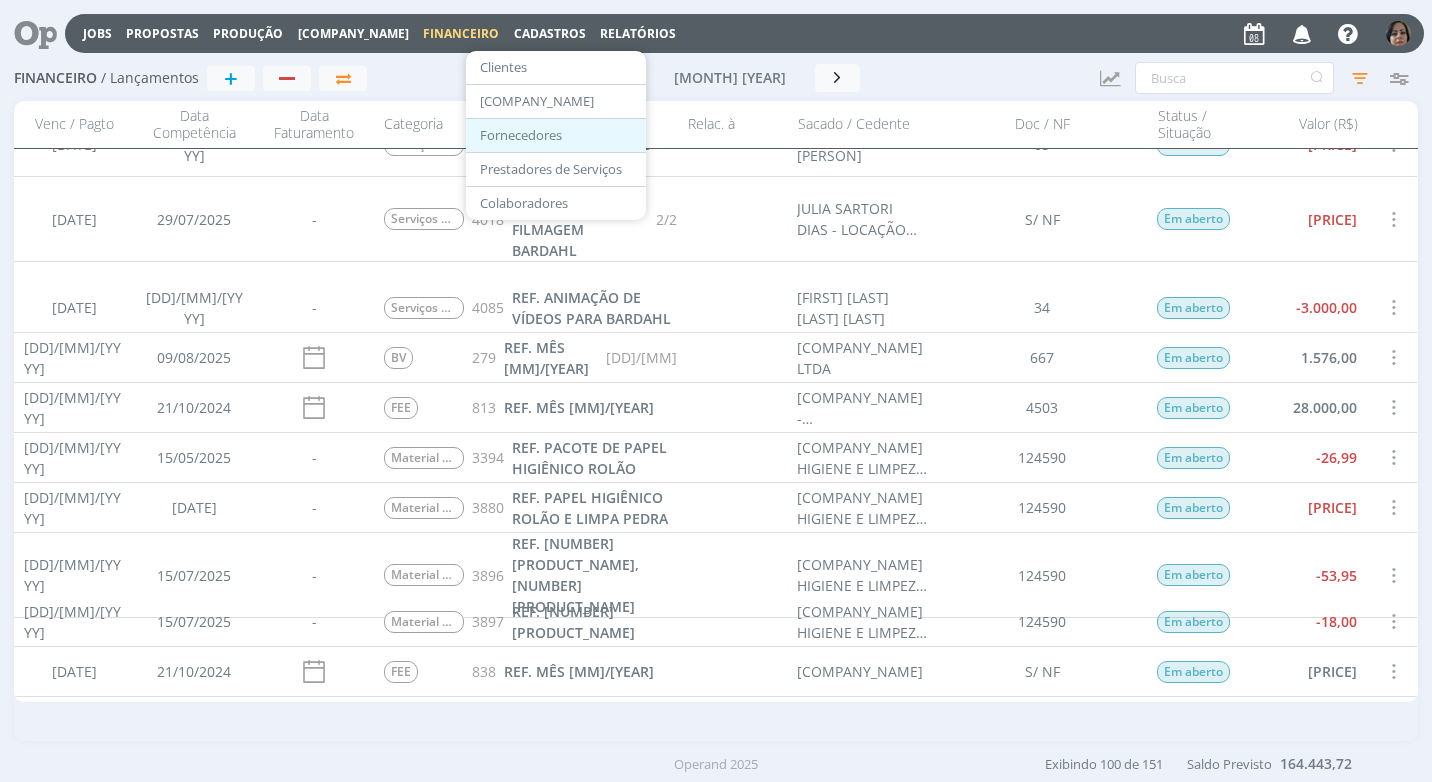 click on "Fornecedores" at bounding box center (556, 135) 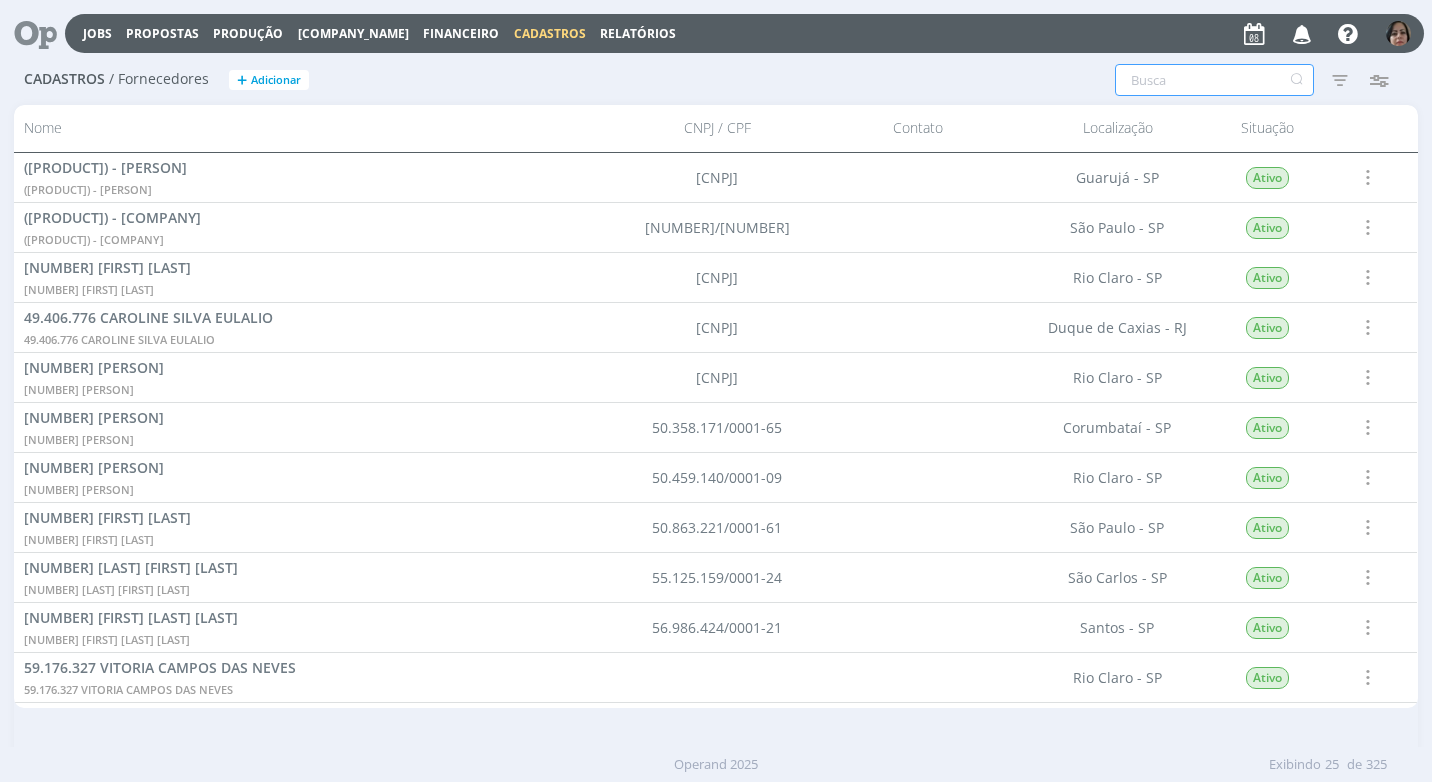 click at bounding box center (1214, 80) 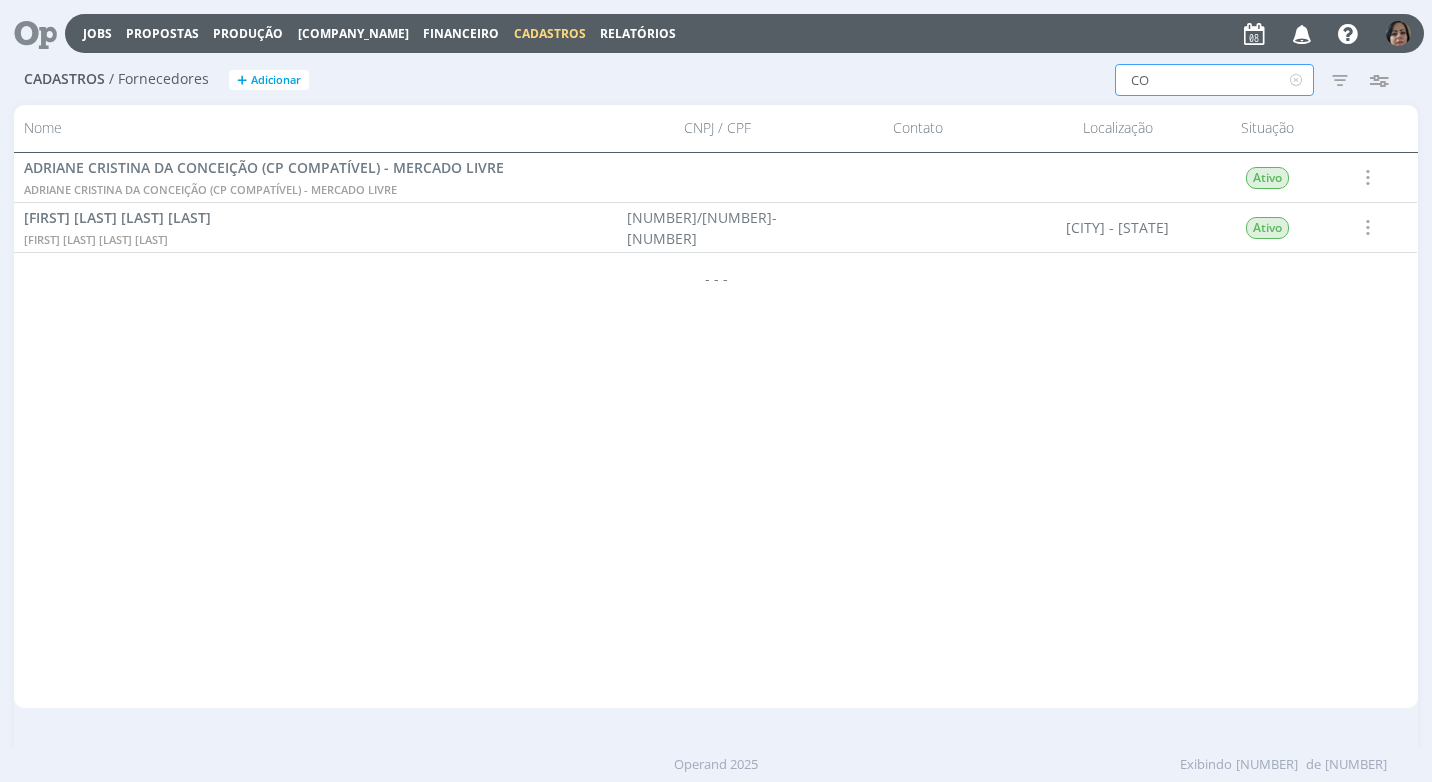type on "C" 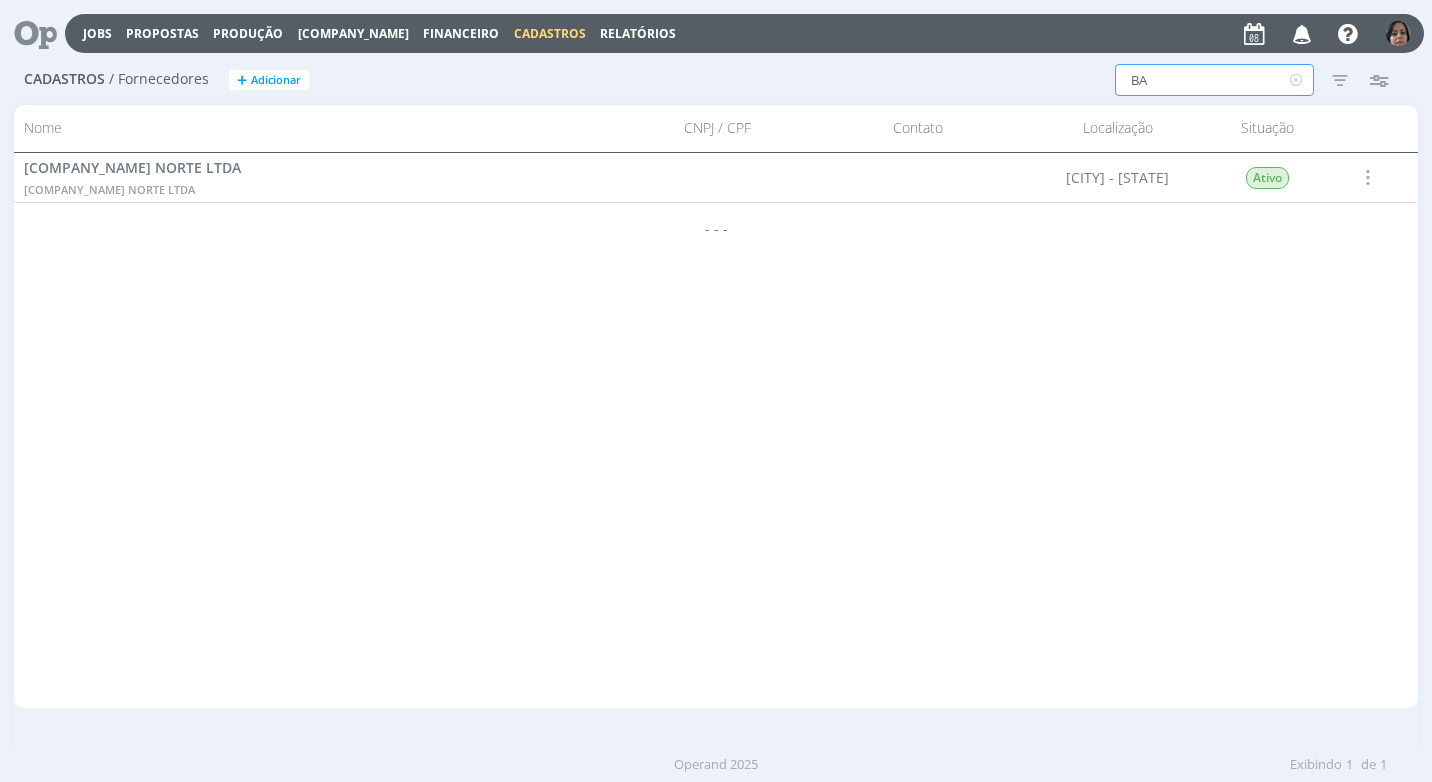 type on "B" 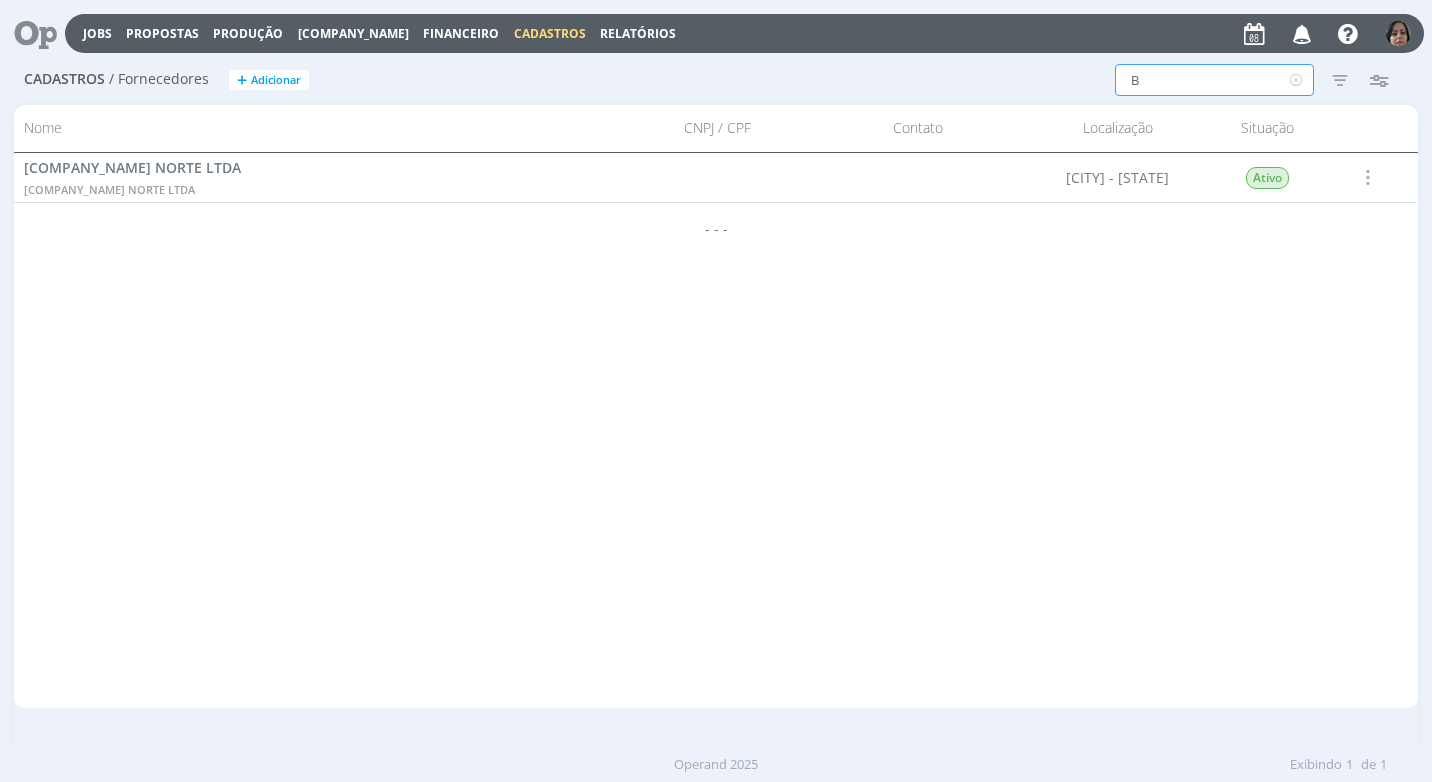 type 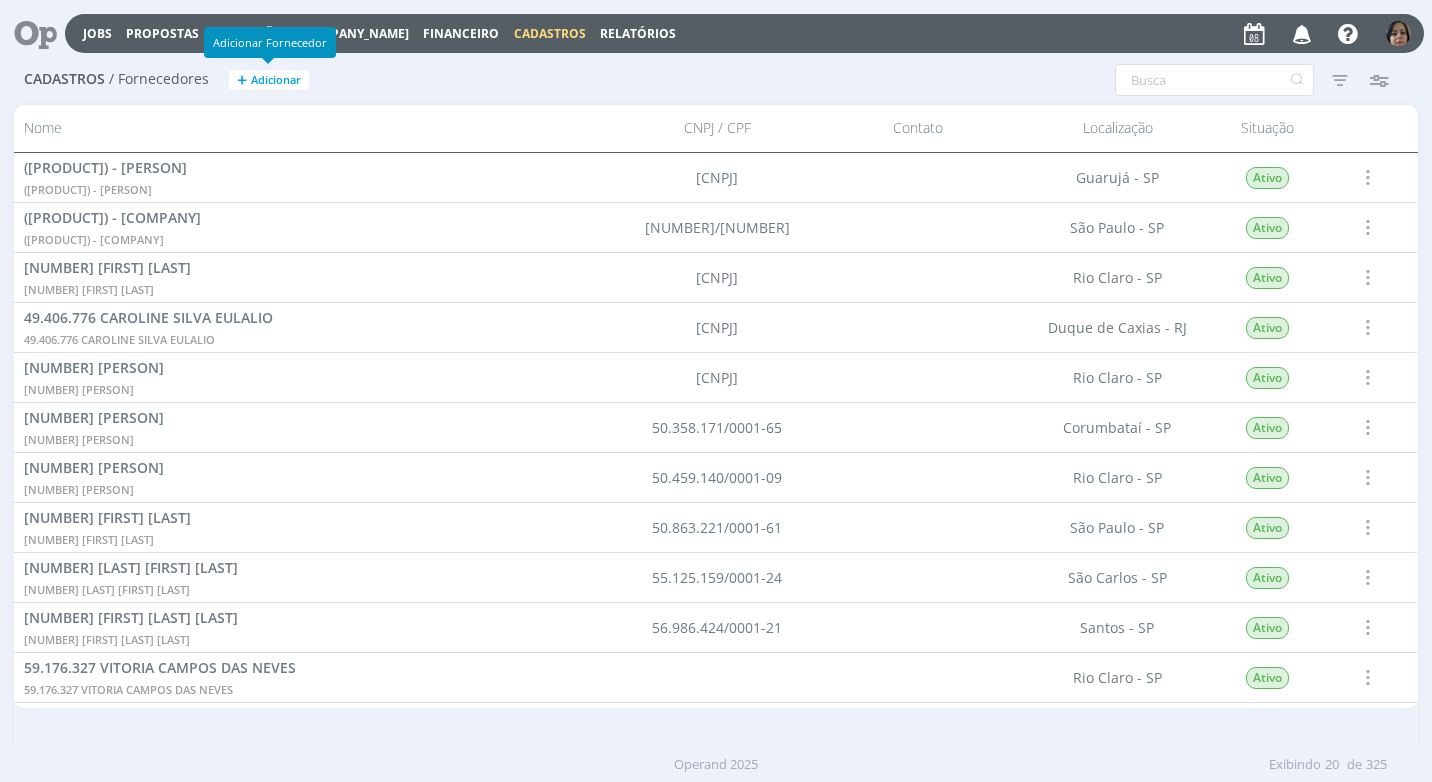 click on "Adicionar" at bounding box center (276, 80) 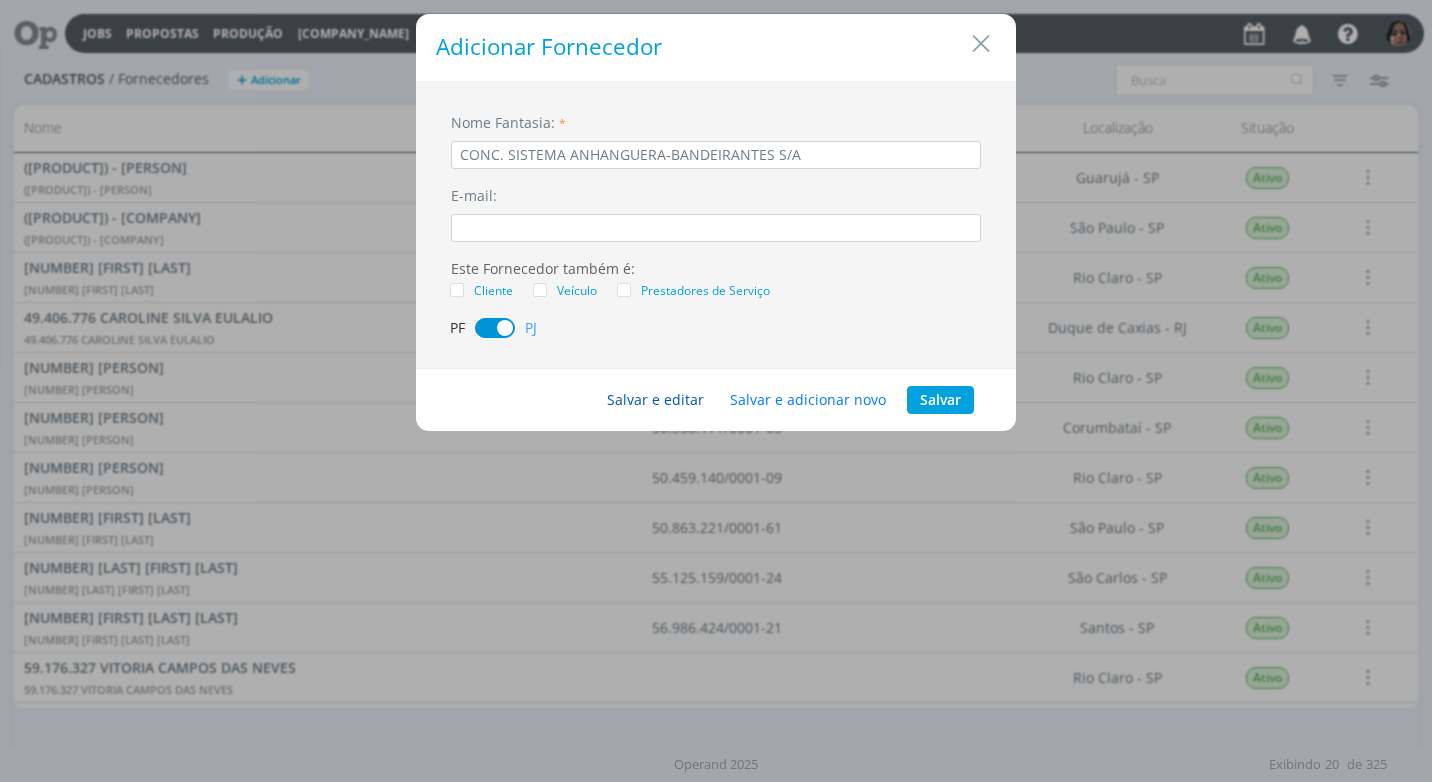 type on "CONC. SISTEMA ANHANGUERA-BANDEIRANTES S/A" 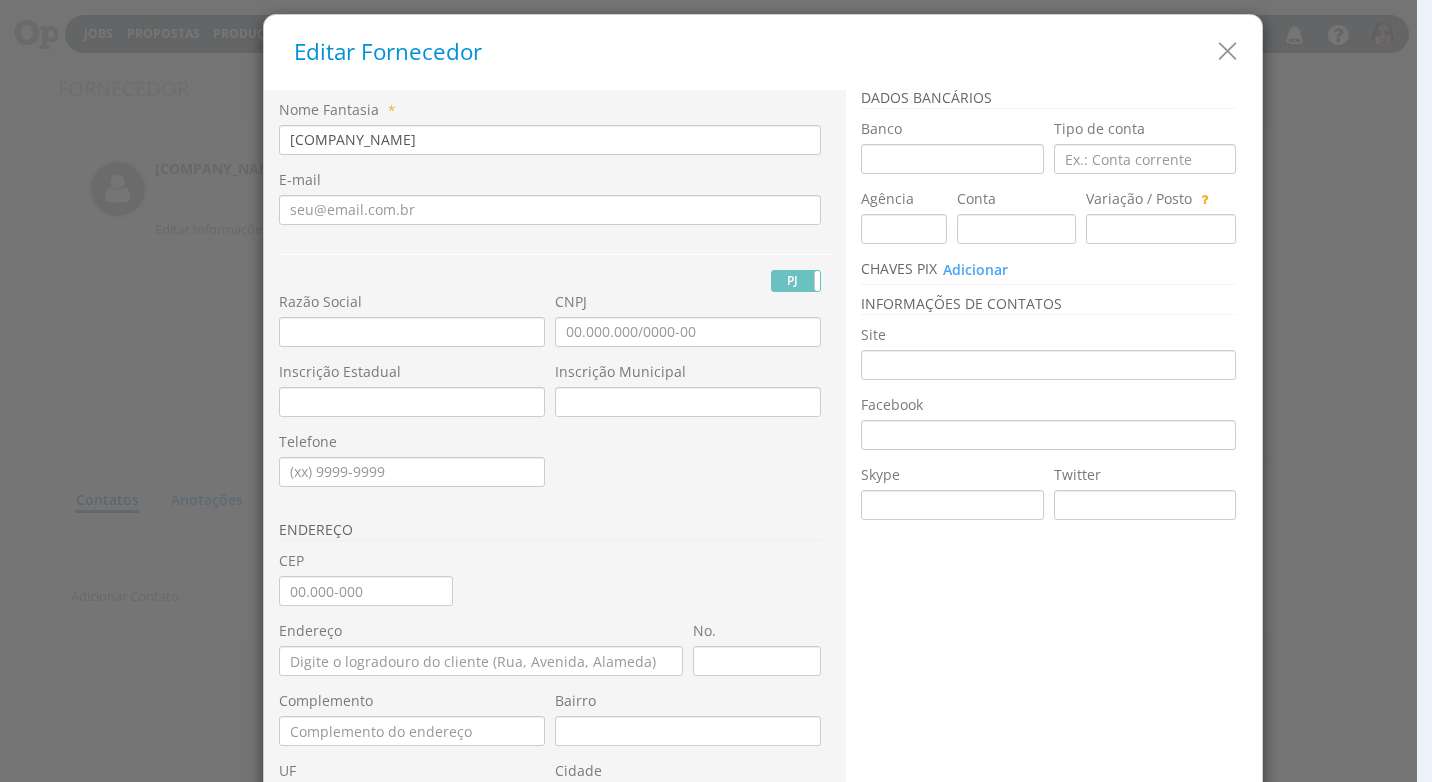 scroll, scrollTop: 0, scrollLeft: 0, axis: both 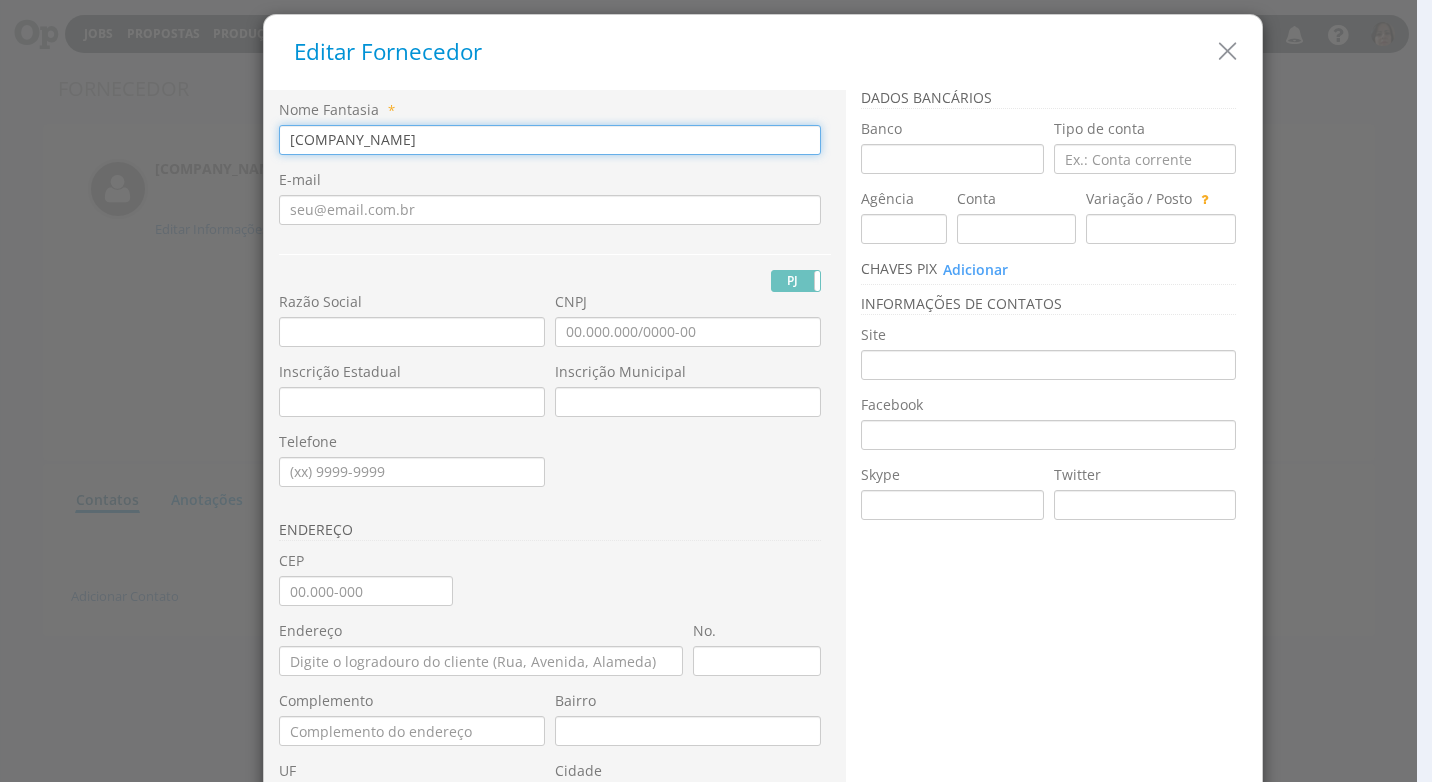 drag, startPoint x: 621, startPoint y: 142, endPoint x: 211, endPoint y: 127, distance: 410.2743 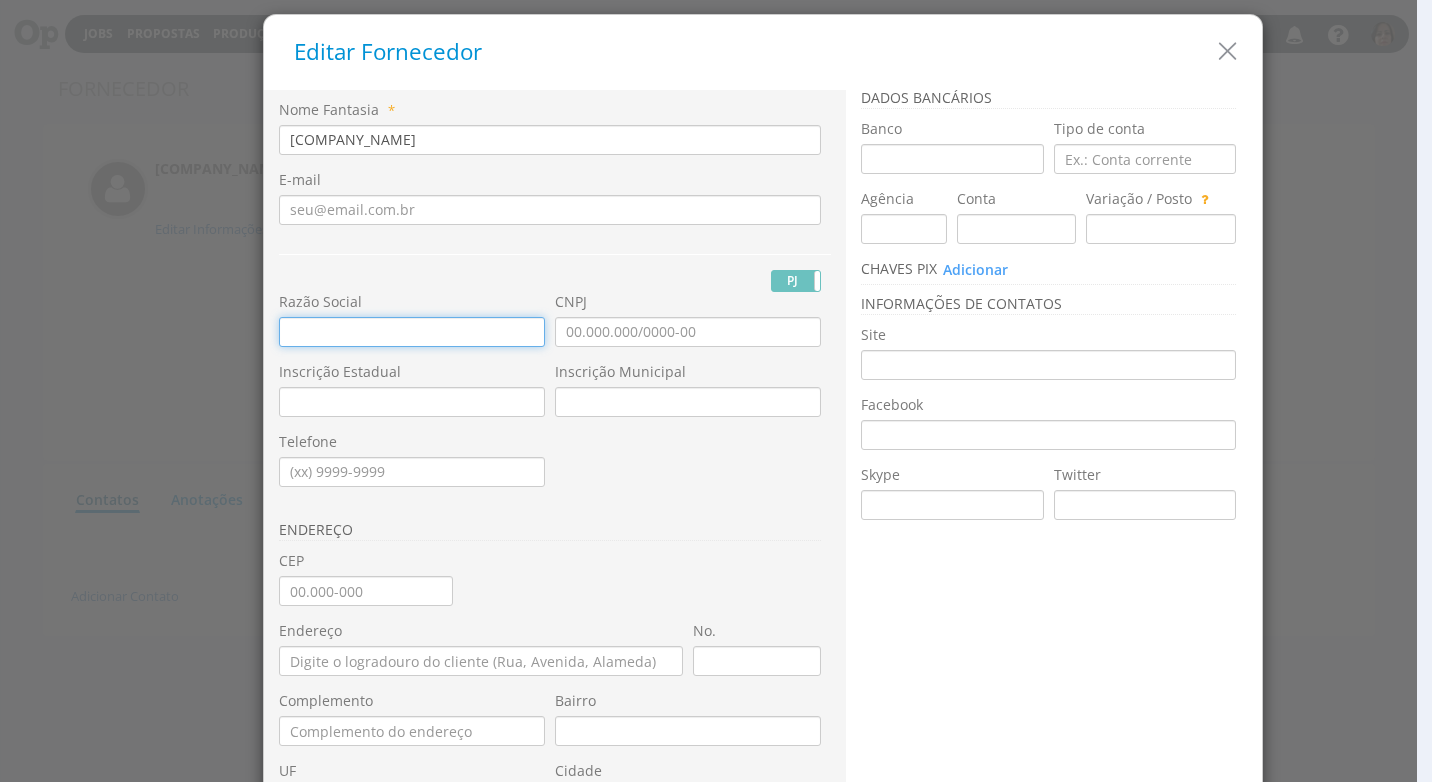 click at bounding box center (412, 332) 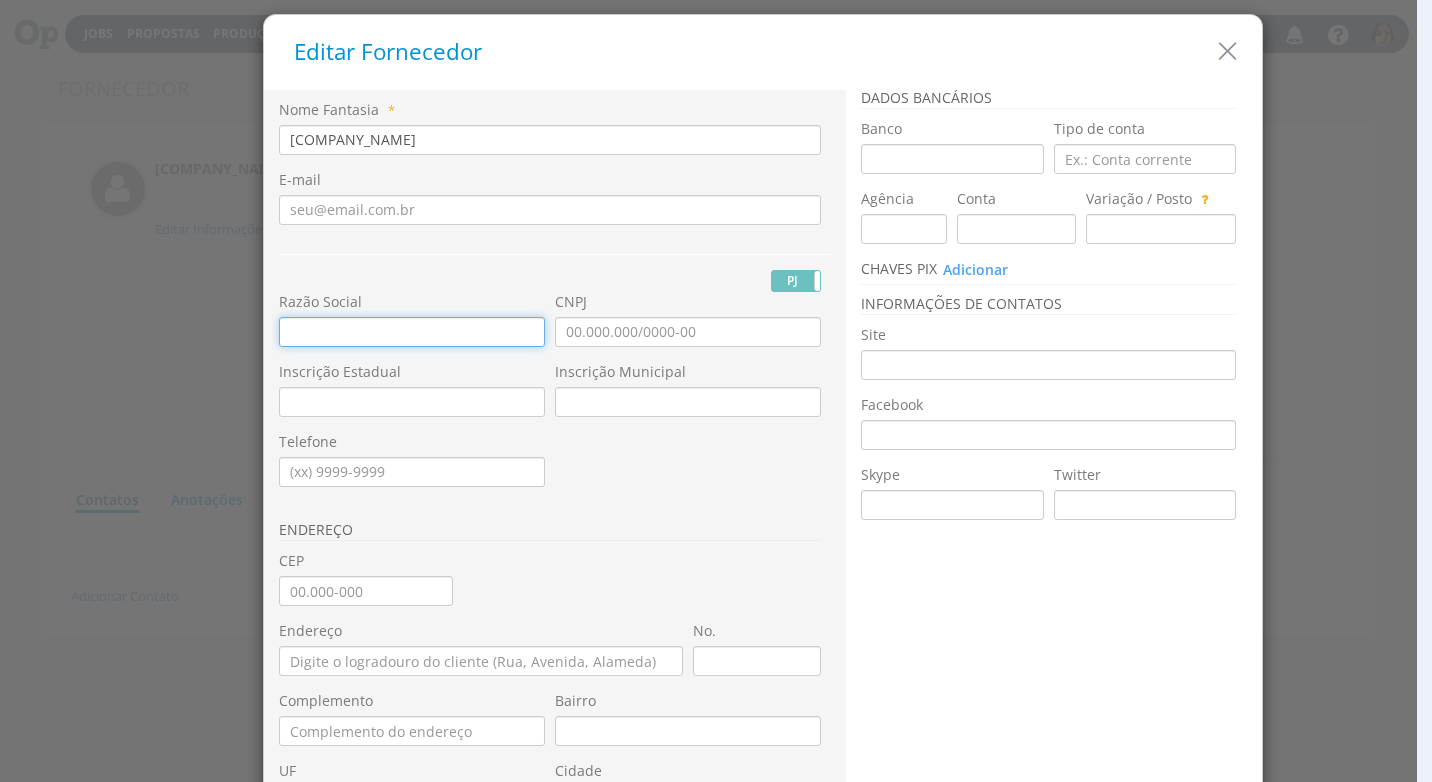 paste on "CONC. SISTEMA ANHANGUERA-BANDEIRANTES S/A" 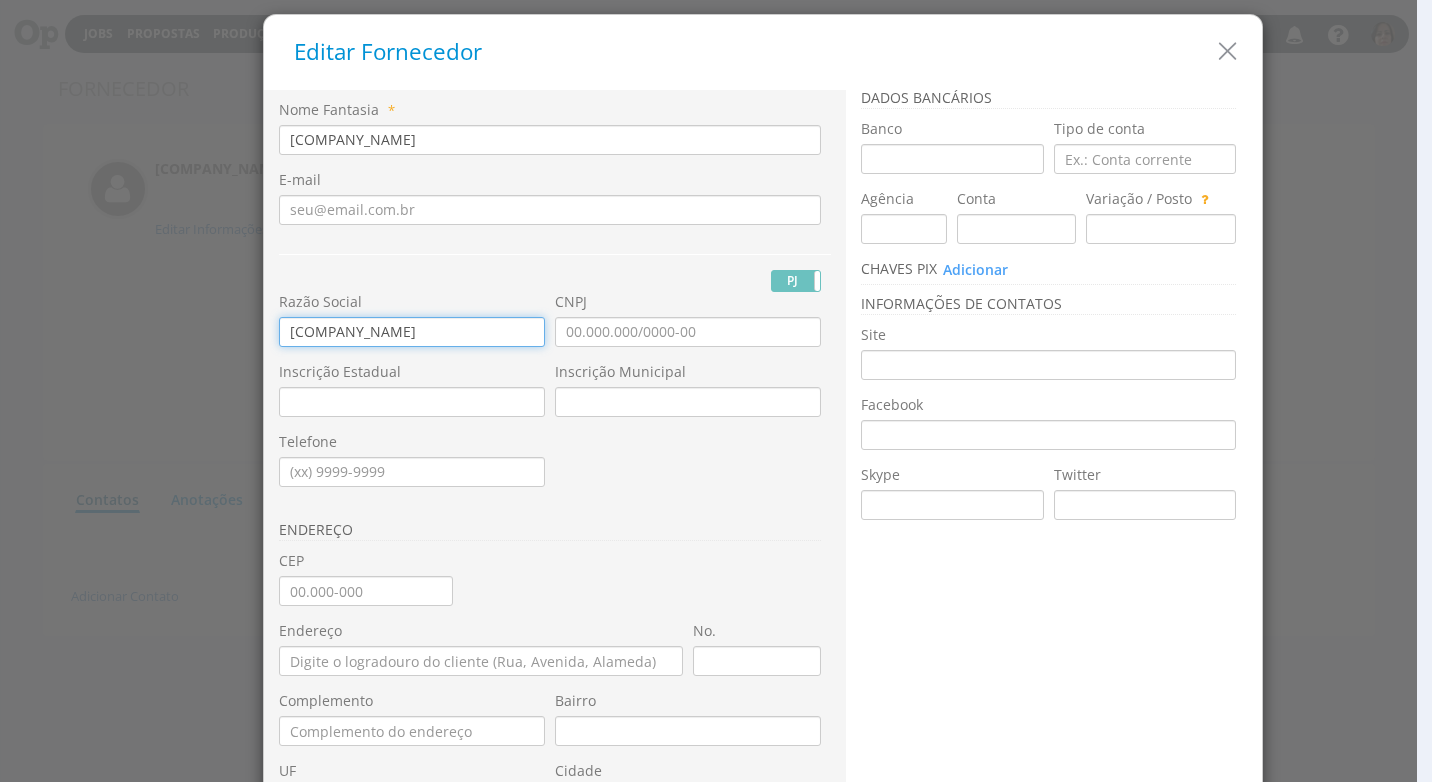 scroll, scrollTop: 0, scrollLeft: 88, axis: horizontal 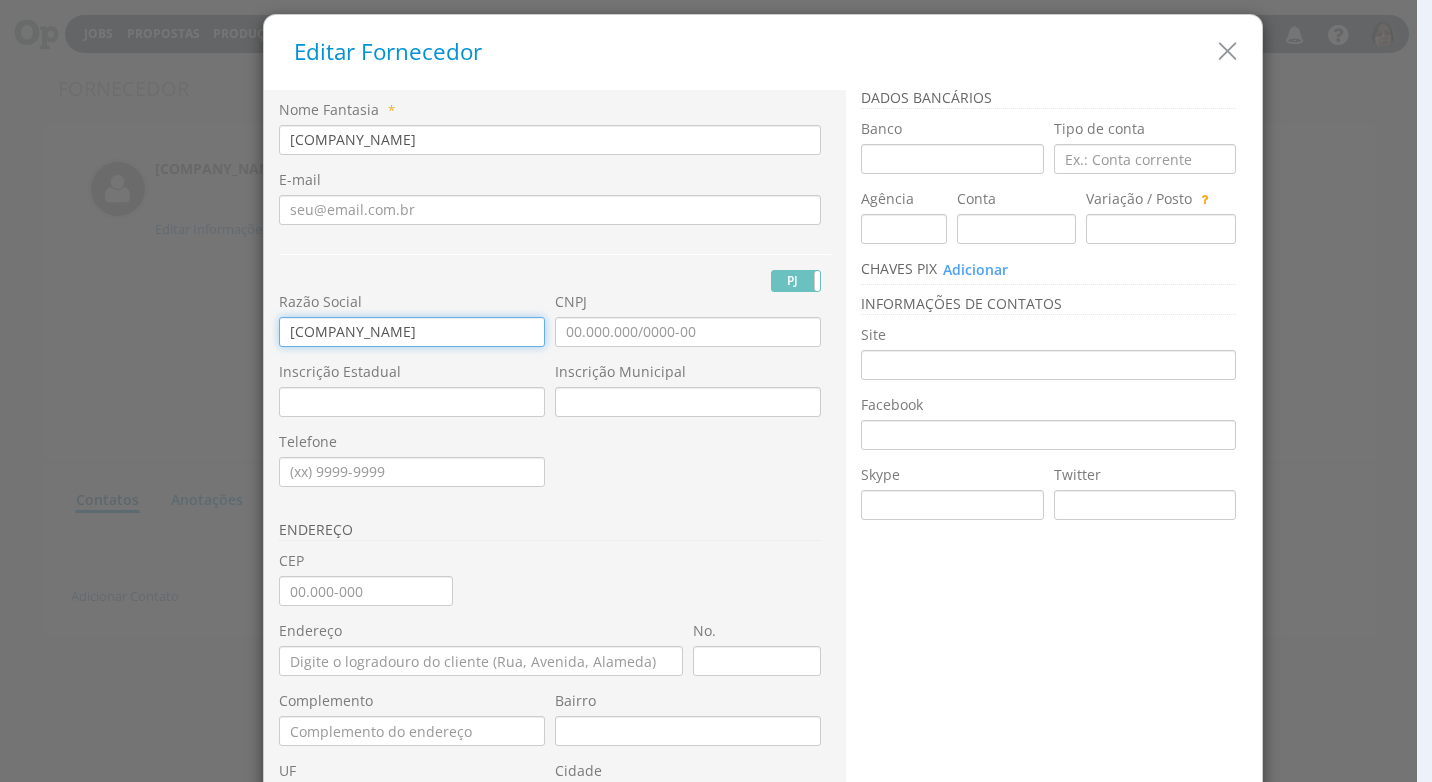type on "CONC. SISTEMA ANHANGUERA-BANDEIRANTES S/A" 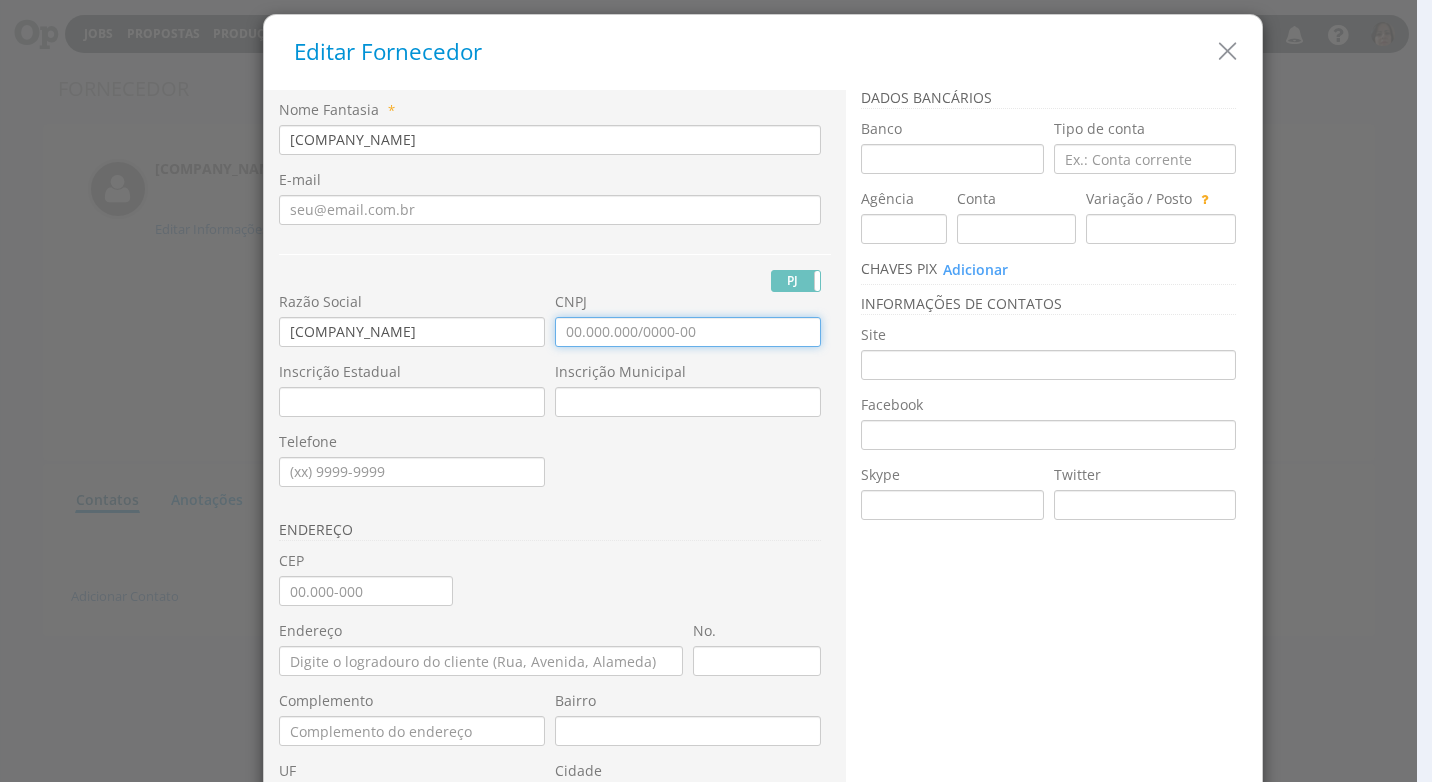 scroll, scrollTop: 0, scrollLeft: 0, axis: both 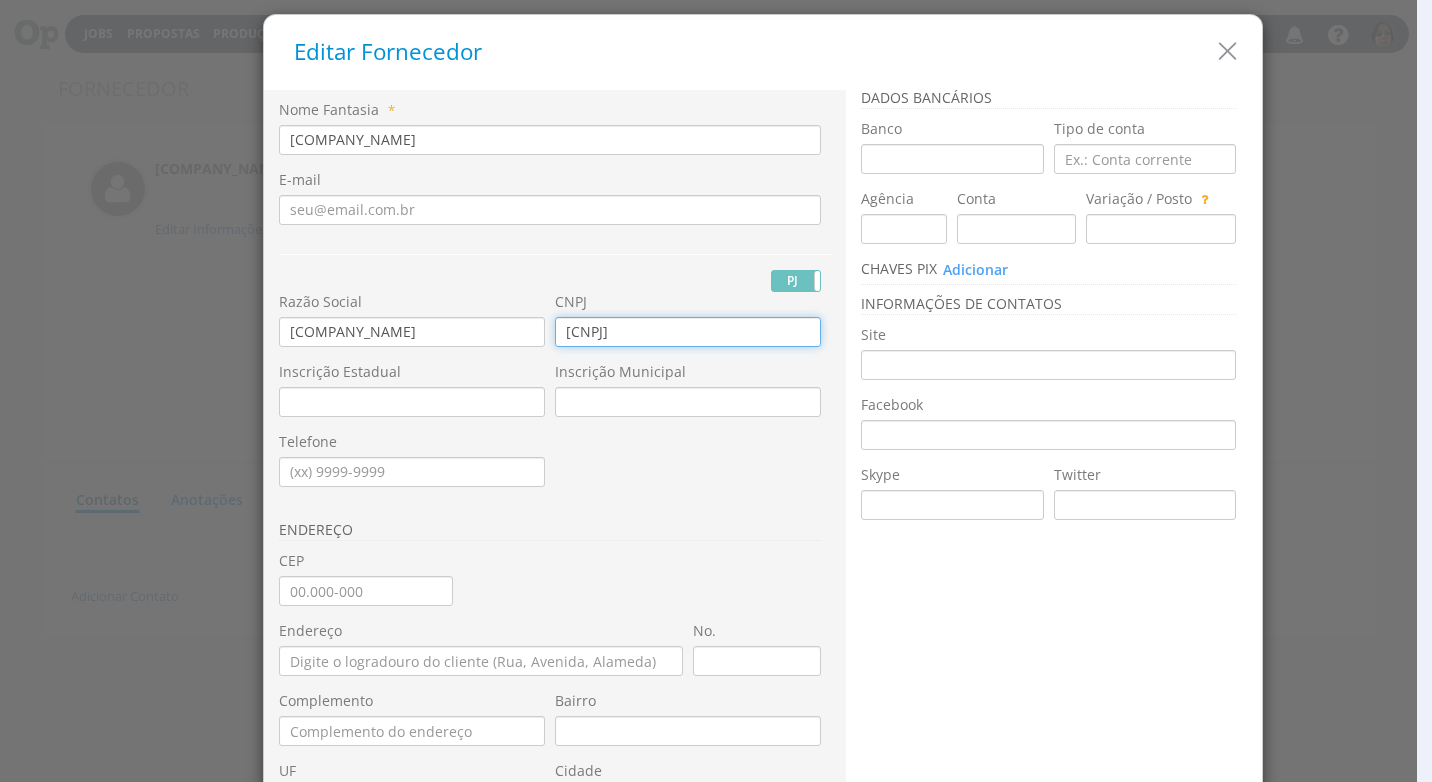 type on "02.451.848/0001-62" 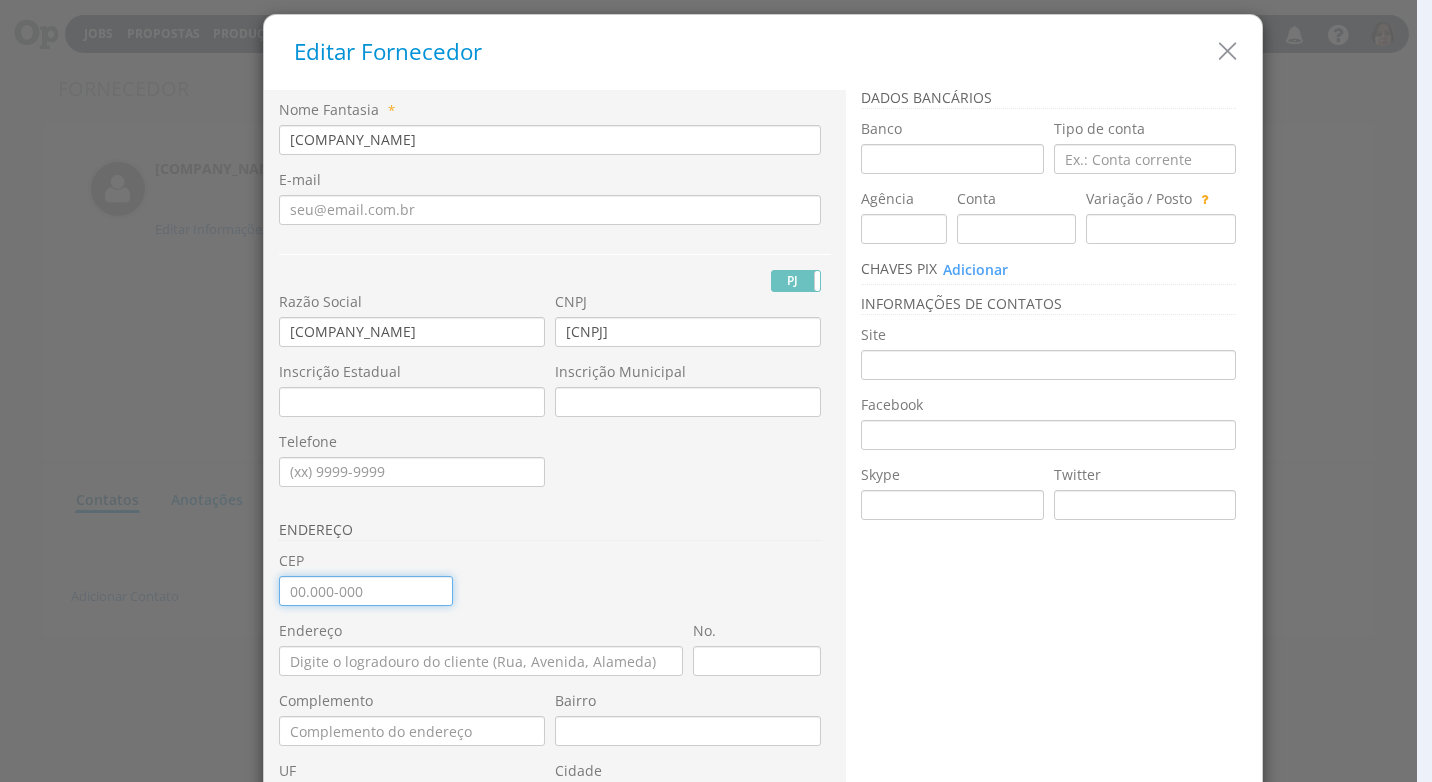 click on "CEP" at bounding box center (366, 591) 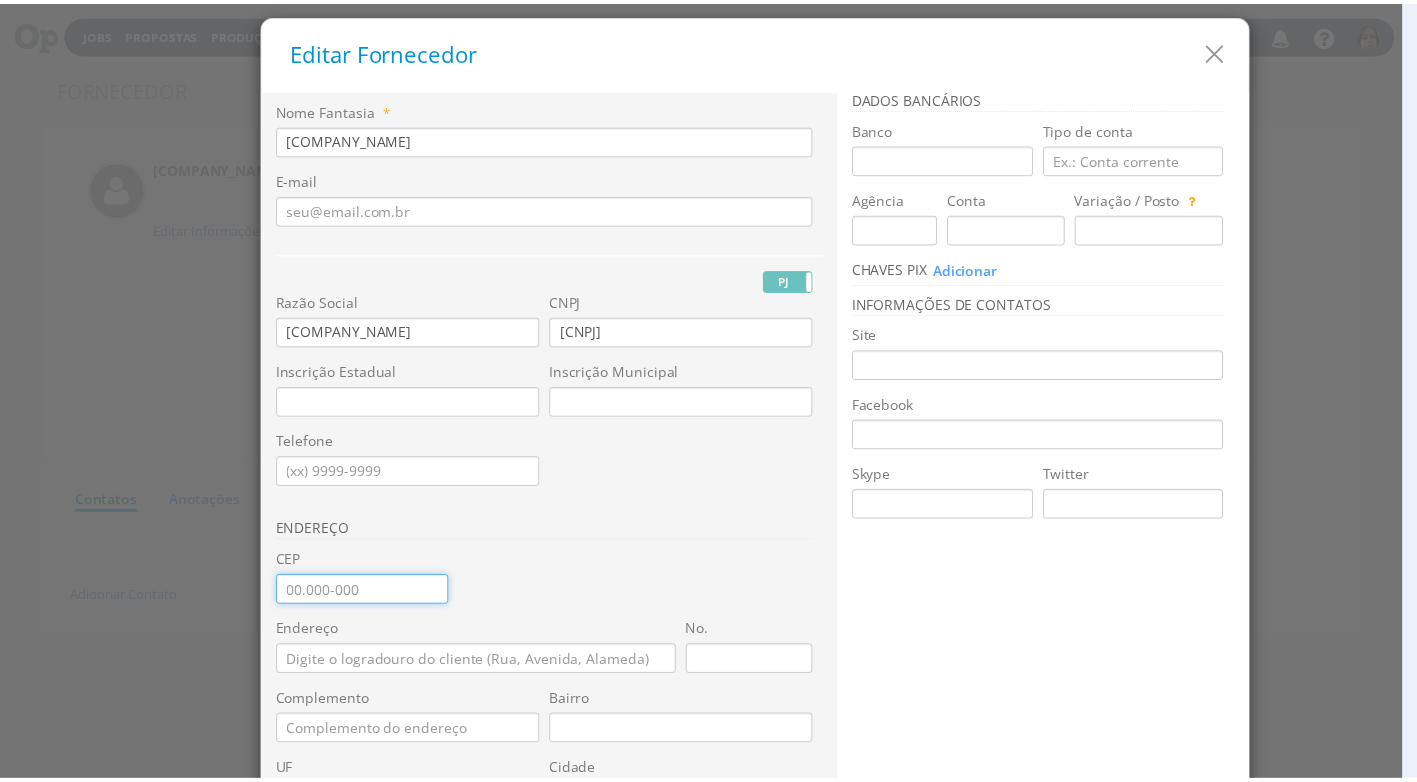 scroll, scrollTop: 269, scrollLeft: 0, axis: vertical 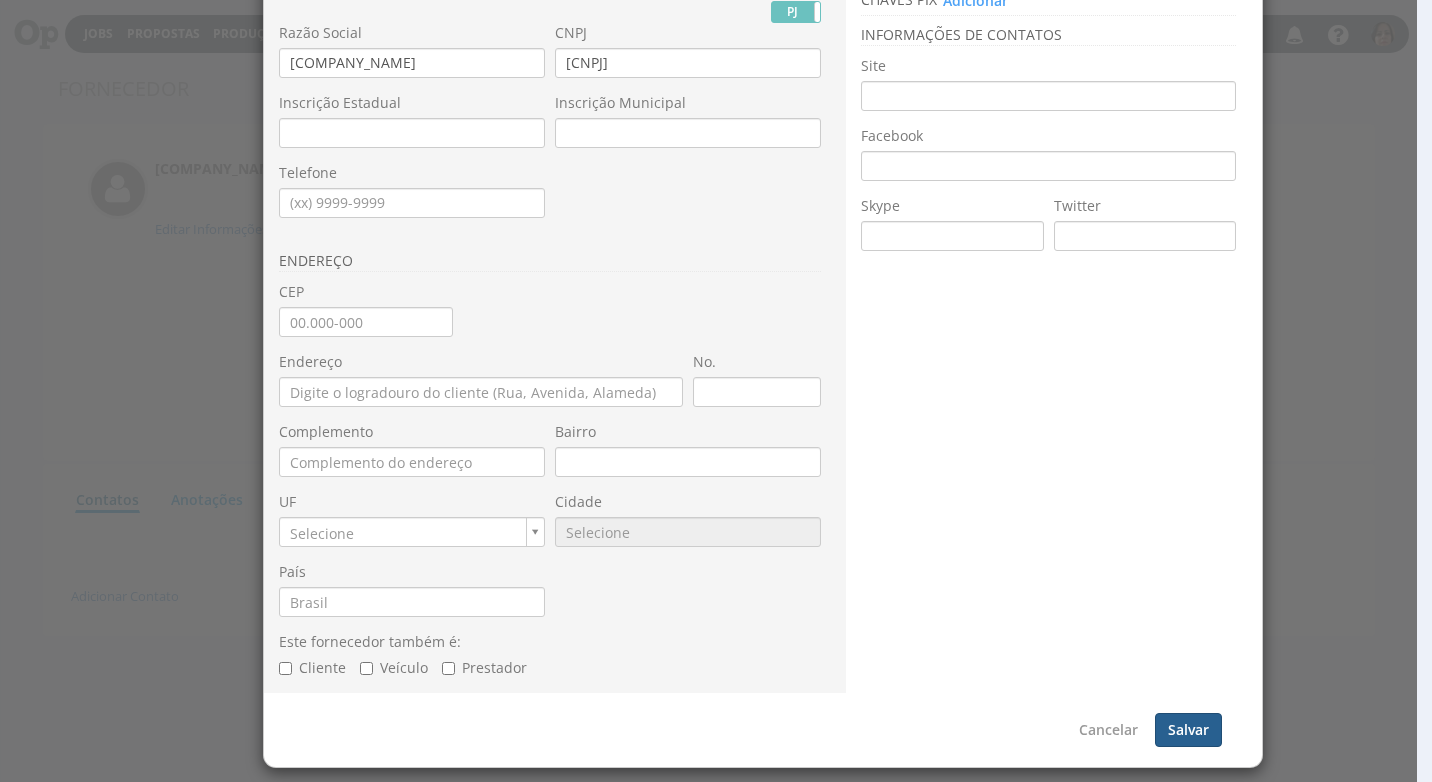 click on "Salvar" at bounding box center [1188, 730] 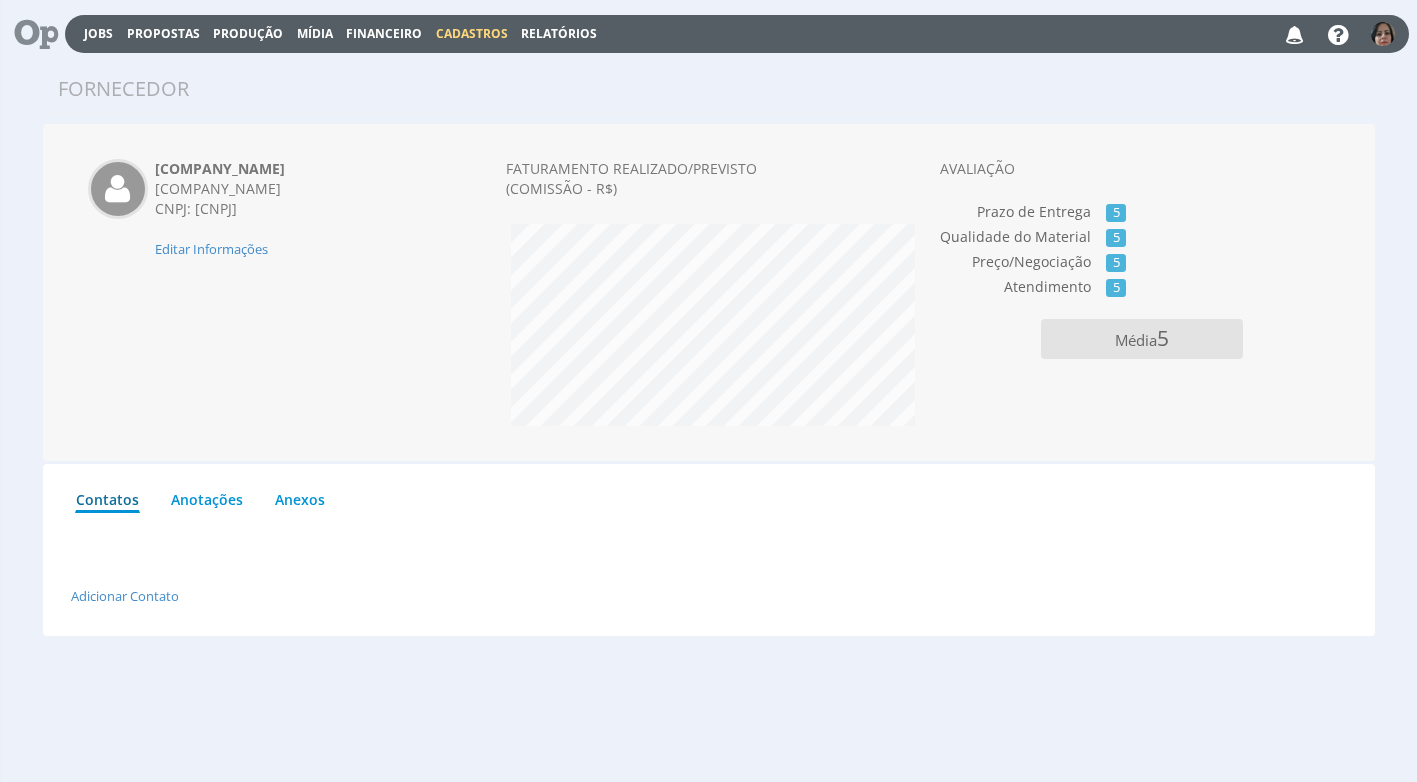 click on "Cadastros" at bounding box center (472, 33) 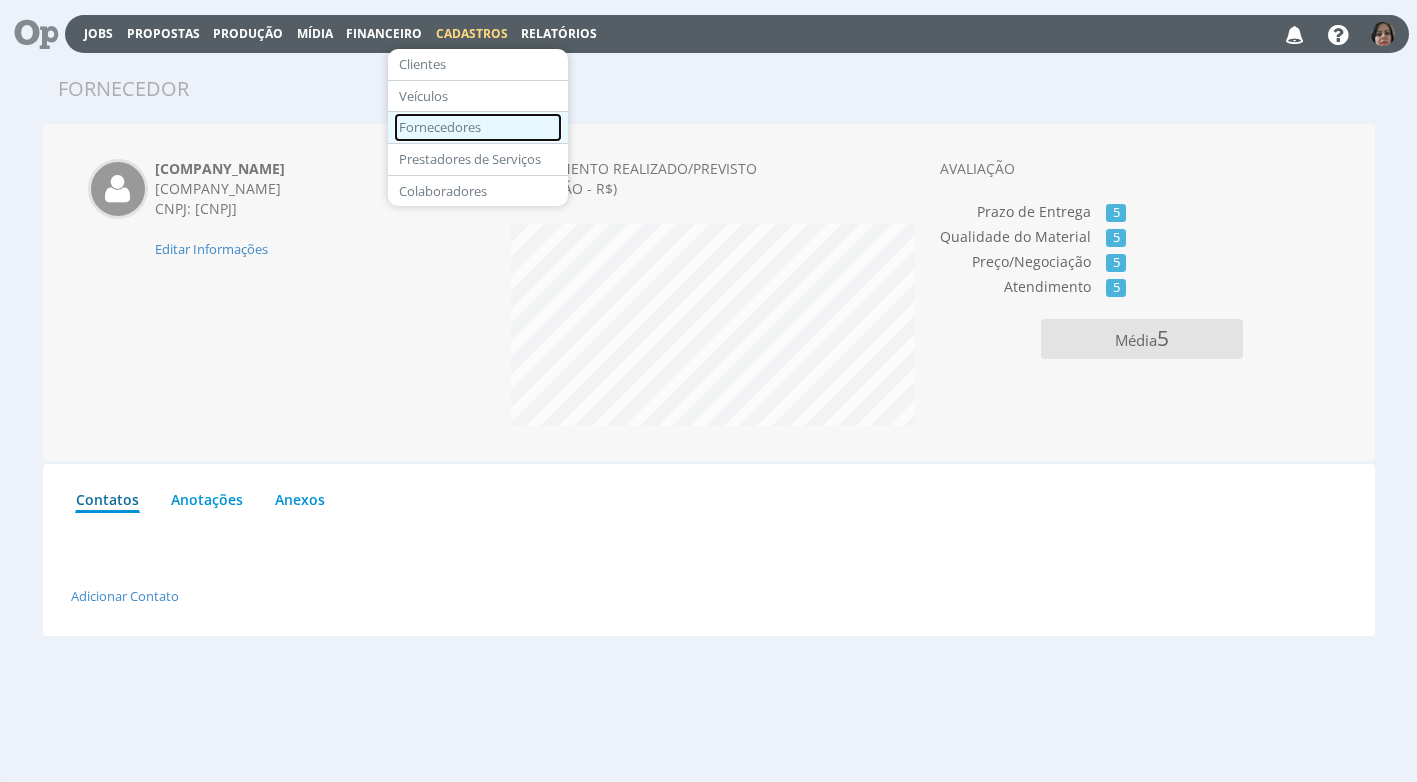 click on "Fornecedores" at bounding box center (478, 127) 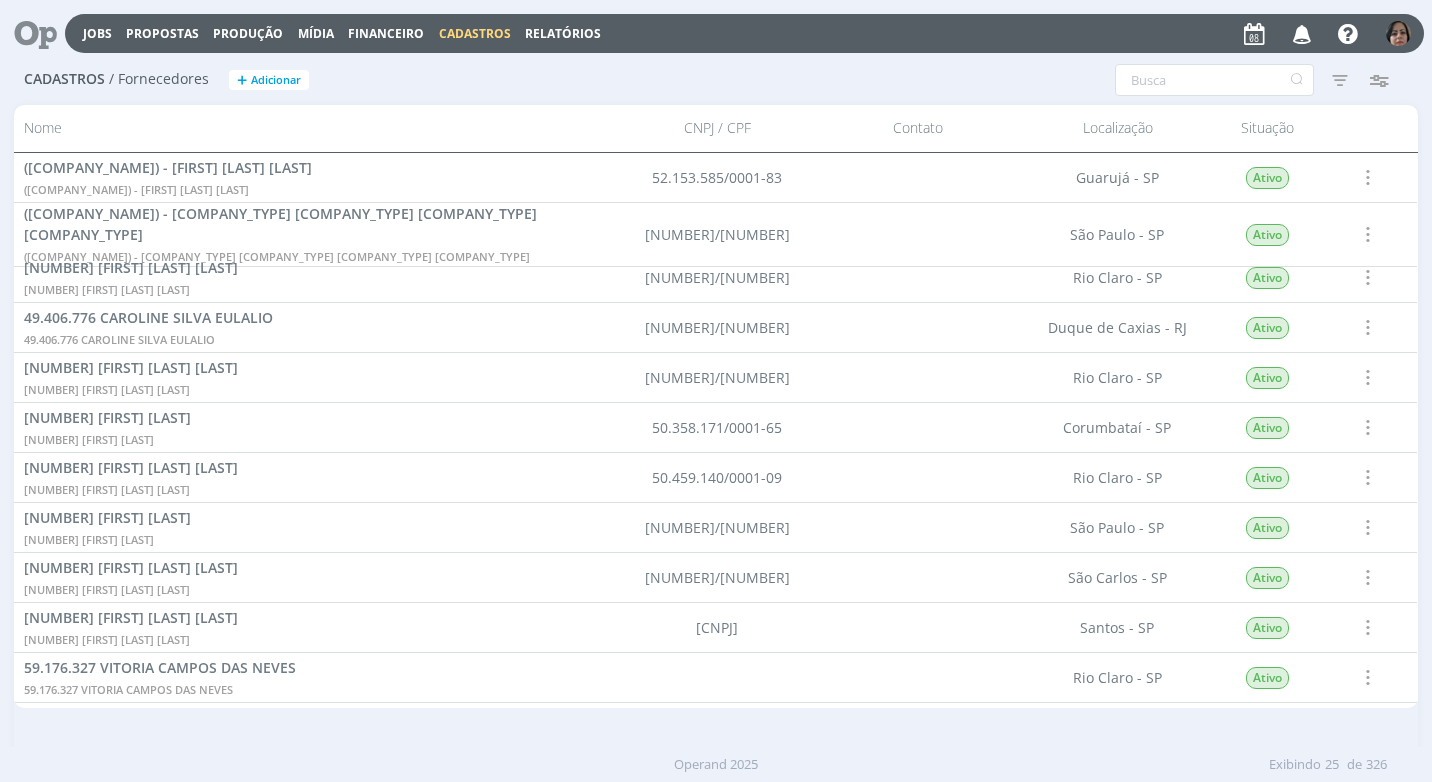 scroll, scrollTop: 0, scrollLeft: 0, axis: both 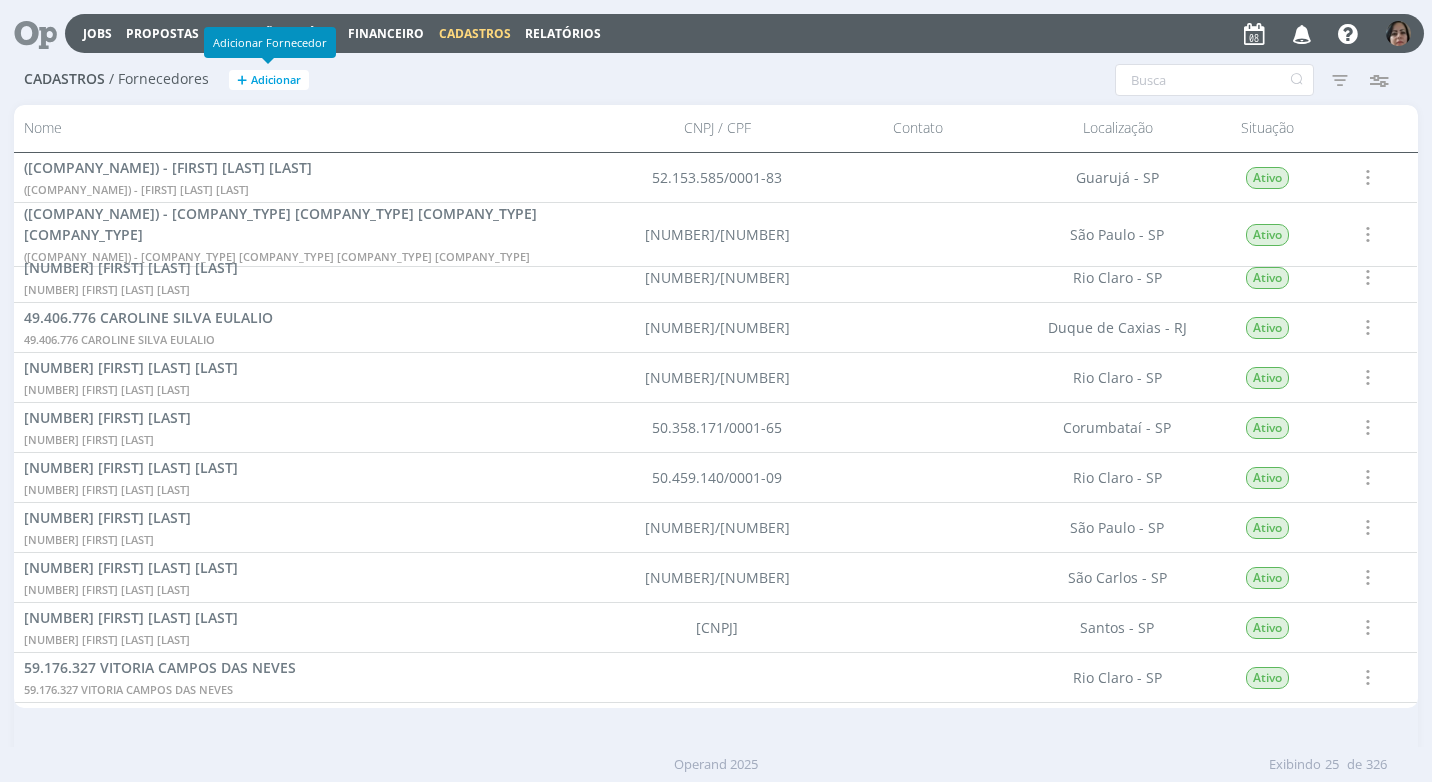 click on "Adicionar" at bounding box center [276, 80] 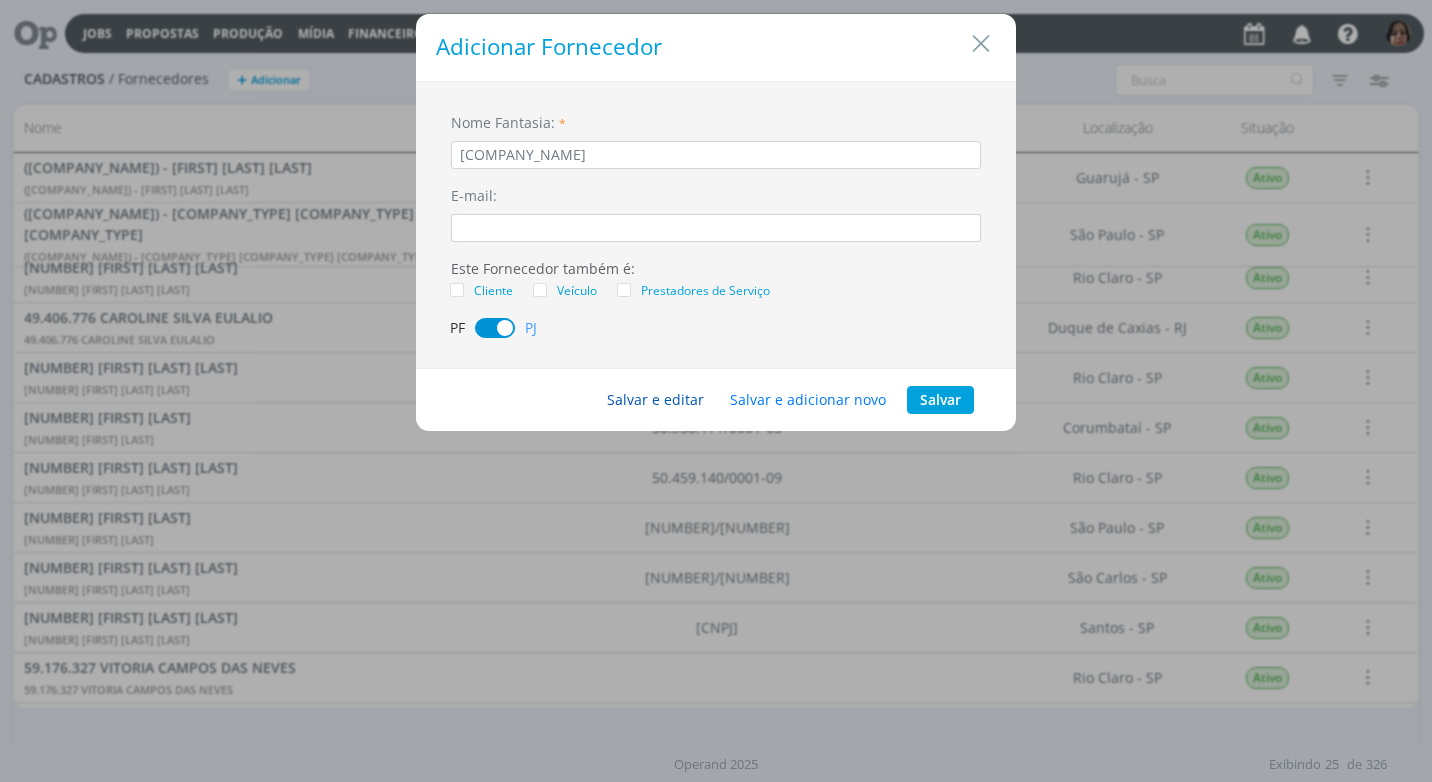 type on "[COMPANY_NAME]" 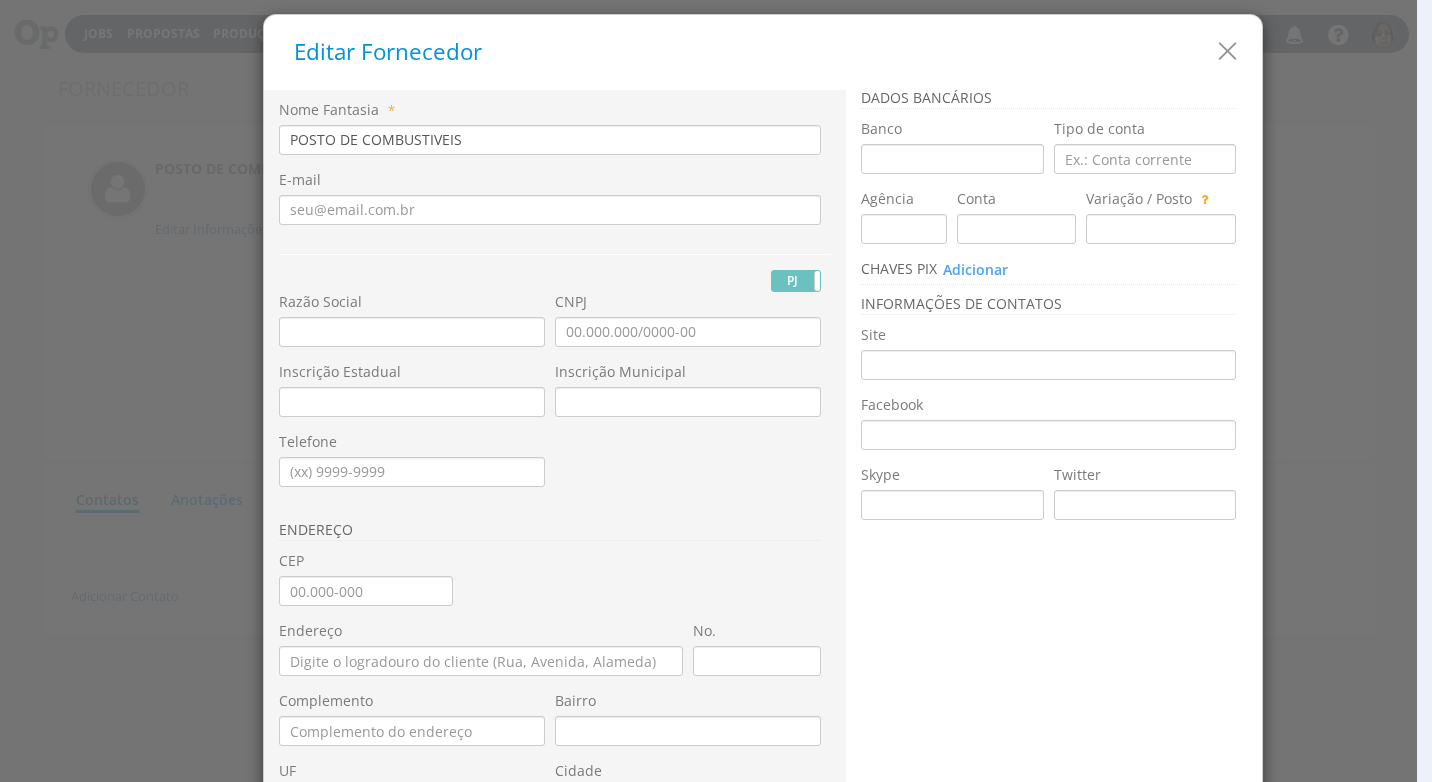 scroll, scrollTop: 0, scrollLeft: 0, axis: both 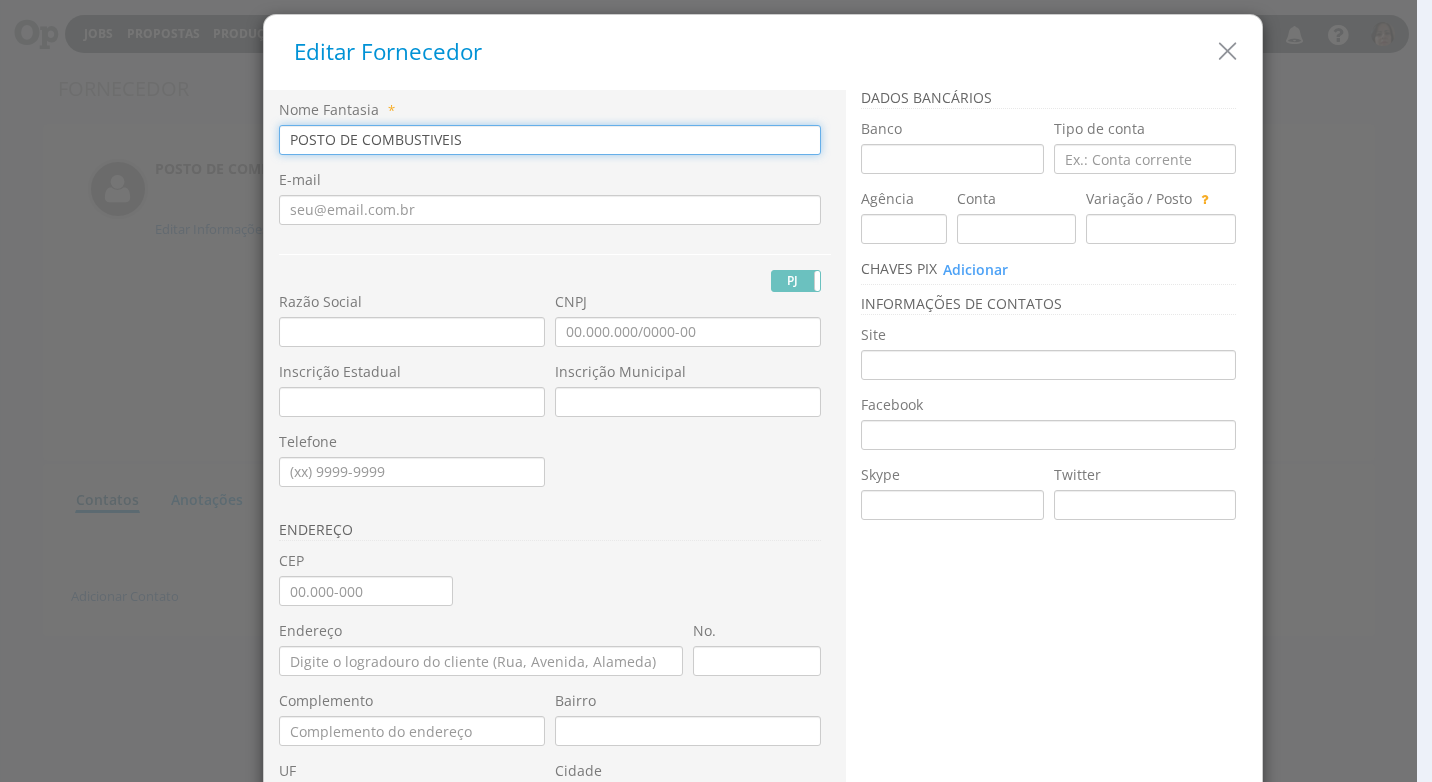 click on "POSTO DE COMBUSTIVEIS" at bounding box center [550, 140] 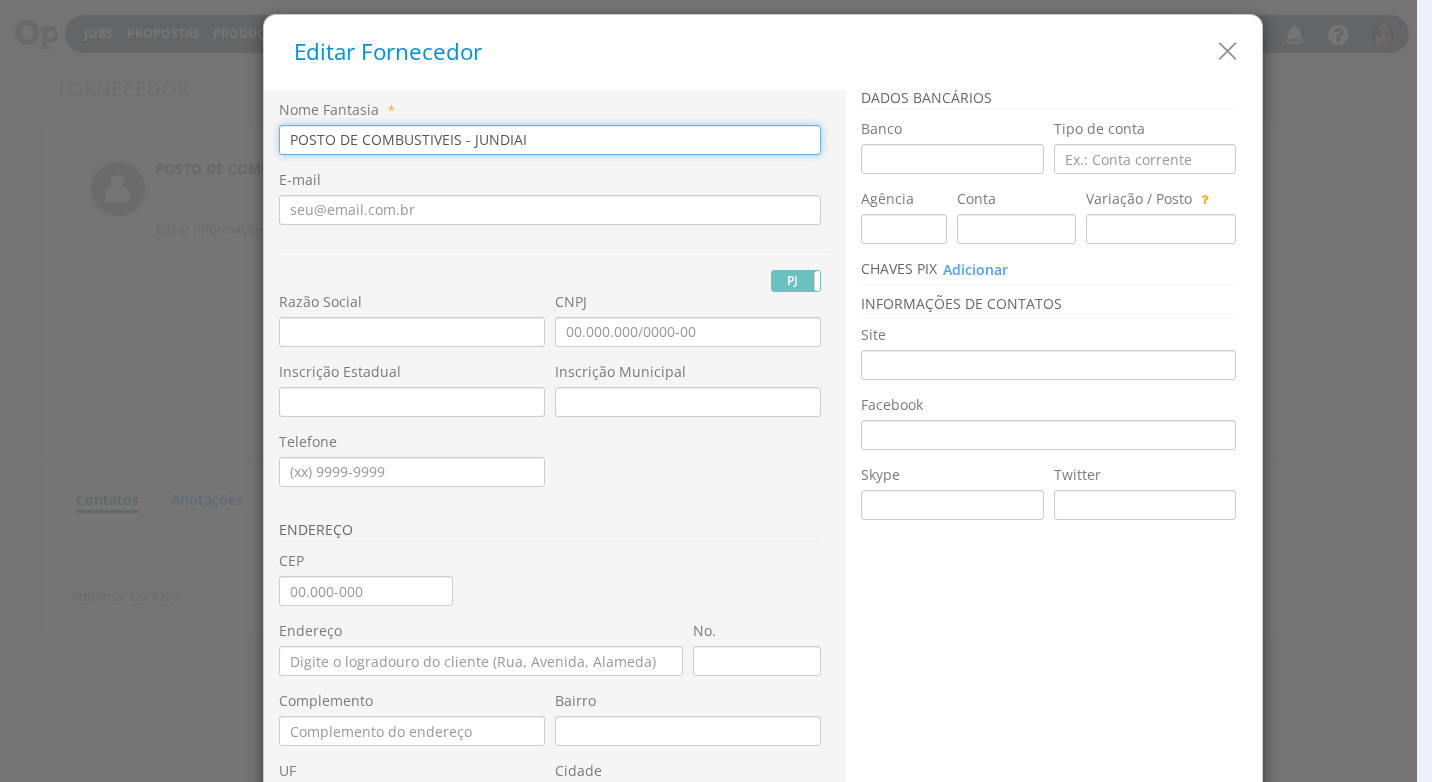 drag, startPoint x: 449, startPoint y: 137, endPoint x: 432, endPoint y: 138, distance: 17.029387 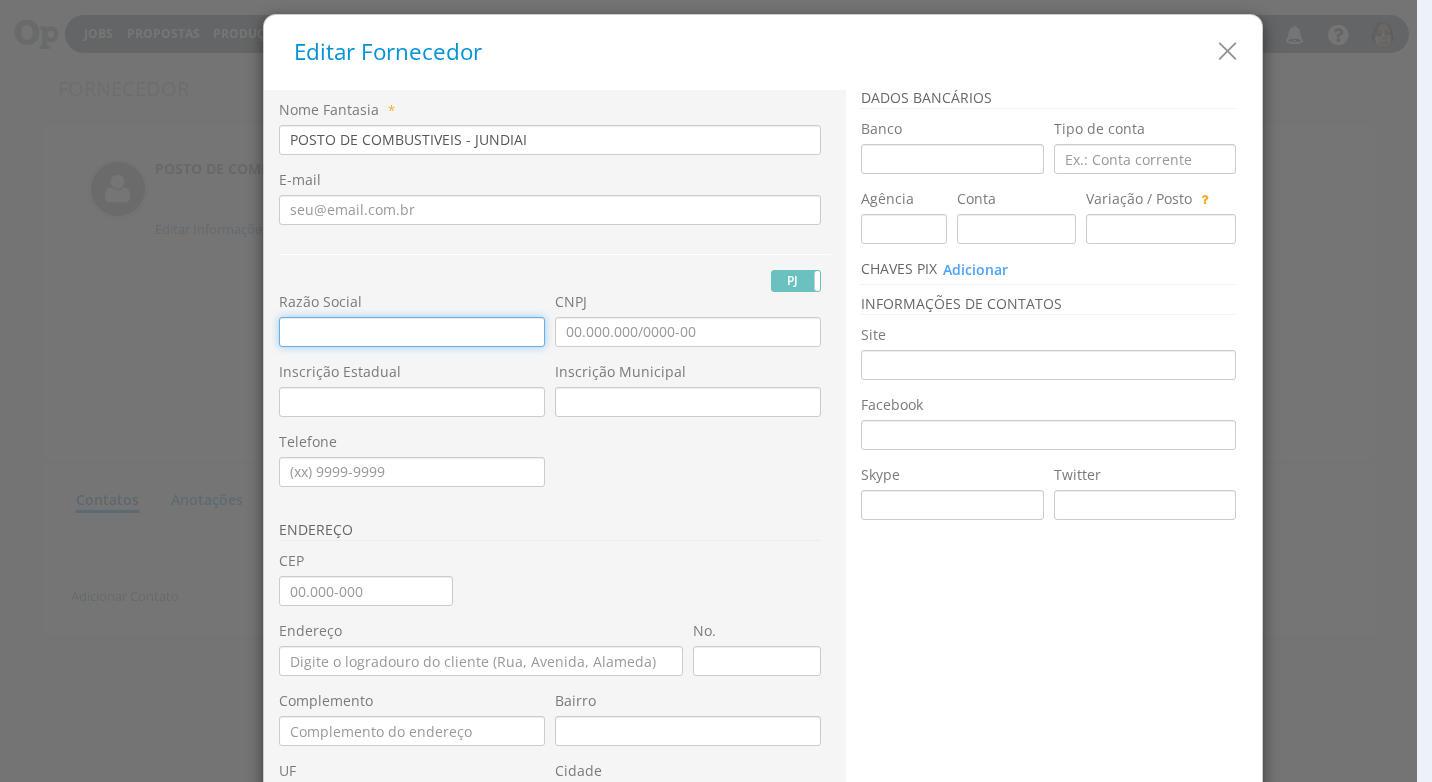 click at bounding box center (412, 332) 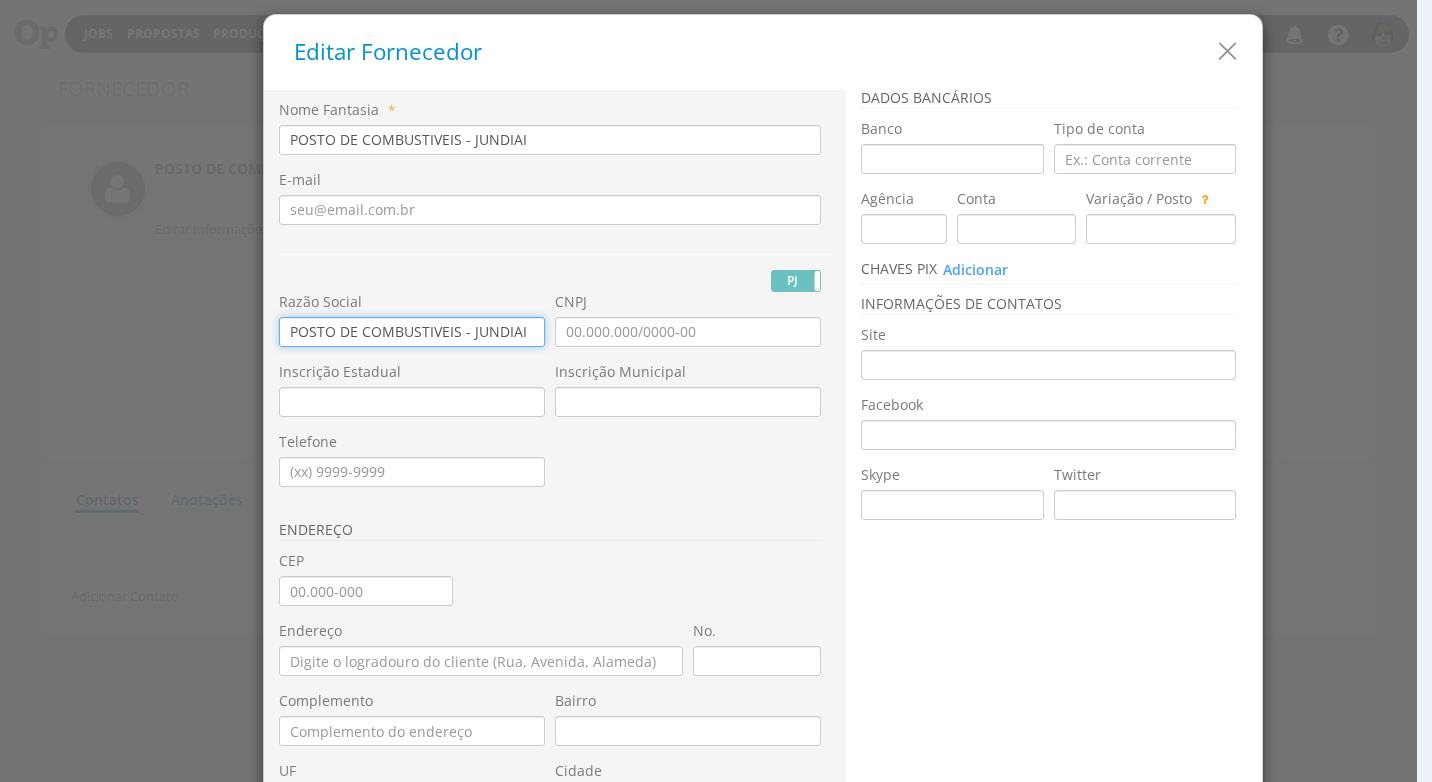 type on "POSTO DE COMBUSTIVEIS - JUNDIAI" 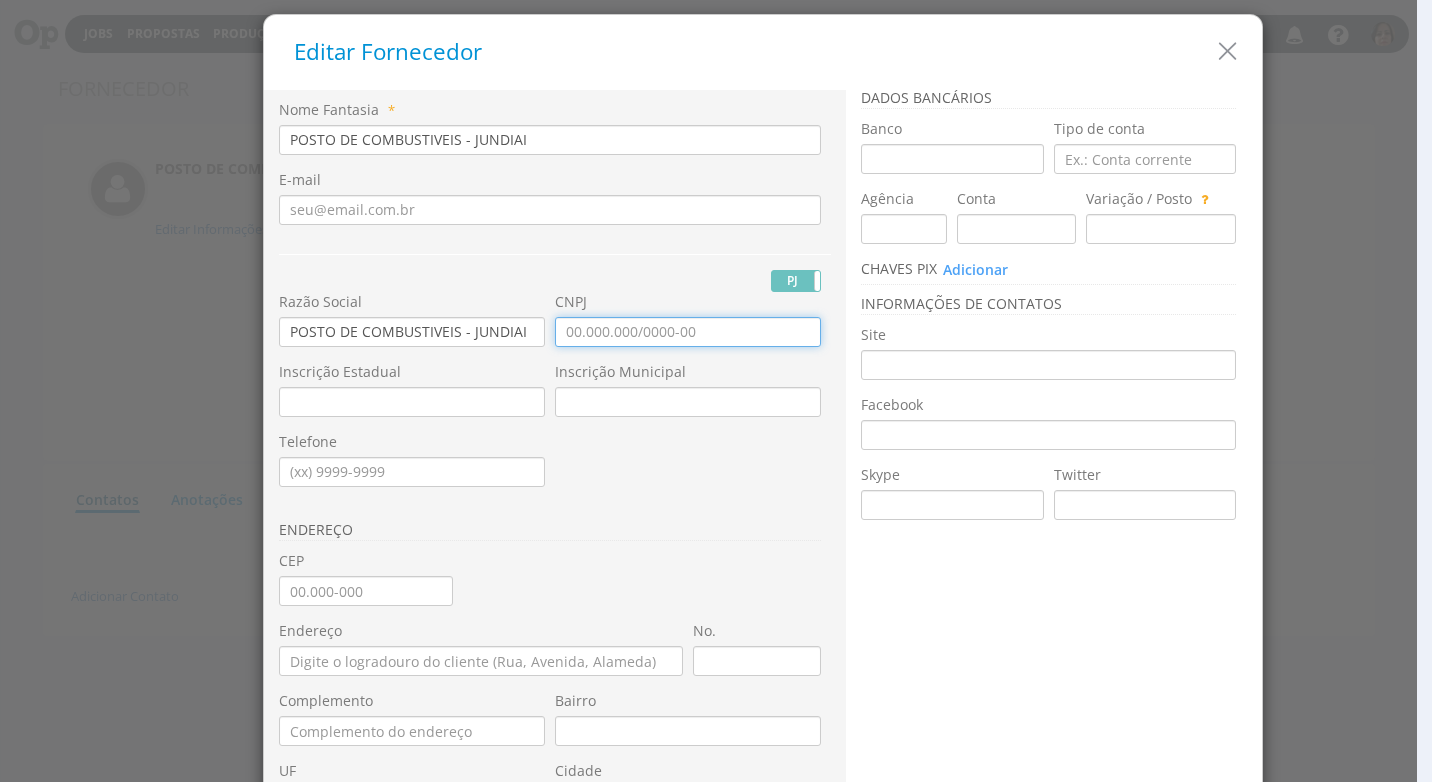 click on "CNPJ" at bounding box center (688, 332) 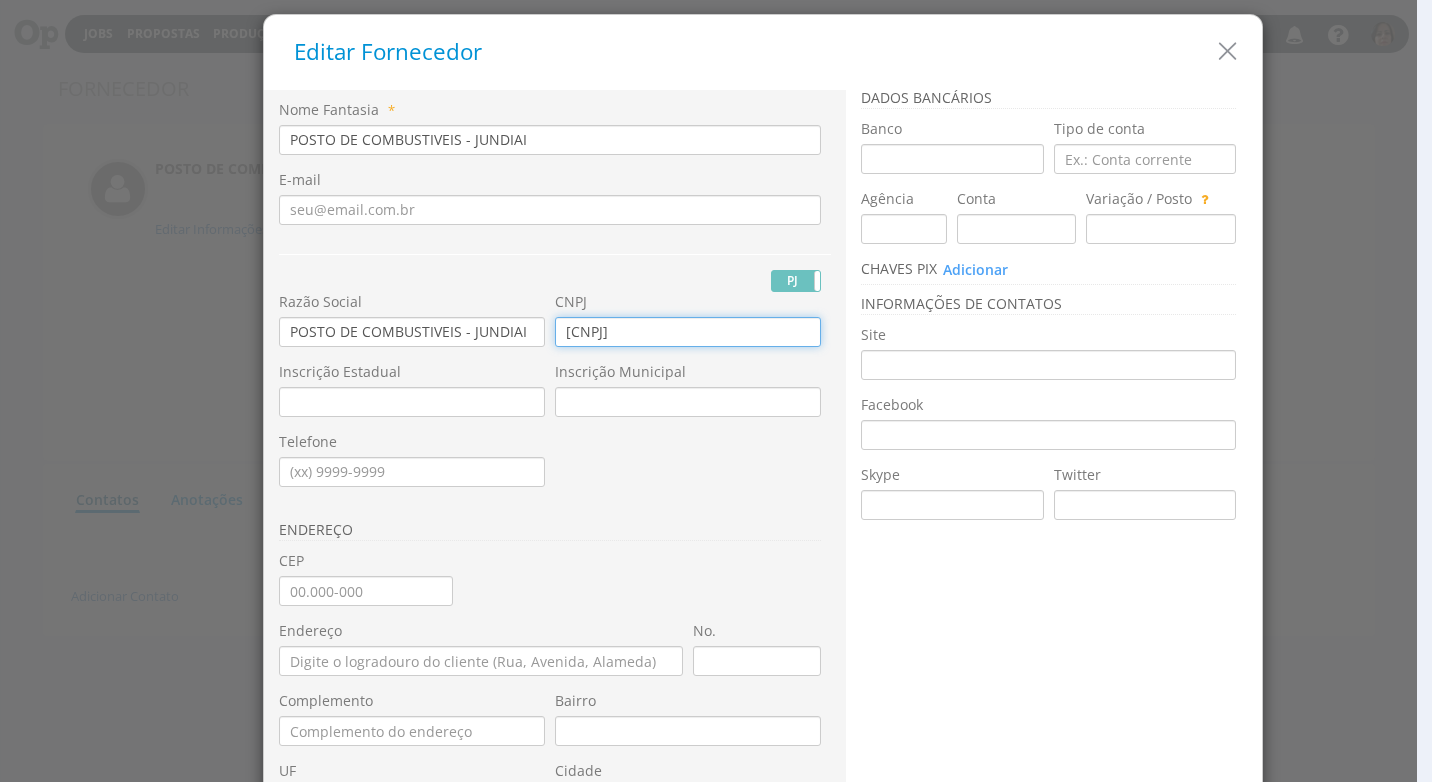 type on "05.600.537/0001-06" 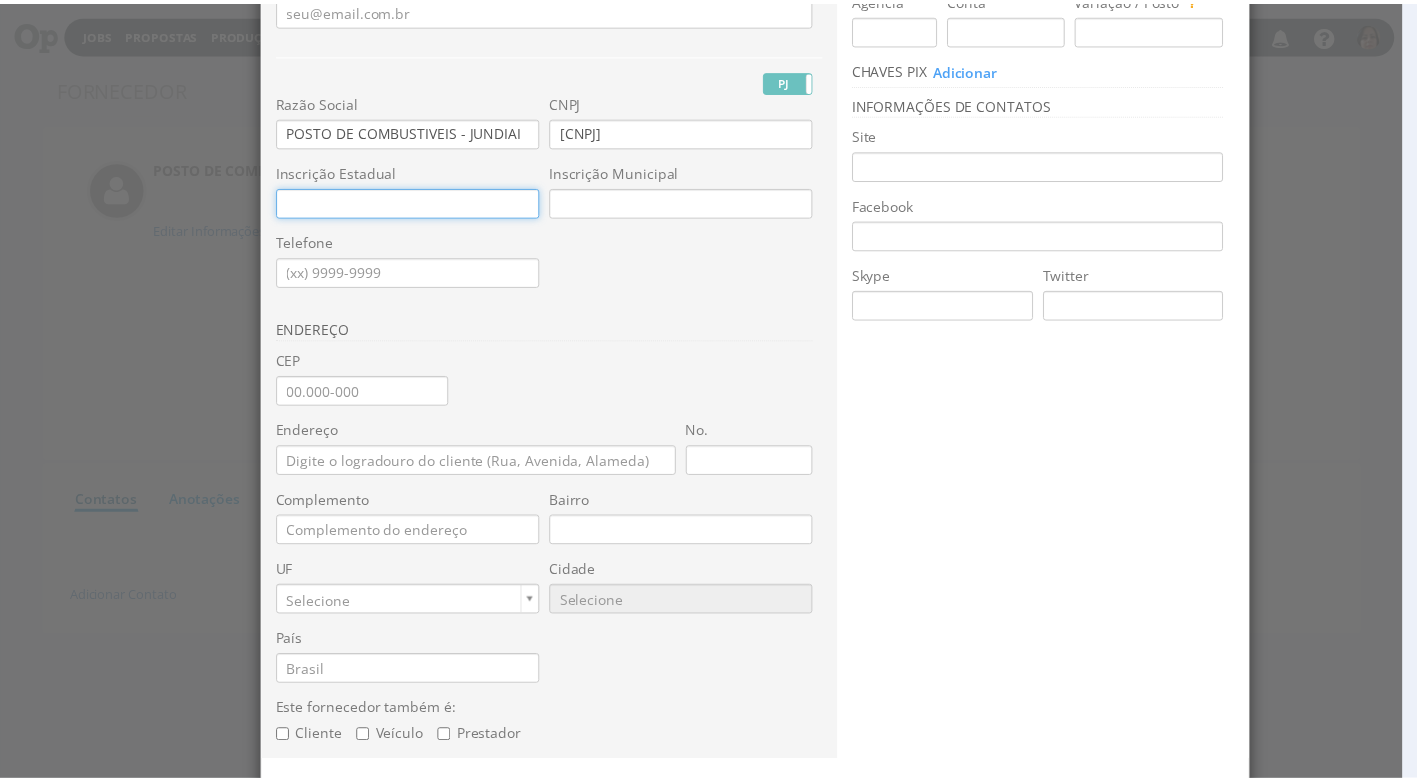 scroll, scrollTop: 269, scrollLeft: 0, axis: vertical 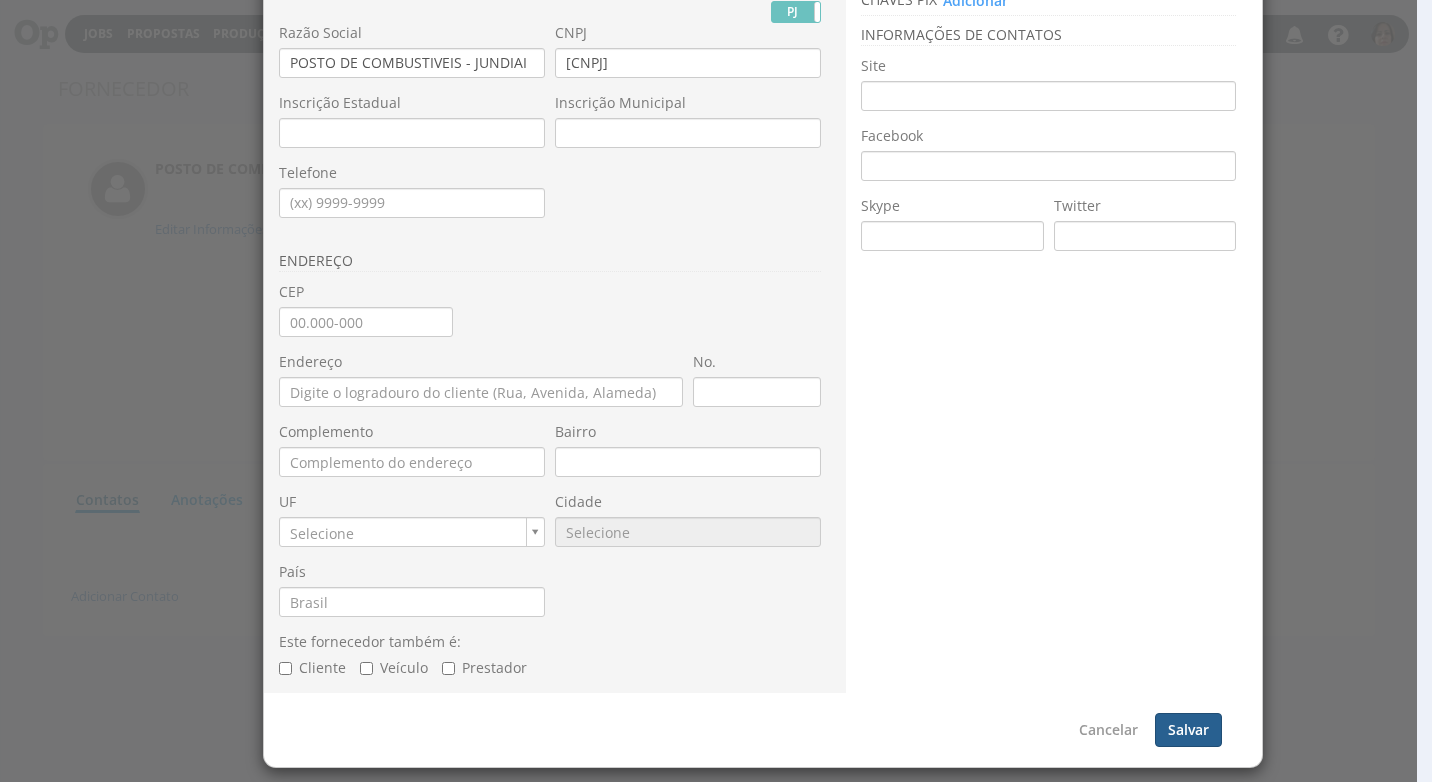 click on "Salvar" at bounding box center (1188, 730) 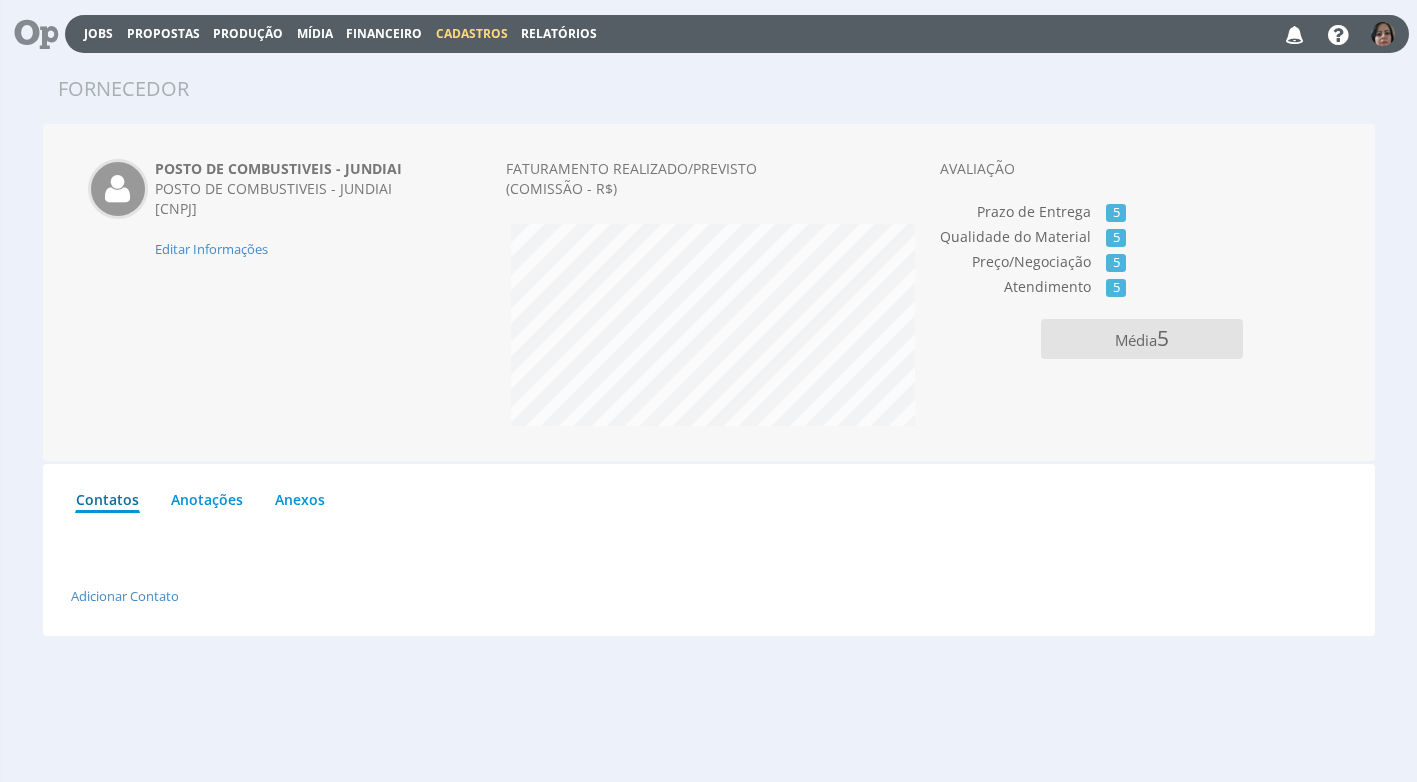 click on "Financeiro" at bounding box center (384, 33) 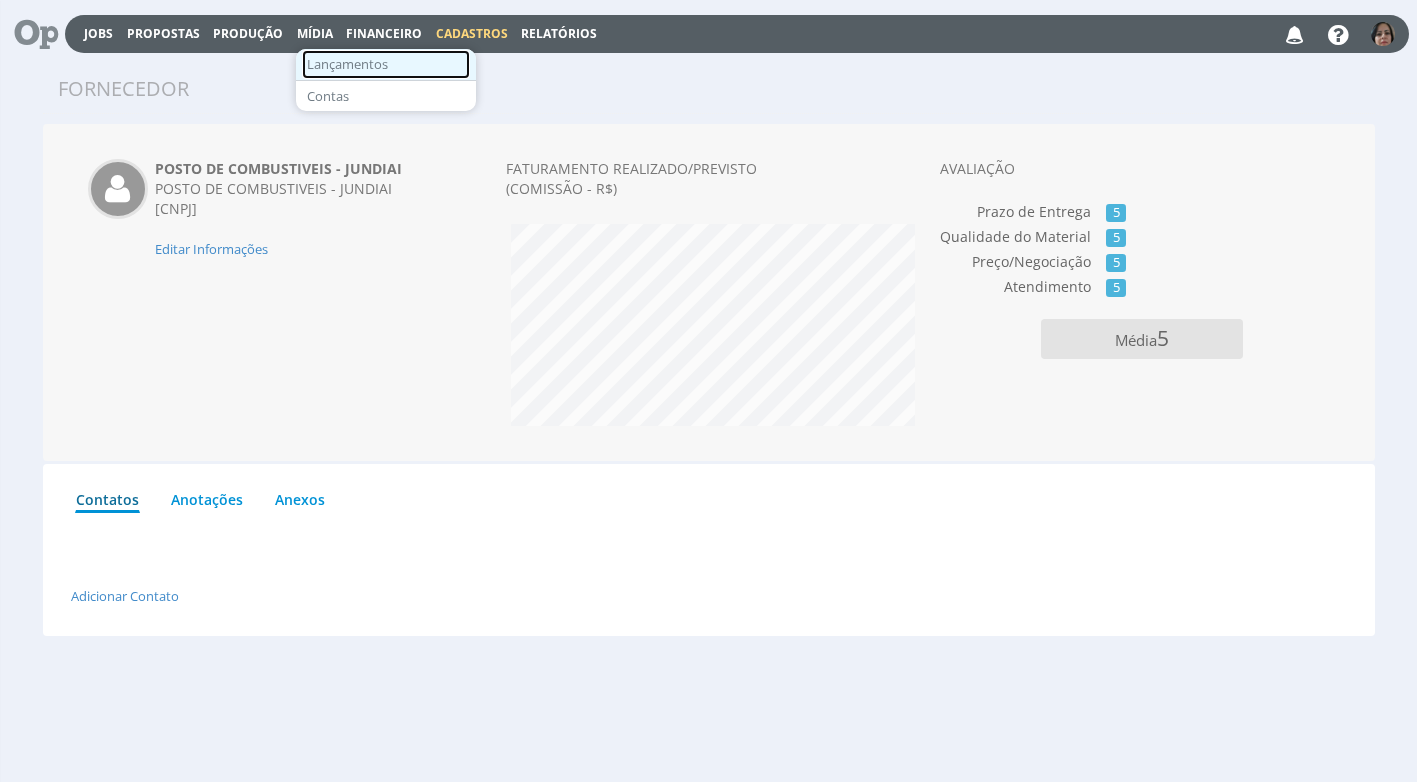 click on "Lançamentos" at bounding box center (386, 64) 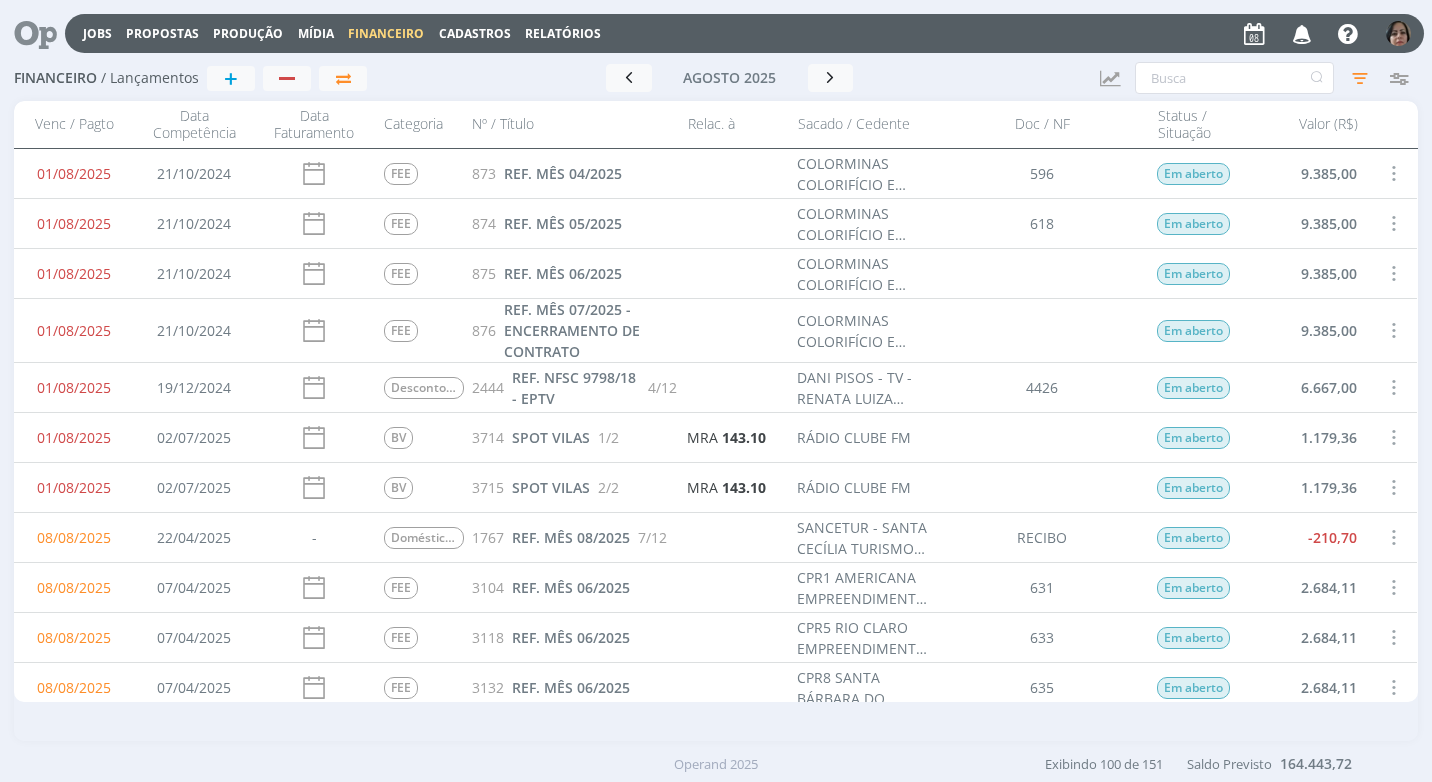 scroll, scrollTop: 0, scrollLeft: 0, axis: both 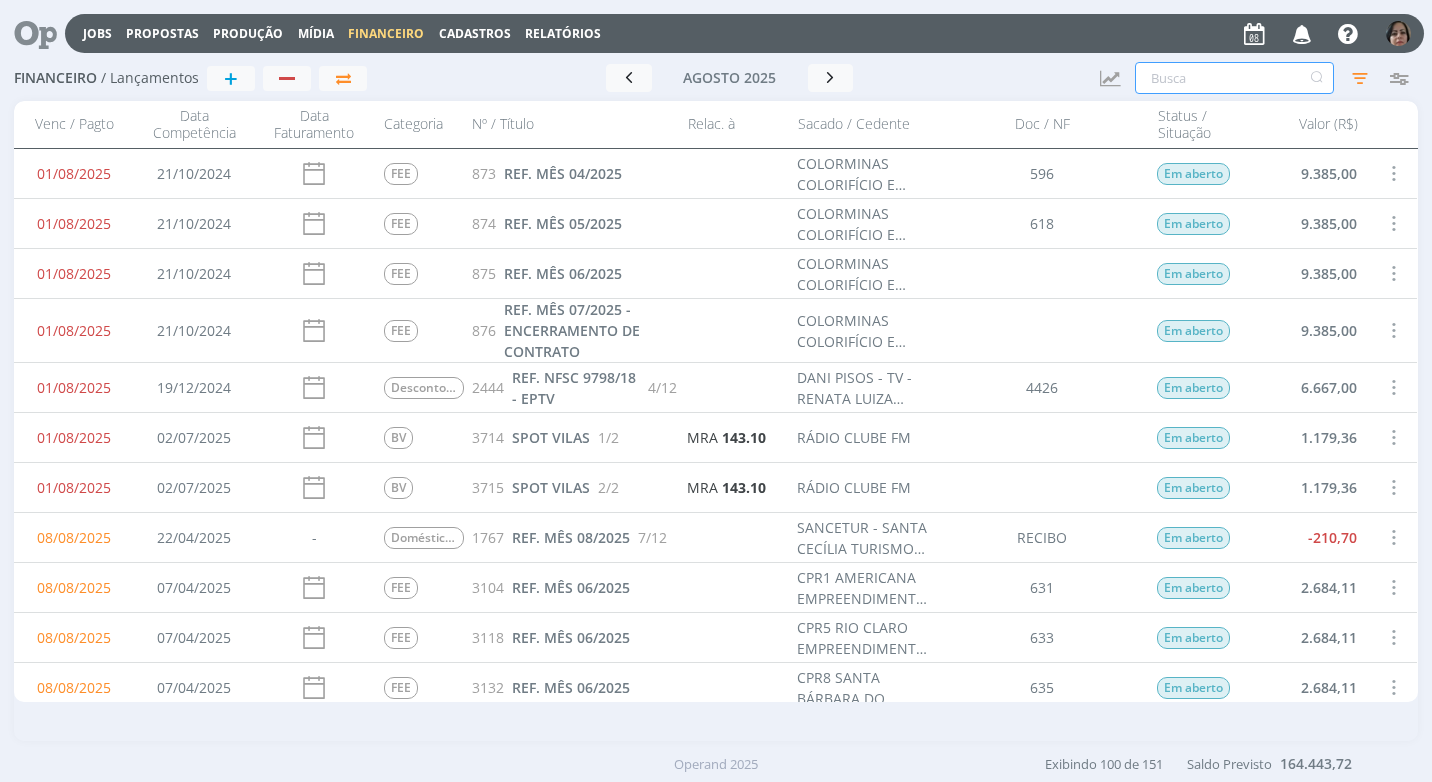 click at bounding box center (1234, 78) 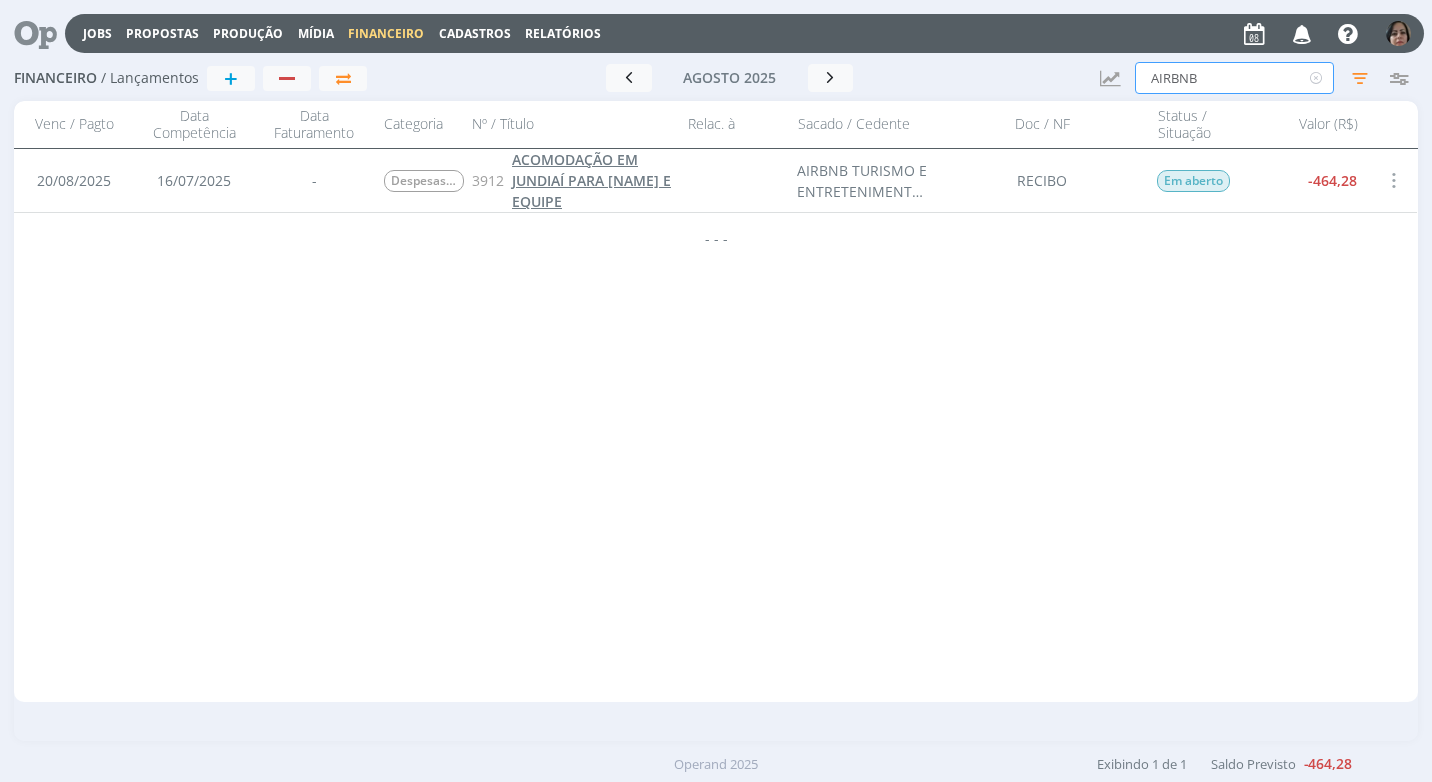 type on "AIRBNB" 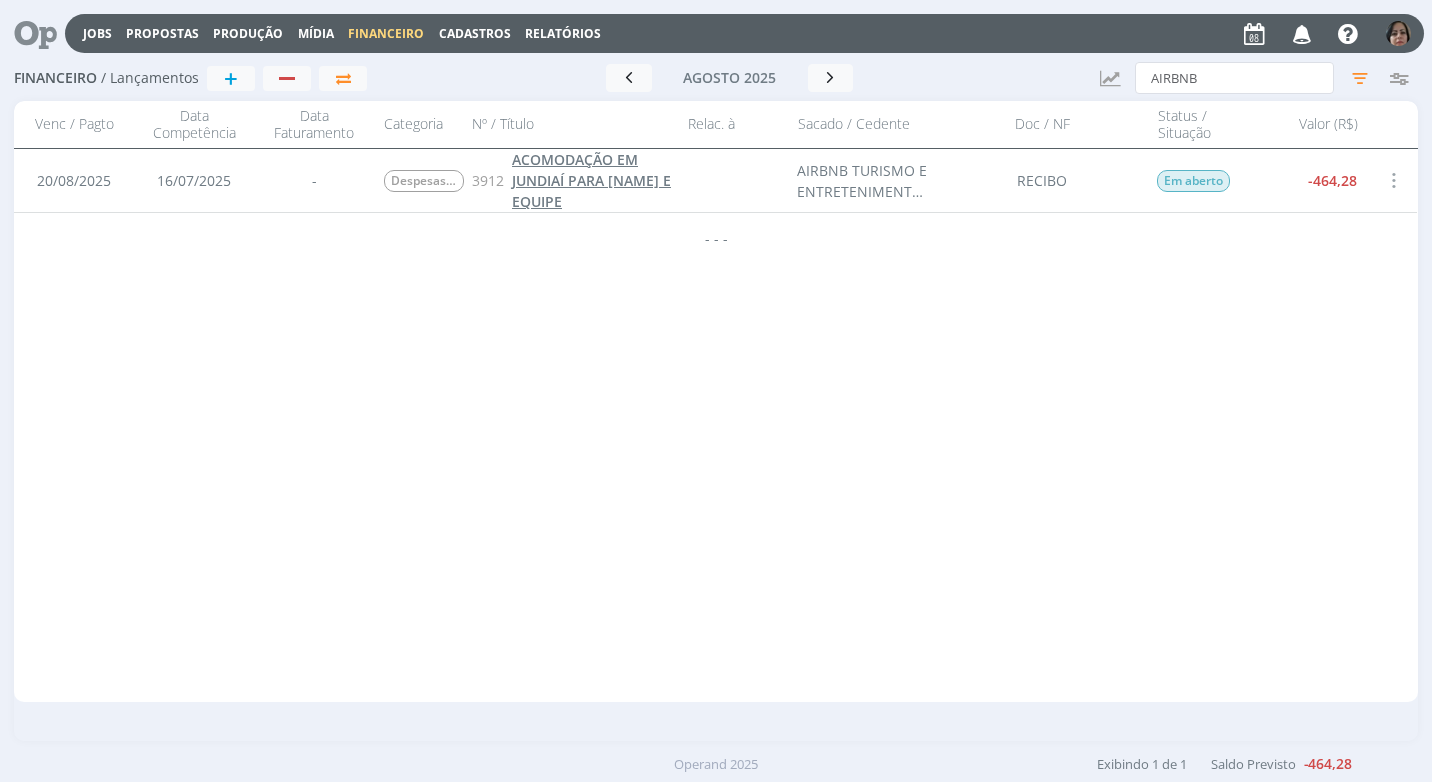 click on "ACOMODAÇÃO EM JUNDIAÍ PARA [NAME] E EQUIPE" at bounding box center (591, 180) 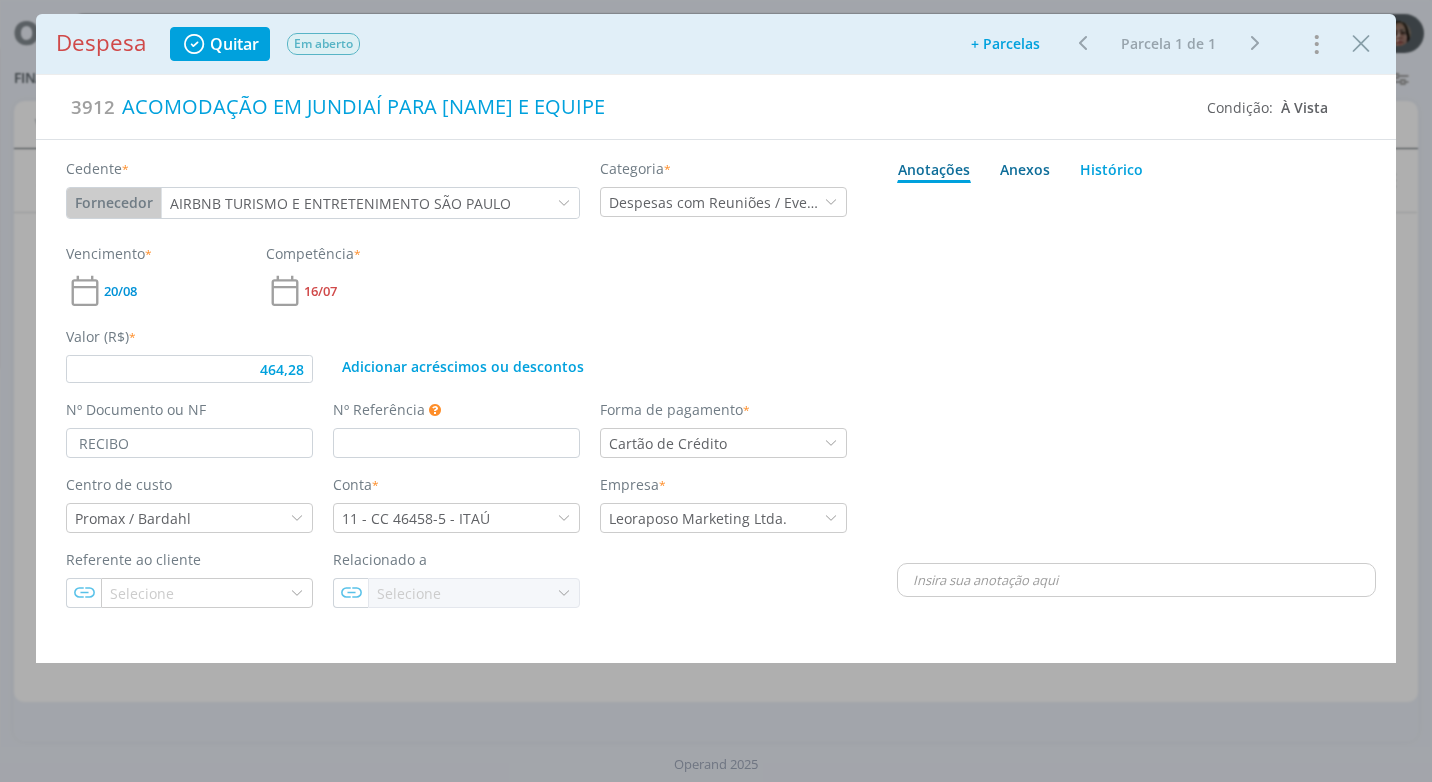 click on "Anexos
0" at bounding box center [1025, 169] 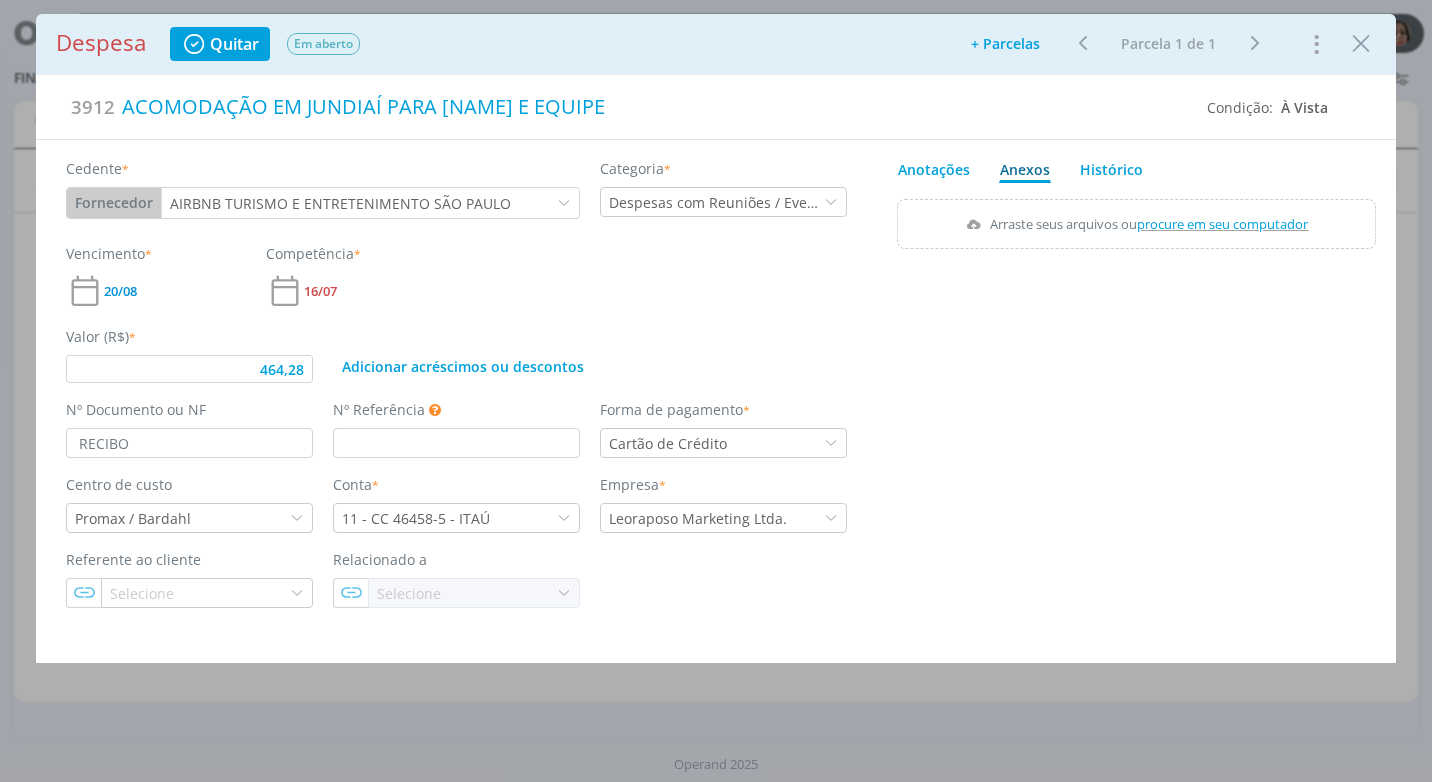 type on "464,28" 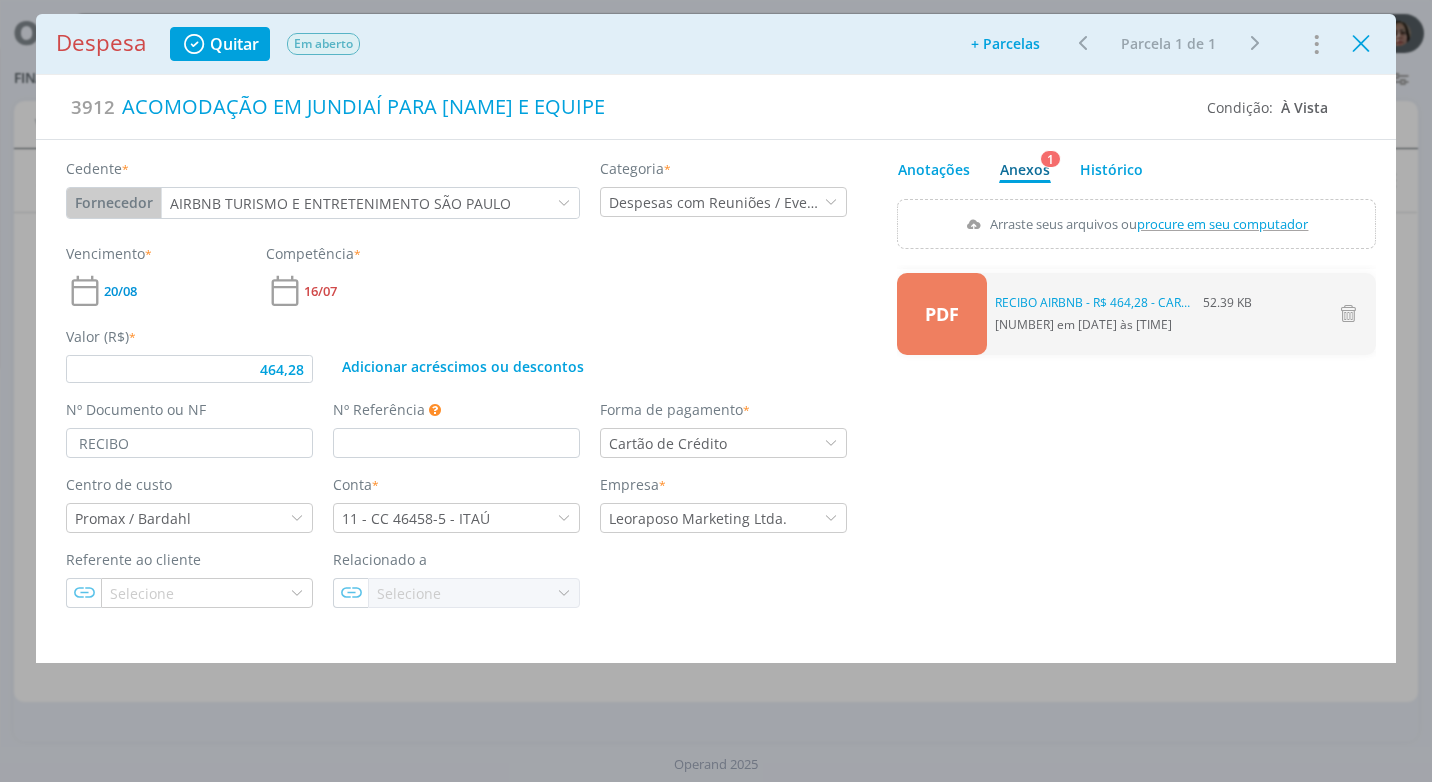 click at bounding box center (1361, 44) 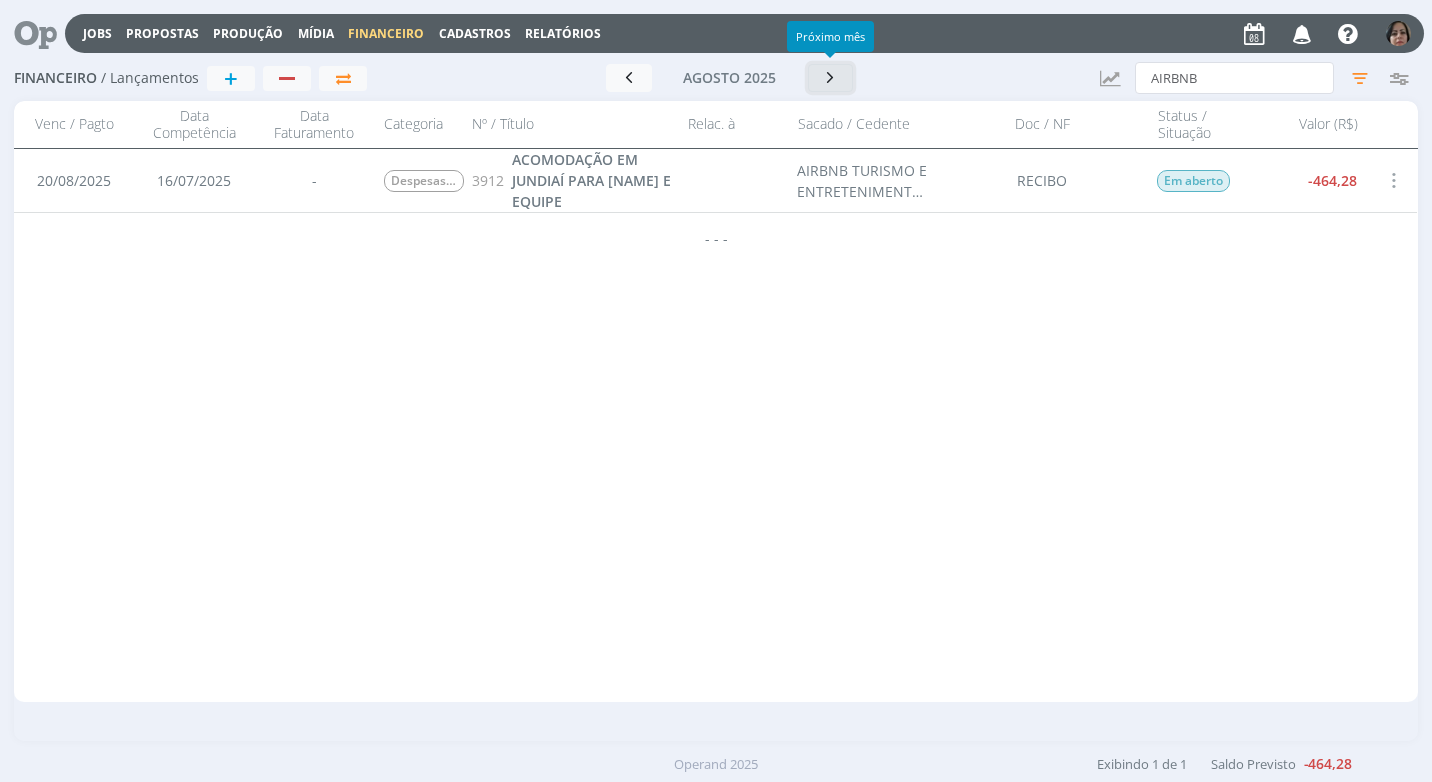 click at bounding box center [831, 77] 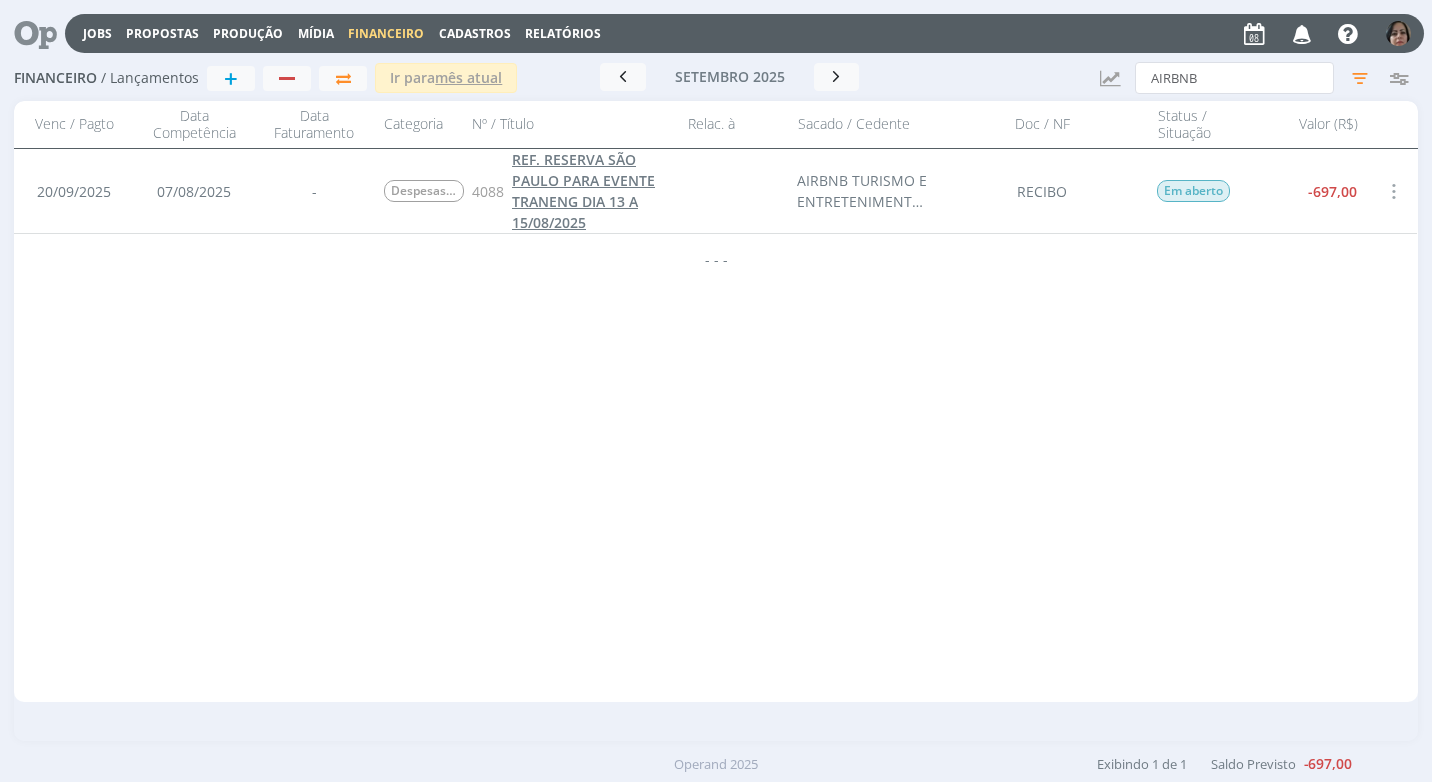 click on "REF. RESERVA SÃO PAULO PARA EVENTE TRANENG DIA 13 A 15/08/2025" at bounding box center [583, 191] 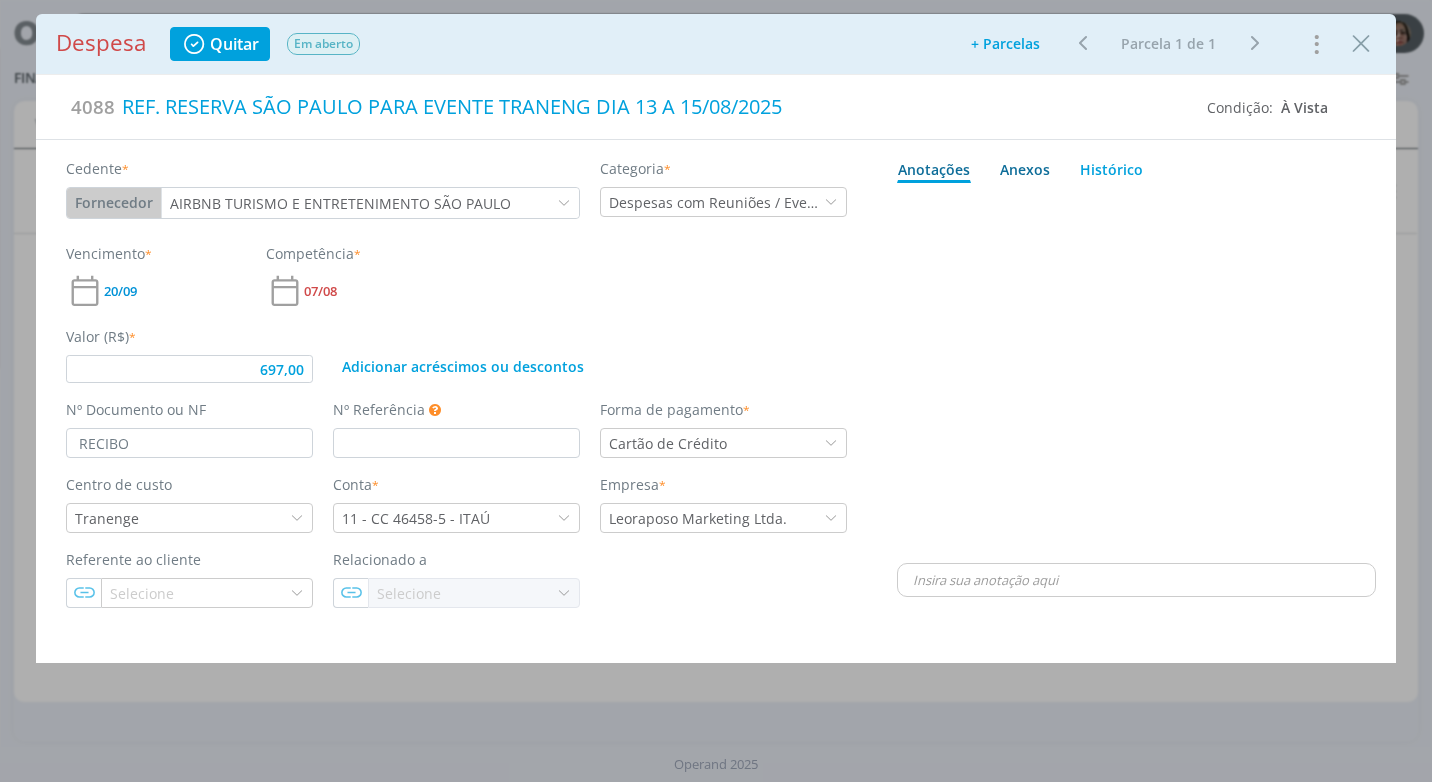 click on "Anexos
0" at bounding box center [1025, 169] 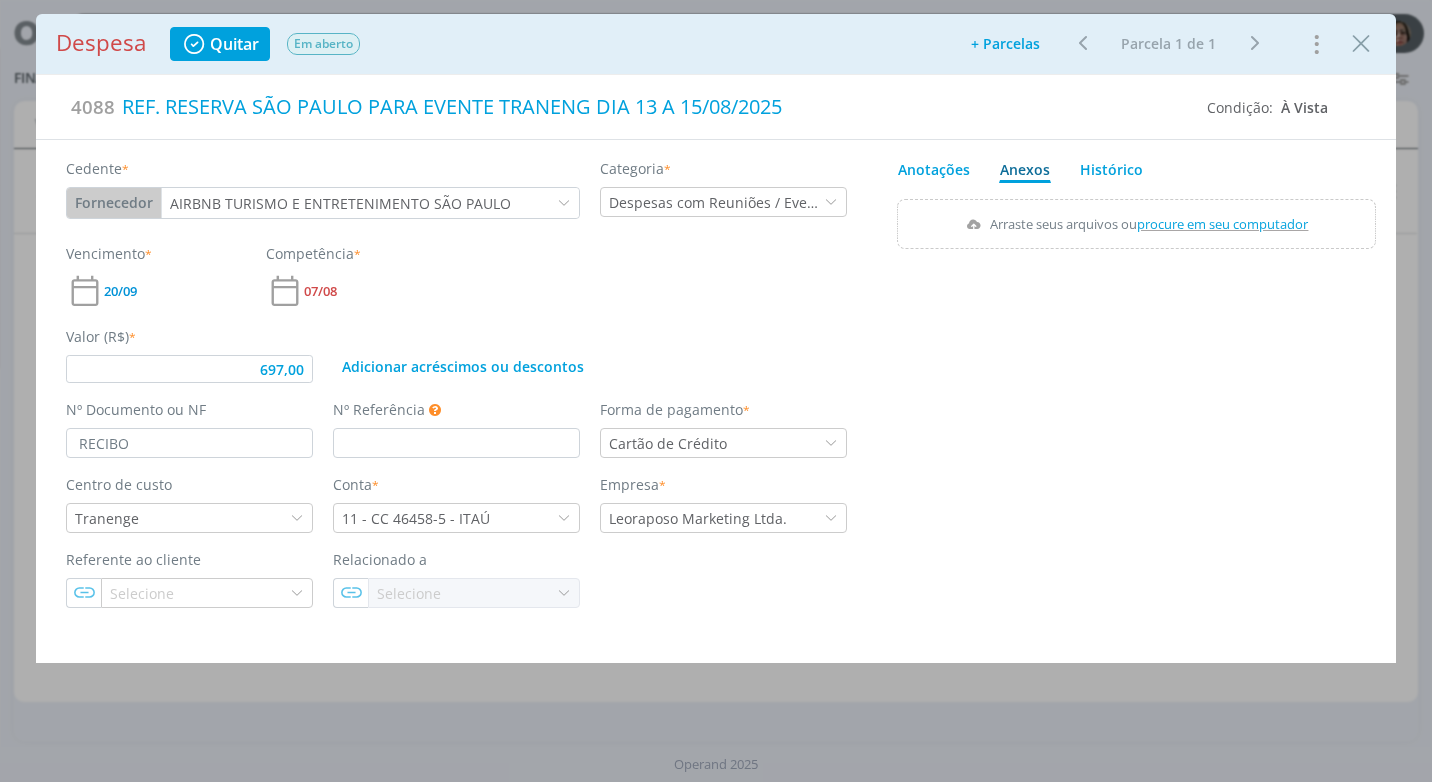type on "697,00" 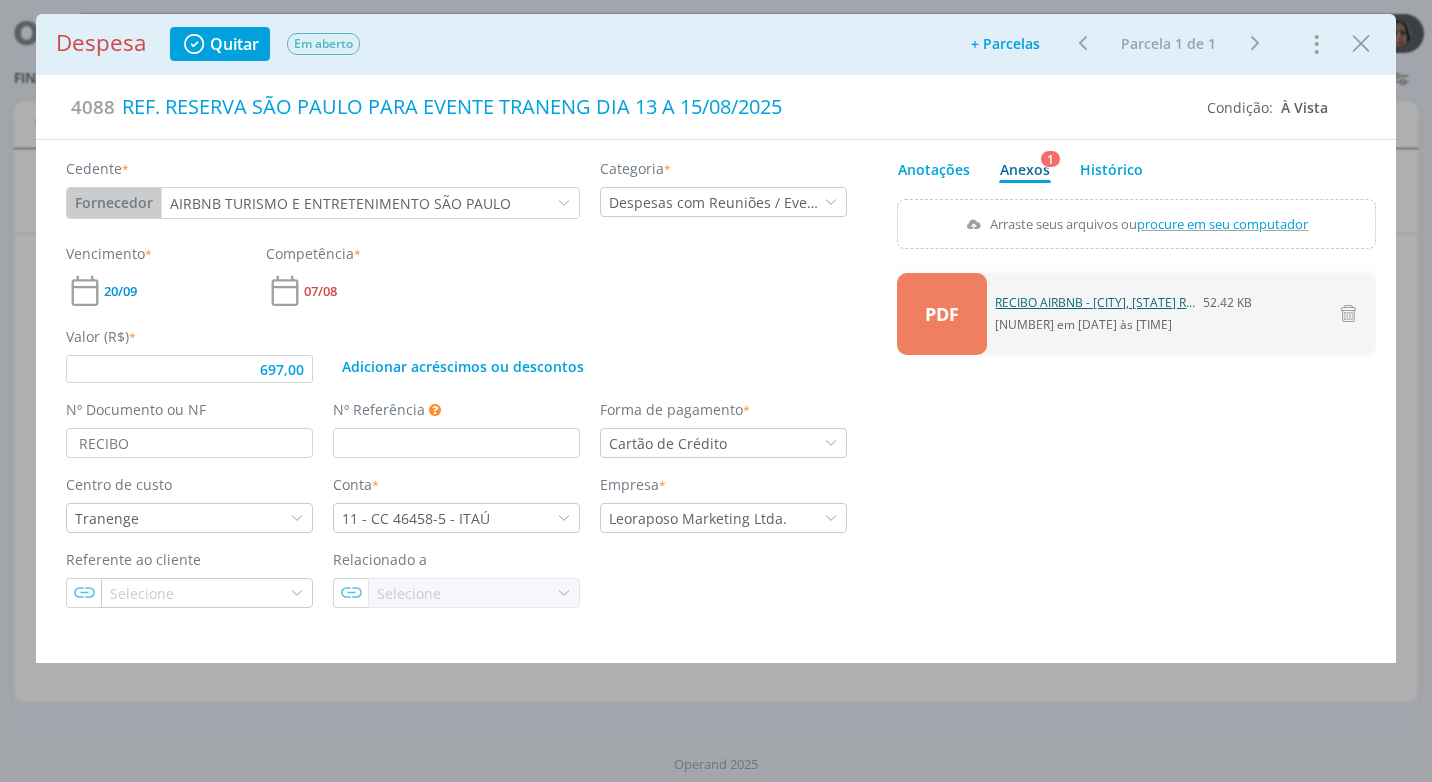click on "RECIBO AIRBNB - [CITY], [STATE] R$ 697,00 - EVENTO TRANENGE.pdf" at bounding box center [1095, 303] 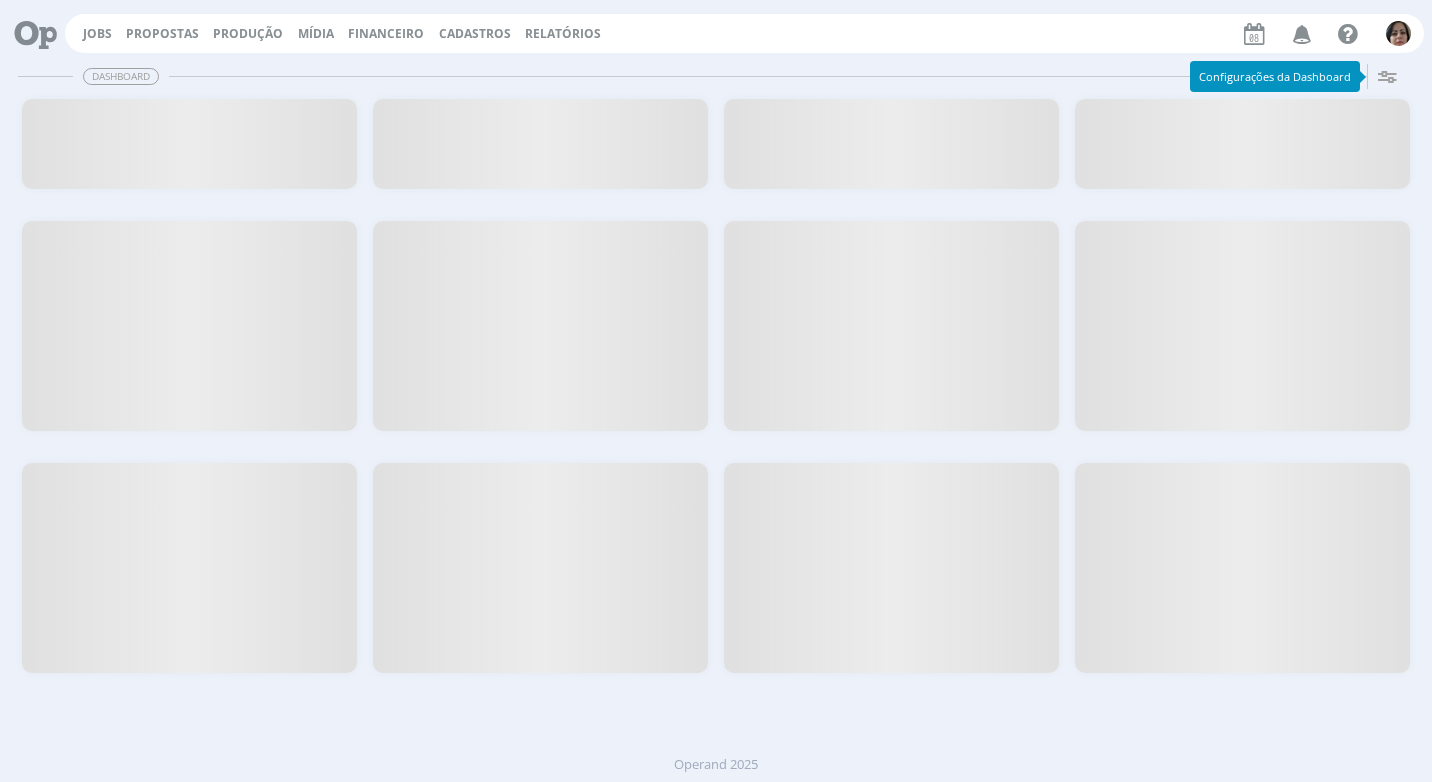scroll, scrollTop: 0, scrollLeft: 0, axis: both 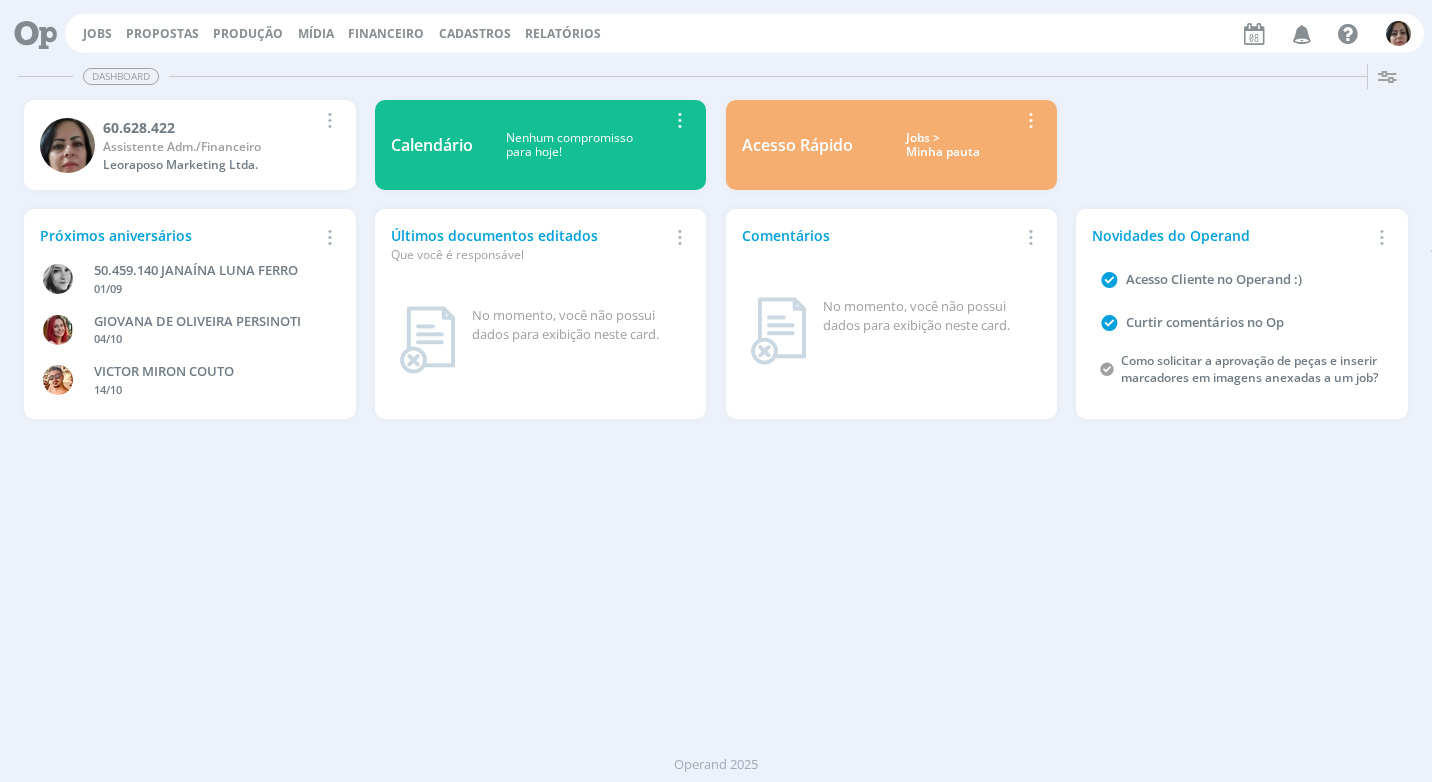click on "Financeiro" at bounding box center (386, 33) 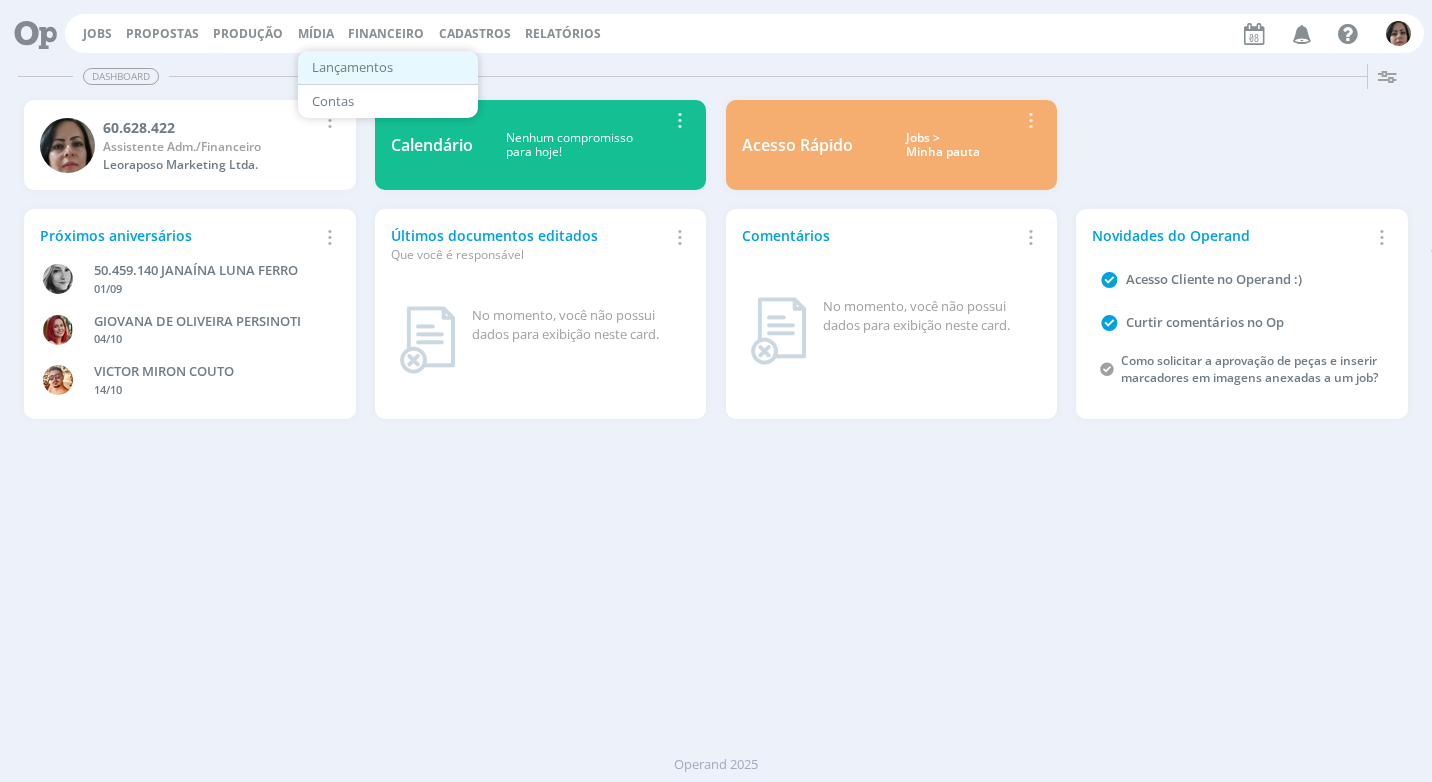 click on "Lançamentos" at bounding box center (388, 67) 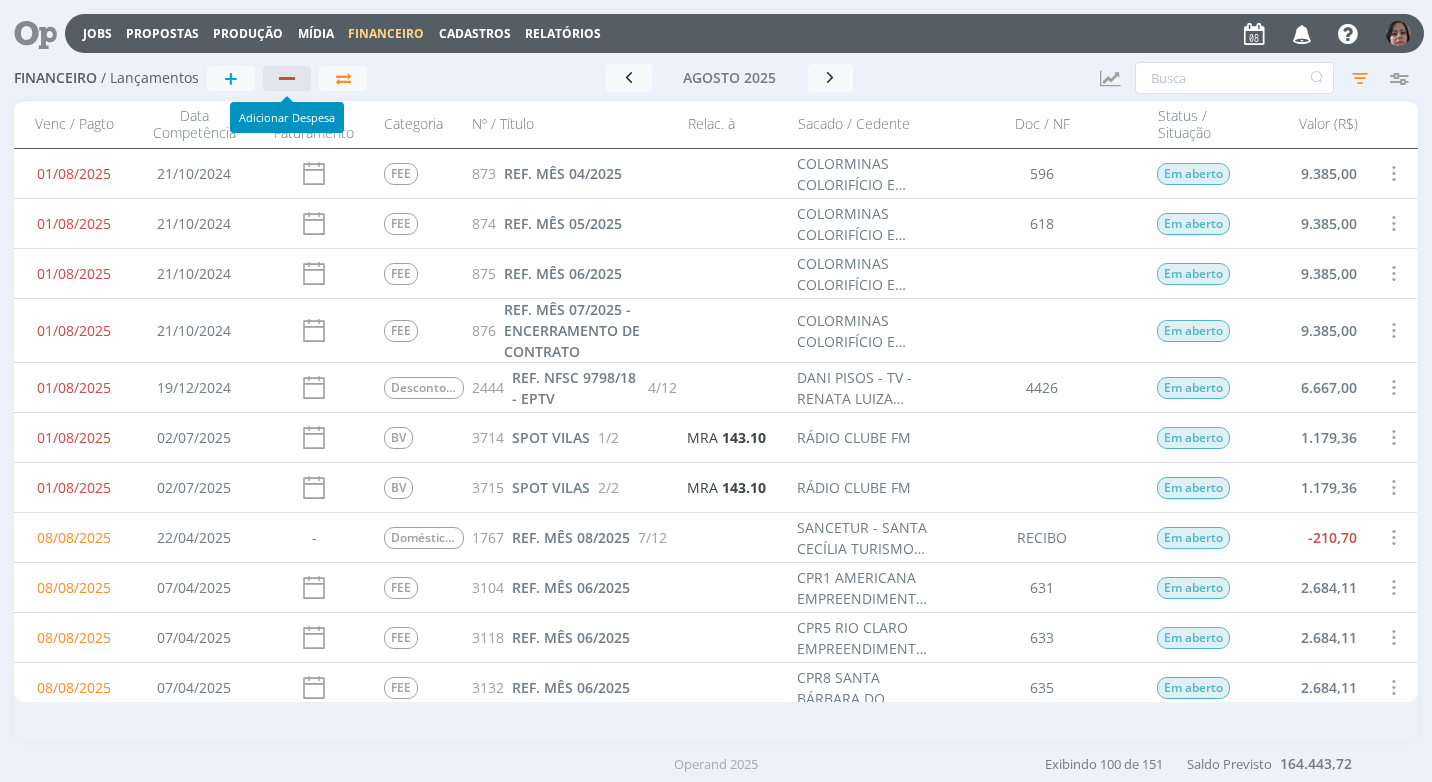 click at bounding box center [288, 78] 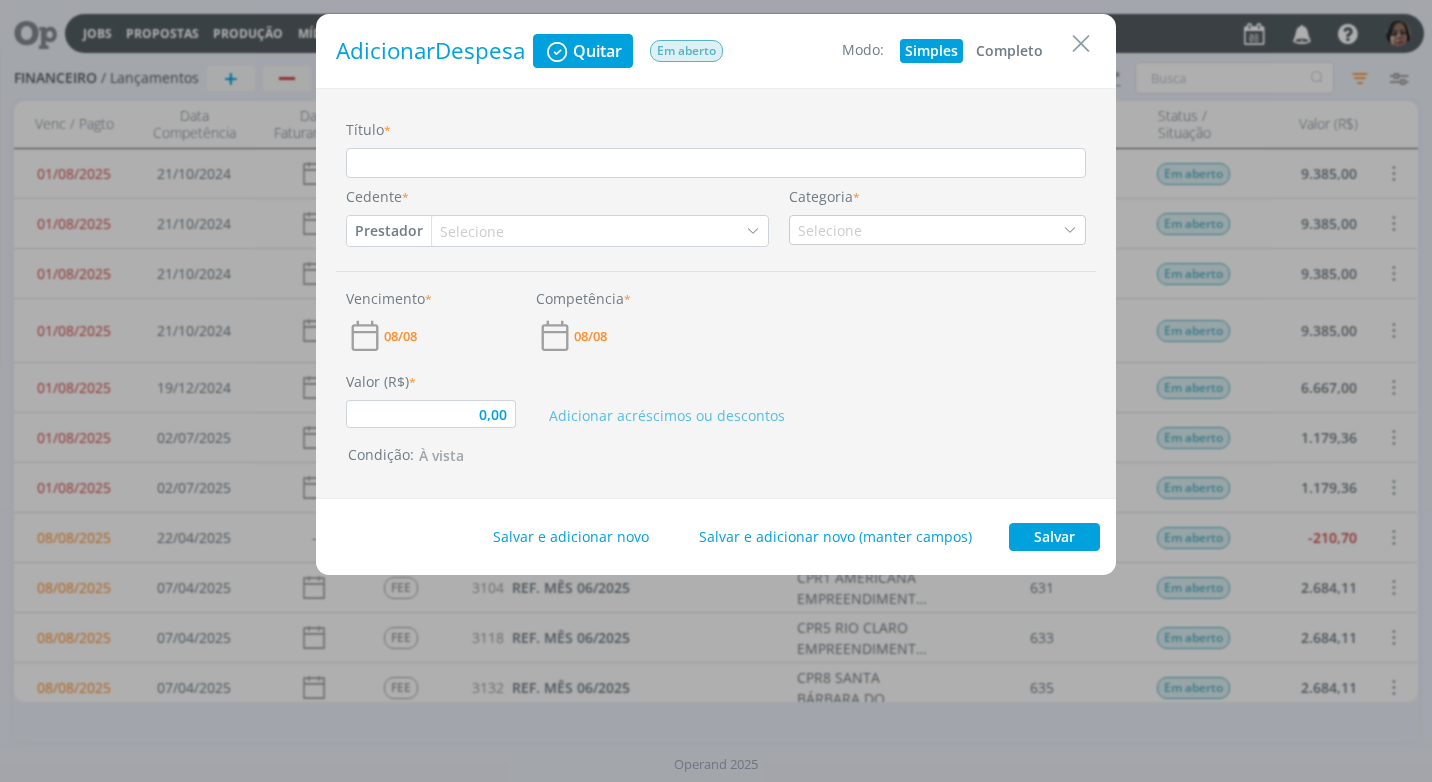 click on "Completo" at bounding box center (1009, 51) 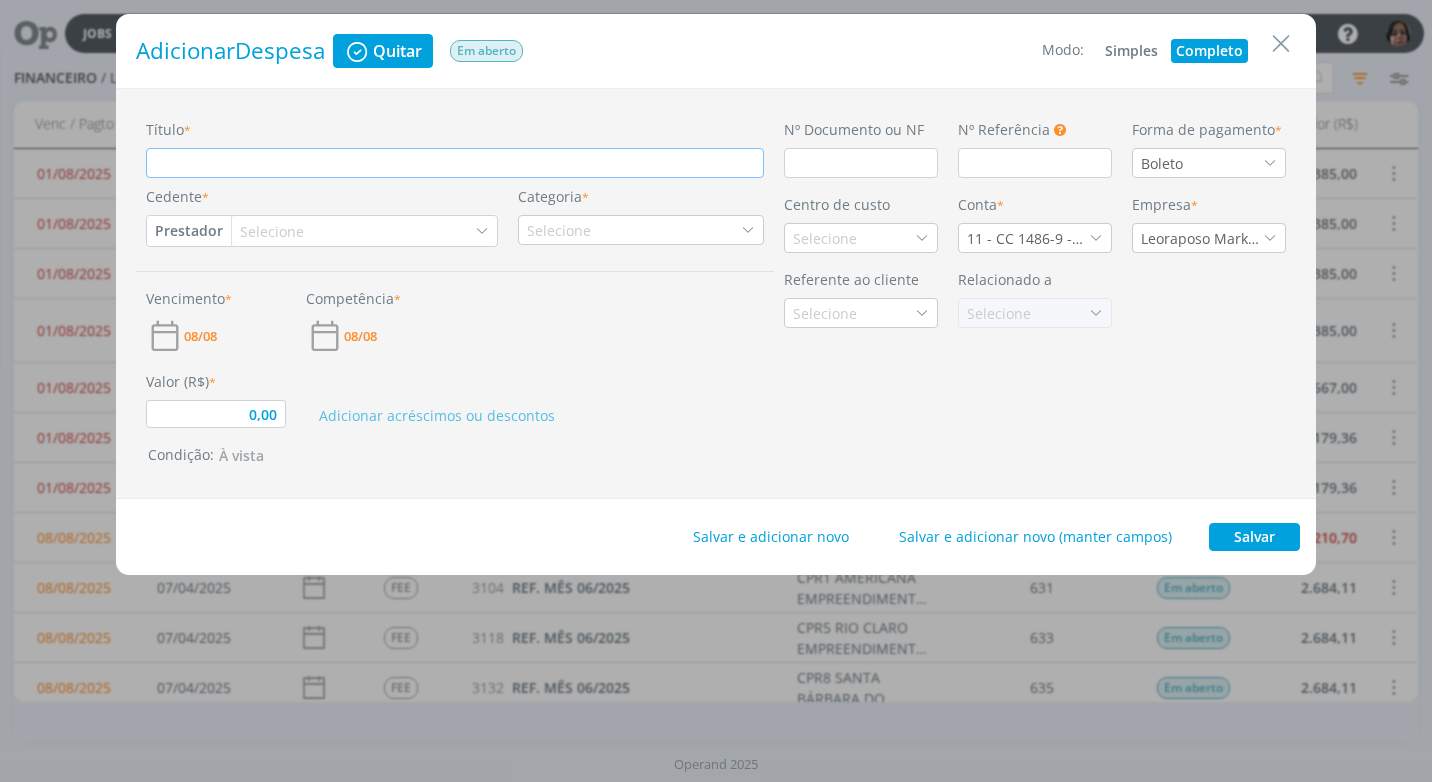 click on "Título  *" at bounding box center (455, 163) 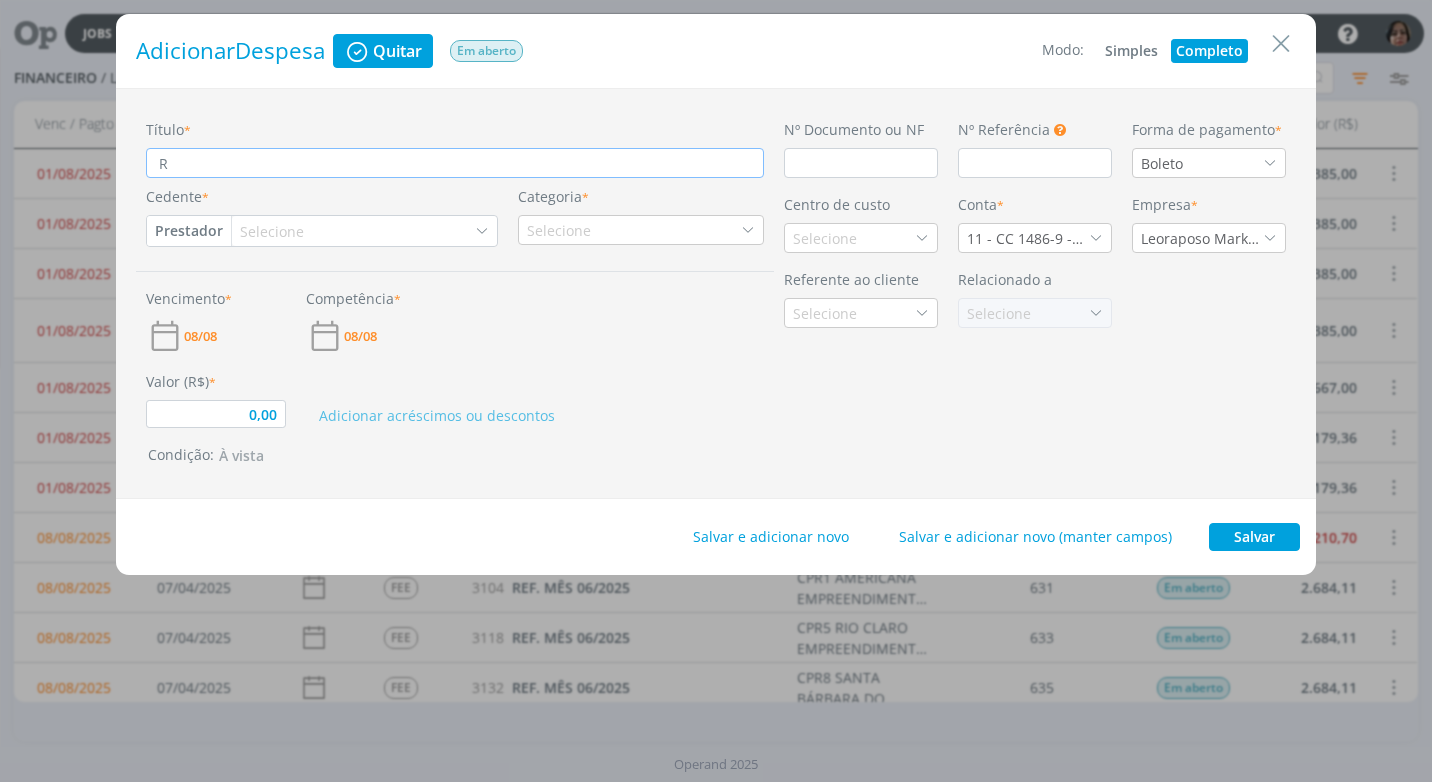 type on "RE" 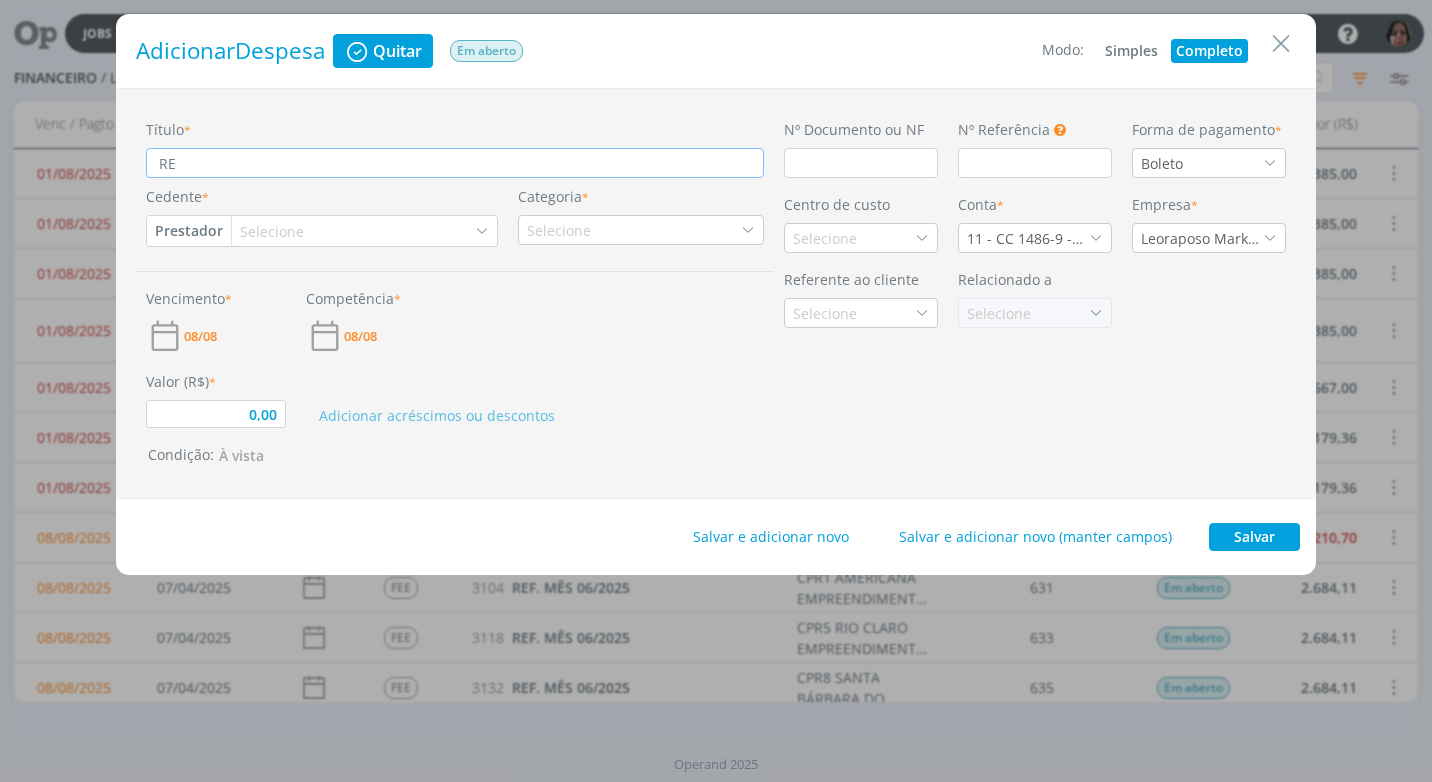 type on "REF" 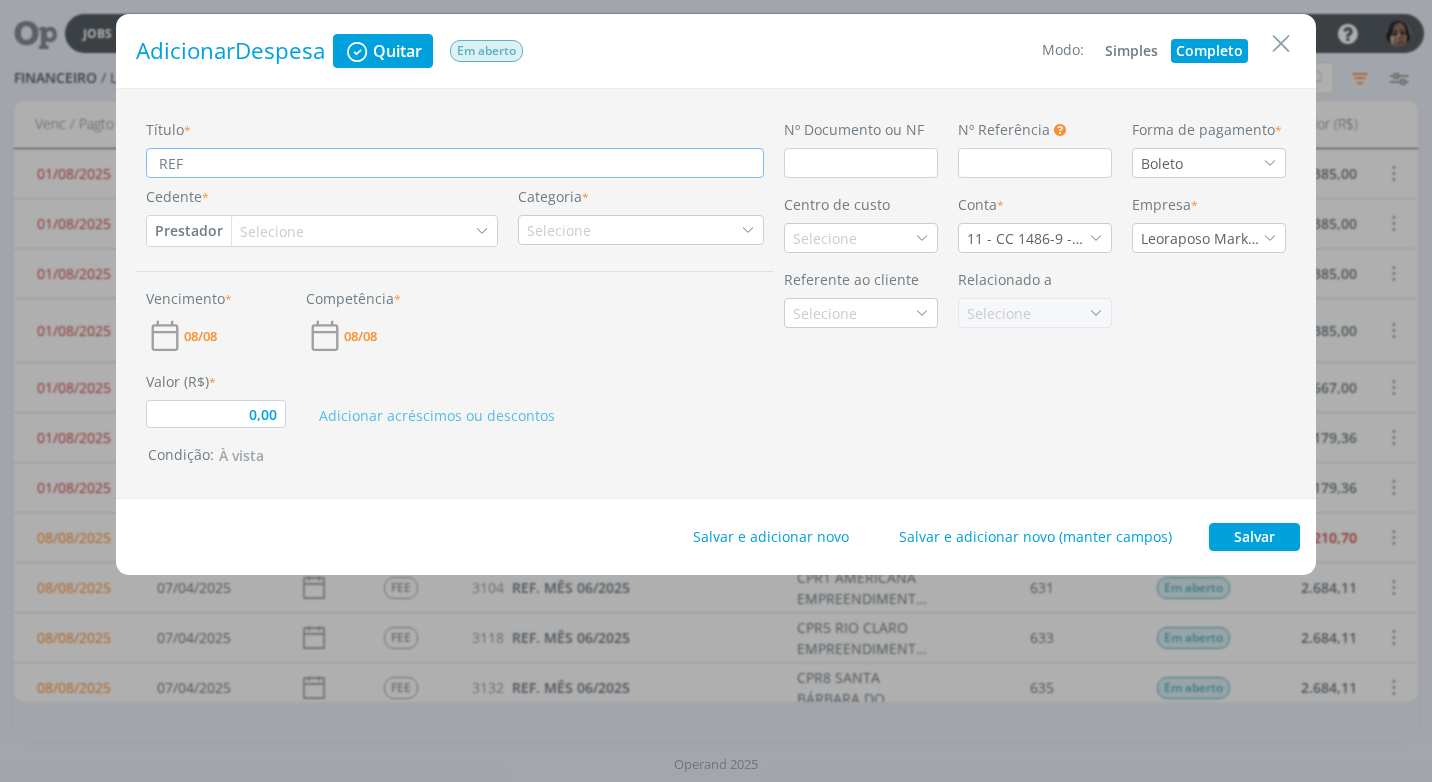 type on "REF." 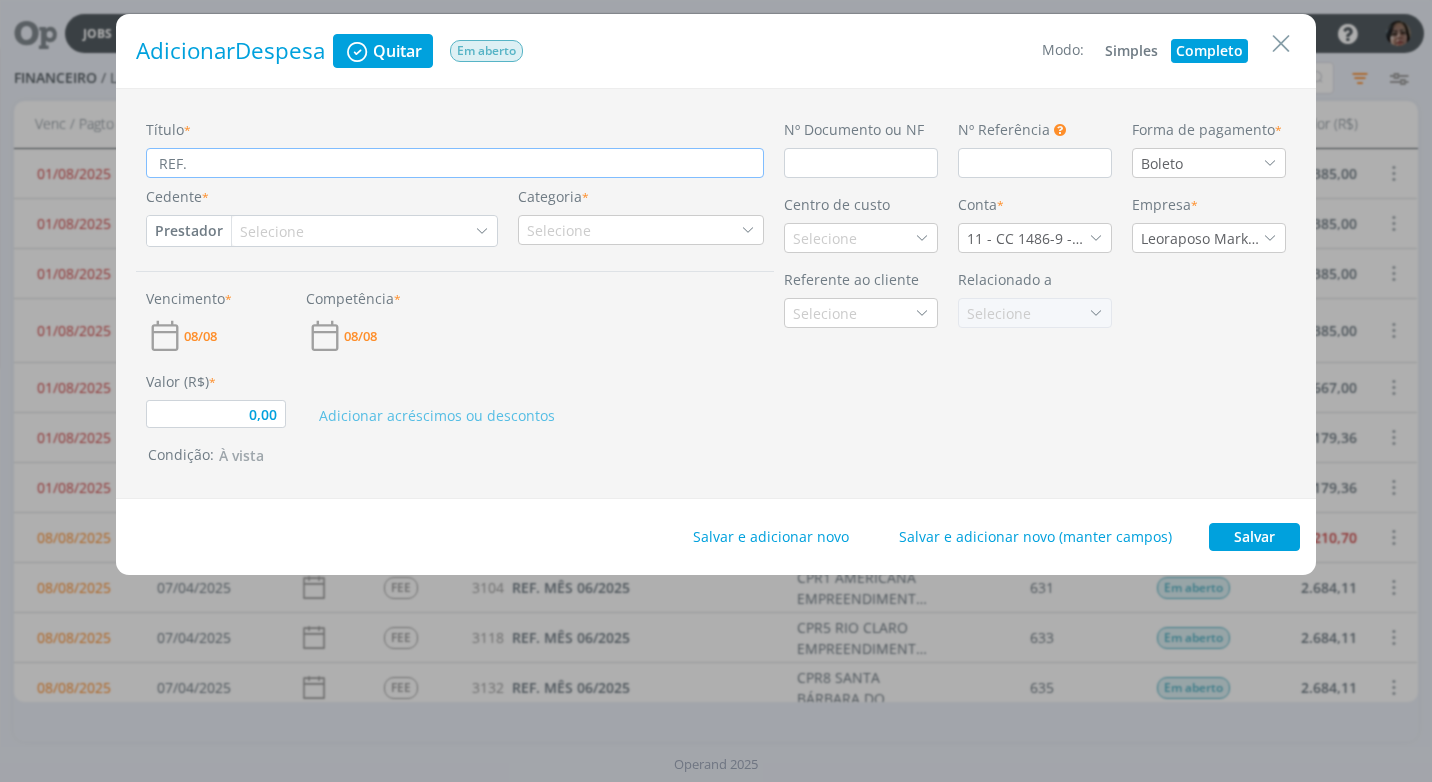 type on "REF." 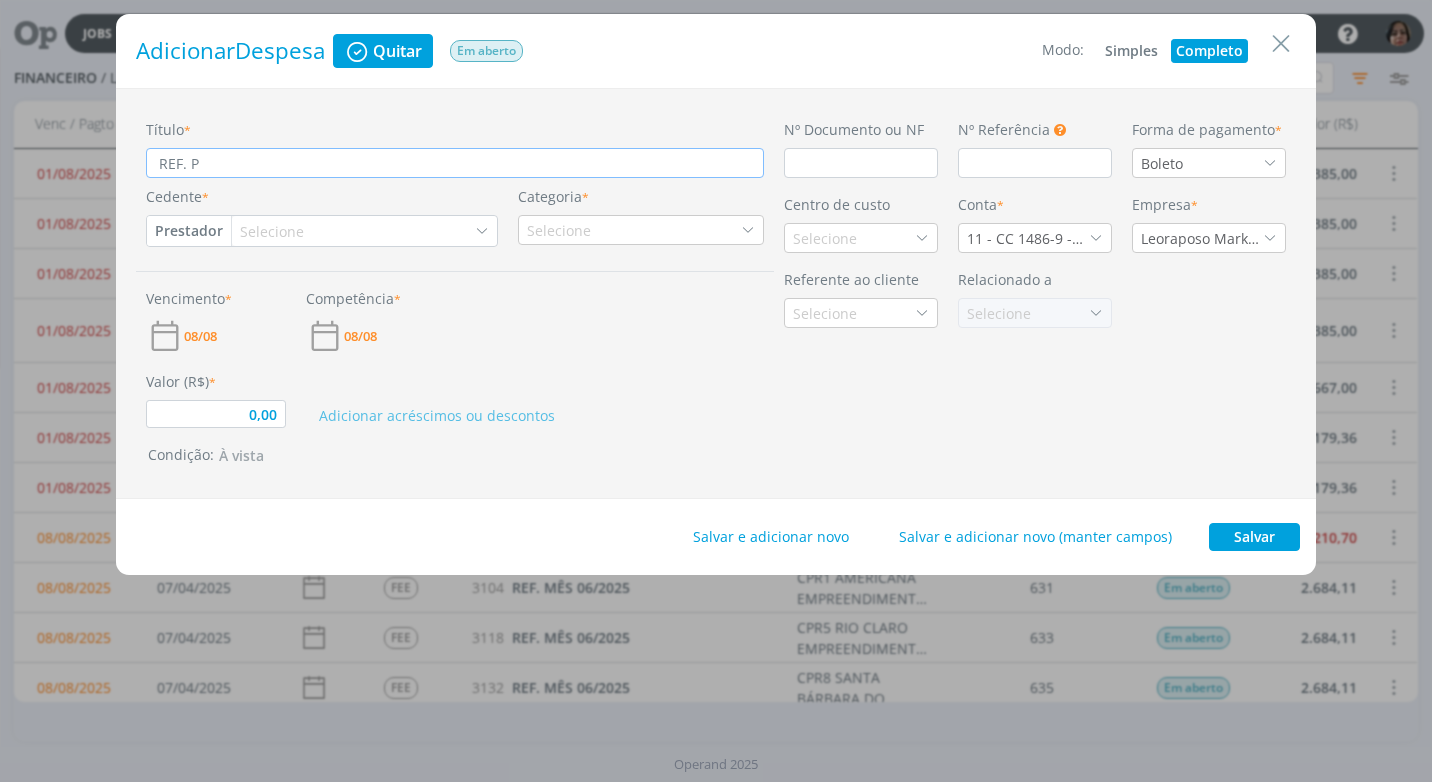 type on "REF. PE" 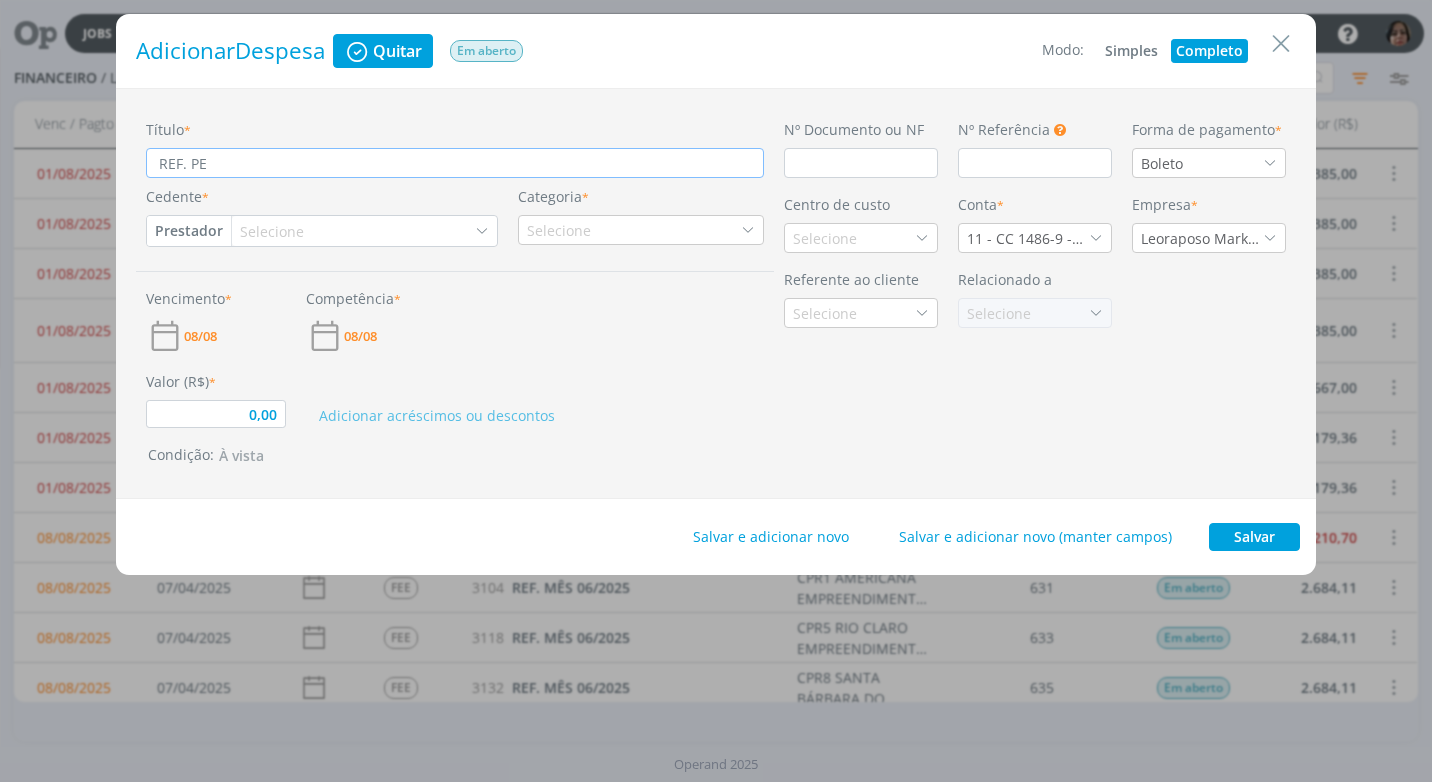 type on "REF. PED" 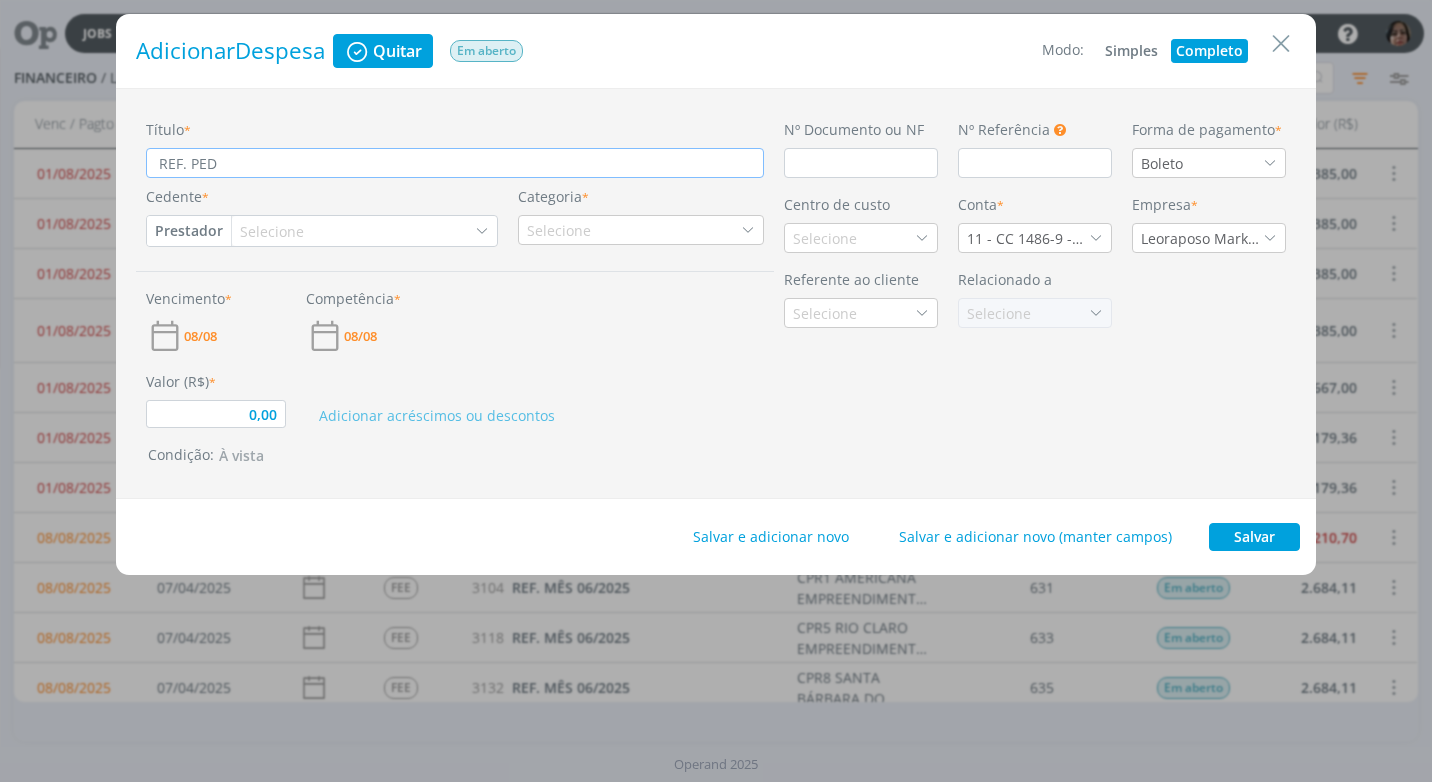 type on "REF. PEDA" 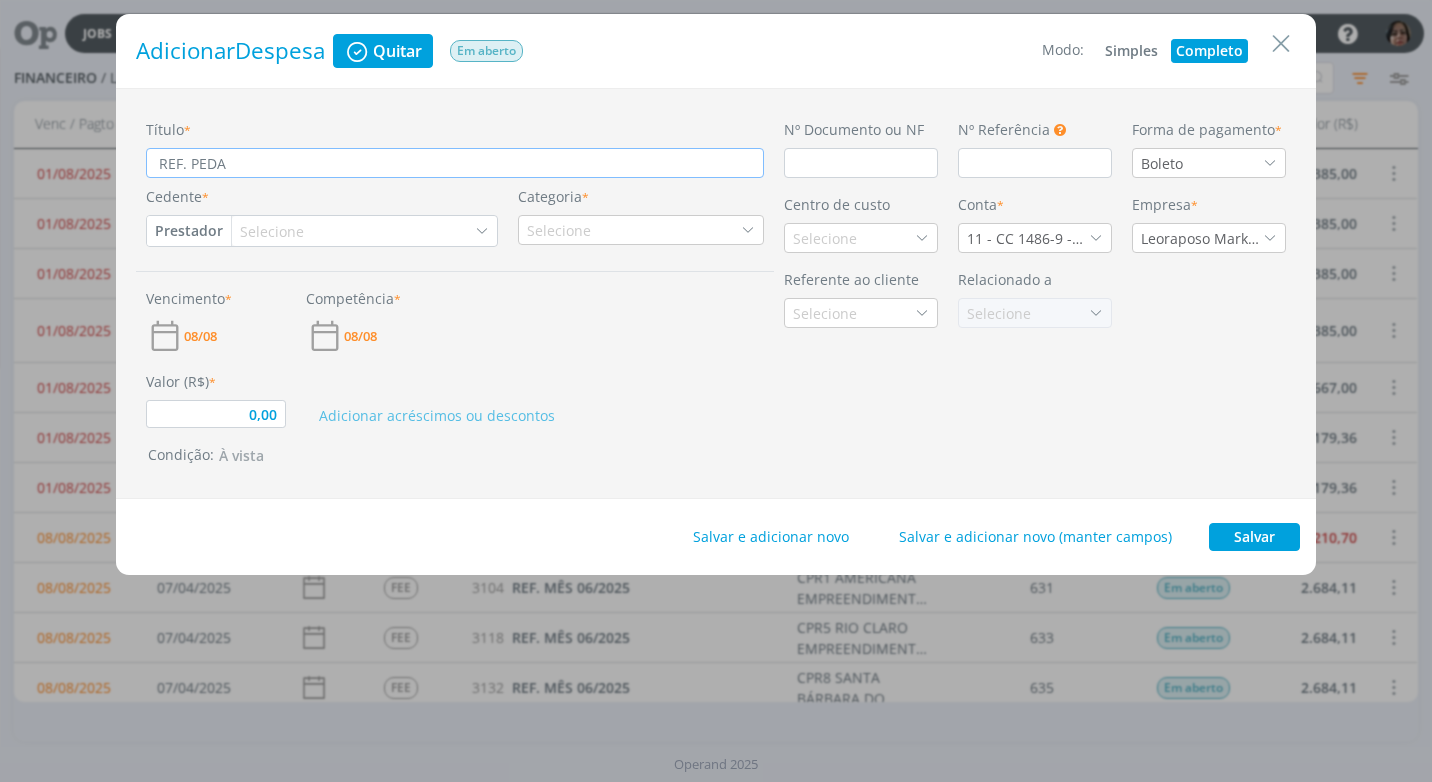 type on "REF. PEDAG" 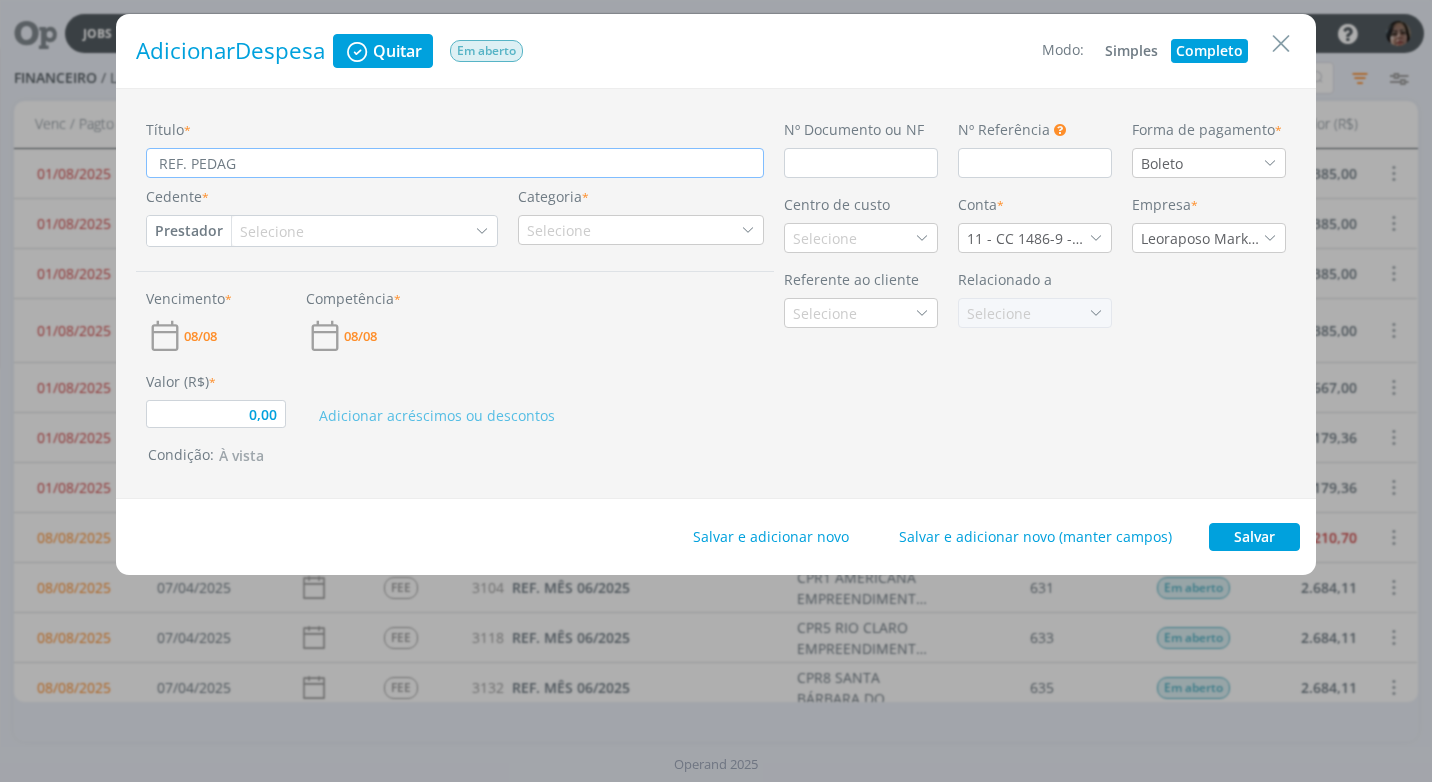 type on "0,00" 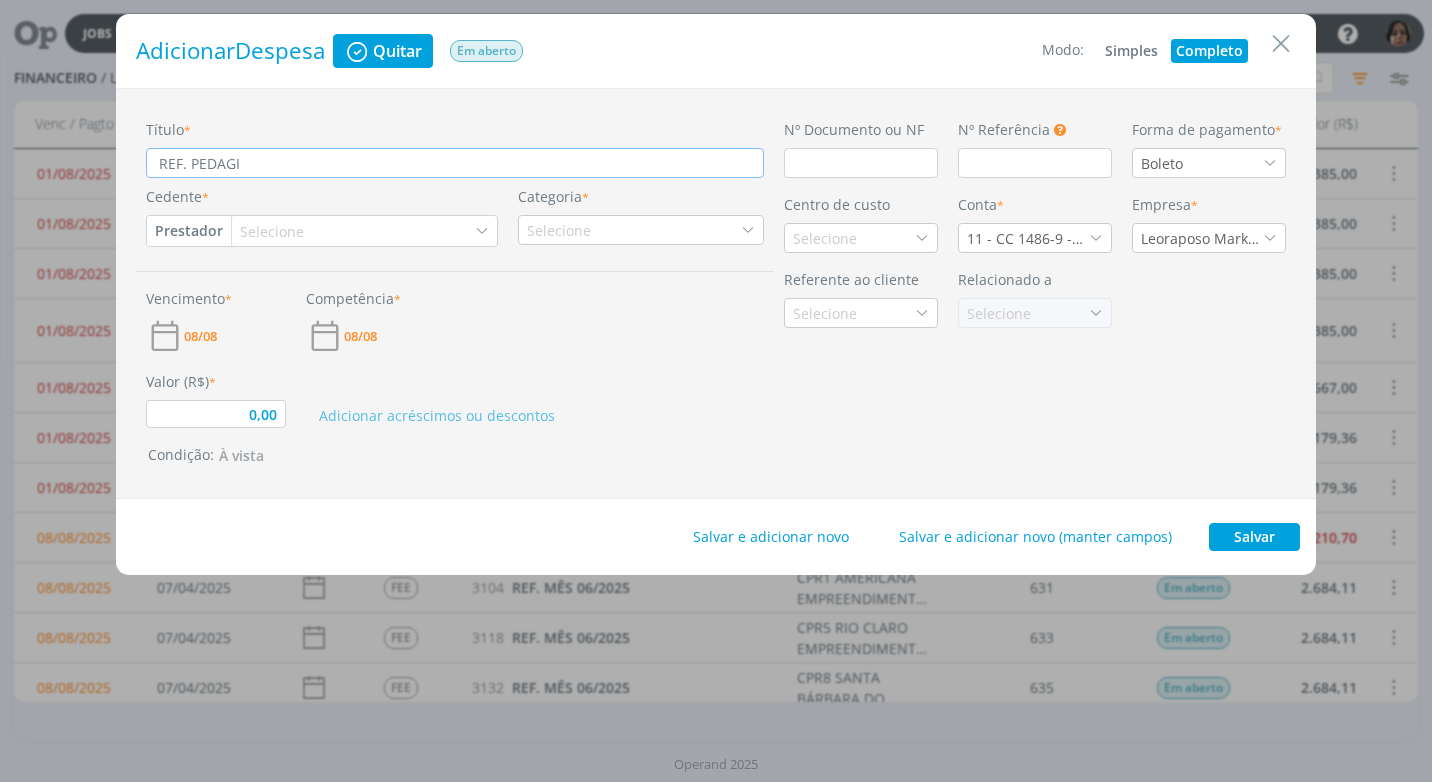 type on "REF. PEDAGIO" 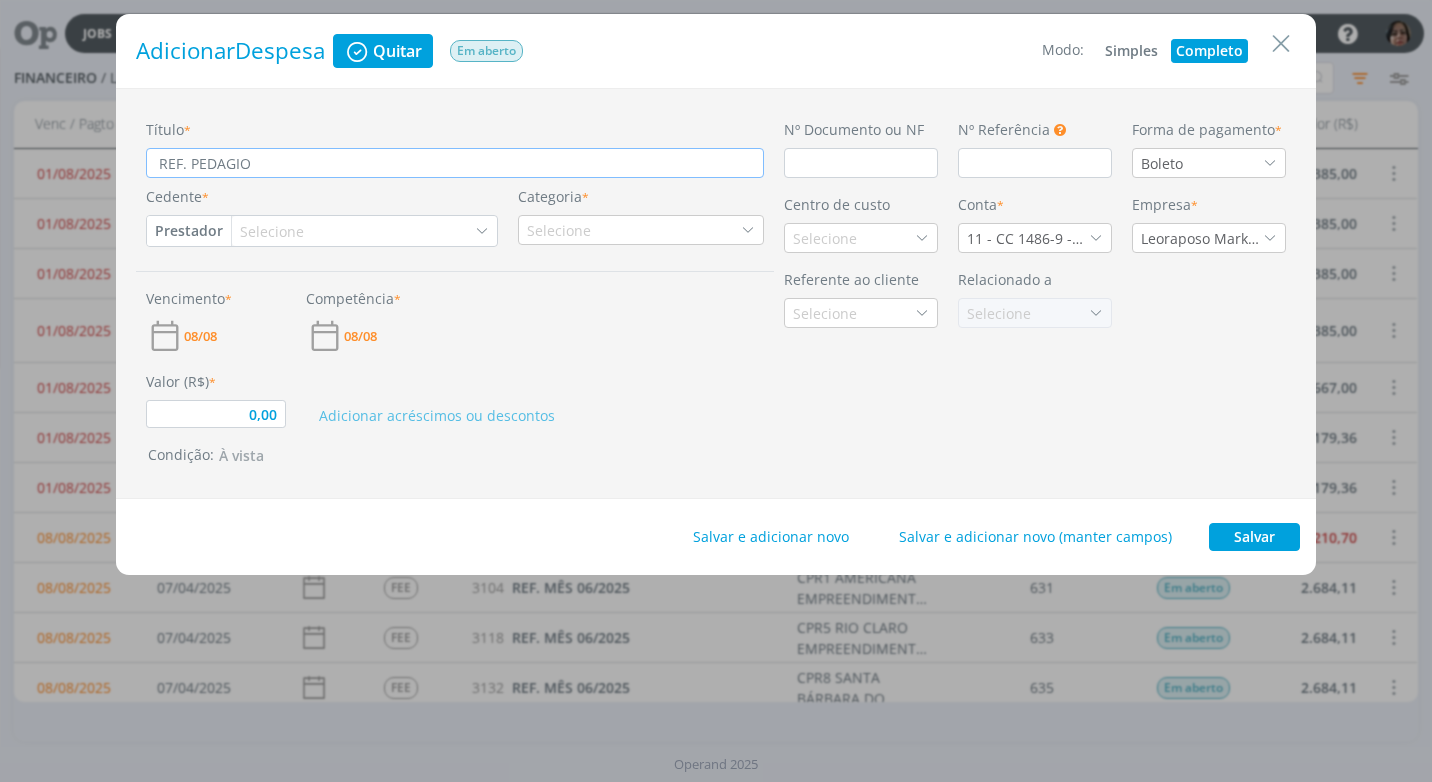 type on "REF. PEDAGIO" 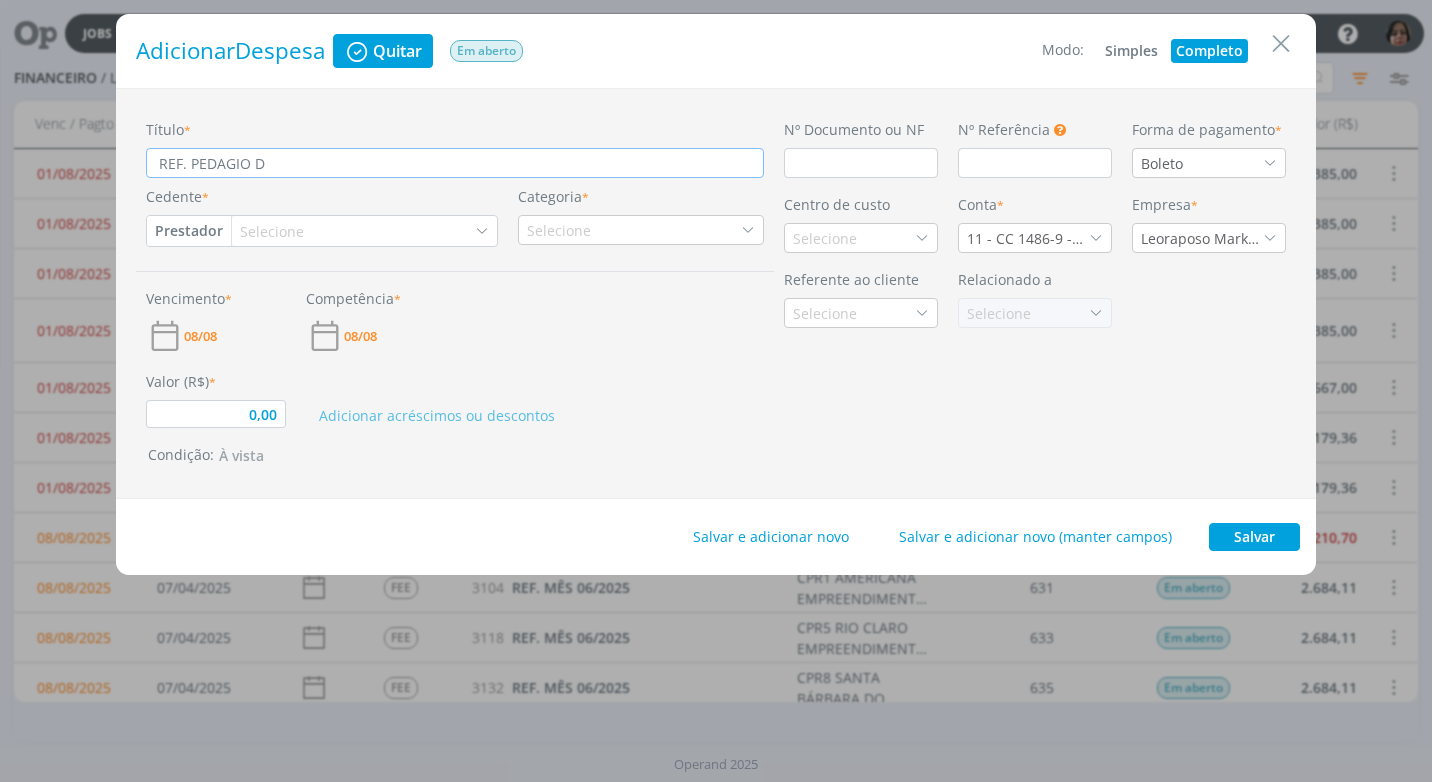 type on "REF. PEDAGIO DI" 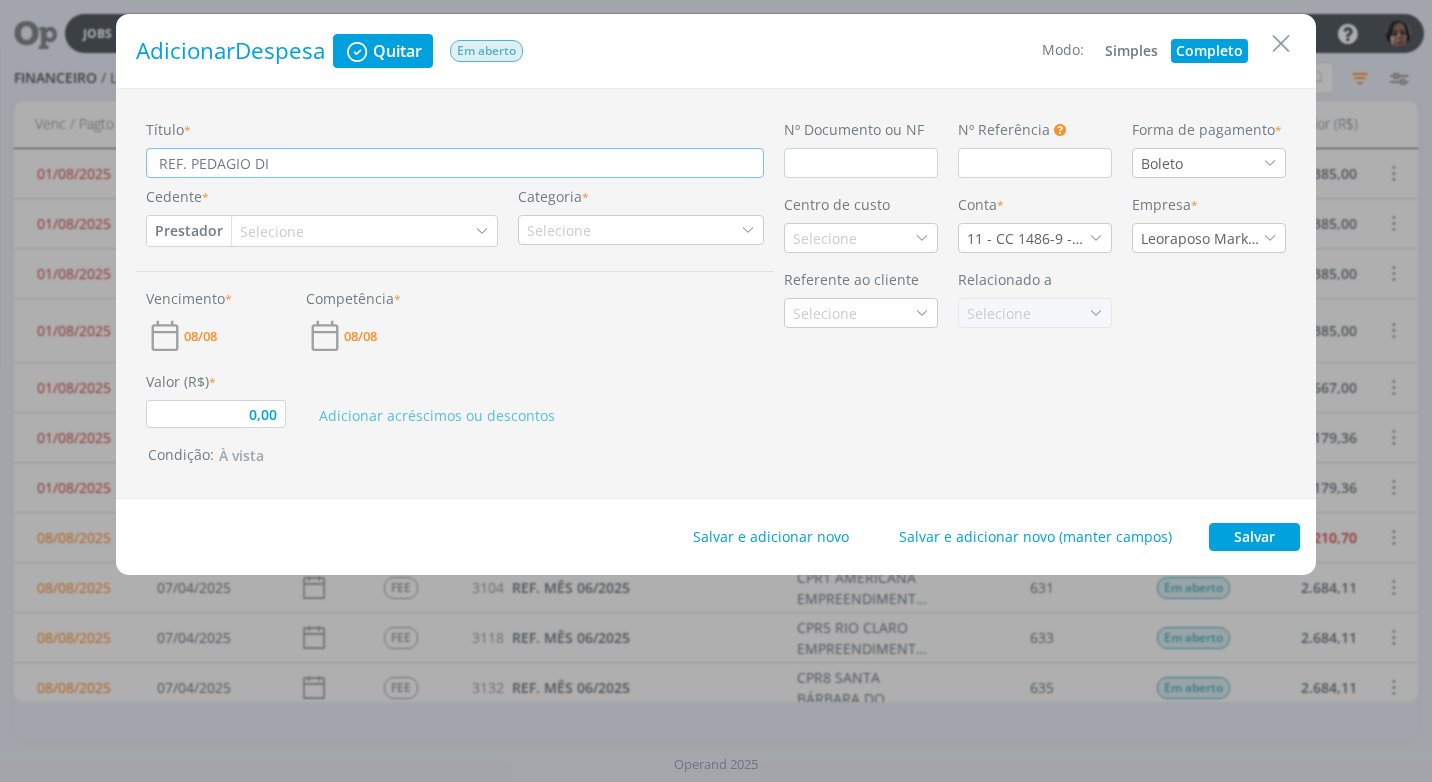type on "REF. PEDAGIO DIA" 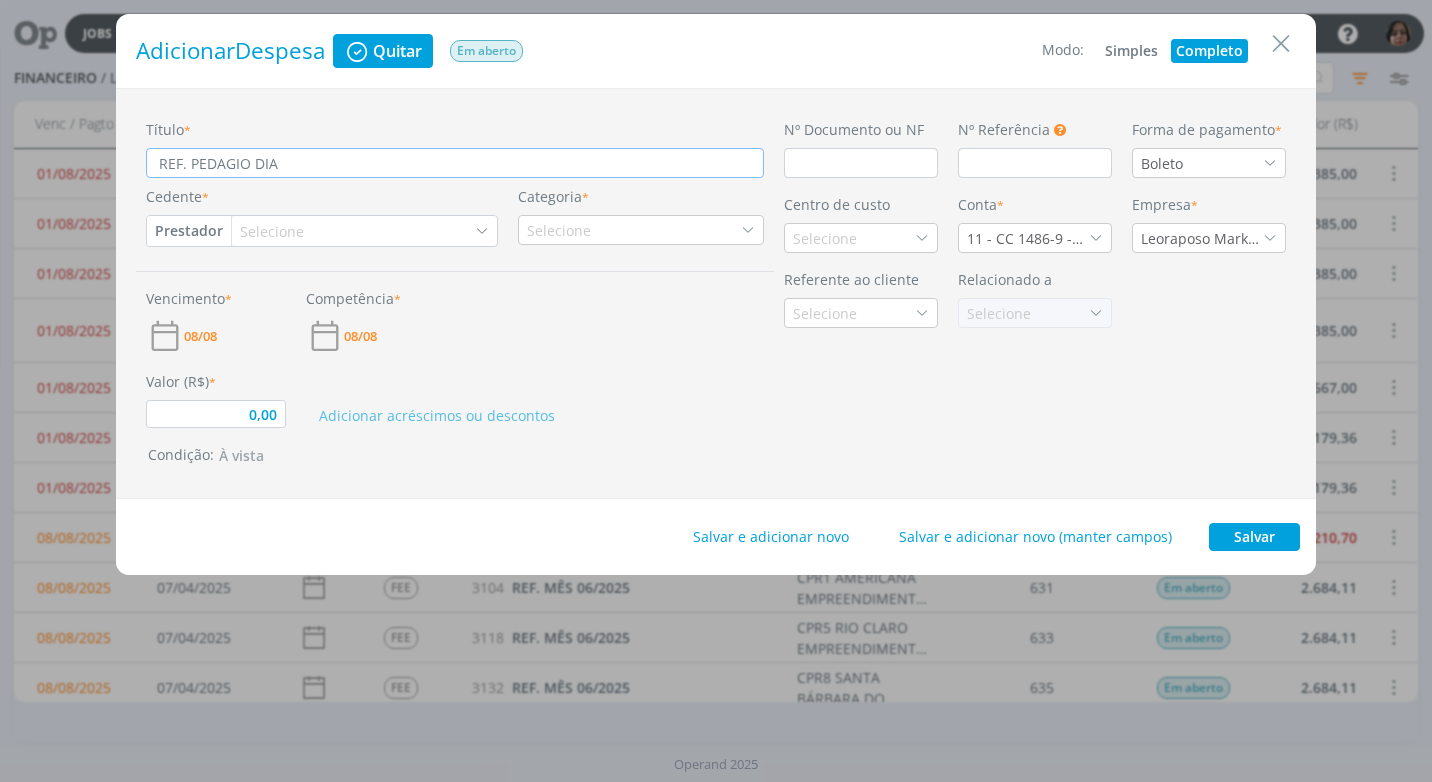 type on "REF. PEDAGIO DIA" 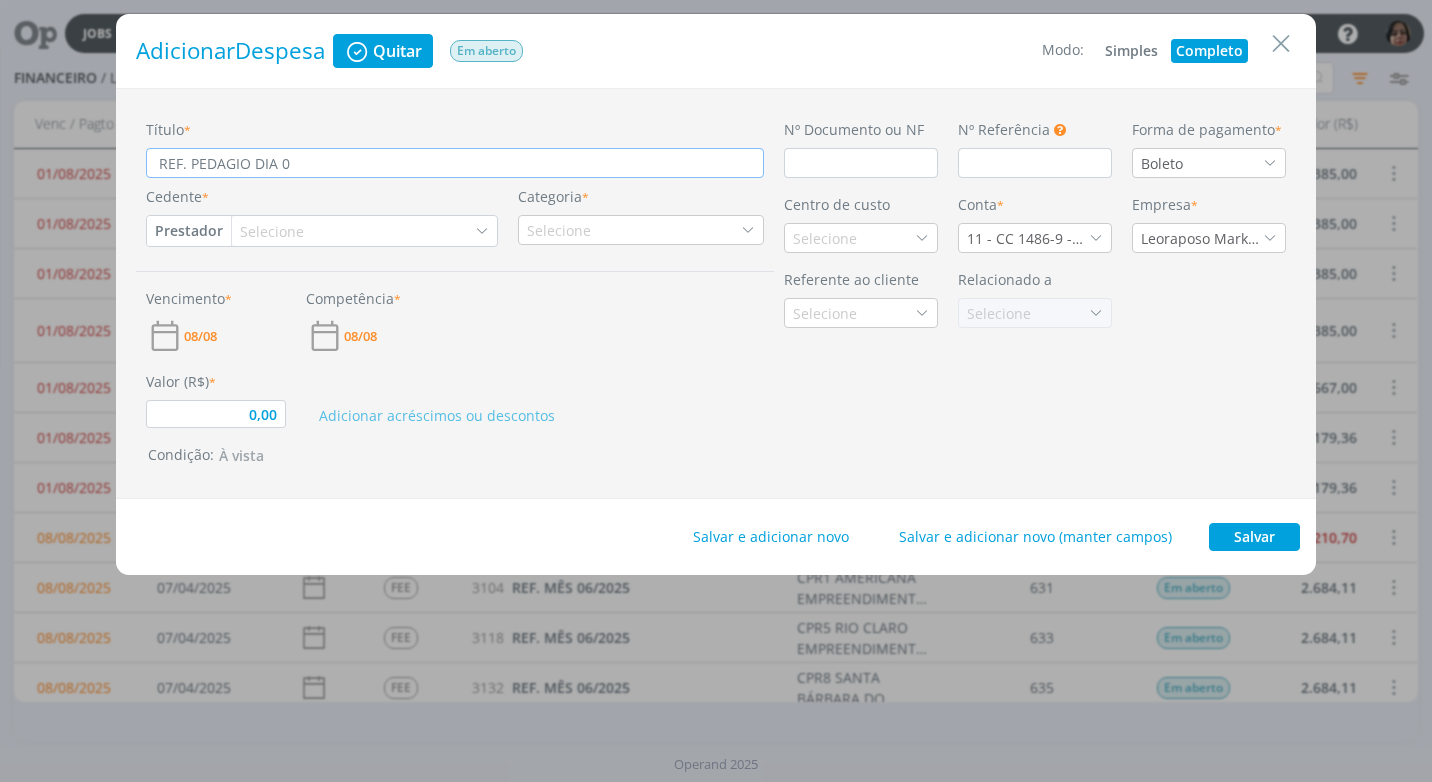 type on "REF. PEDAGIO DIA 05" 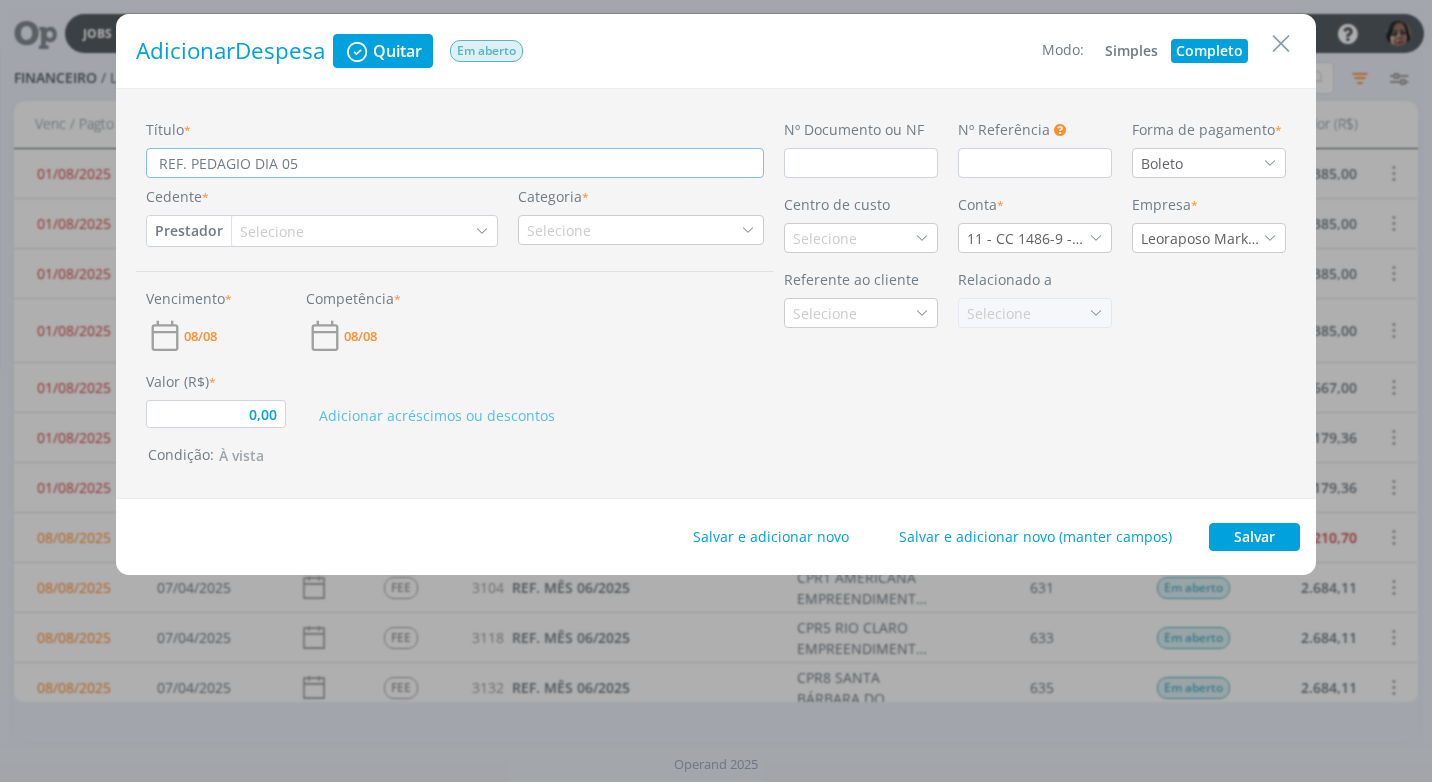 type on "REF. PEDAGIO DIA 05/" 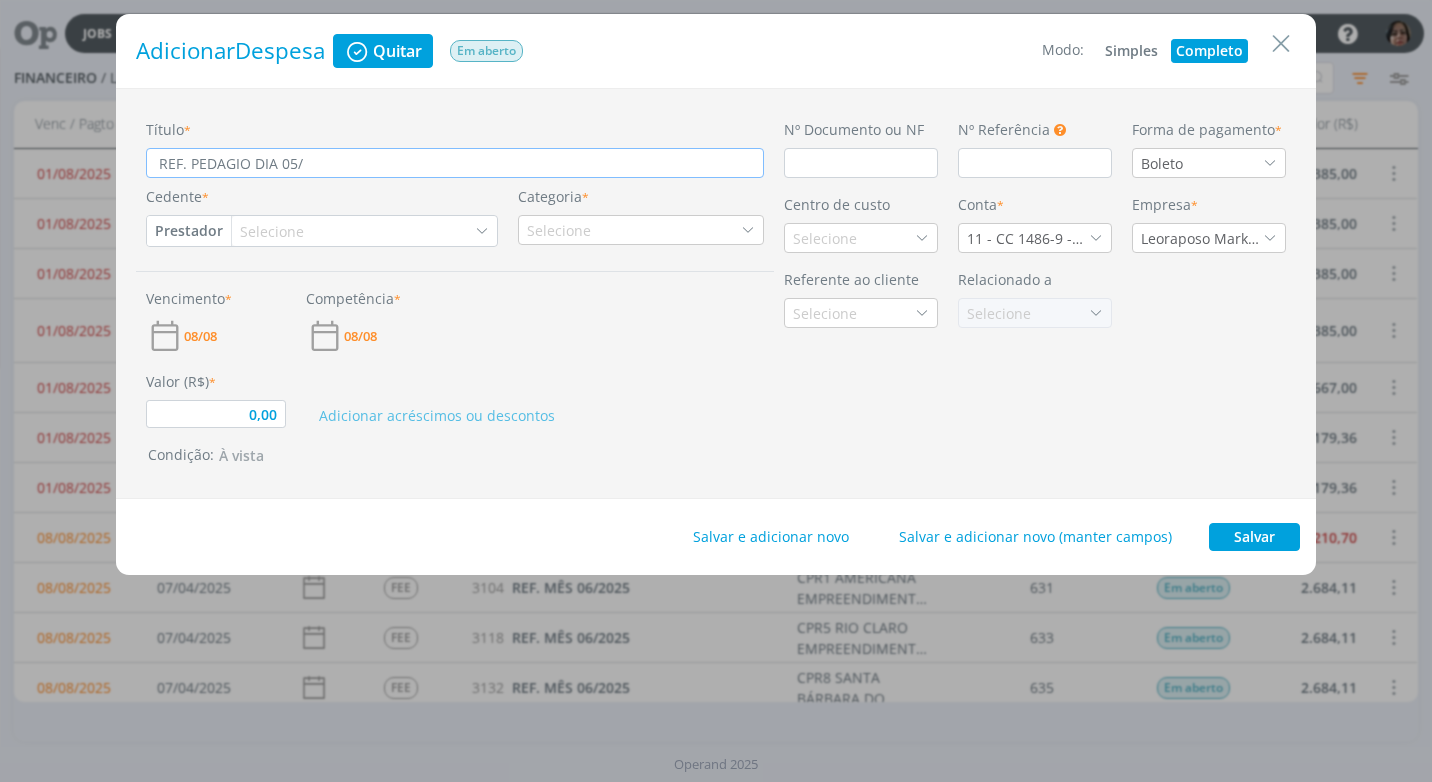 type on "0,00" 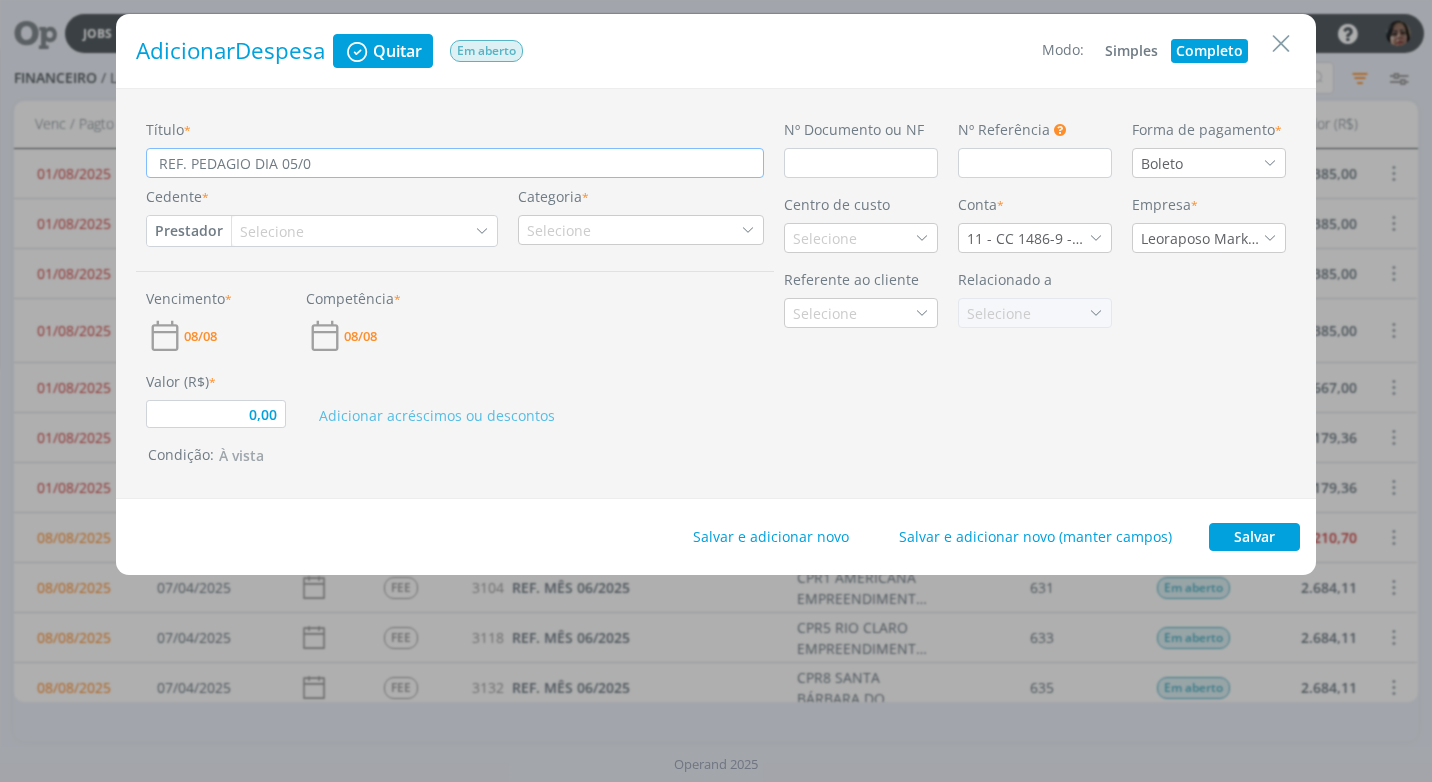 type on "REF. PEDAGIO DIA 05/08" 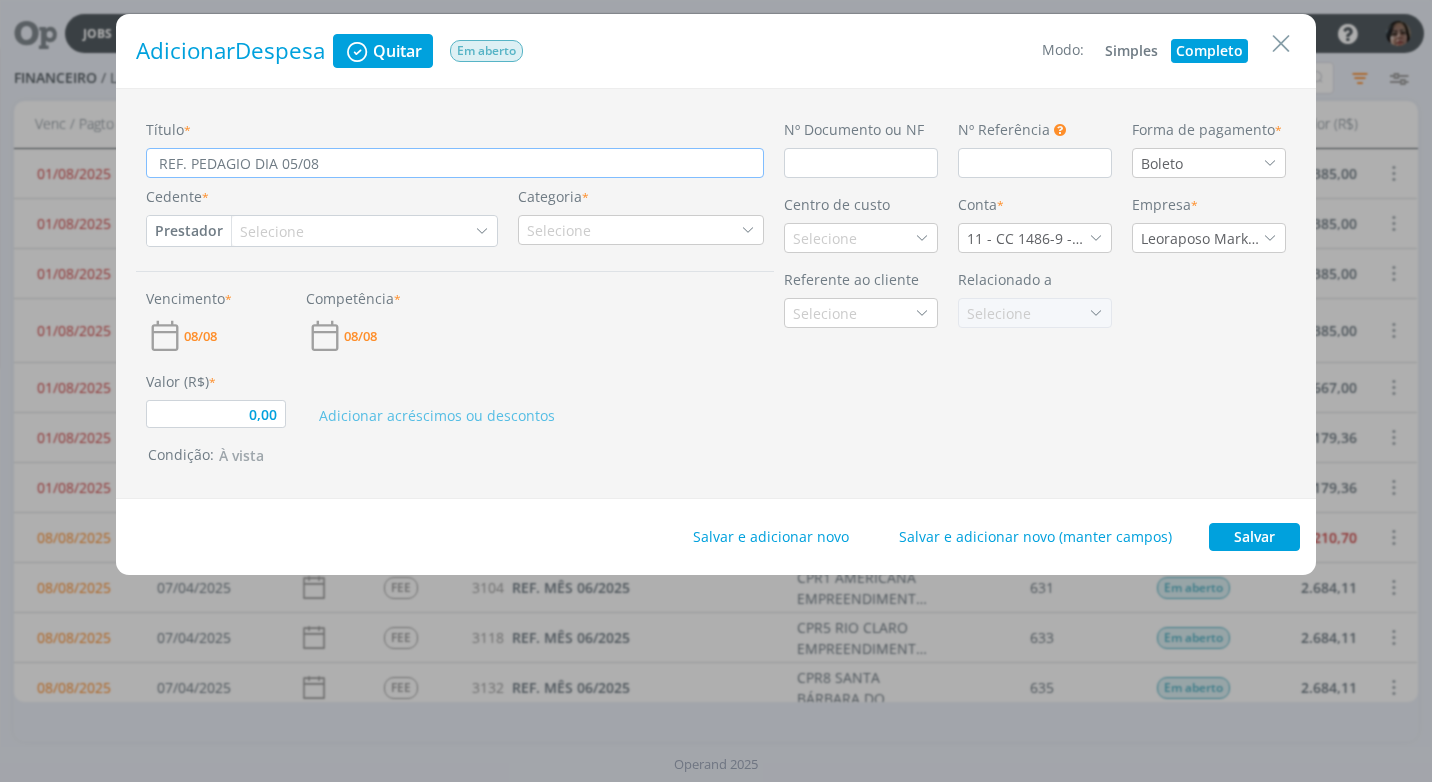 type on "0,00" 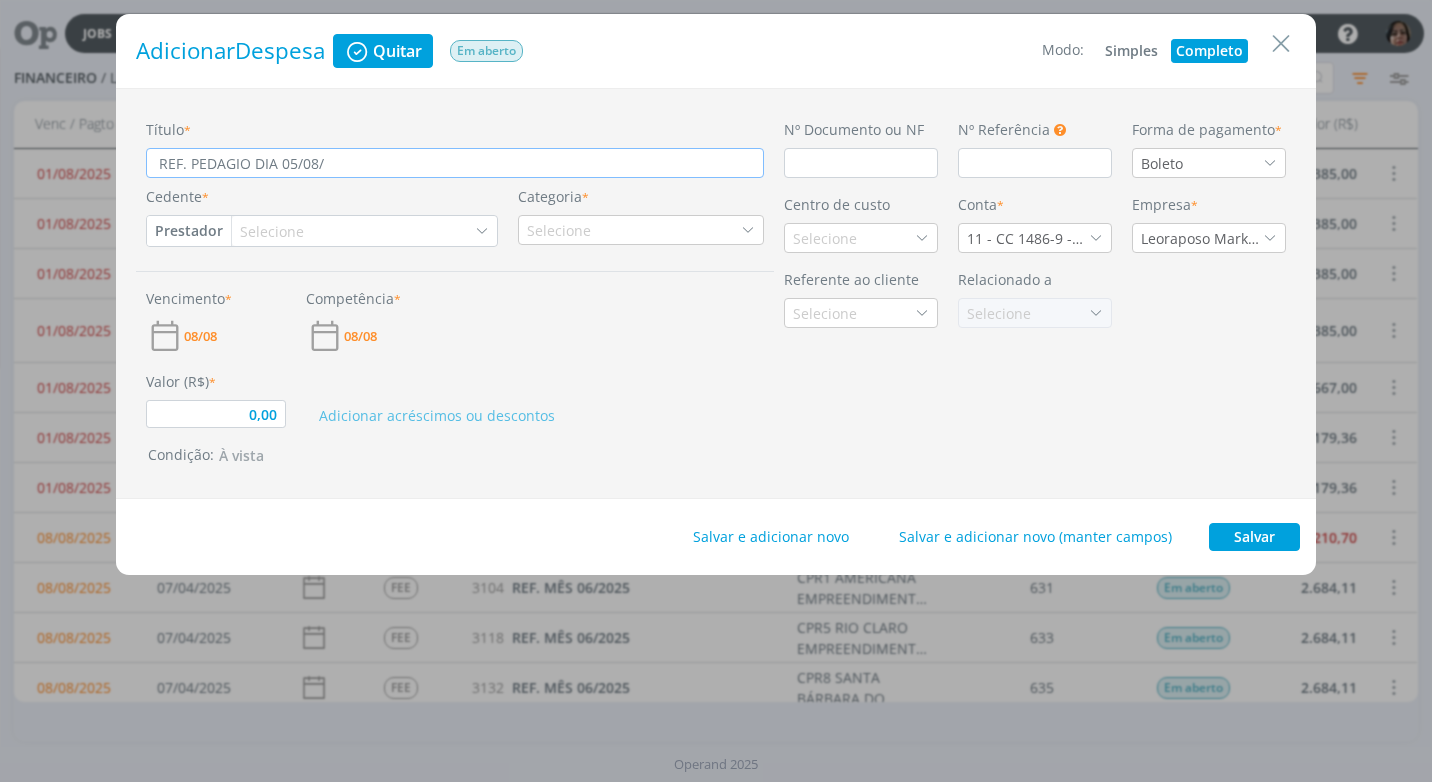 type on "REF. PEDAGIO DIA 05/08/2" 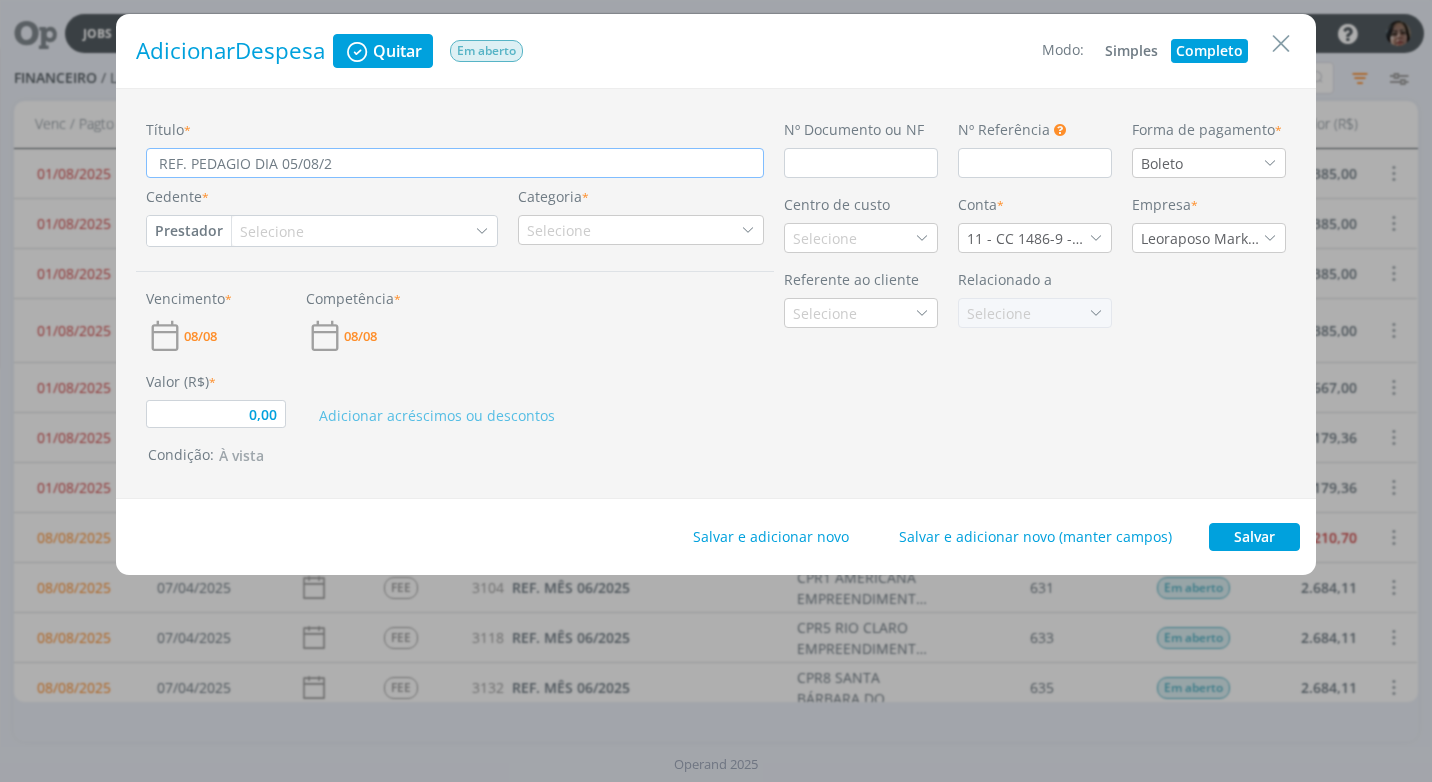 type on "0,00" 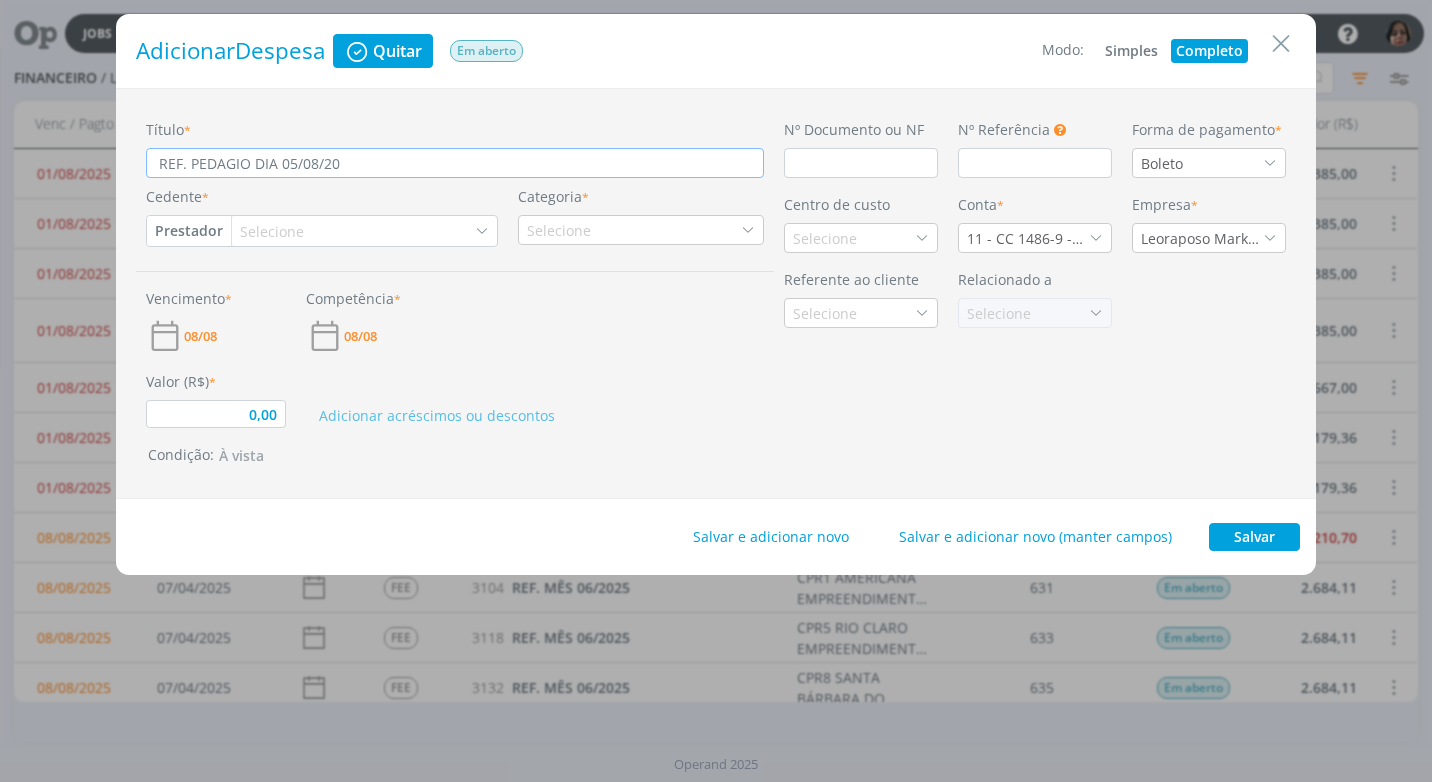 type on "0,00" 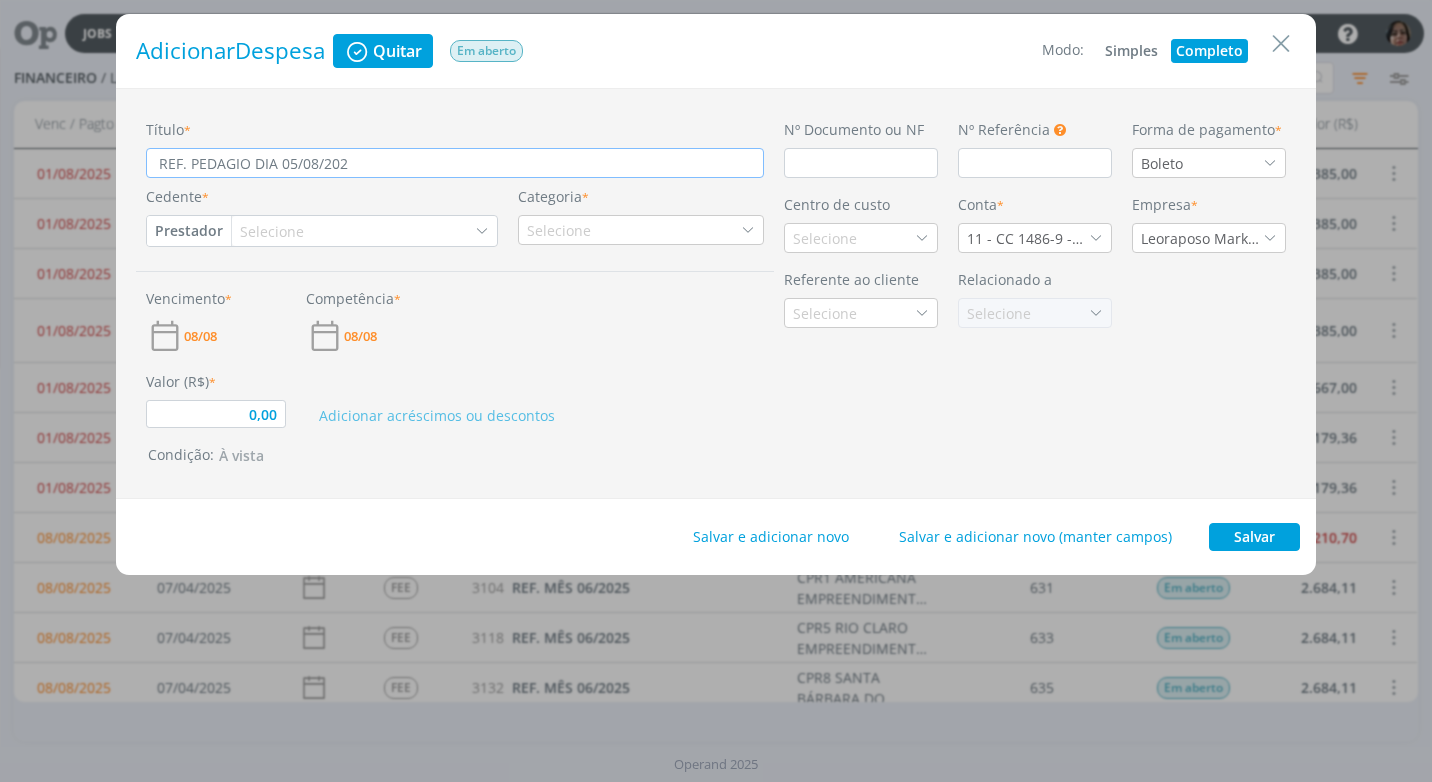 type on "REF. PEDAGIO DIA 05/08/2025" 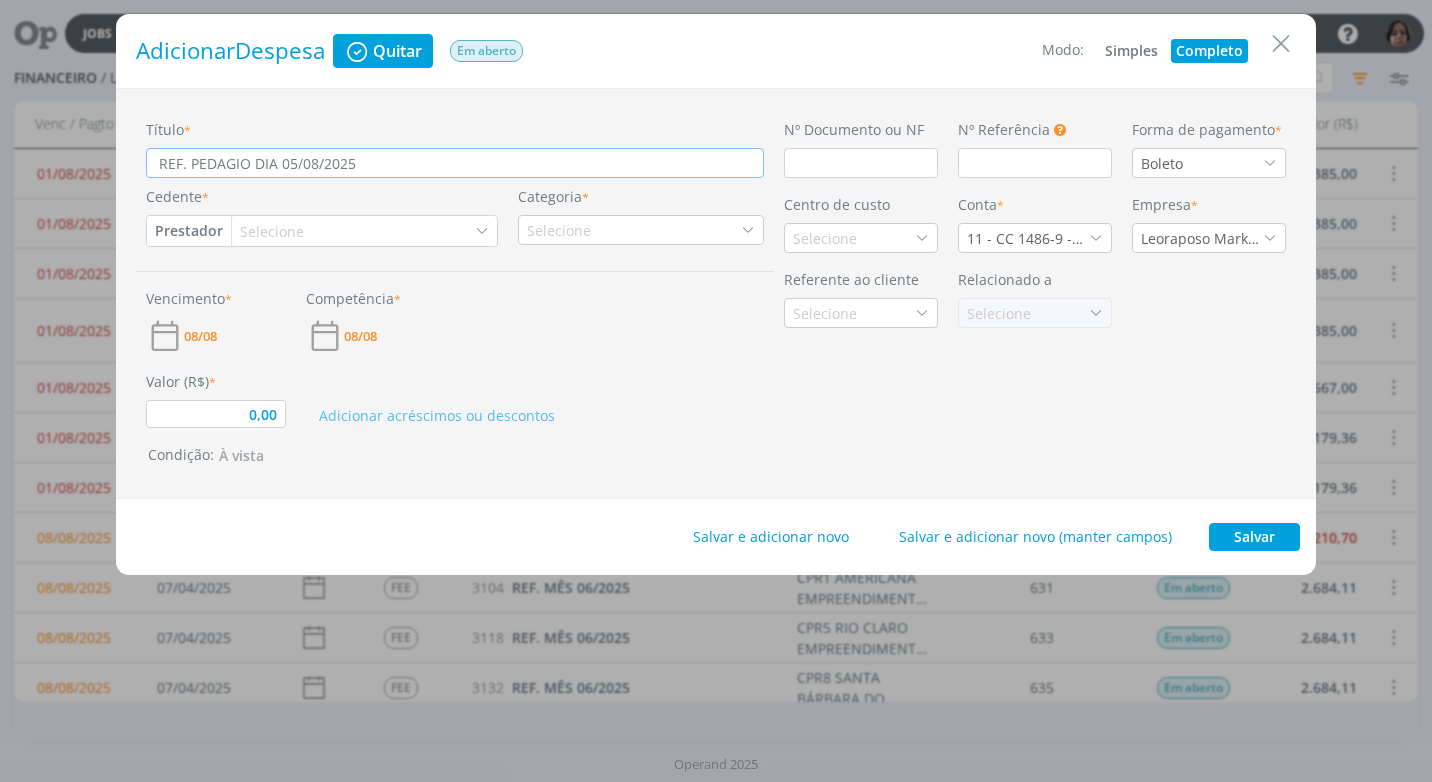 type on "0,00" 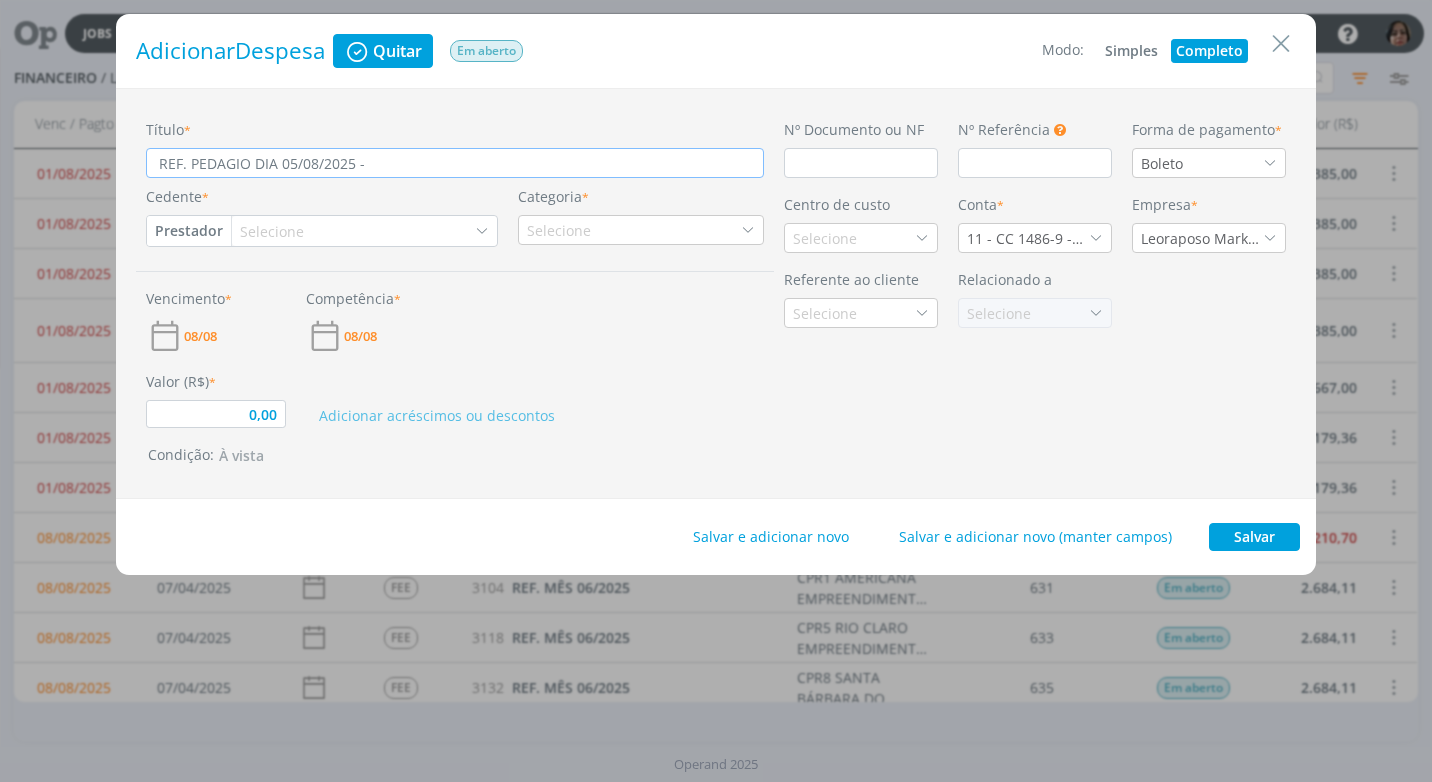 type on "REF. PEDAGIO DIA 05/08/2025 -" 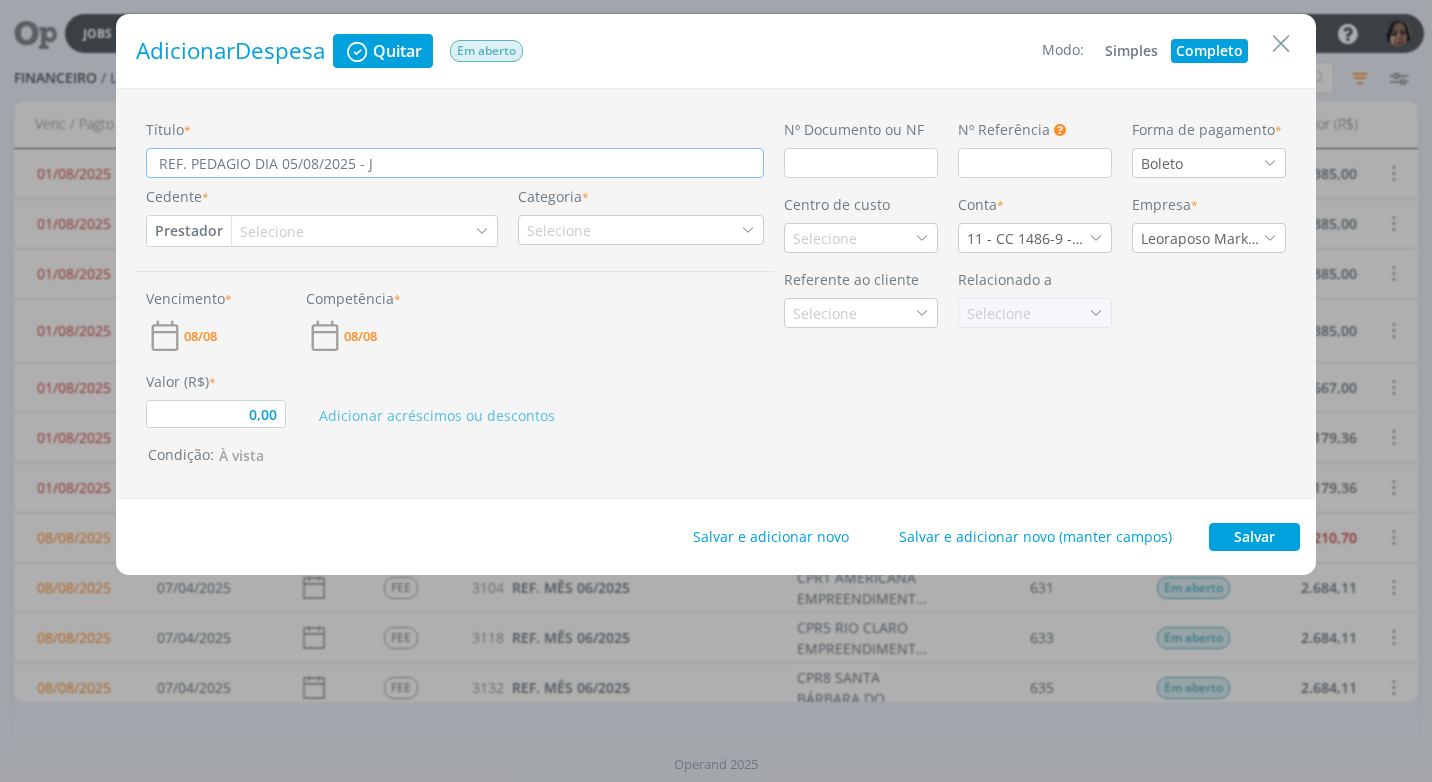 type on "0,00" 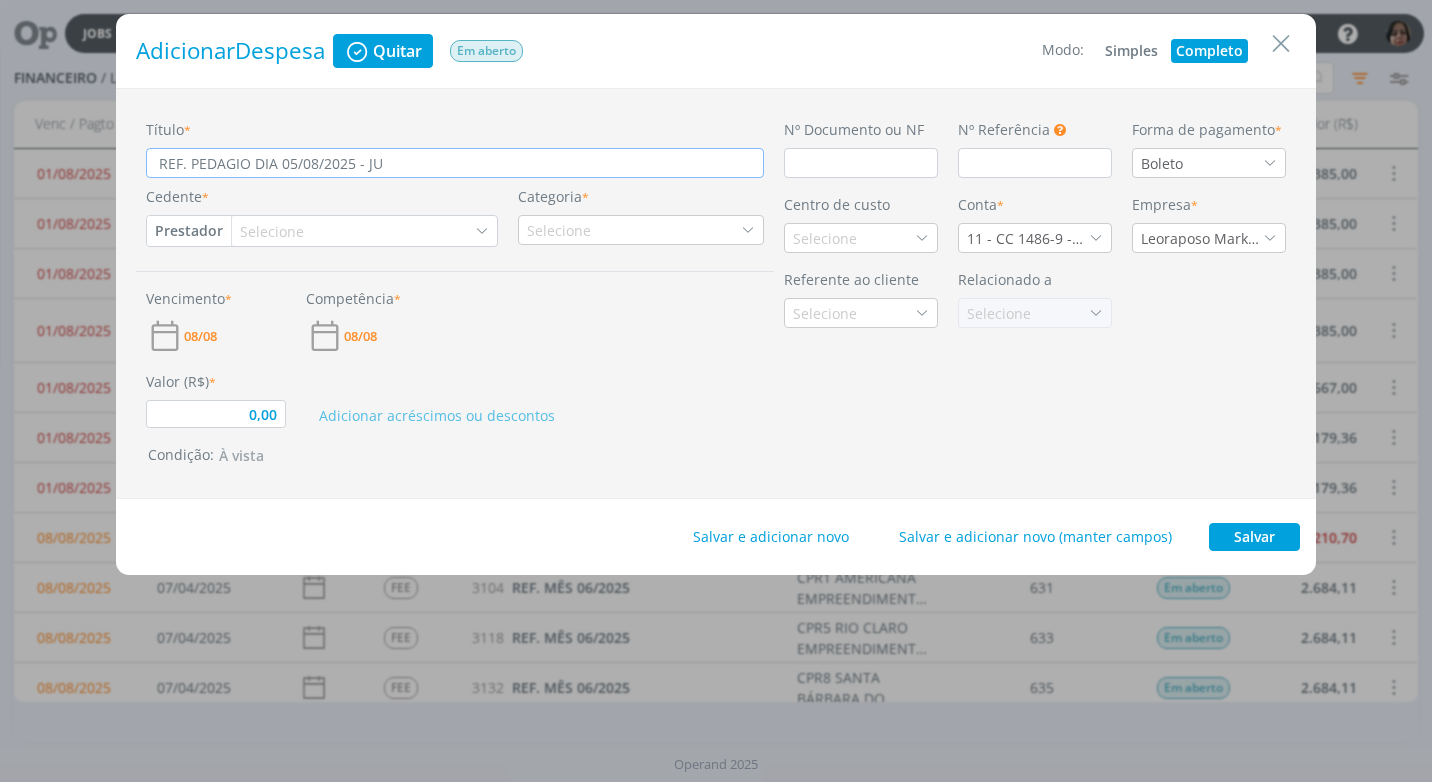 type on "0,00" 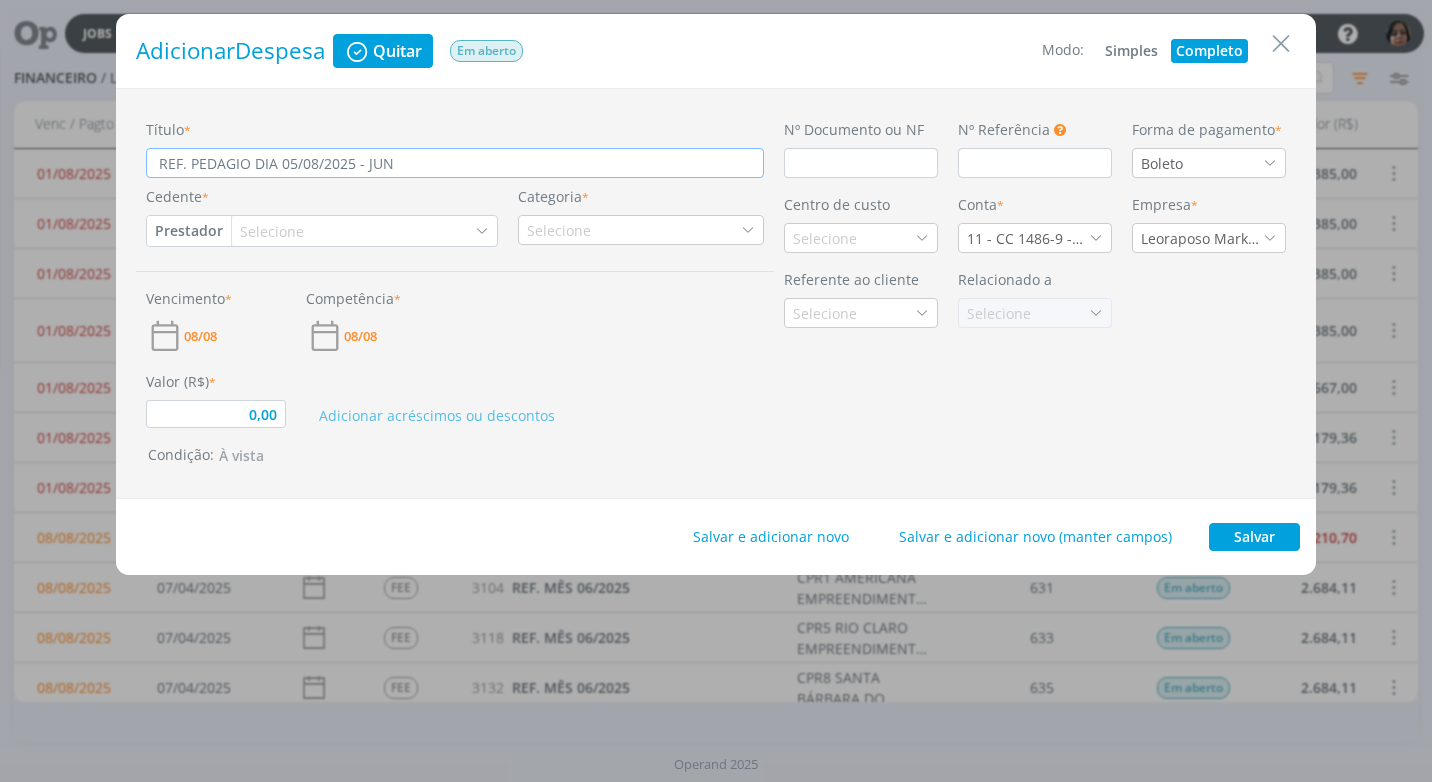 type on "REF. PEDAGIO DIA 05/08/2025 - JUND" 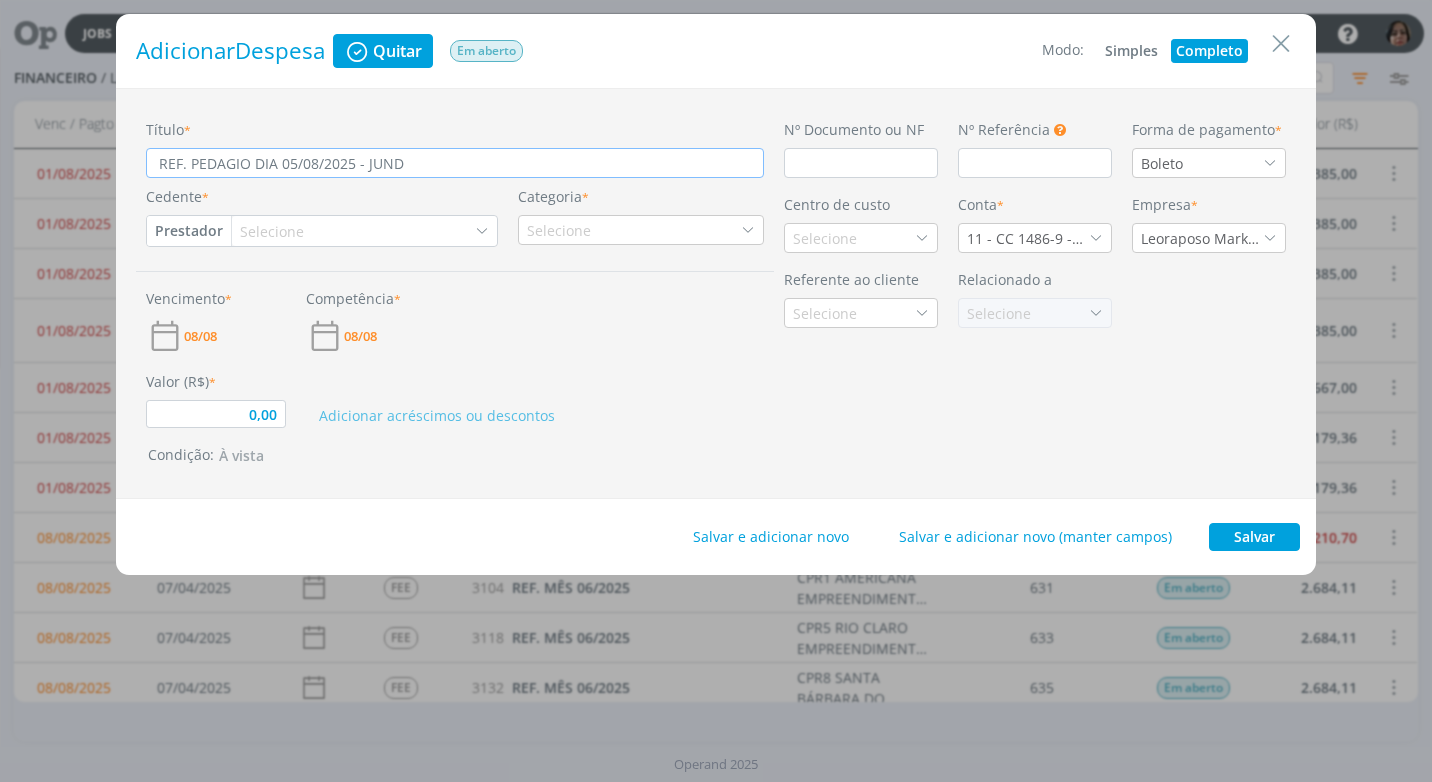 type on "REF. PEDAGIO DIA 05/08/2025 - JUNDI" 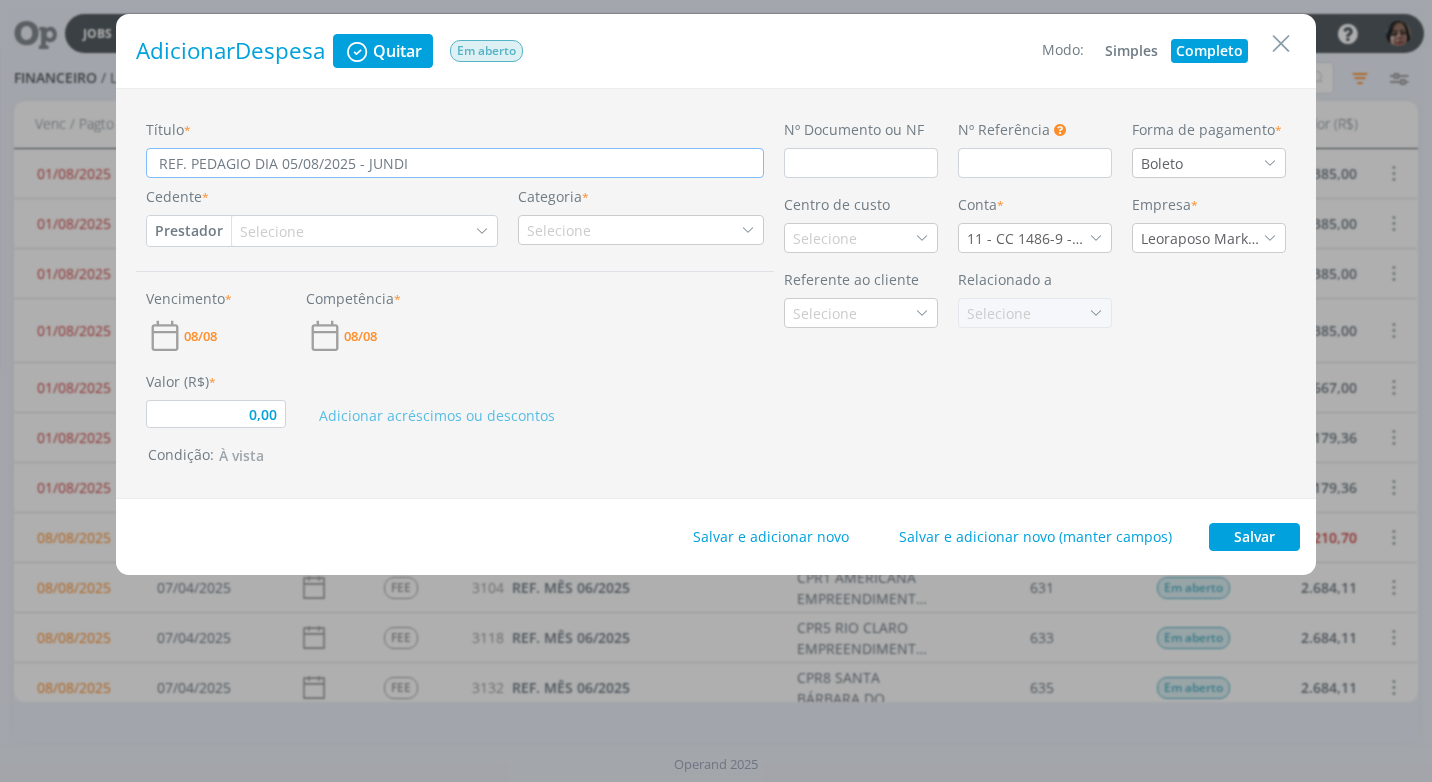 type on "REF. PEDAGIO DIA 05/08/2025 - JUNDIA" 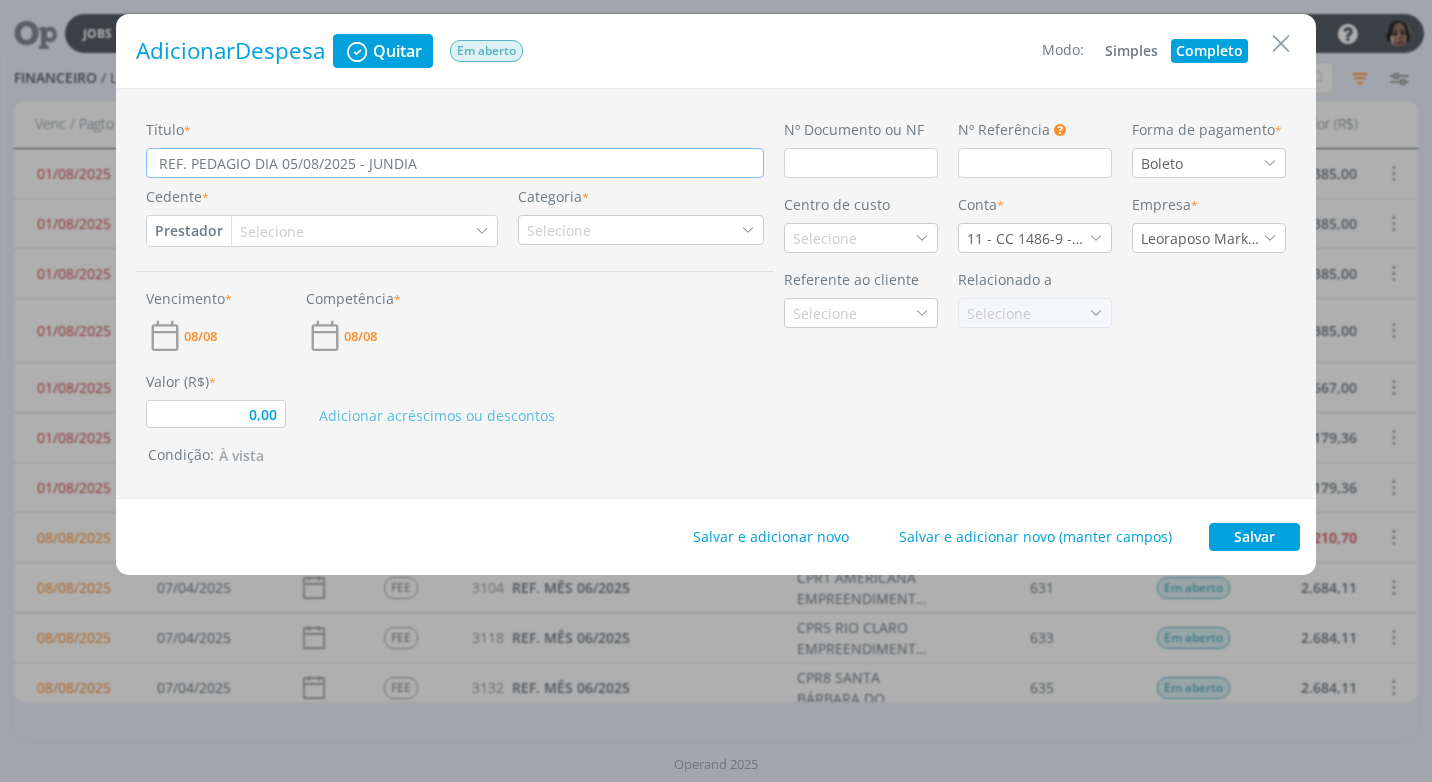 type on "REF. PEDAGIO DIA 05/08/2025 - JUNDIAÍ" 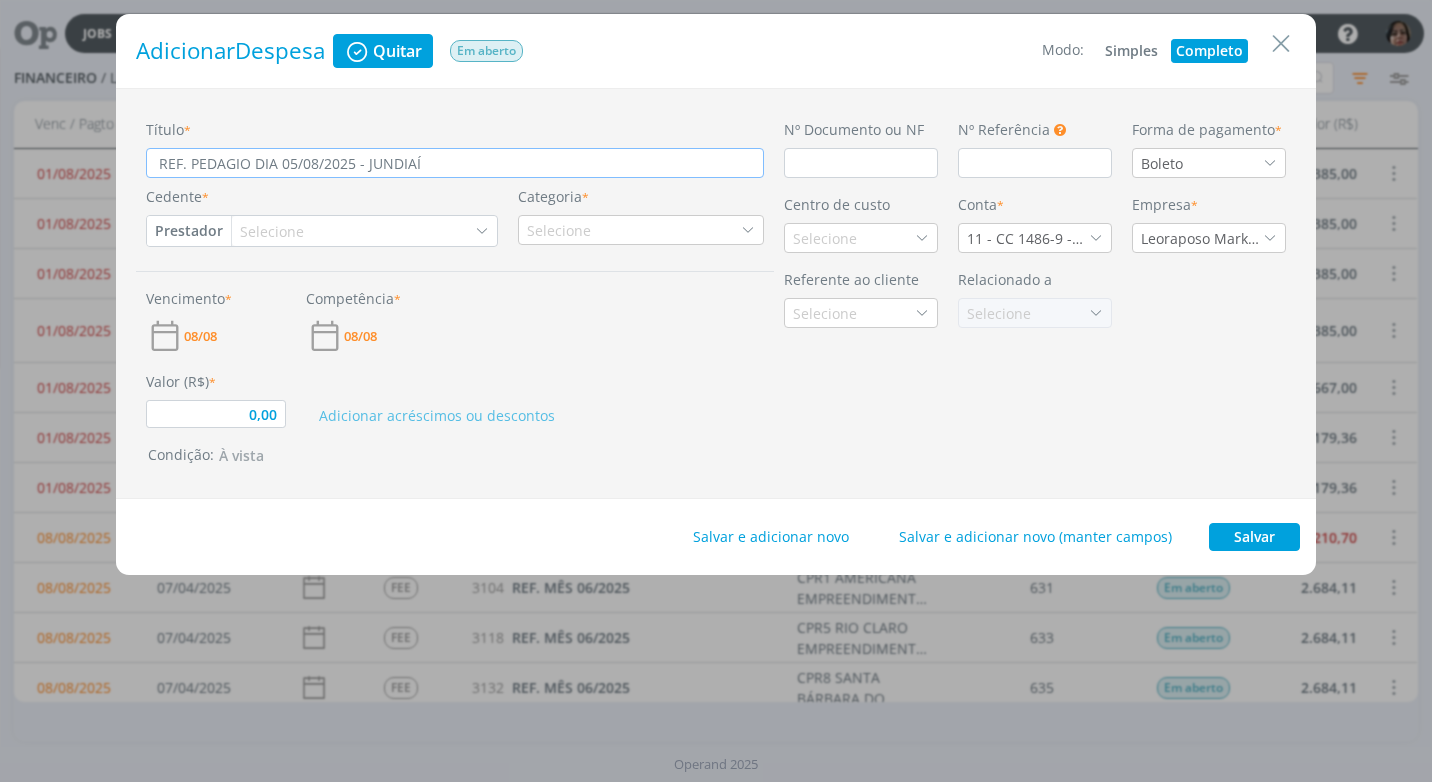 type on "REF. PEDAGIO DIA 05/08/2025 - JUNDIAÍ" 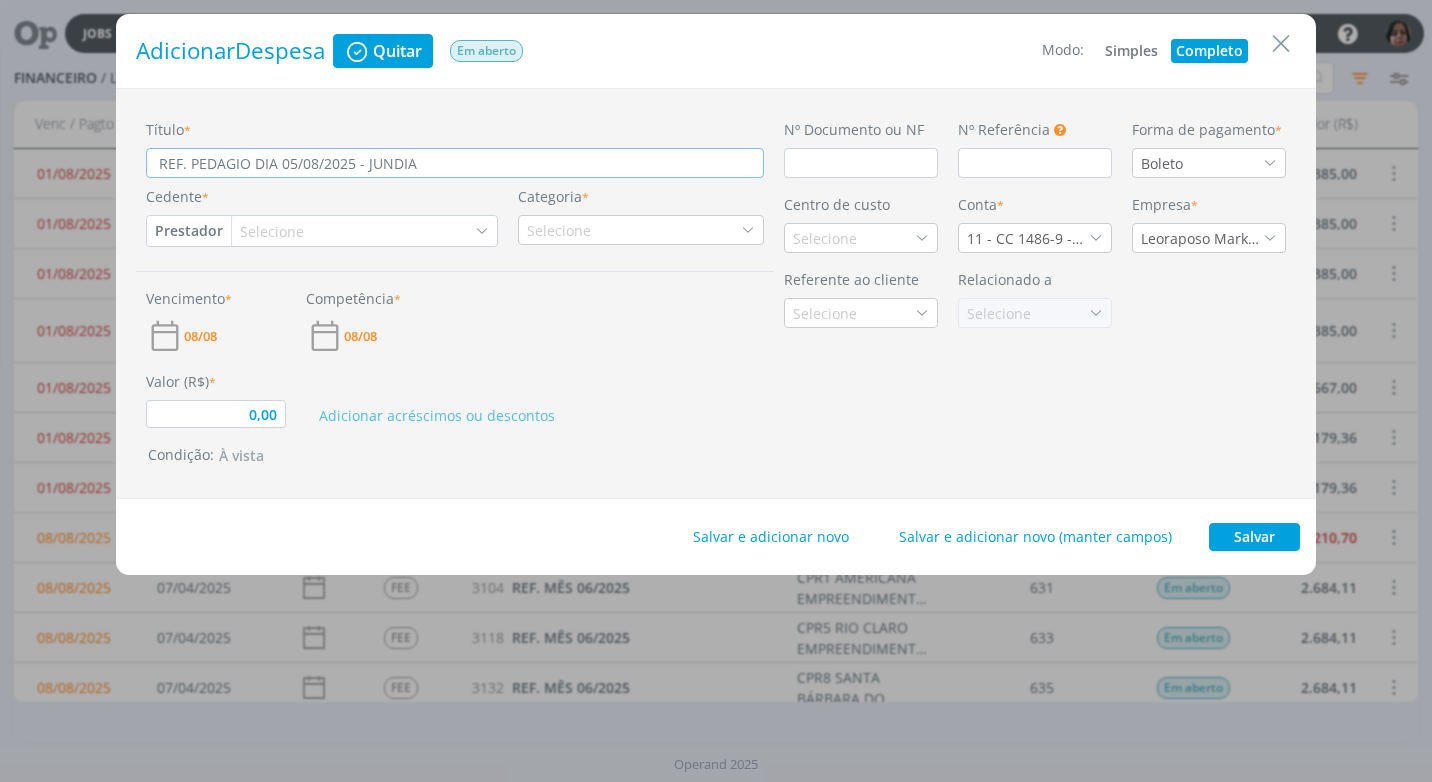 type on "REF. PEDAGIO DIA 05/08/2025 - JUNDI" 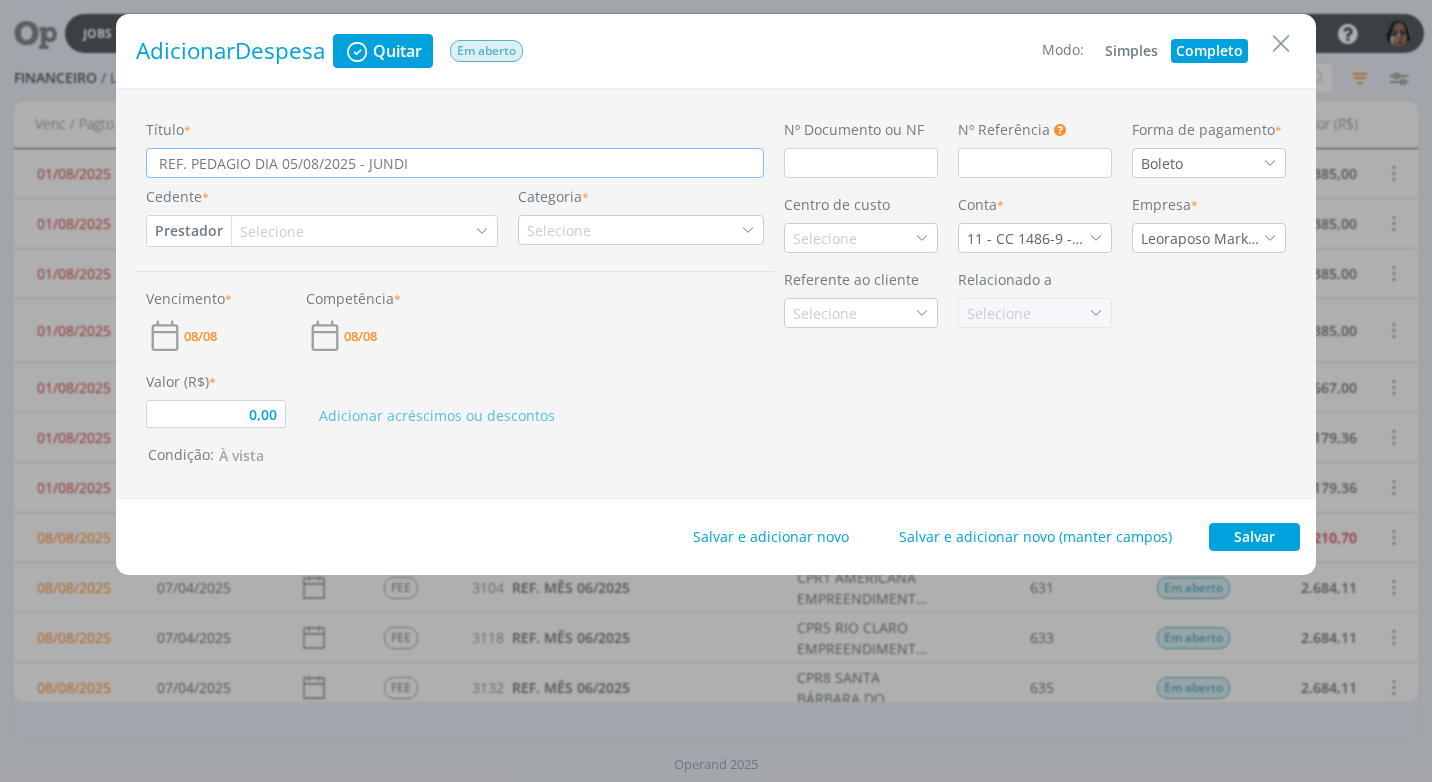 type on "0,00" 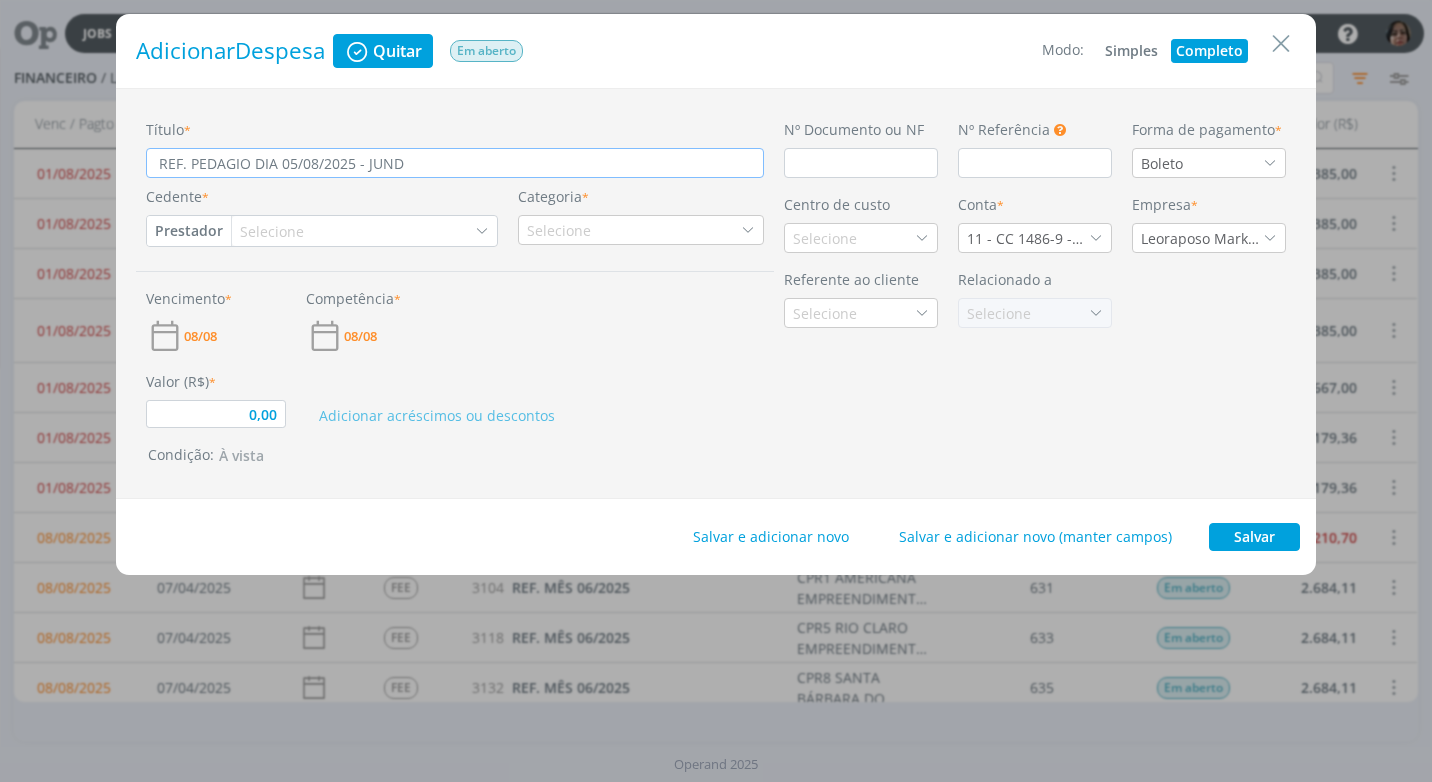 type on "0,00" 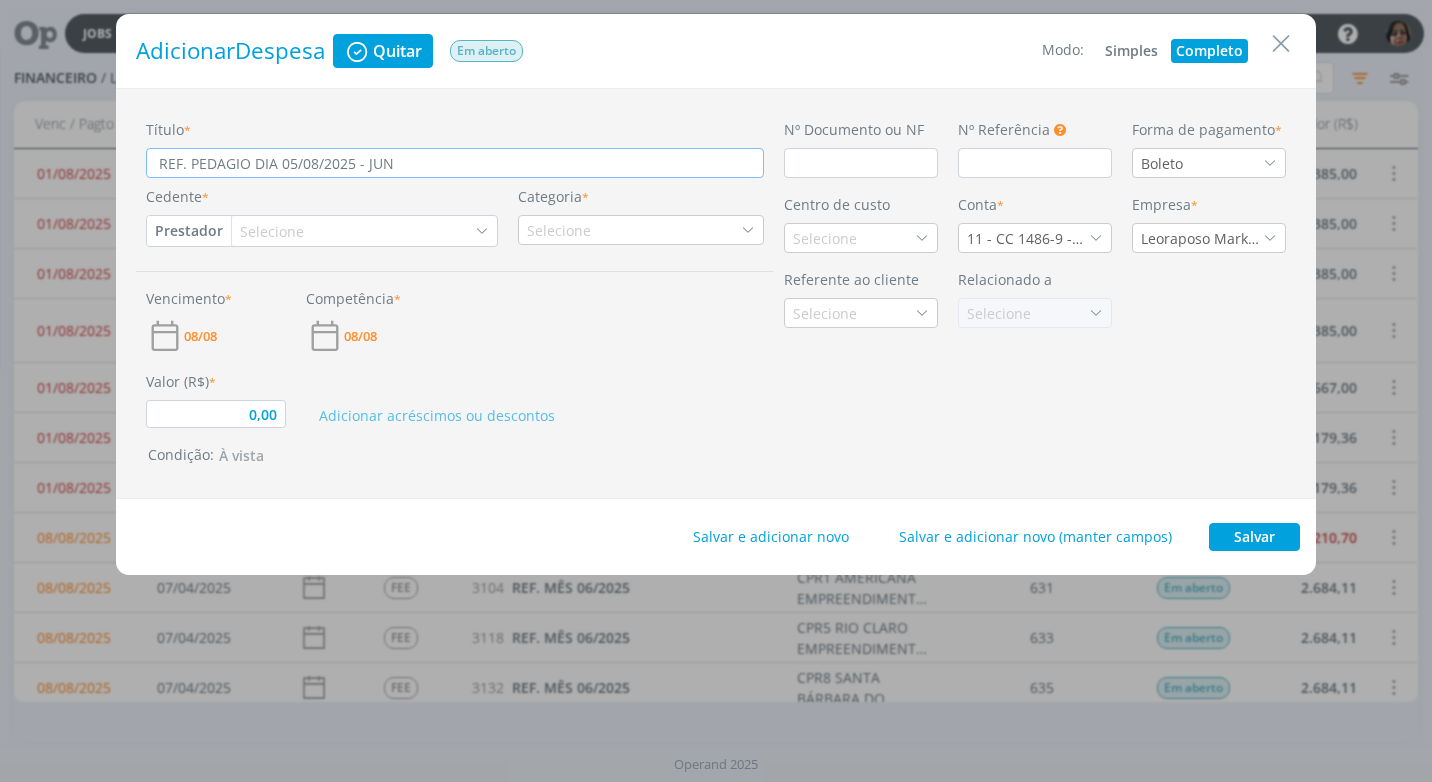 type on "0,00" 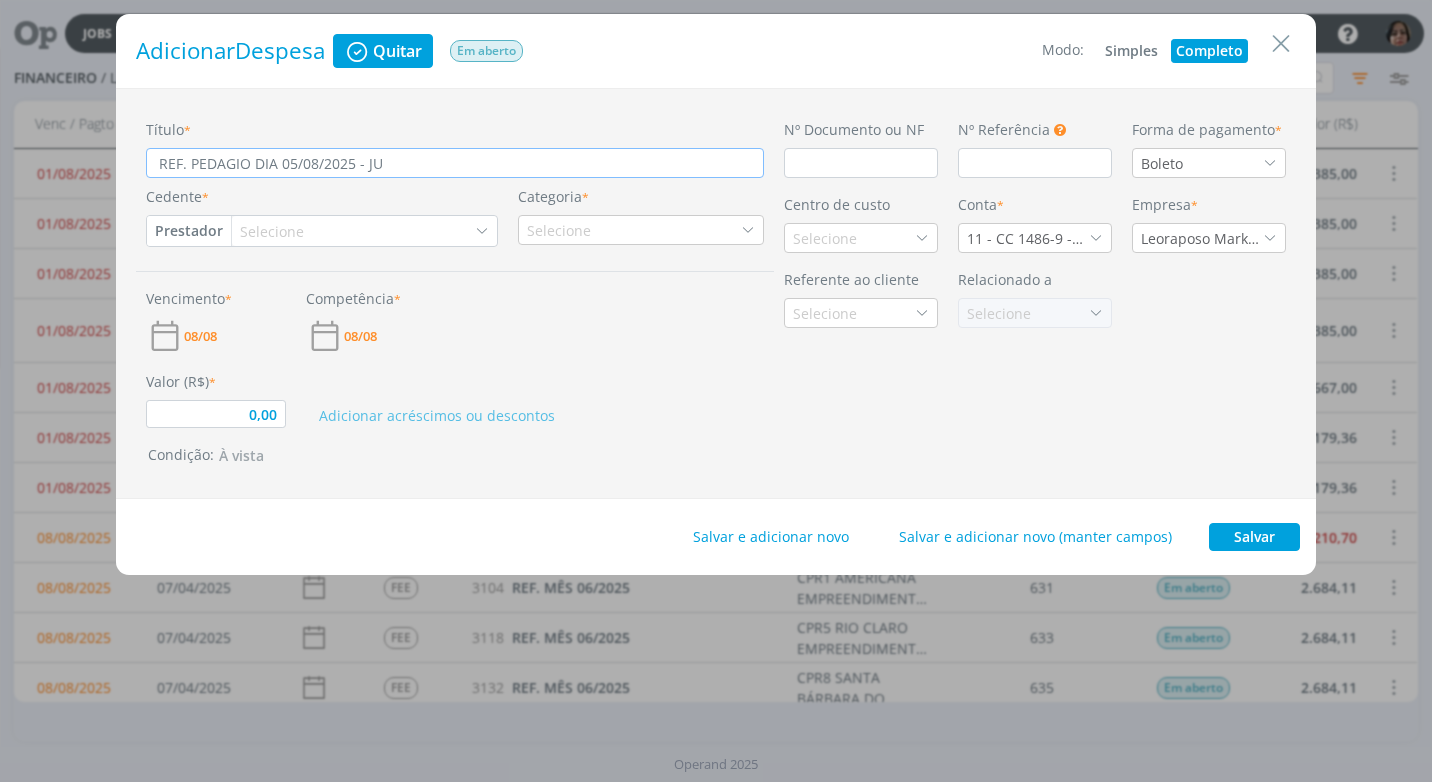 type on "0,00" 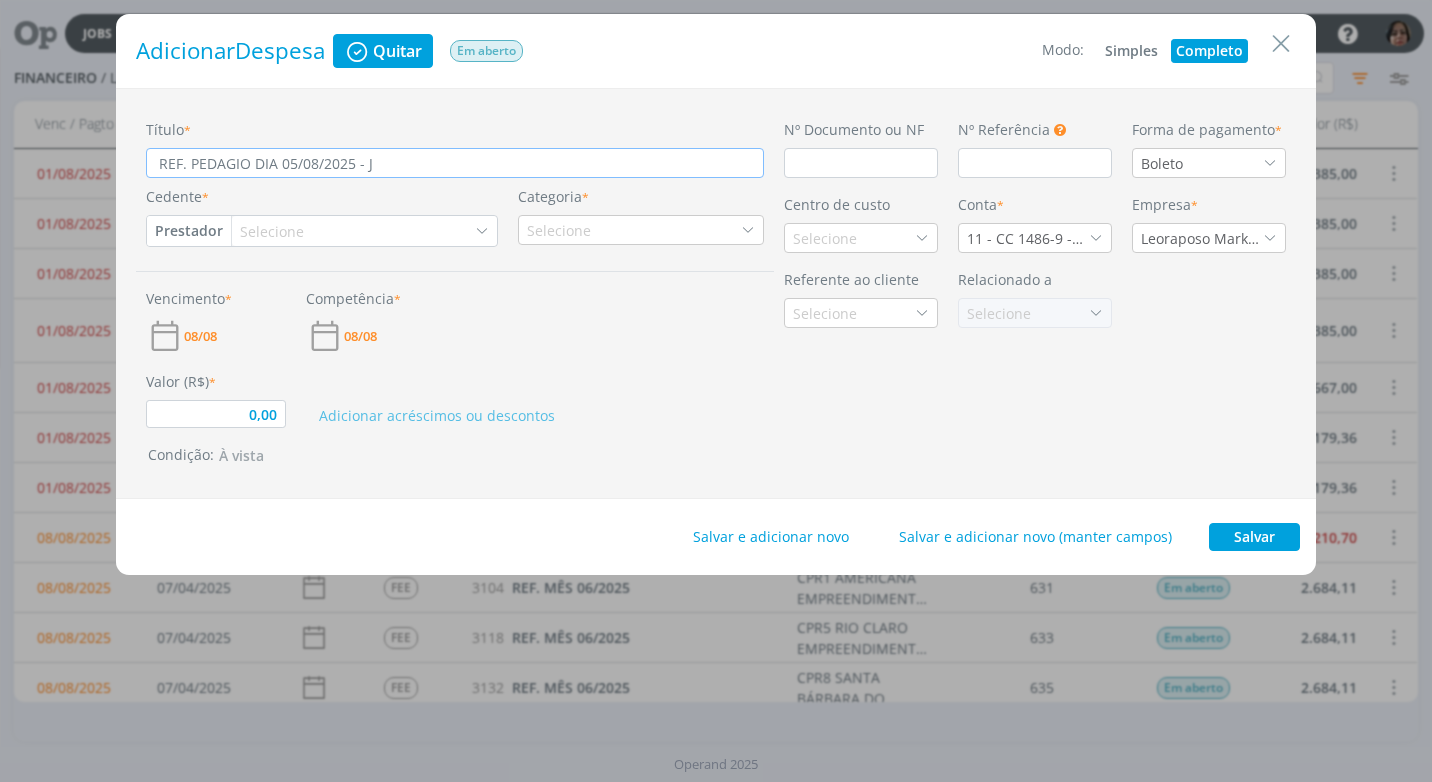 type on "REF. PEDAGIO DIA 05/08/2025 -" 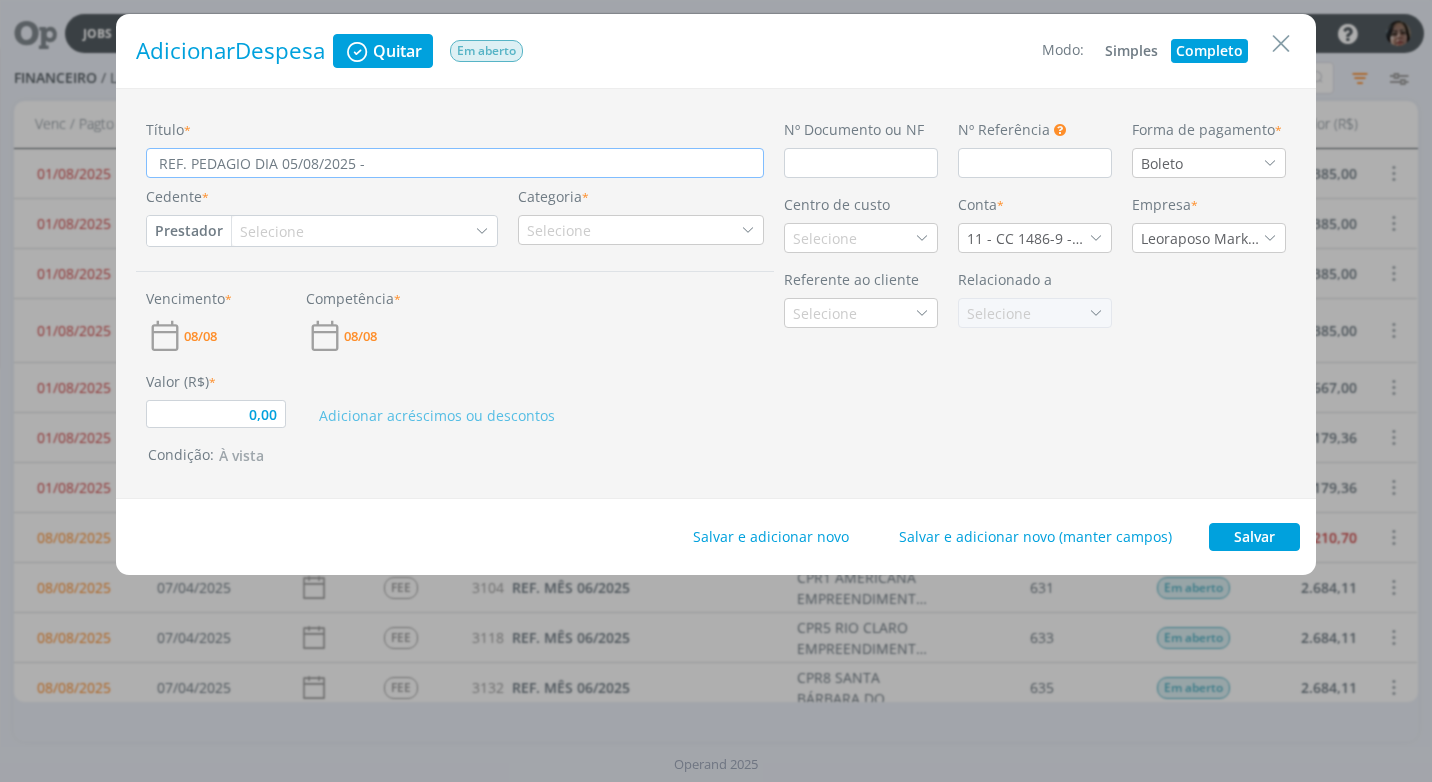 type on "REF. PEDAGIO DIA 05/08/2025 - C" 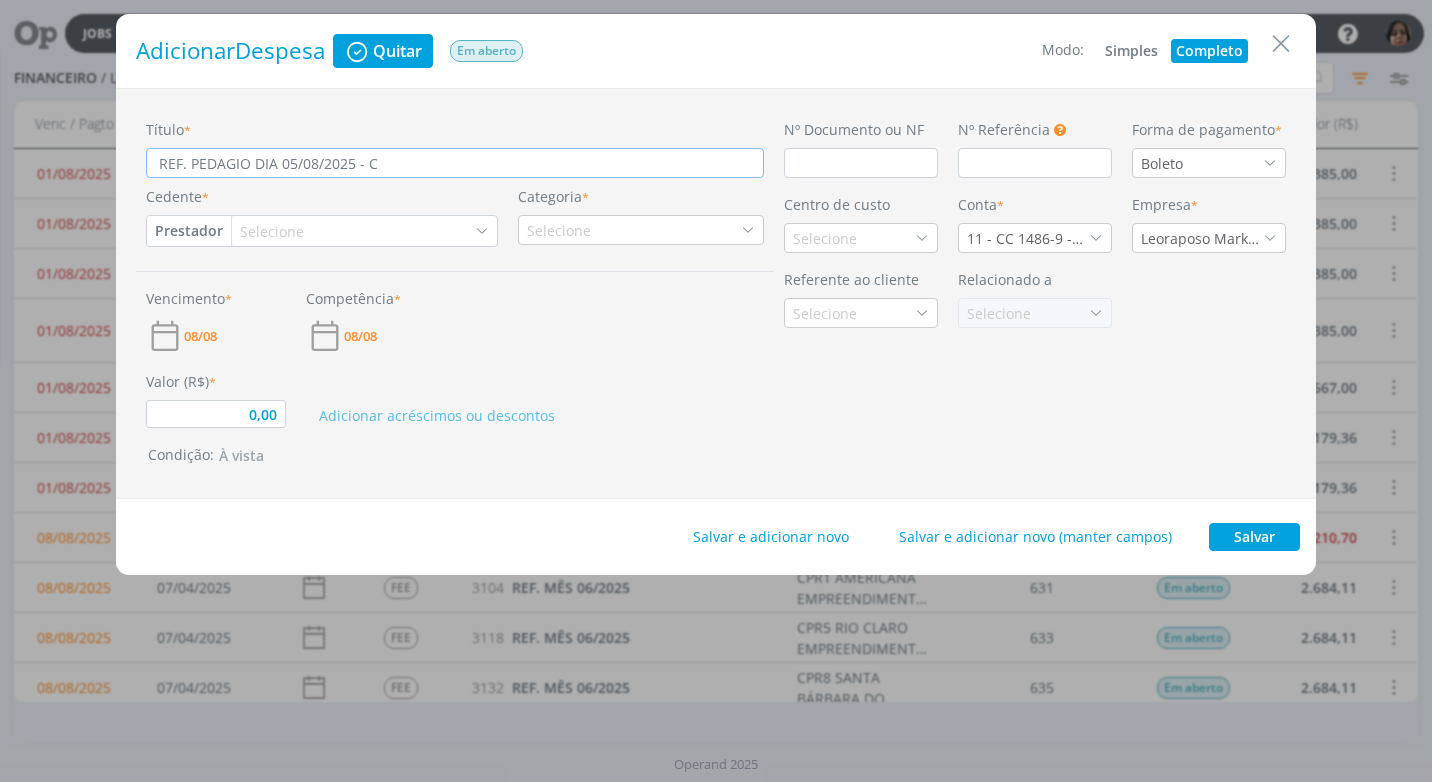 type on "REF. PEDAGIO DIA 05/08/2025 - CA" 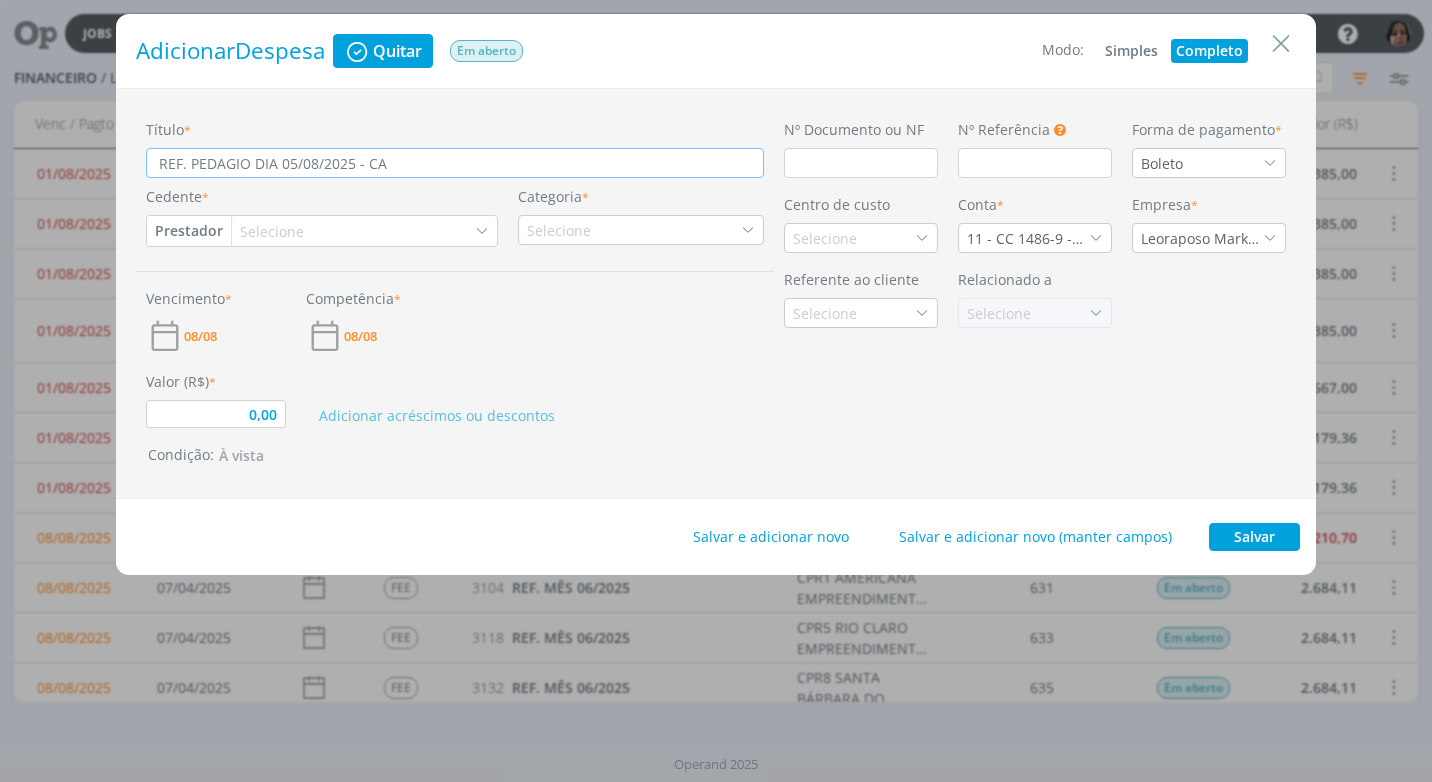 type on "REF. PEDAGIO DIA 05/08/2025 - CAJ" 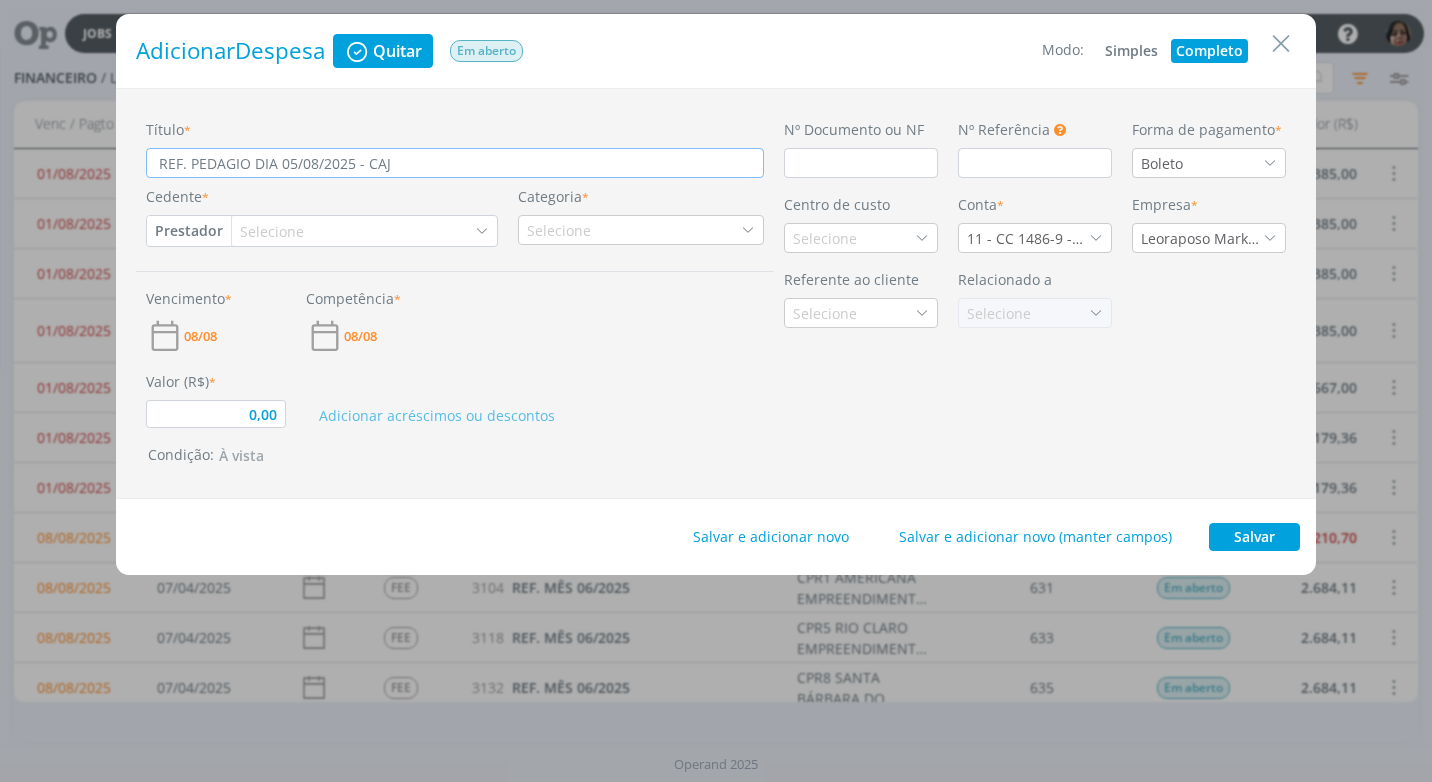 type on "REF. PEDAGIO DIA 05/08/2025 - CAJA" 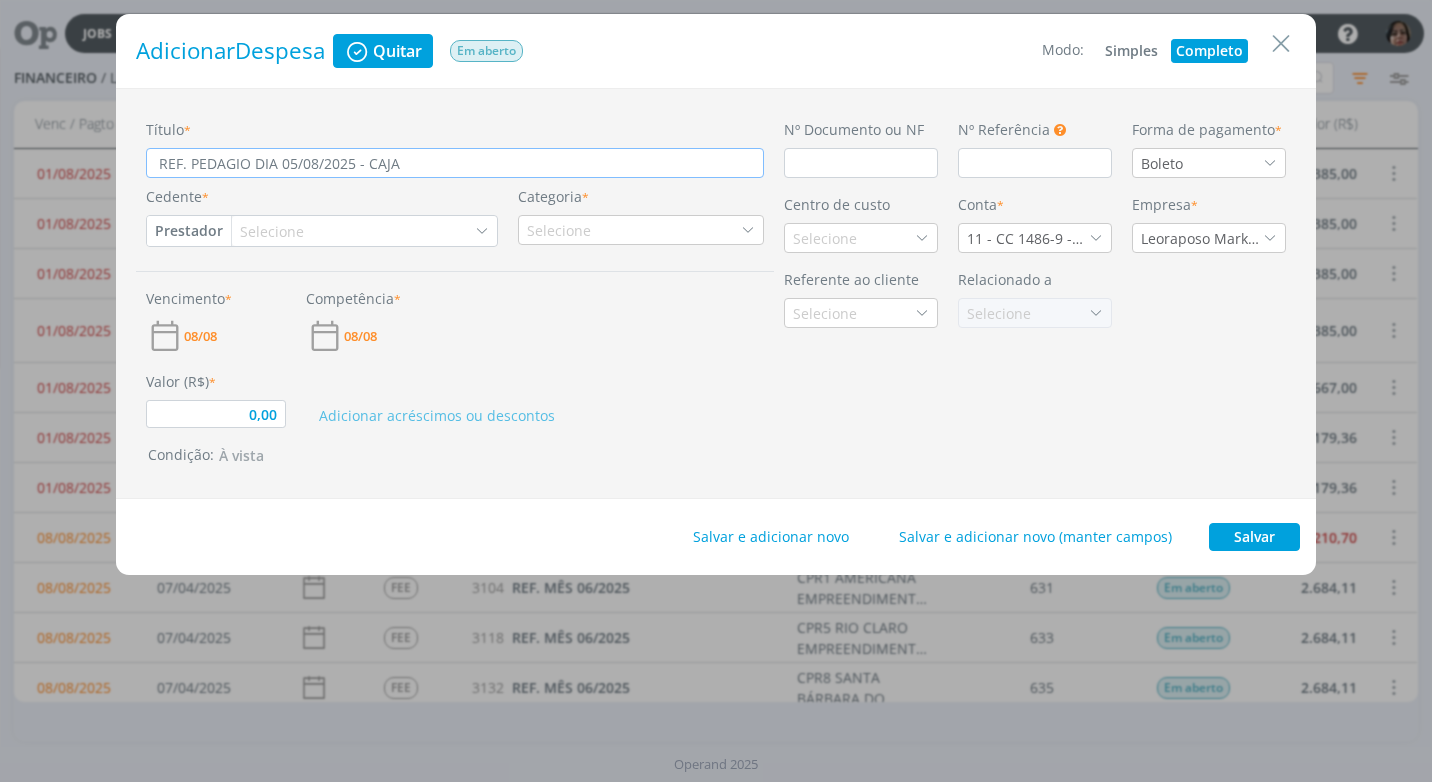 type on "REF. PEDAGIO DIA 05/08/2025 - CAJAM" 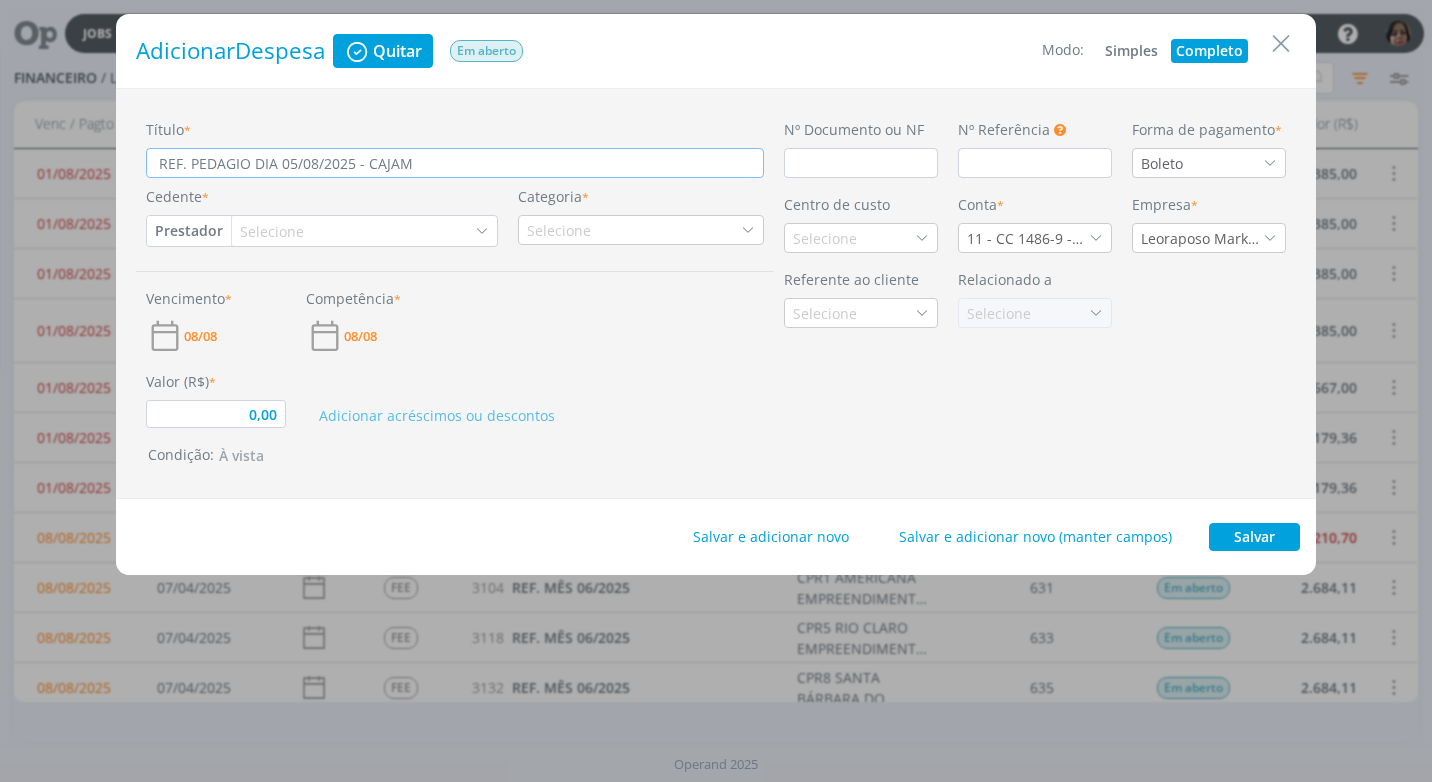 type on "0,00" 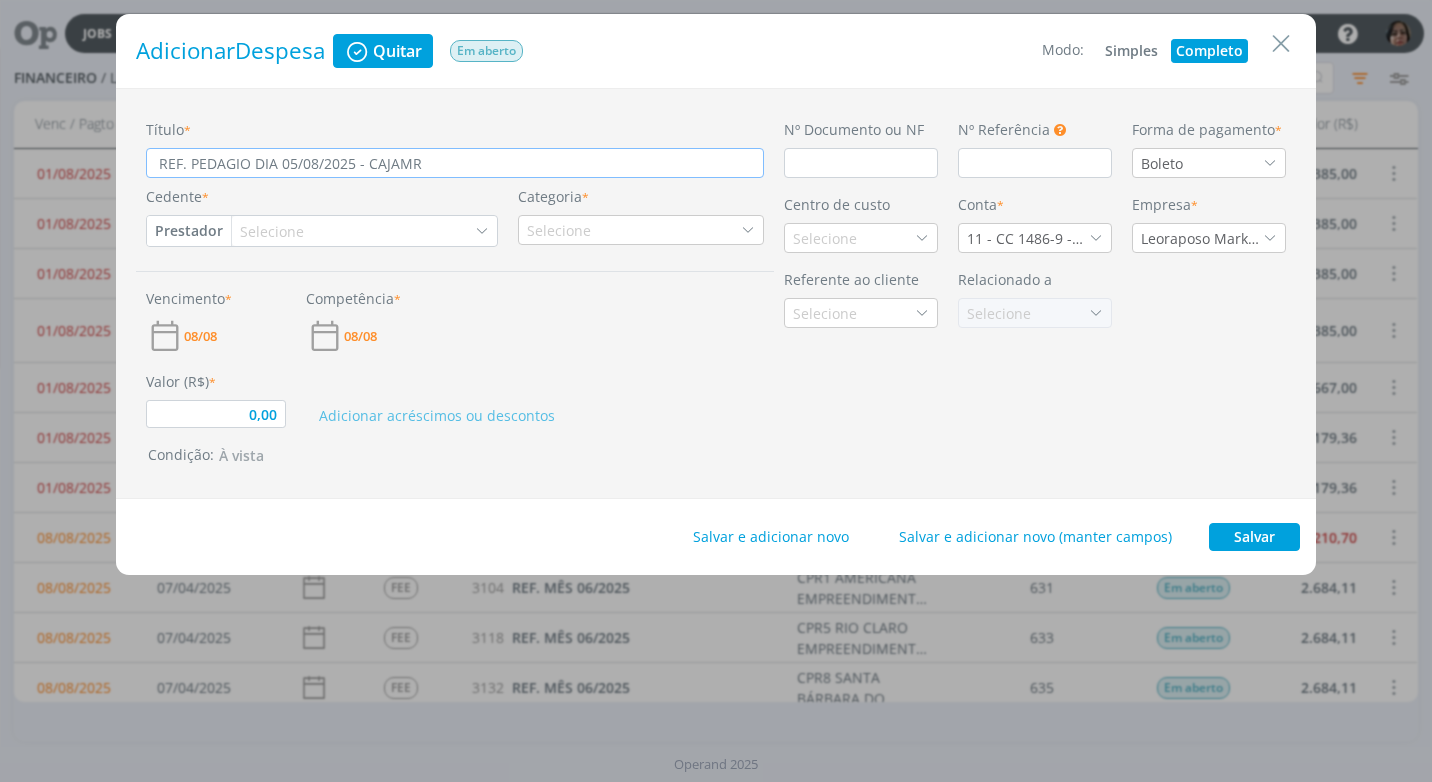 type on "REF. PEDAGIO DIA 05/08/2025 - CAJAMR" 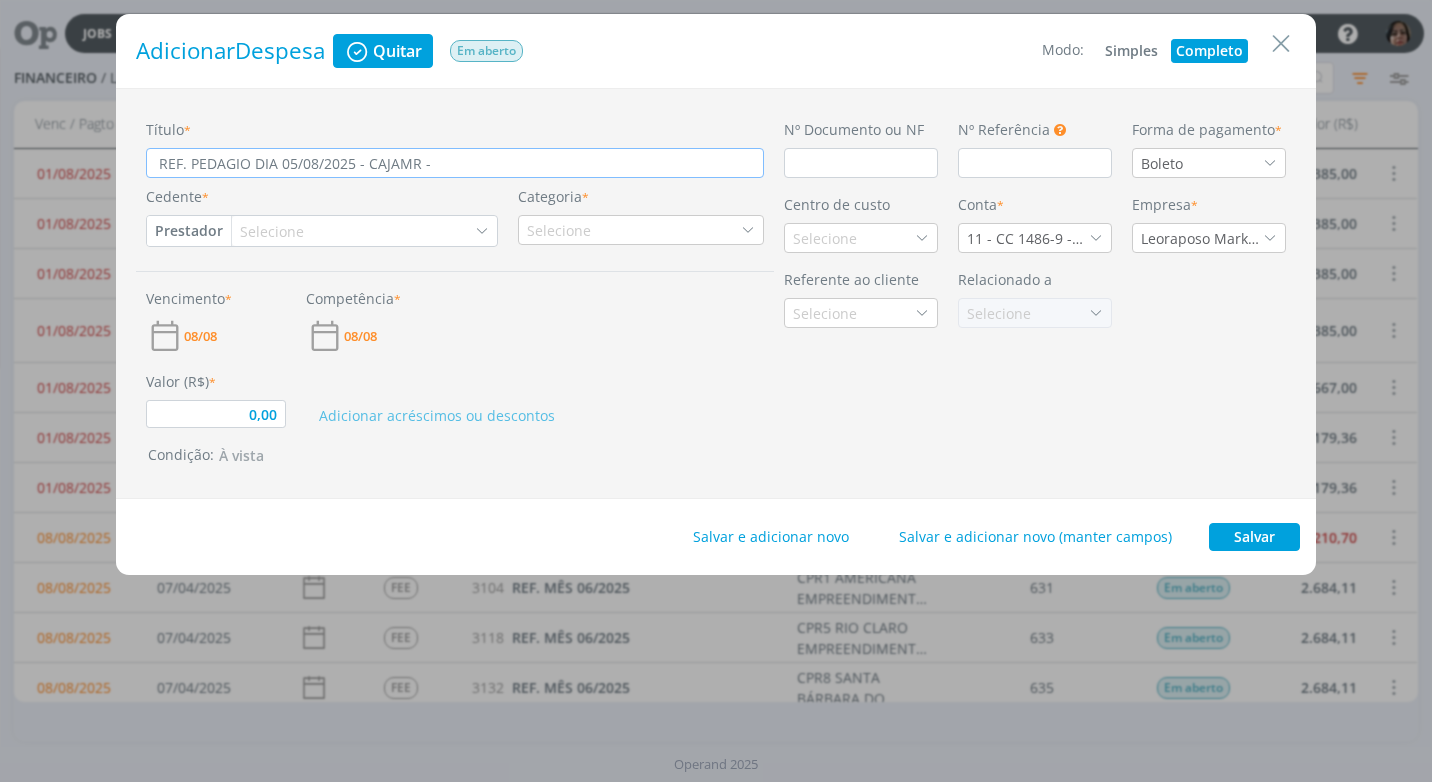 type on "REF. PEDAGIO DIA 05/08/2025 - CAJAMR -" 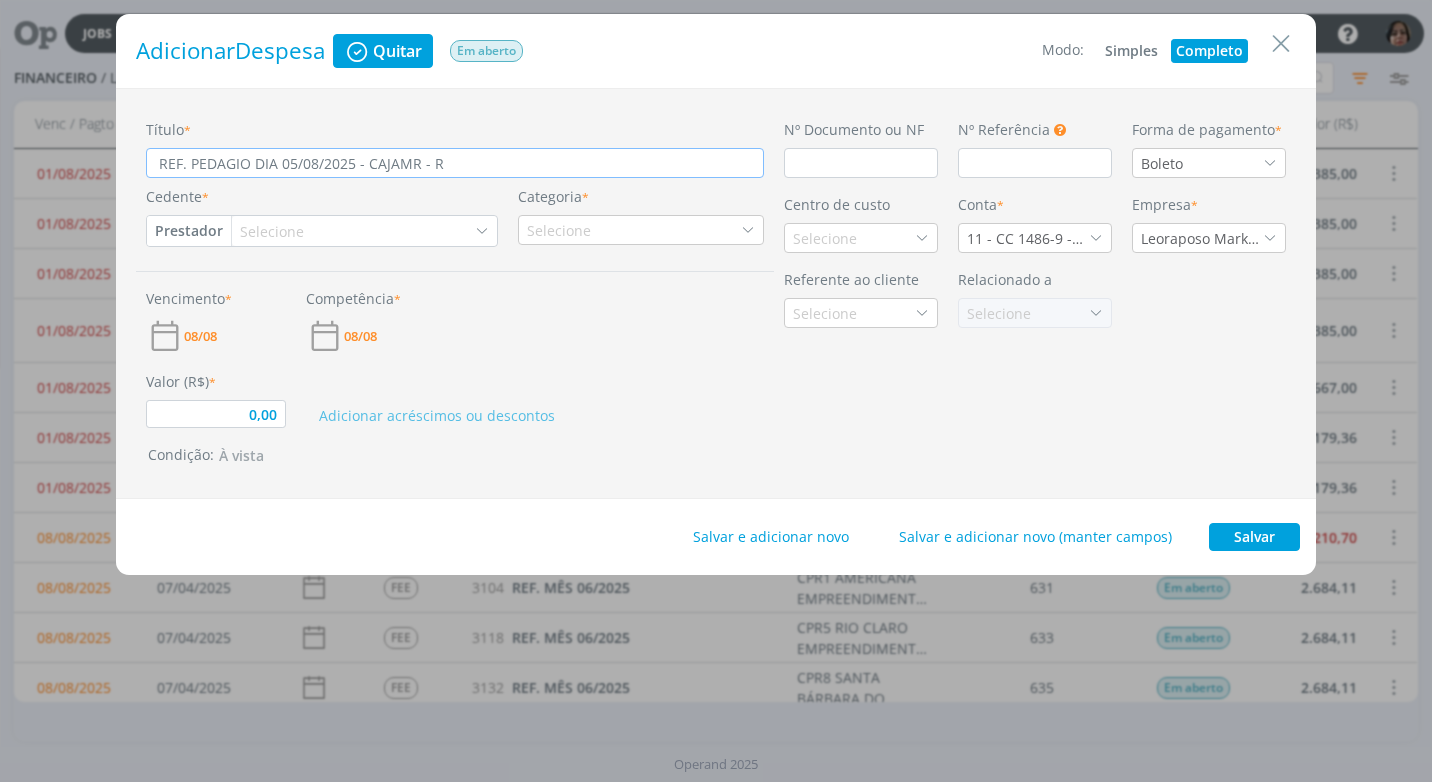 type on "REF. PEDAGIO DIA 05/08/2025 - CAJAMR - RE" 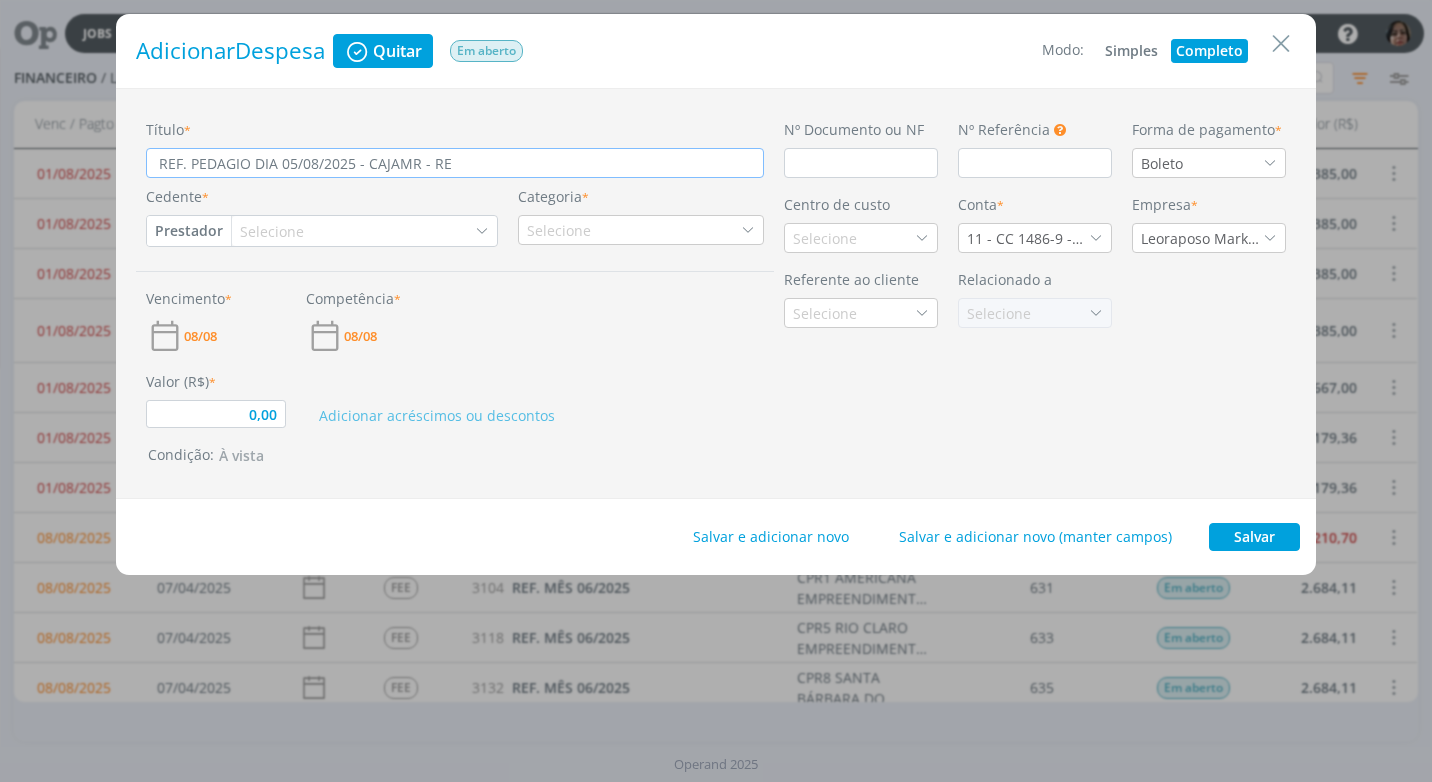 type on "REF. PEDAGIO DIA 05/08/2025 - CAJAMR - REE" 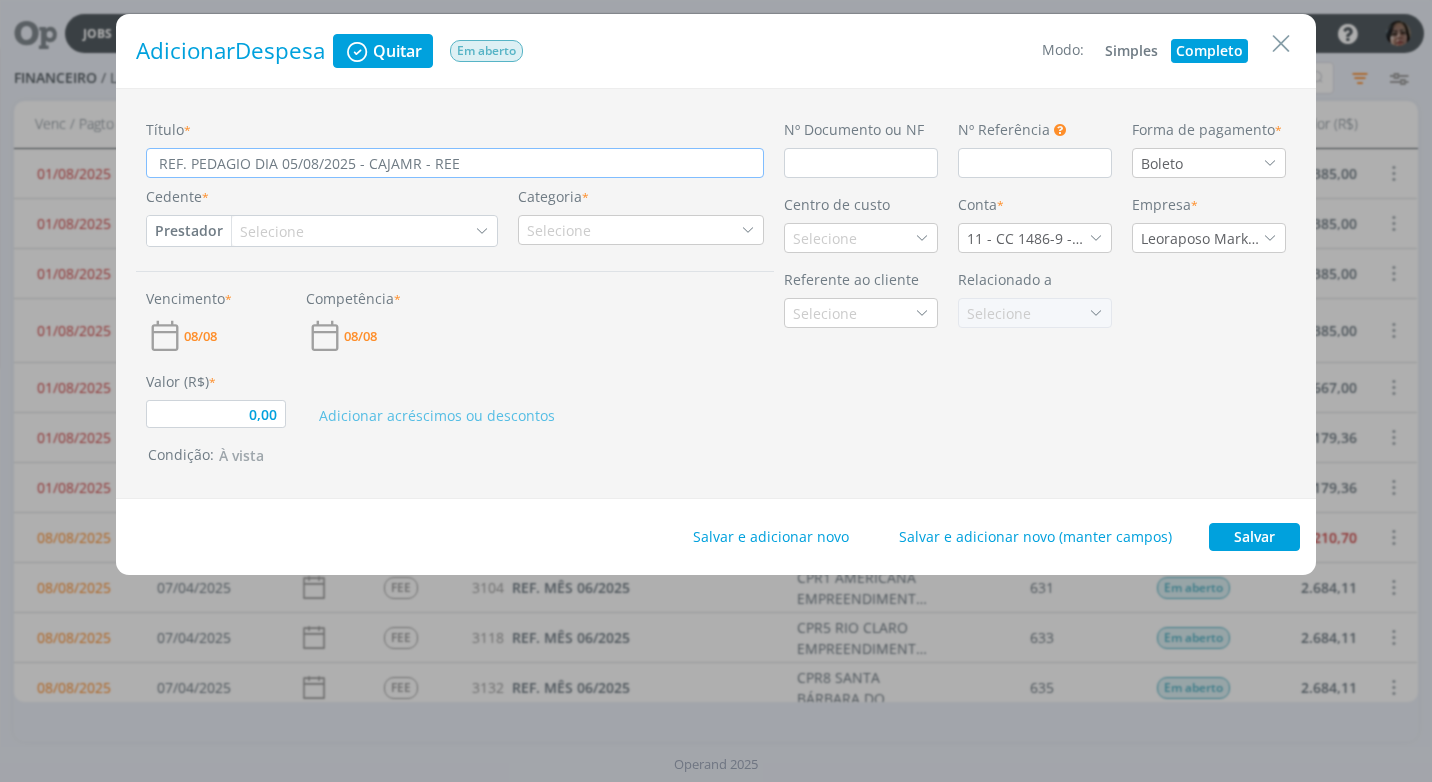 type on "0,00" 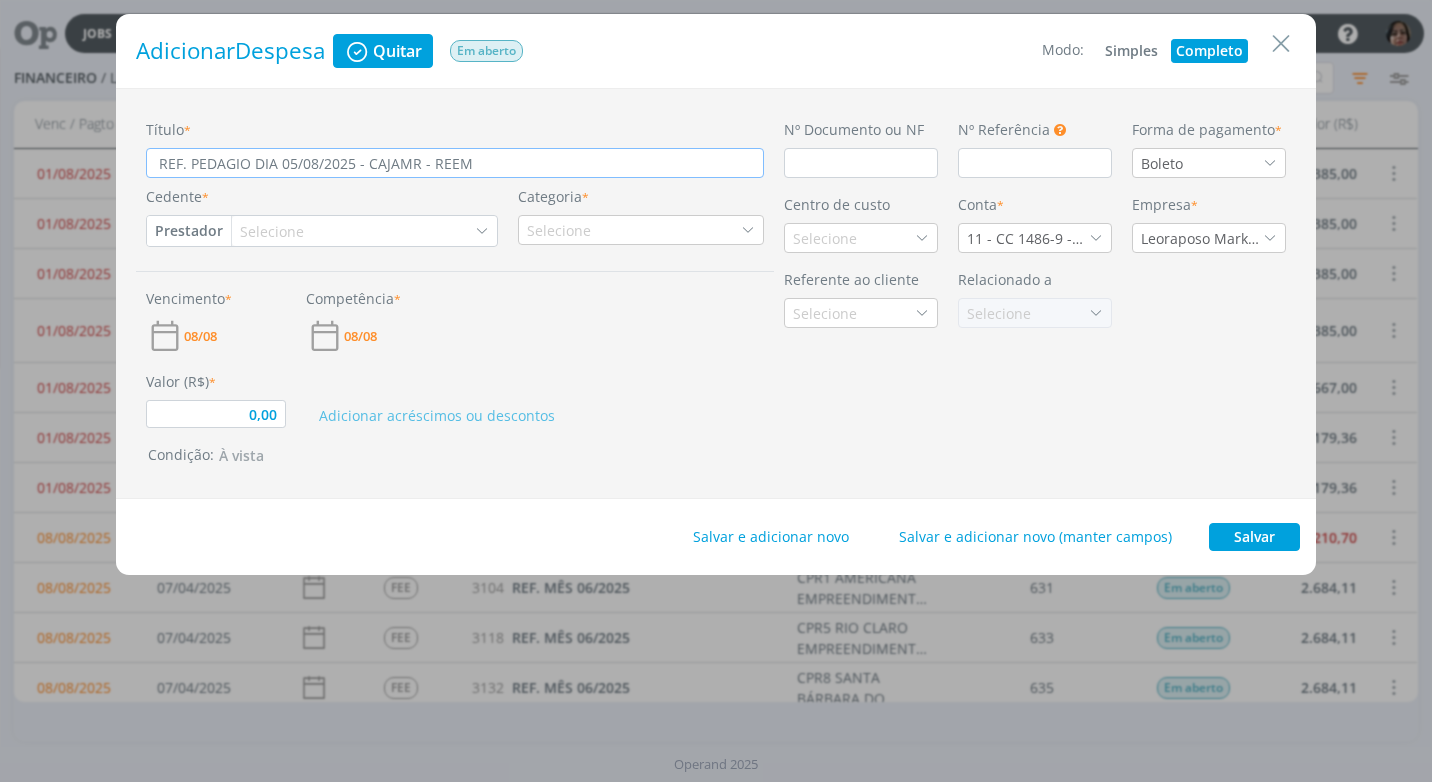 type on "0,00" 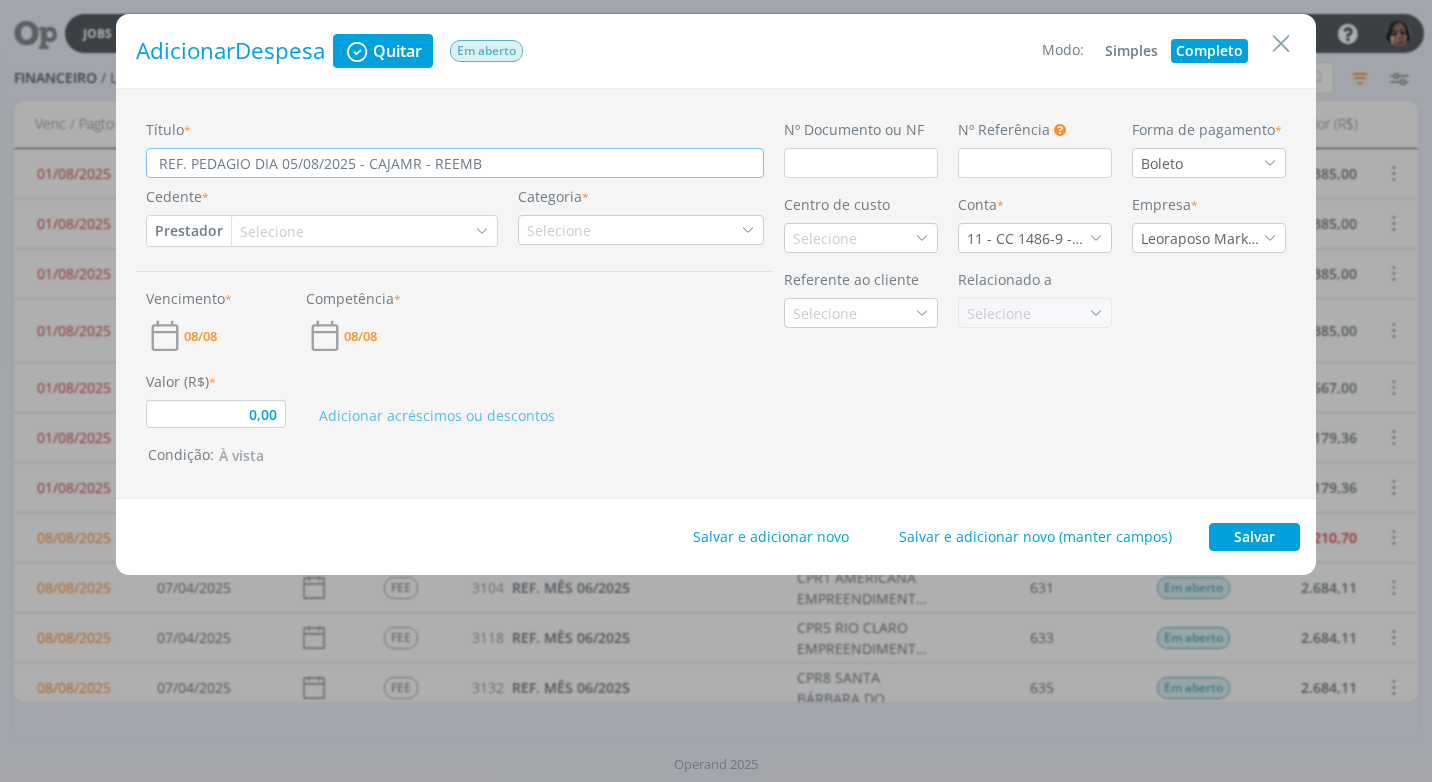 type on "REF. PEDAGIO DIA 05/08/2025 - CAJAMR - REEMBO" 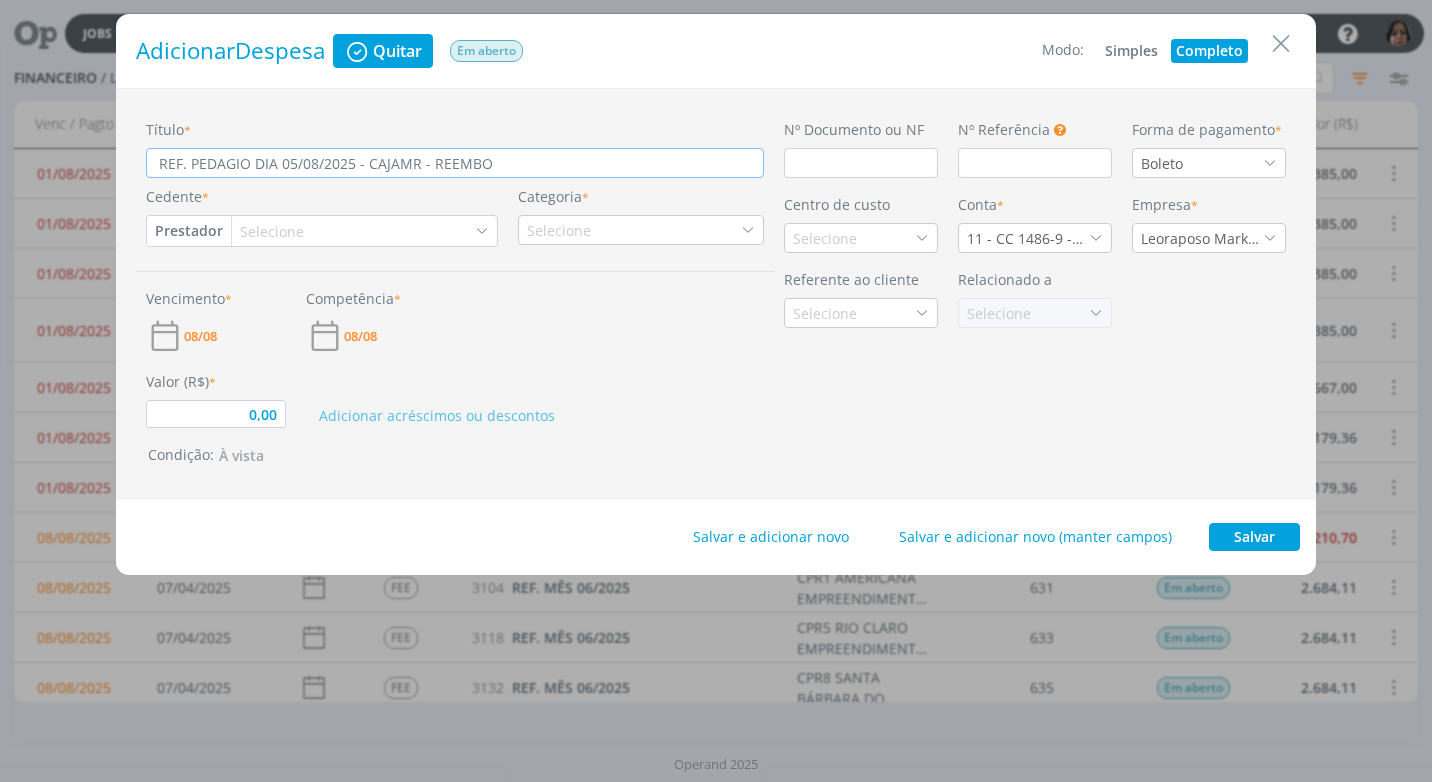 type on "REF. PEDAGIO DIA 05/08/2025 - CAJAMR - REEMBOL" 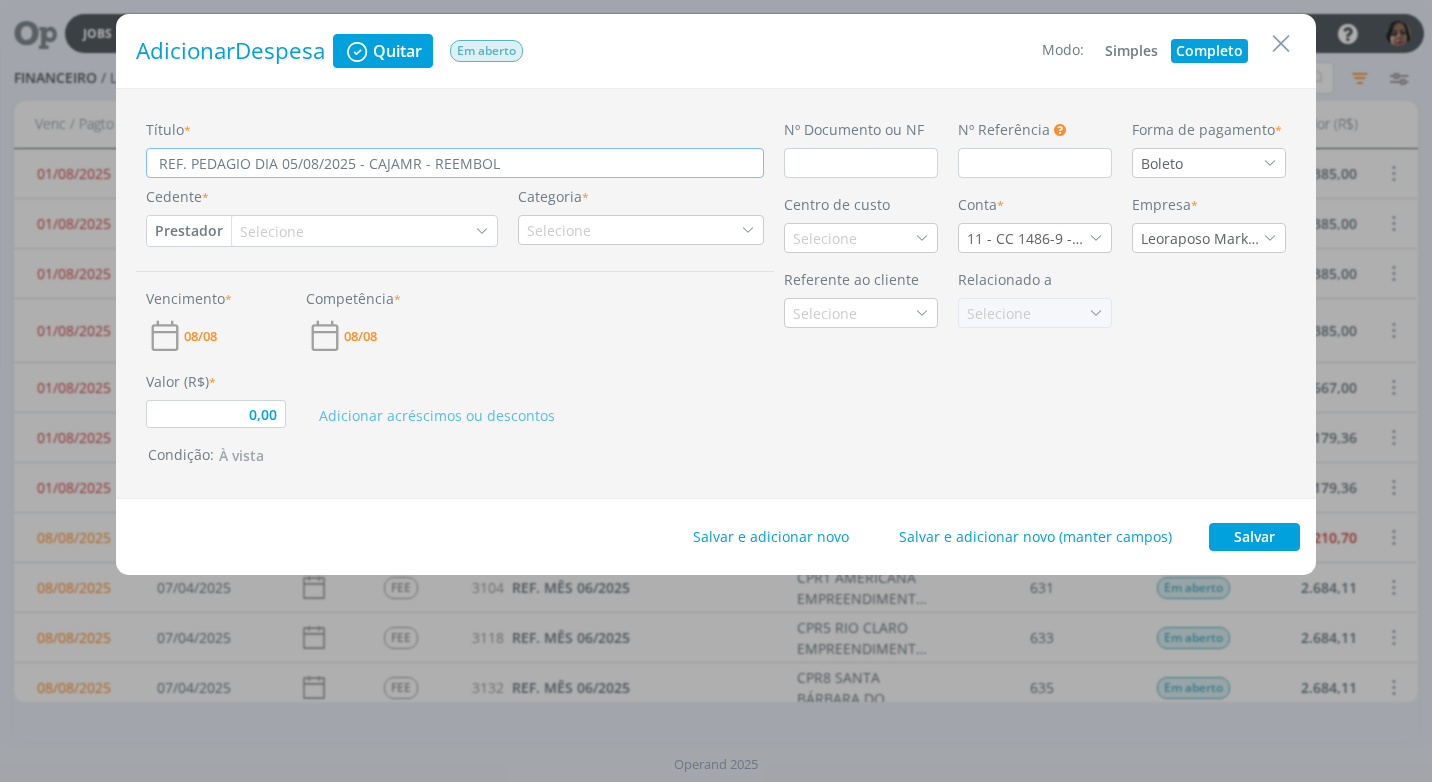 type on "0,00" 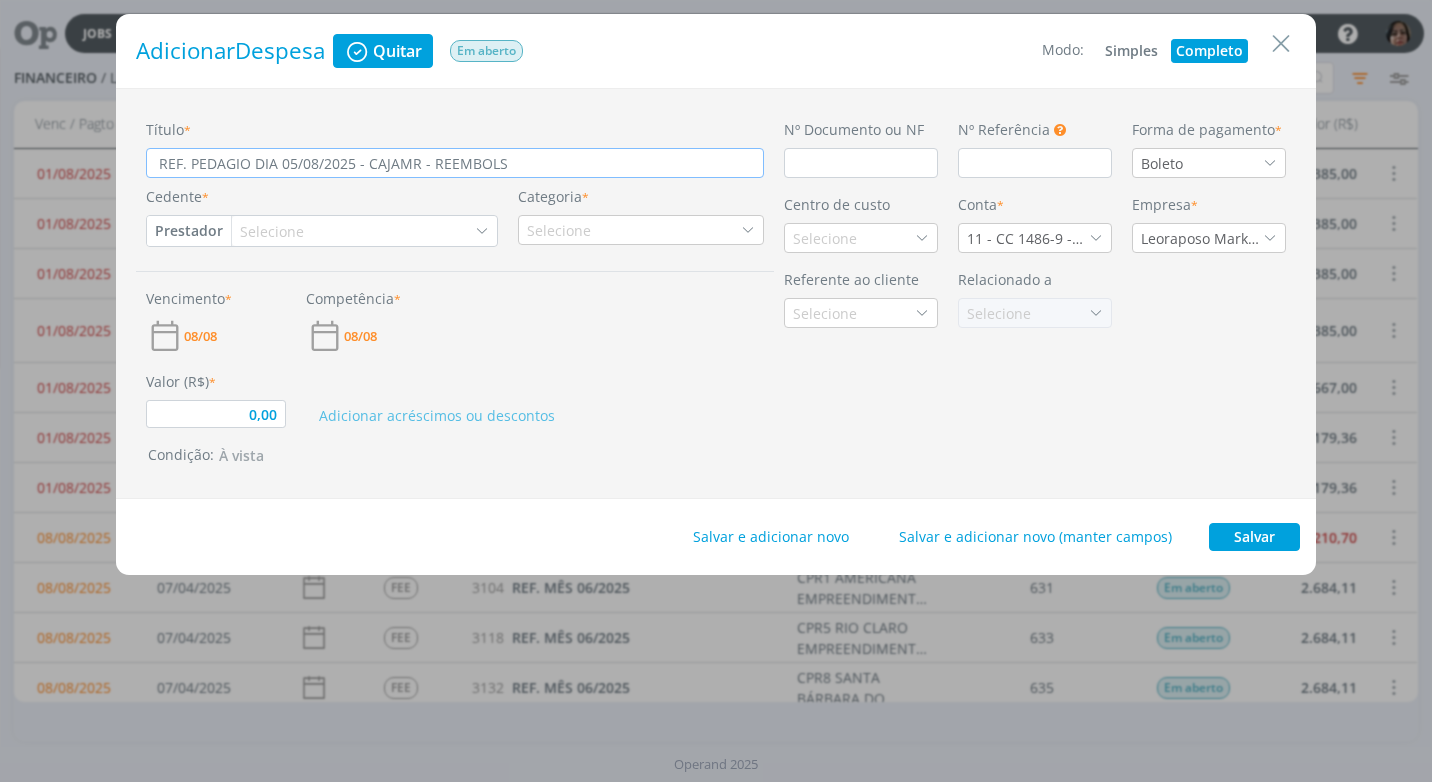type on "REF. PEDAGIO DIA 05/08/2025 - CAJAMR - REEMBOLSO" 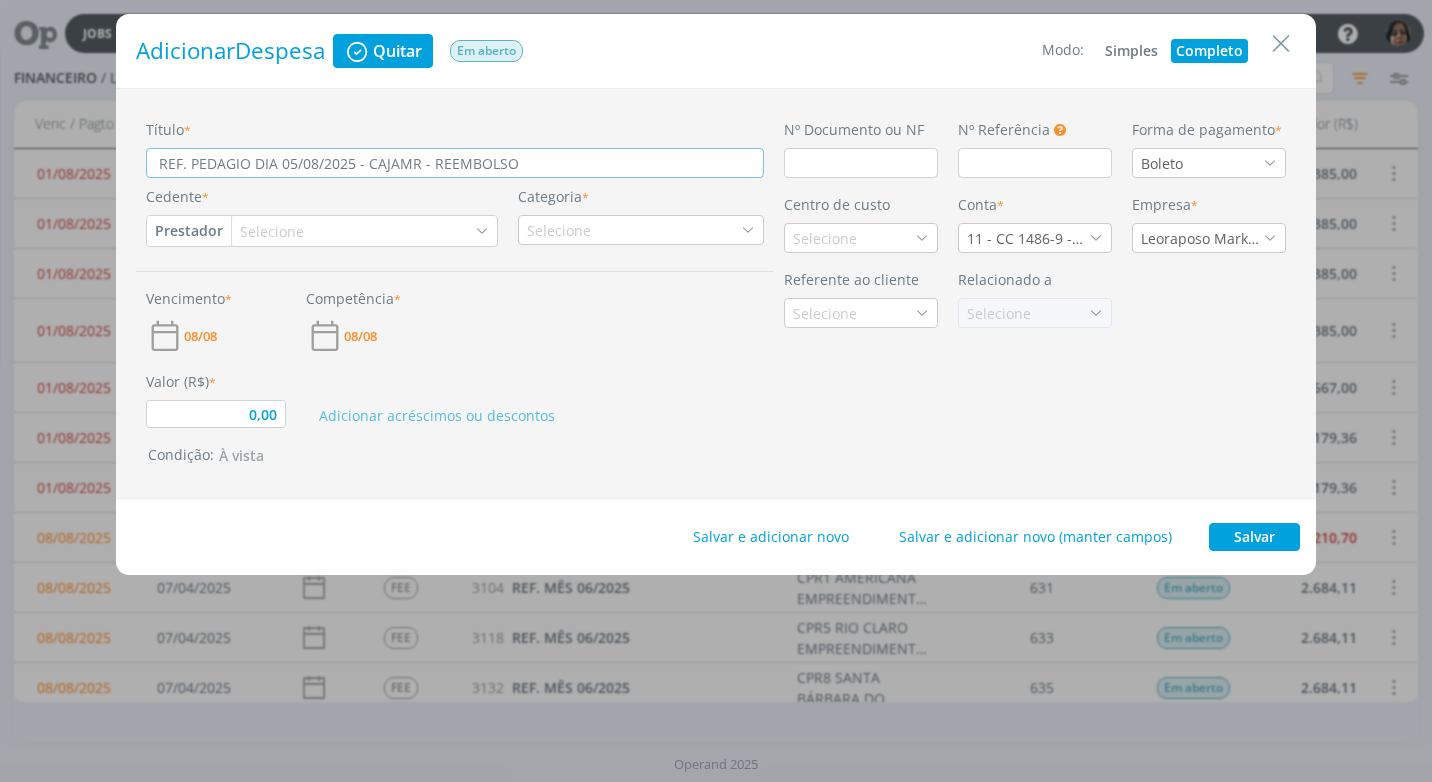 type on "0,00" 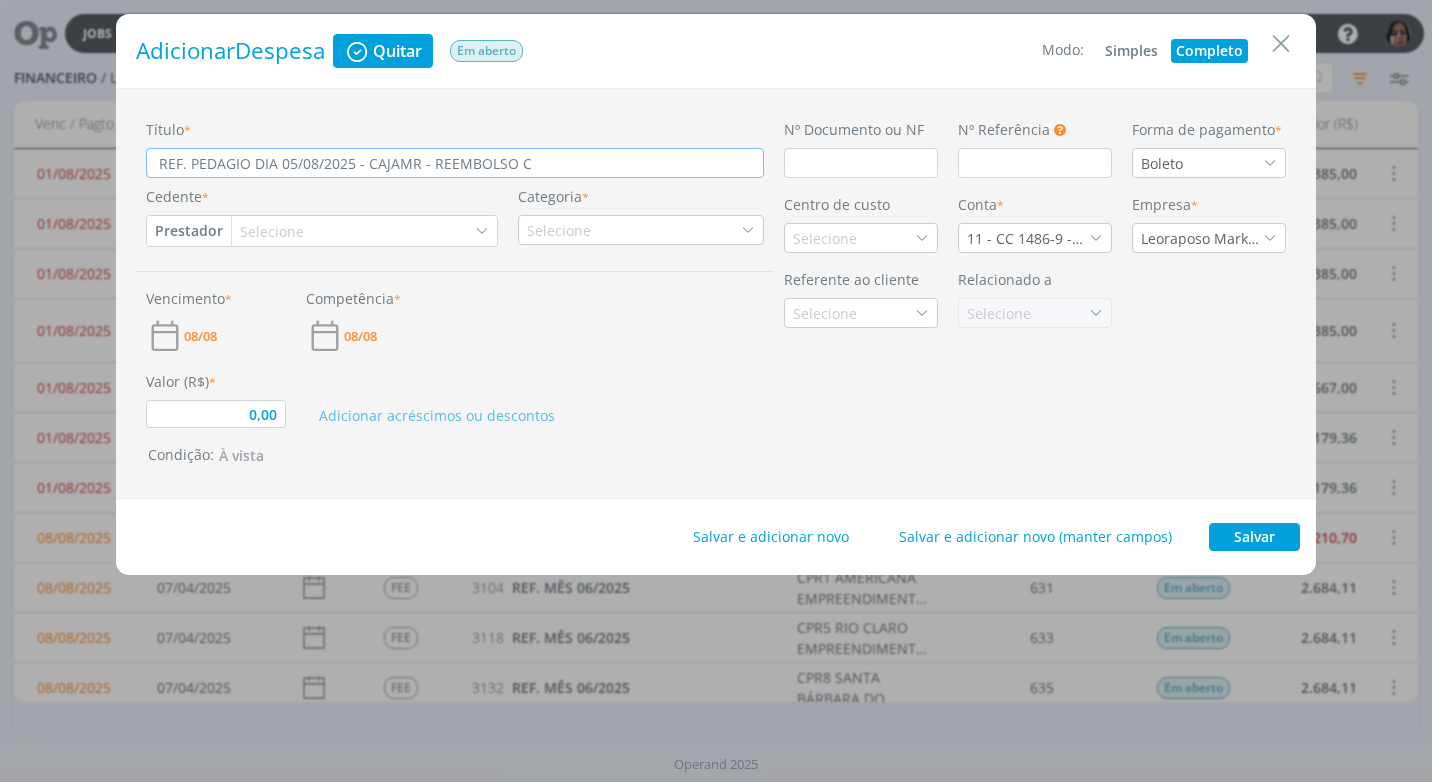 type on "REF. PEDAGIO DIA 05/08/2025 - CAJAMR - REEMBOLSO CA" 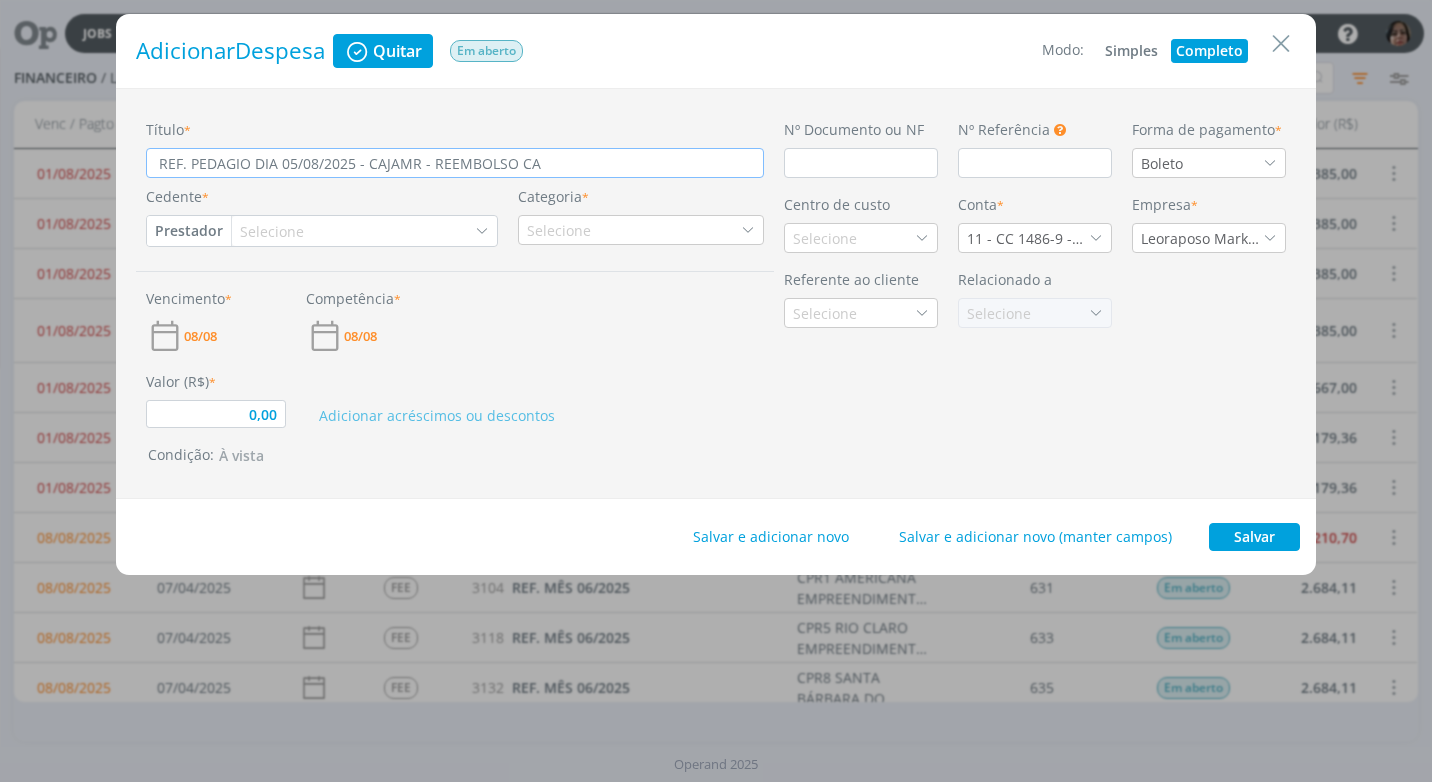 type on "REF. PEDAGIO DIA 05/08/2025 - CAJAMR - REEMBOLSO [FIRST] [LAST]" 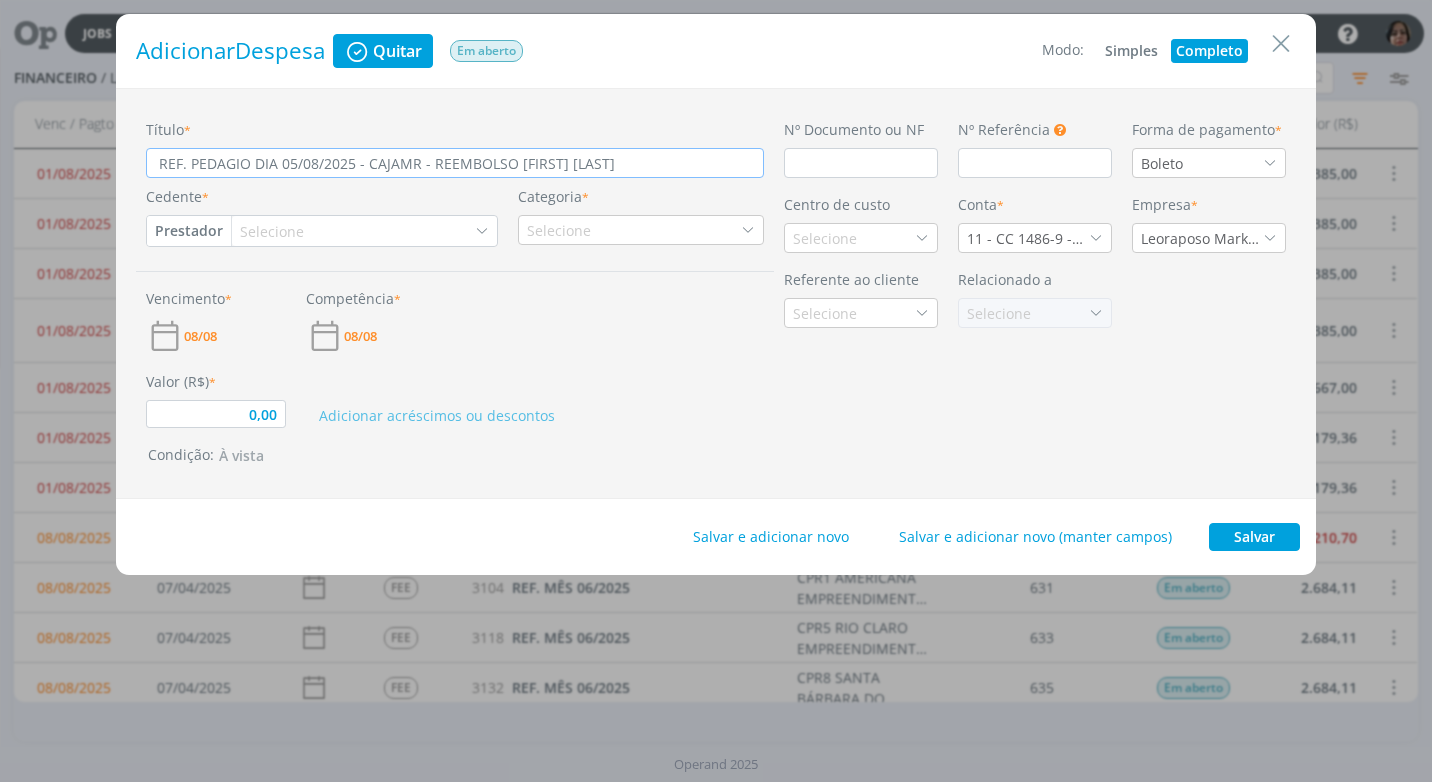 type on "REF. PEDAGIO DIA 05/08/2025 - CAJAMR - REEMBOLSO CARO" 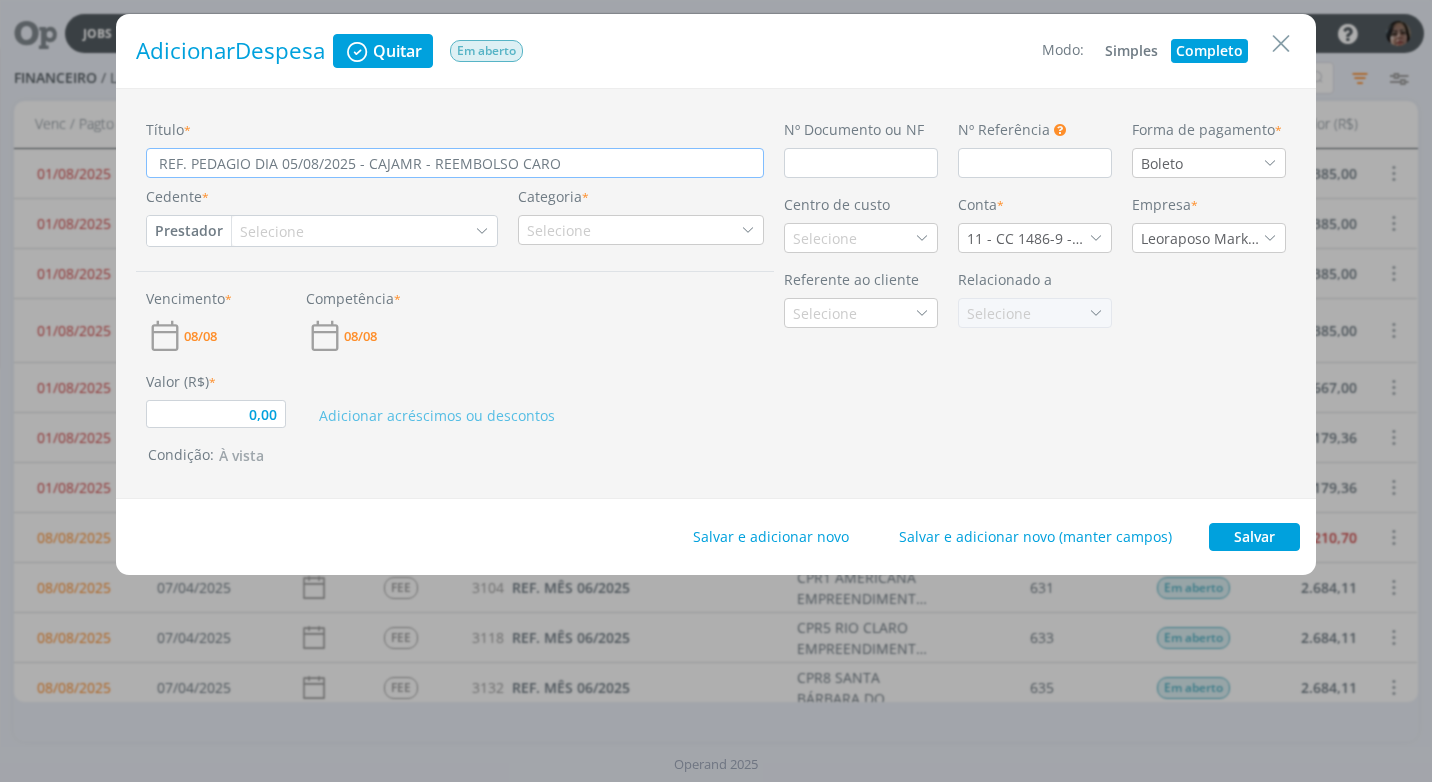 type on "REF. PEDAGIO DIA 05/08/2025 - CAJAMR - REEMBOLSO [FIRST] [LAST]" 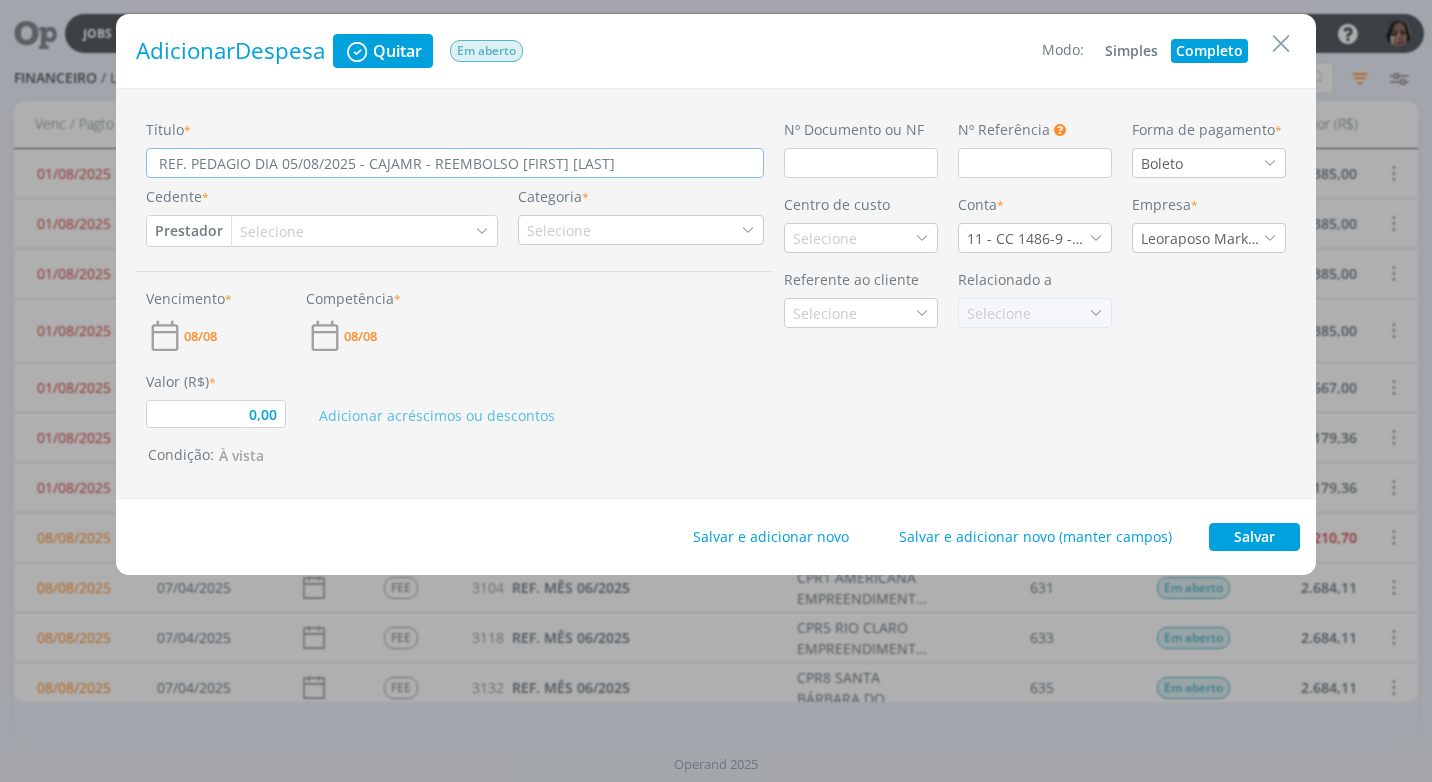 type on "0,00" 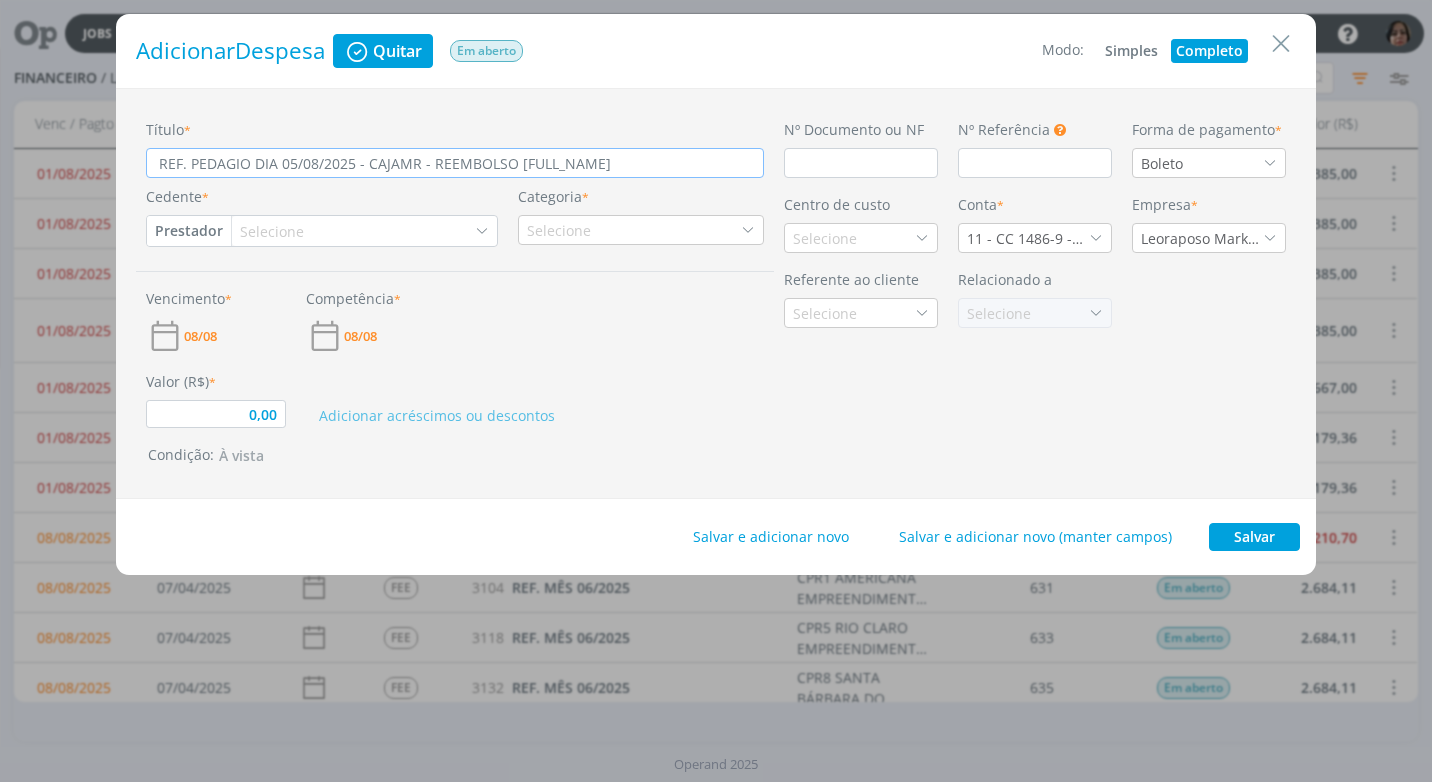 type on "REF. PEDAGIO DIA 05/08/2025 - CAJAMR - REEMBOLSO [FIRST] [LAST]" 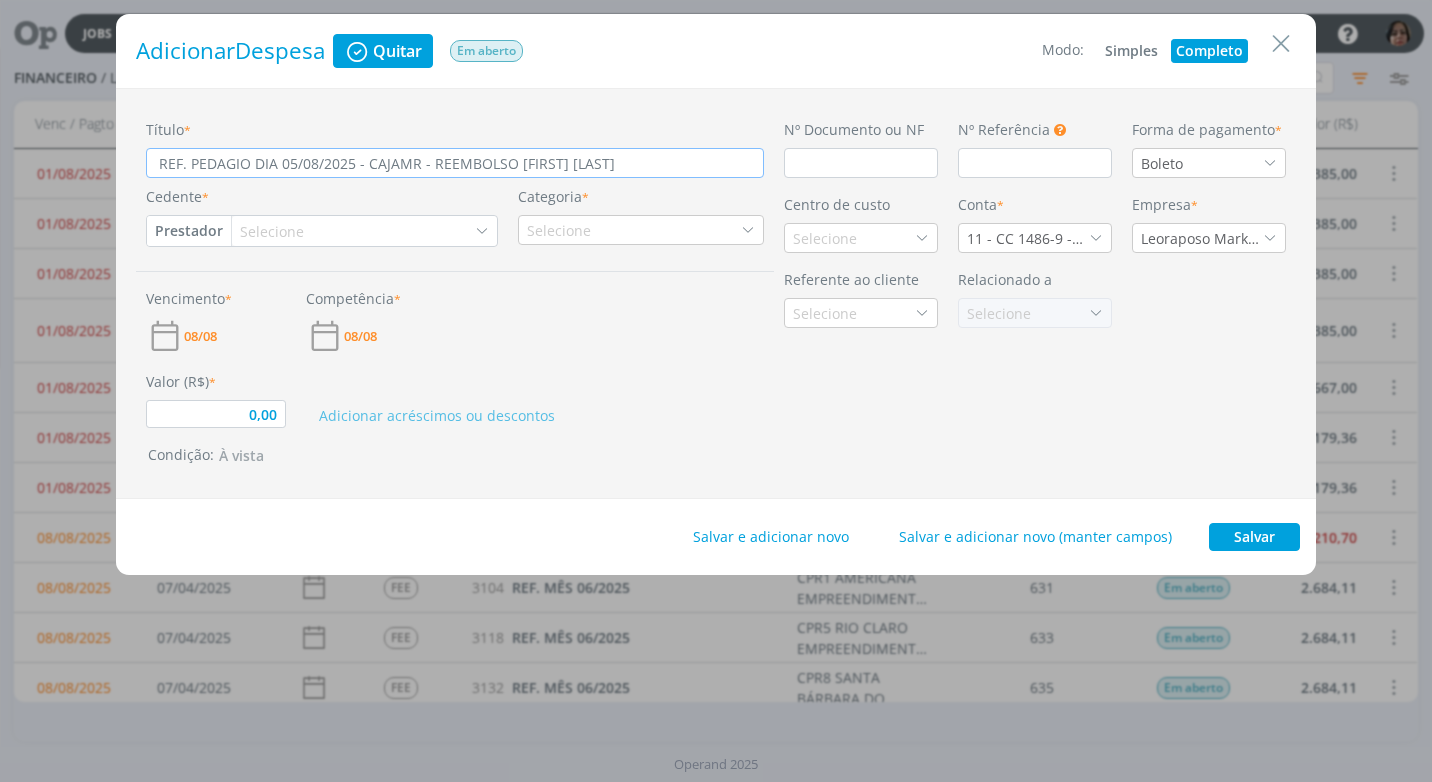 type on "REF. PEDAGIO DIA 05/08/2025 - CAJAMR - REEMBOLSO [FIRST] [LAST]" 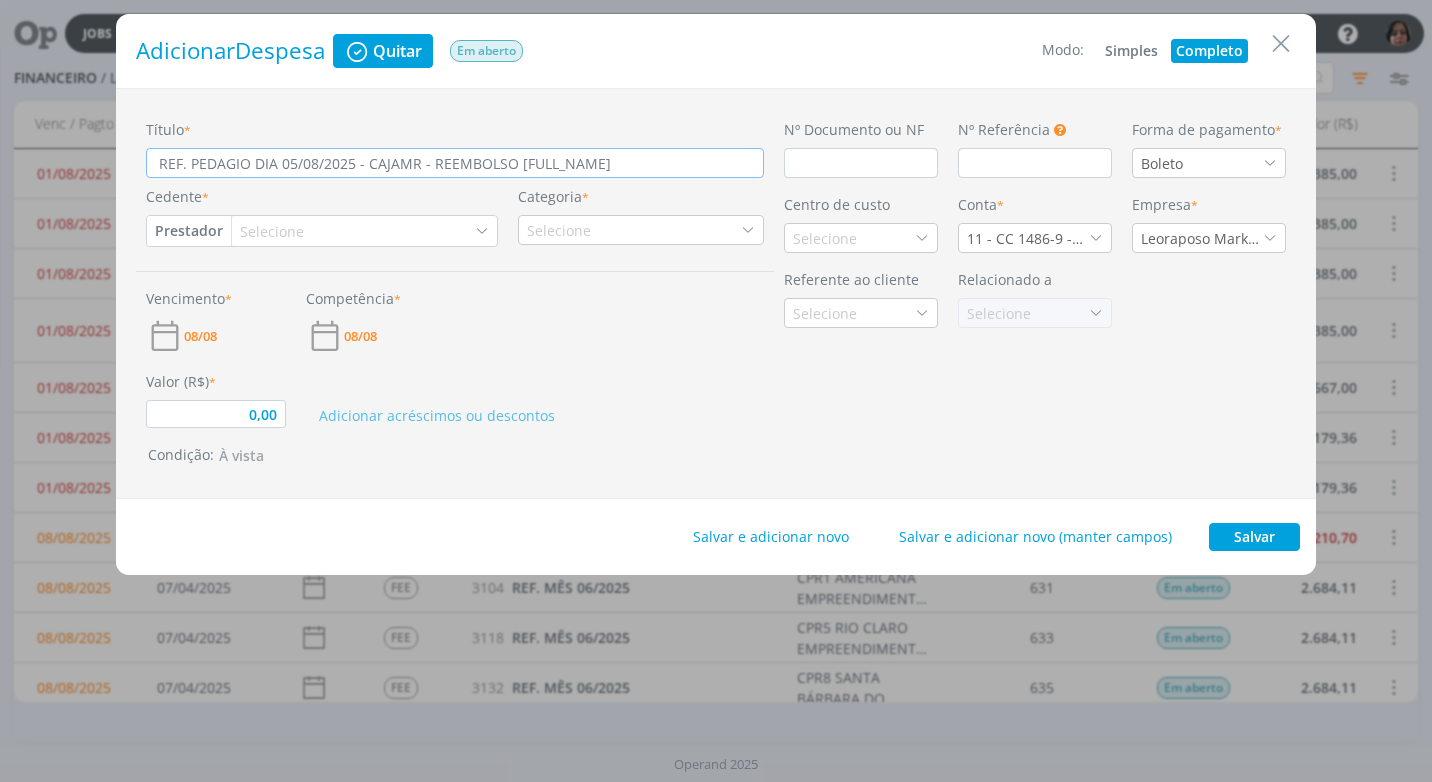 type on "REF. PEDAGIO DIA 05/08/2025 - CAJAMR - REEMBOLSO [FIRST] [LAST]" 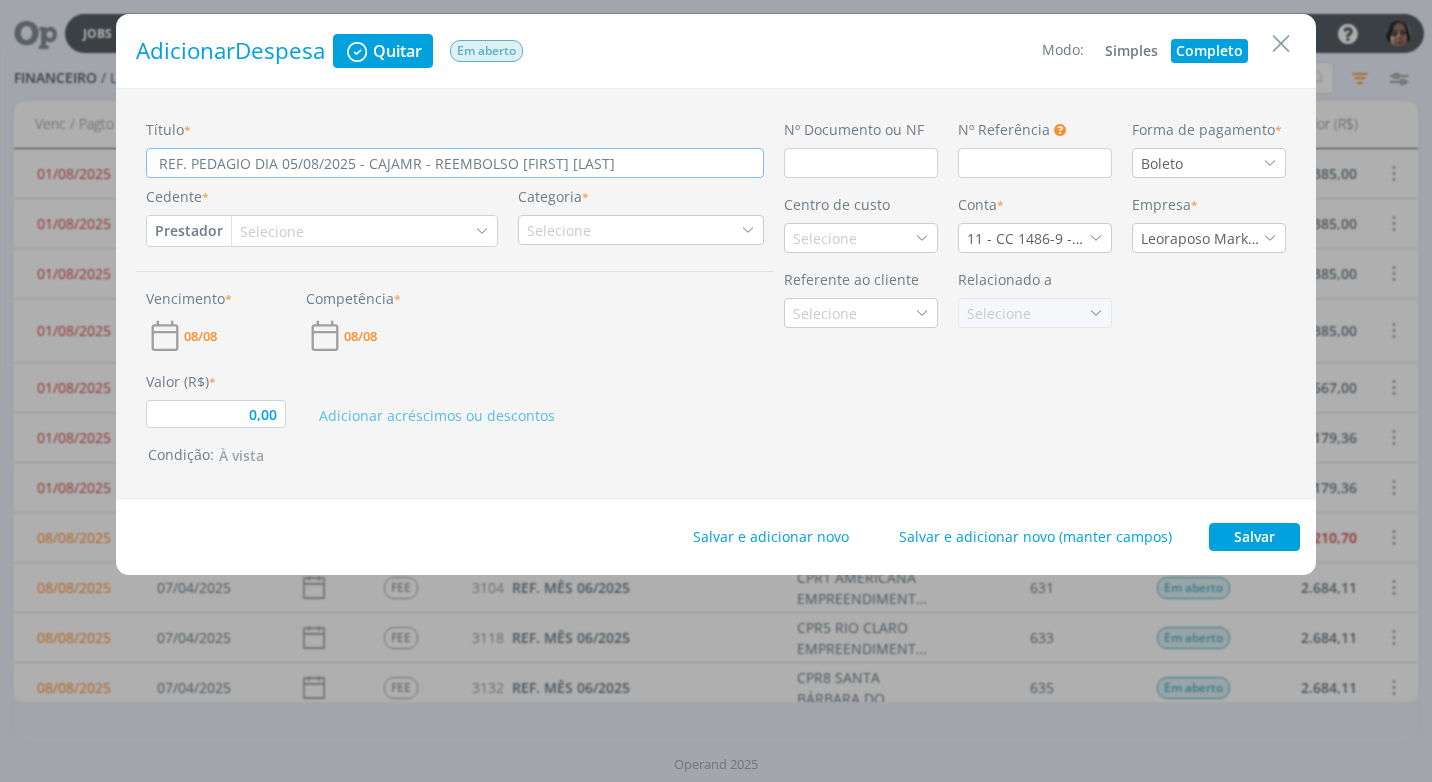 type on "REF. PEDAGIO DIA 05/08/2025 - CAJAMR - REEMBOLSO [FIRST] [LAST]" 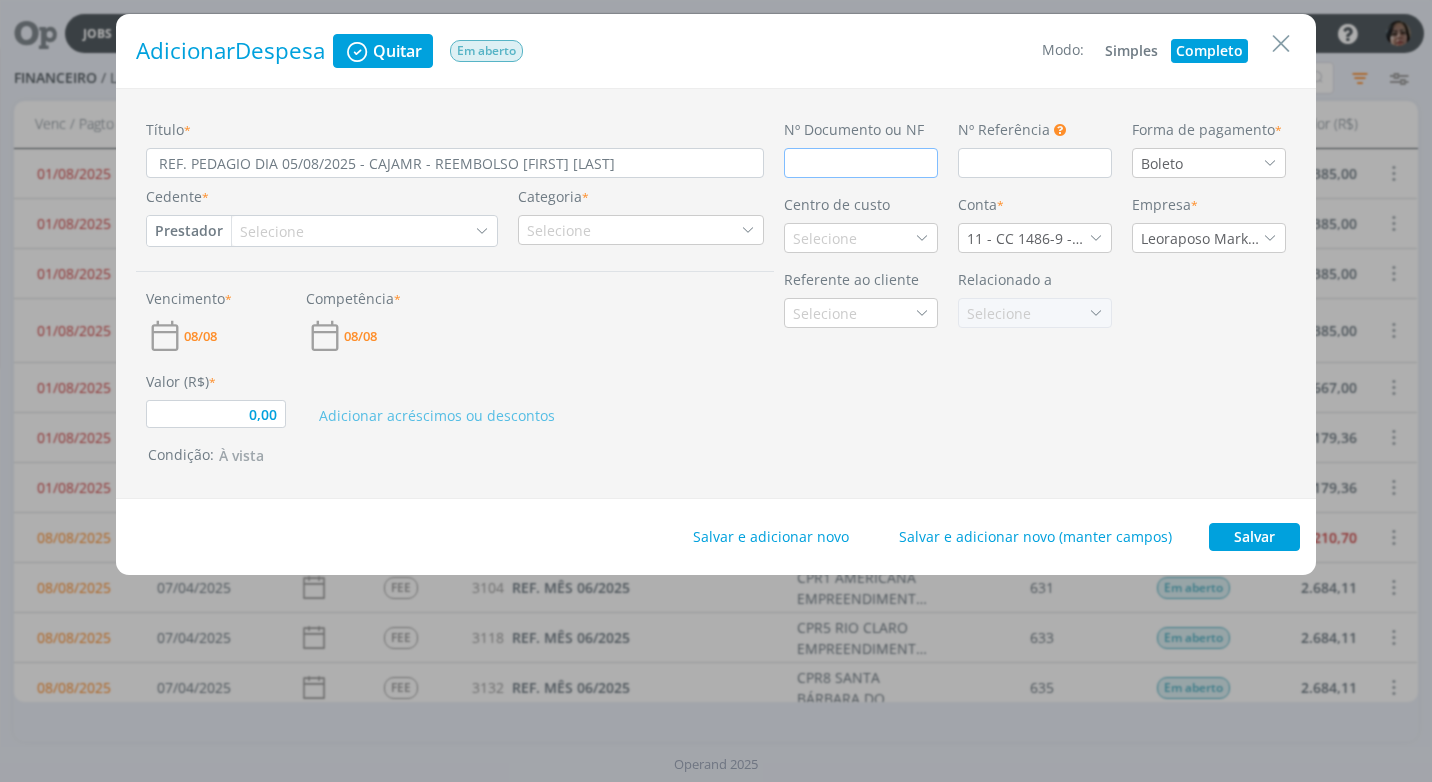 drag, startPoint x: 822, startPoint y: 152, endPoint x: 819, endPoint y: 164, distance: 12.369317 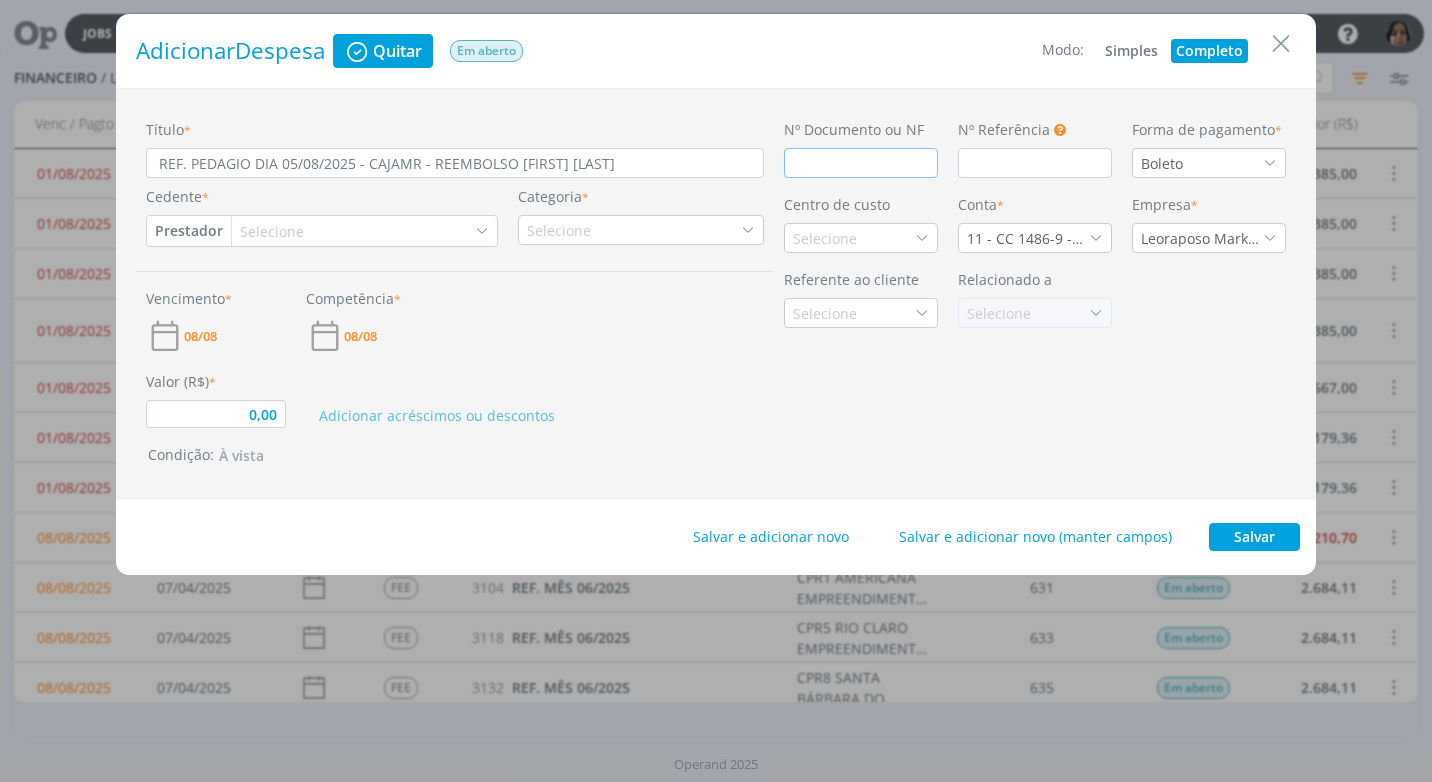 type on "0,00" 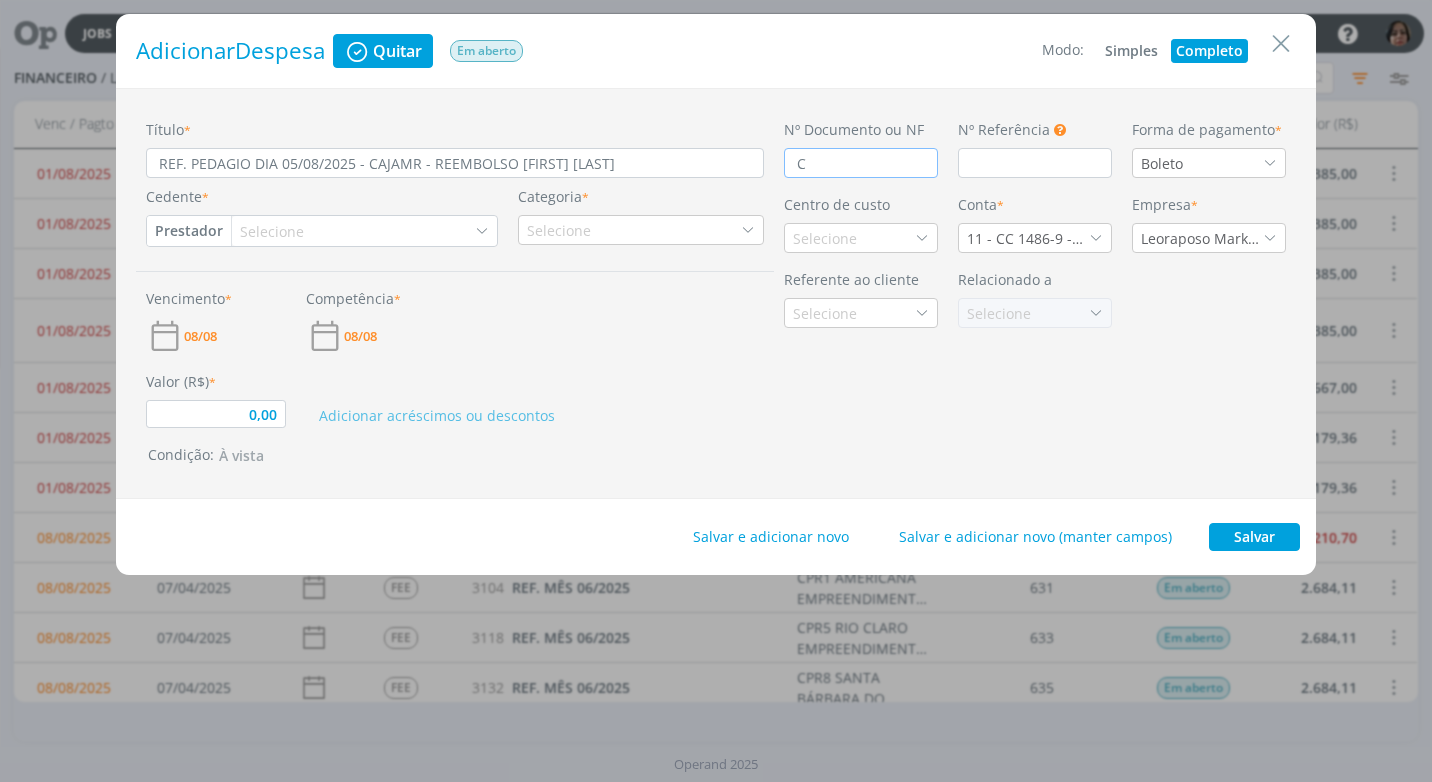 type on "CU" 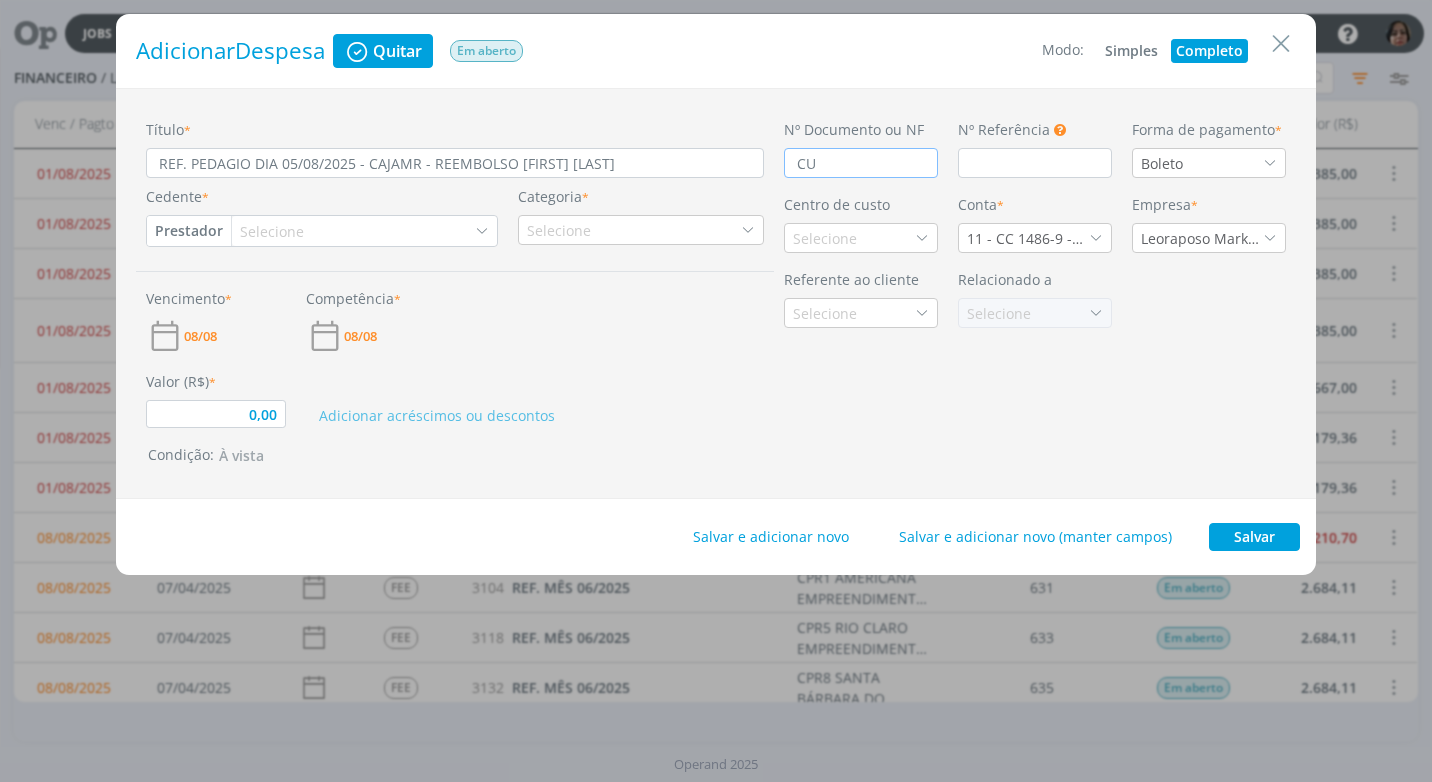 type on "0,00" 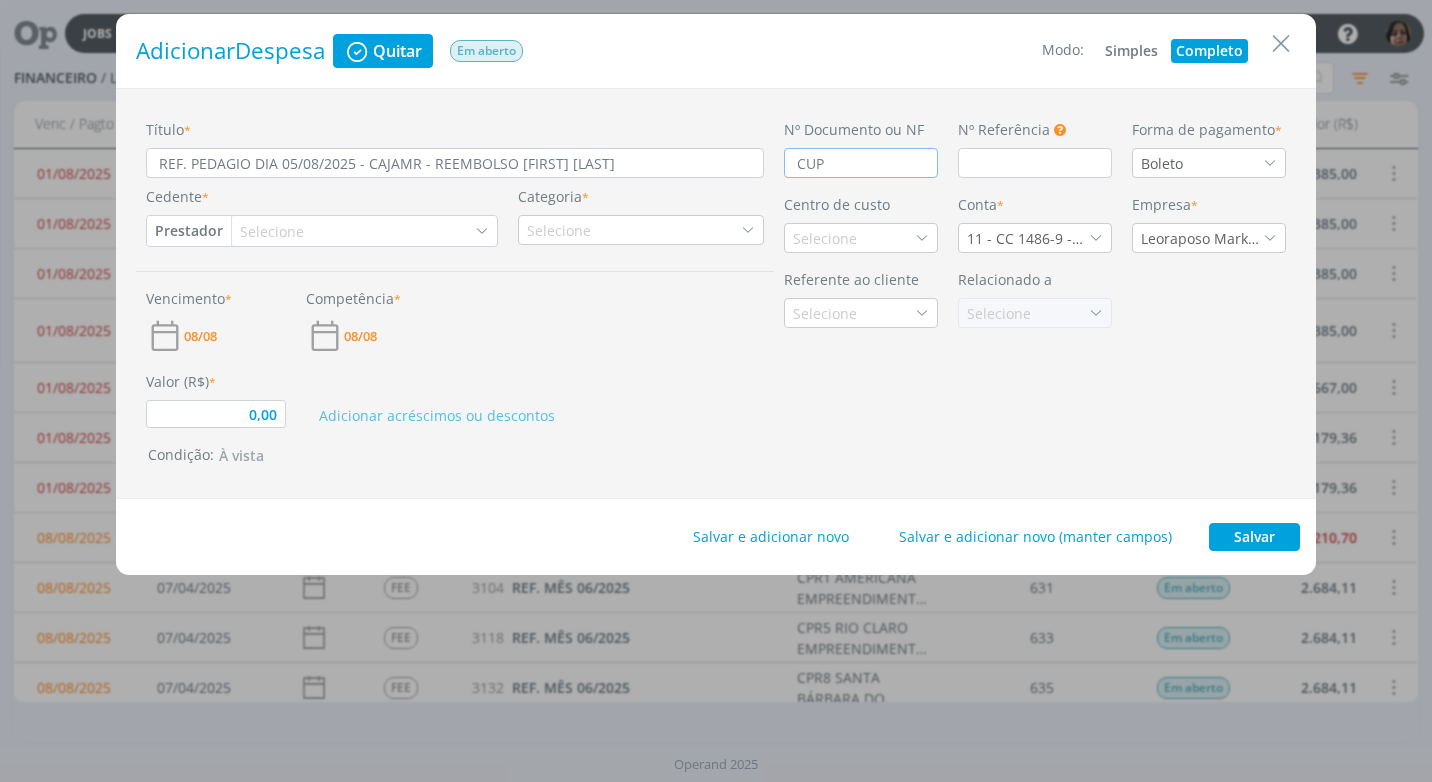 type on "0,00" 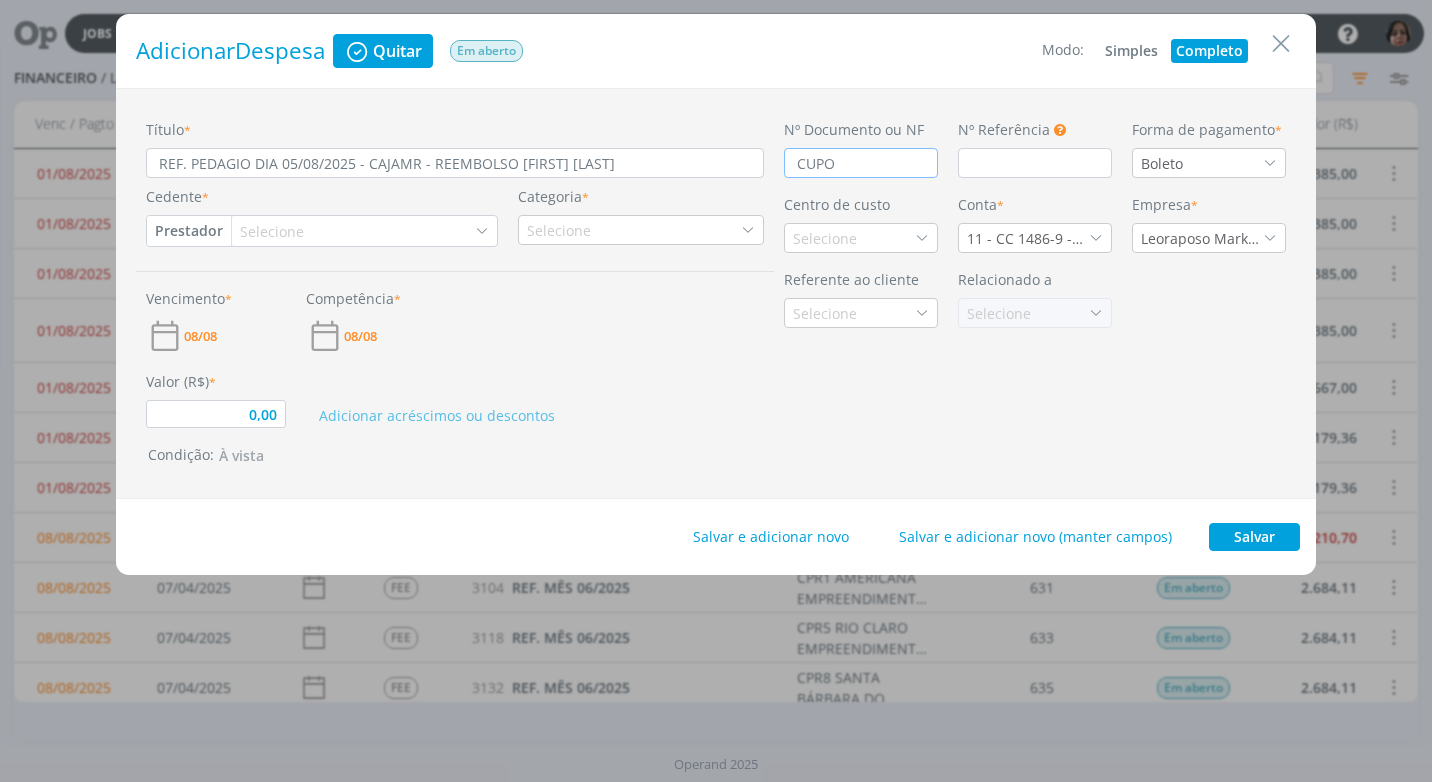 type on "0,00" 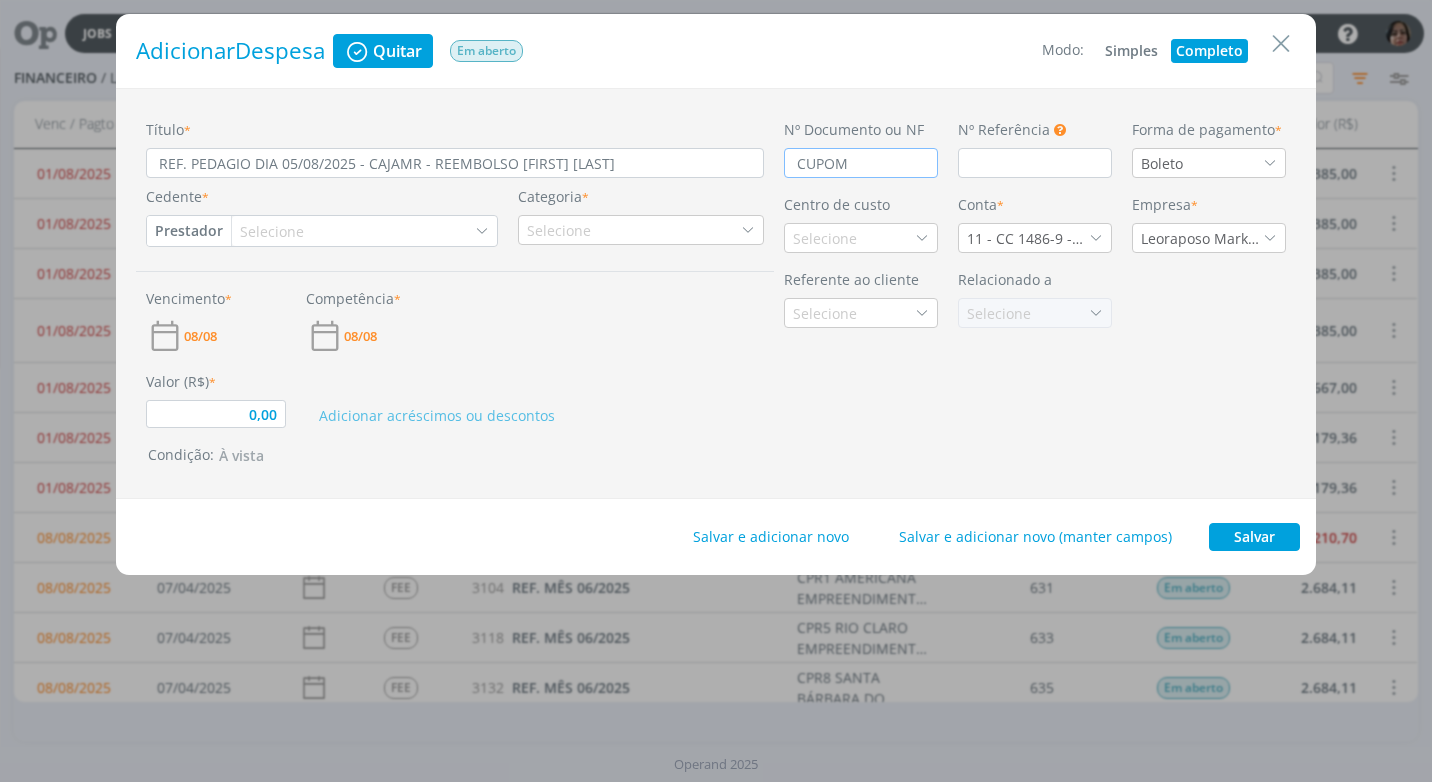 type on "CUPOM" 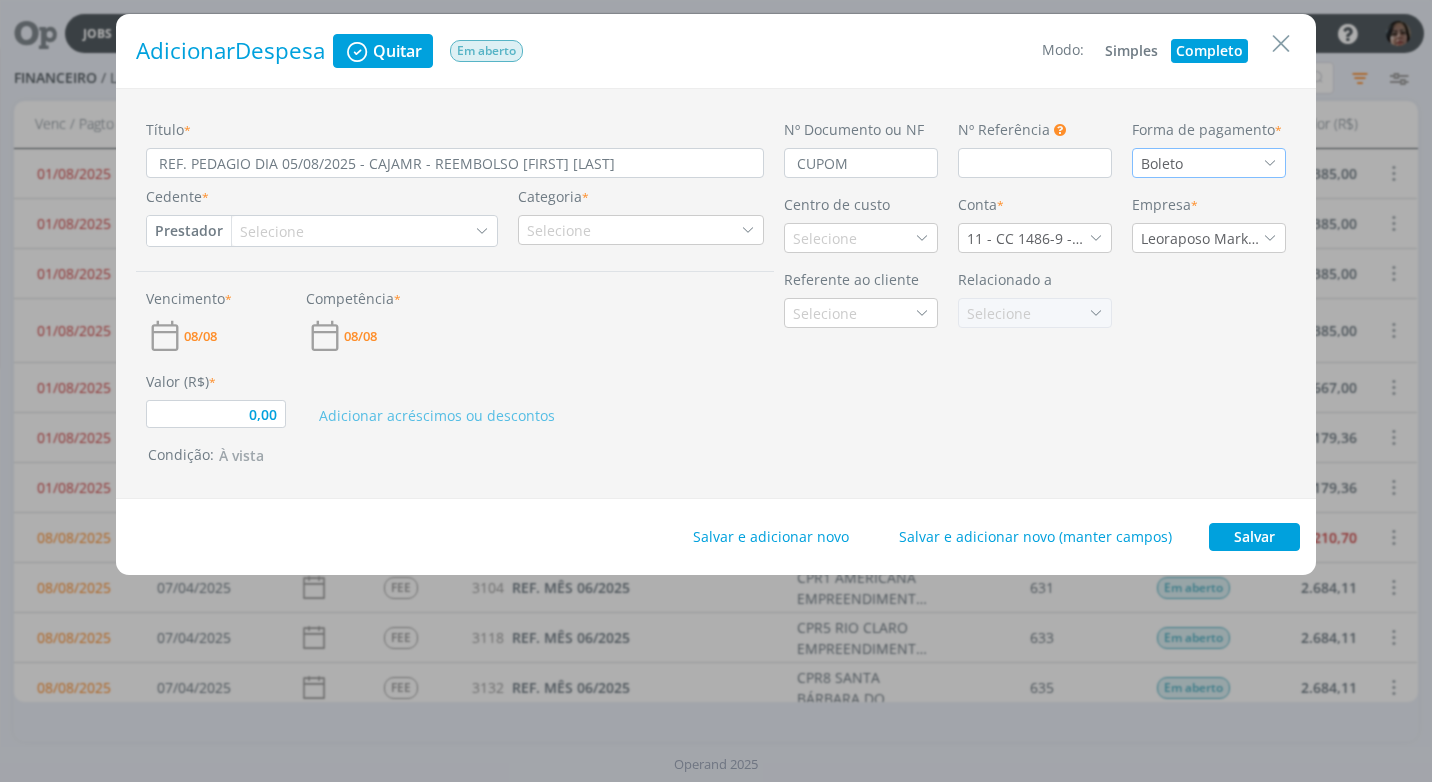click at bounding box center (1270, 163) 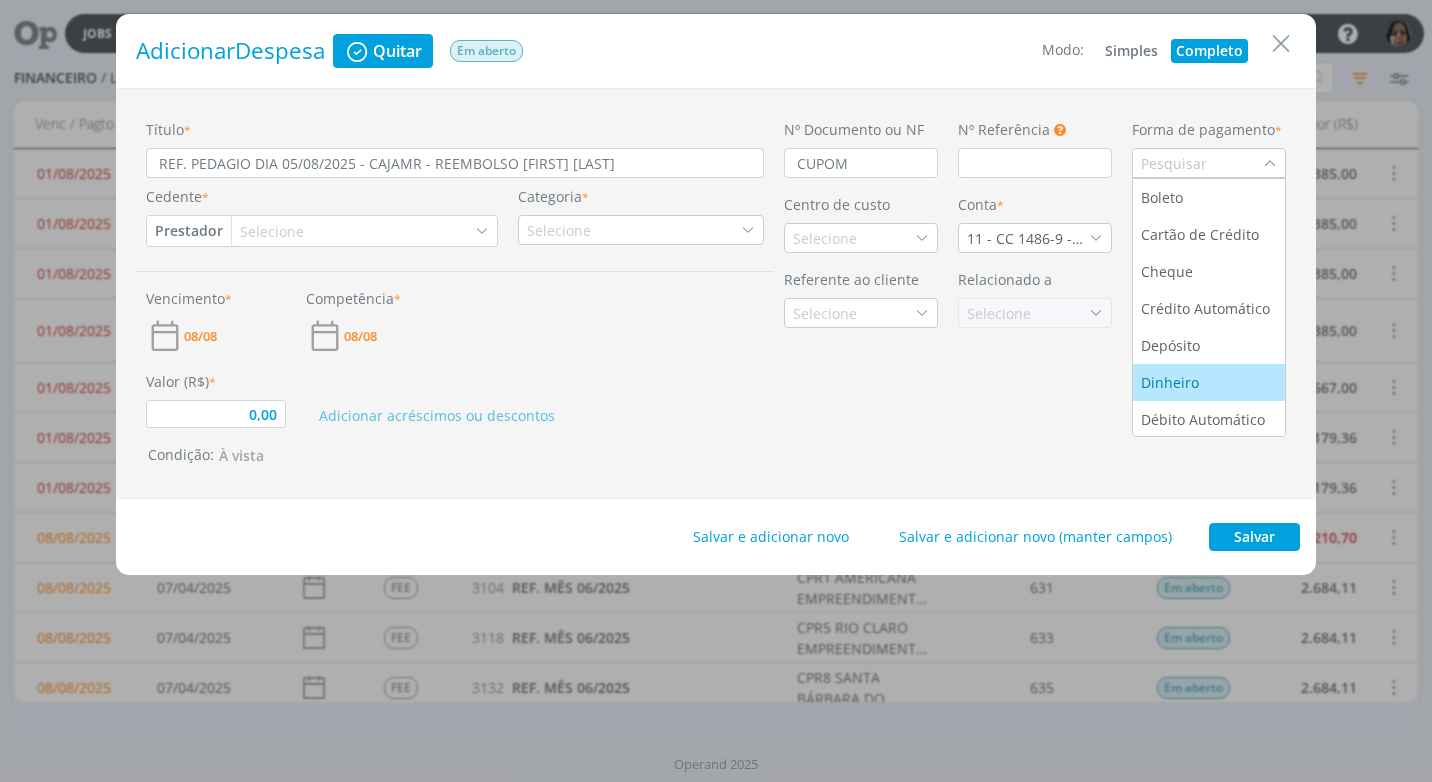 scroll, scrollTop: 76, scrollLeft: 0, axis: vertical 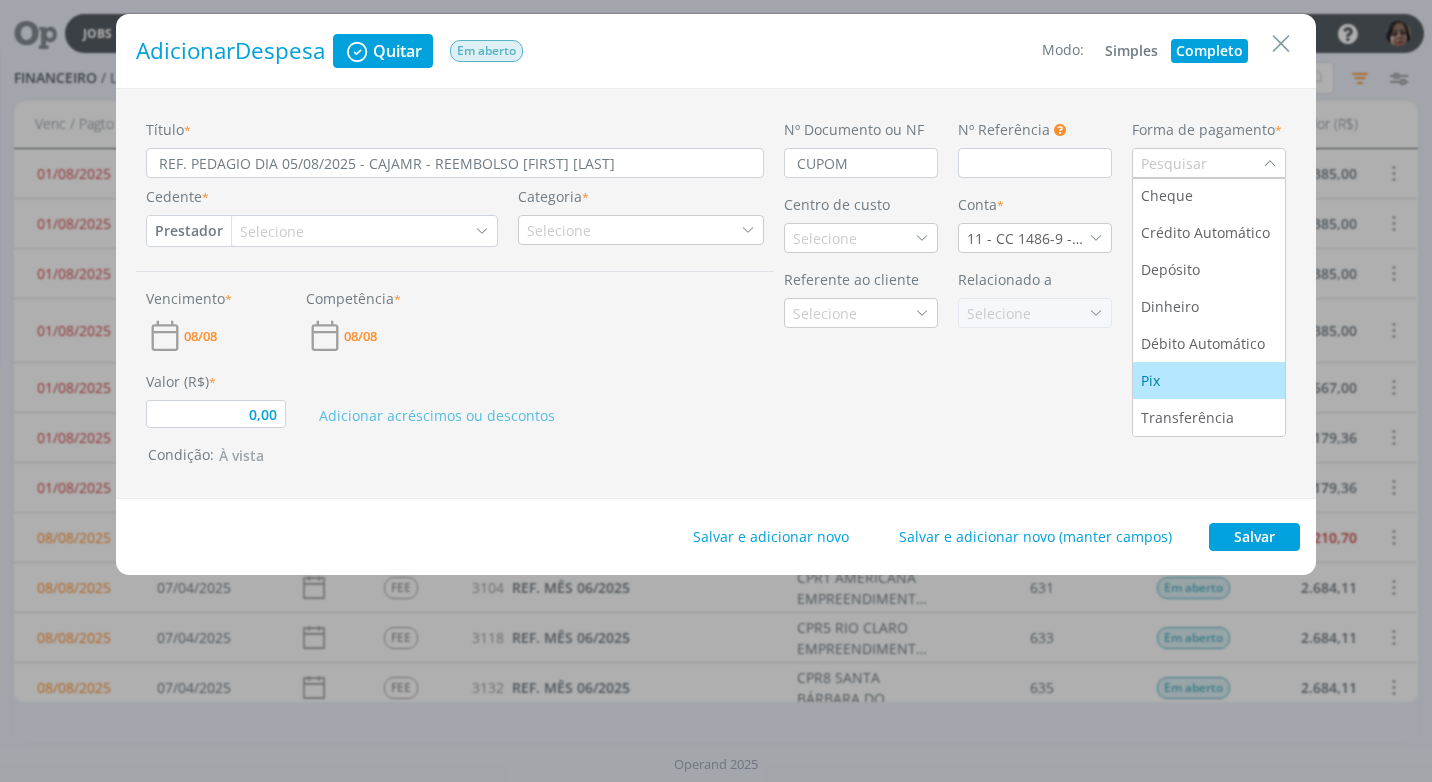 click on "Pix" at bounding box center (1209, 380) 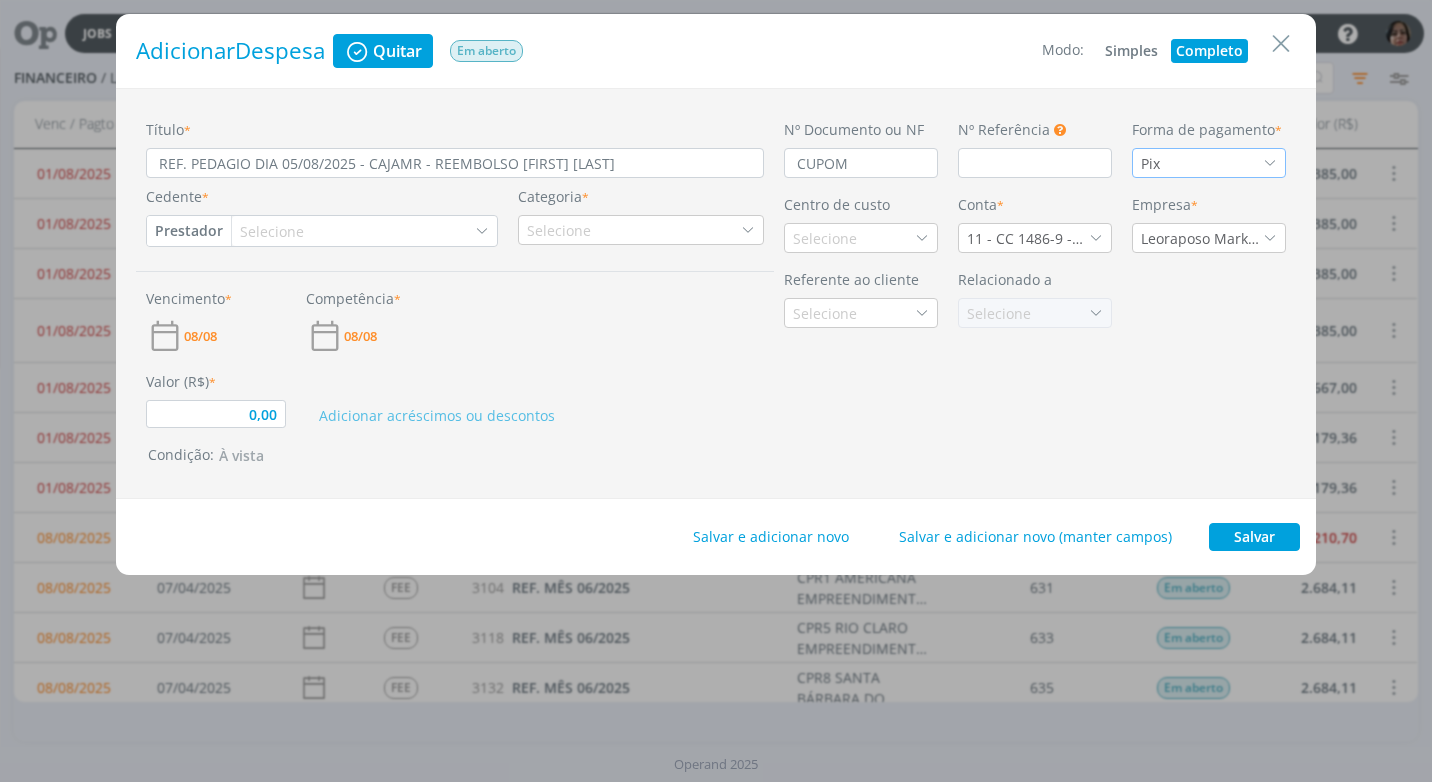 click on "Prestador" at bounding box center (189, 231) 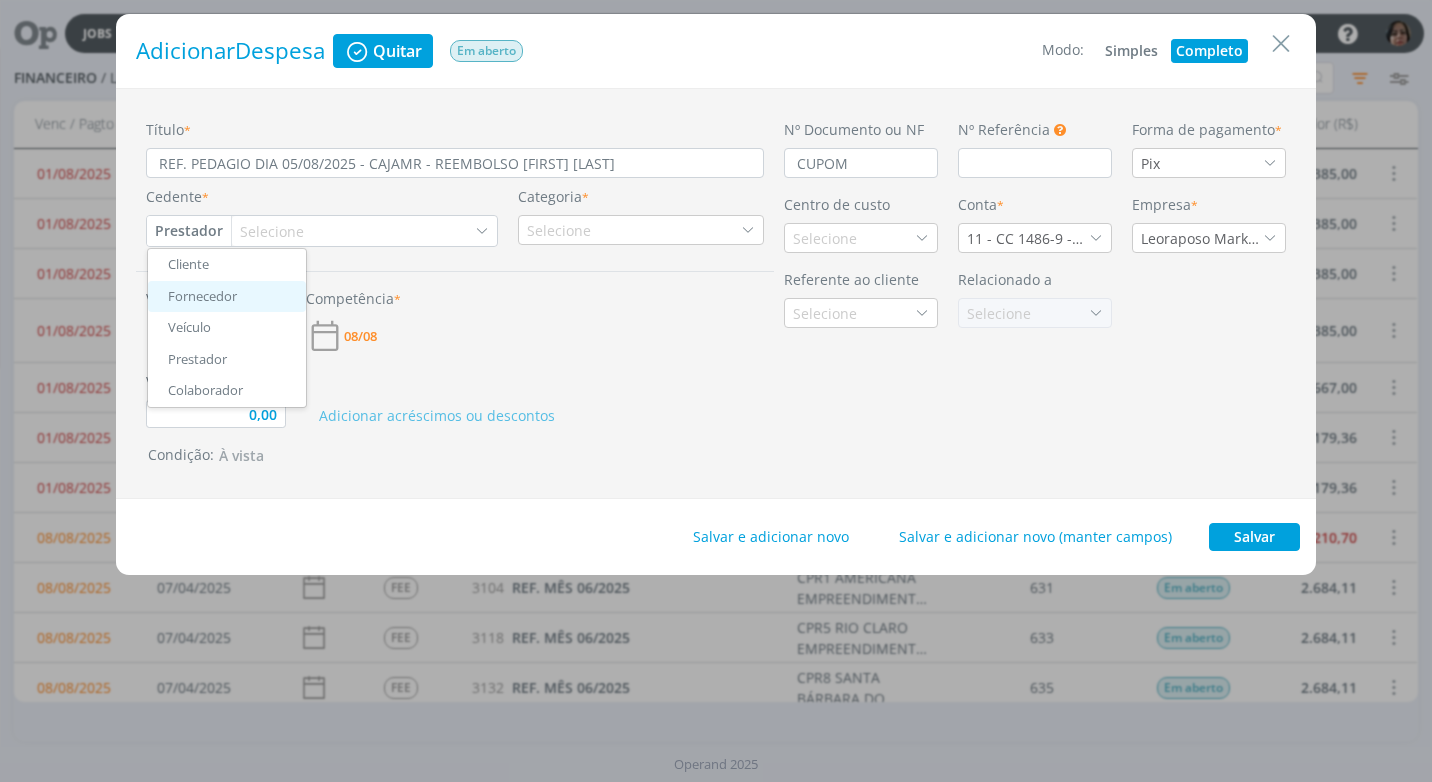 drag, startPoint x: 231, startPoint y: 291, endPoint x: 240, endPoint y: 283, distance: 12.0415945 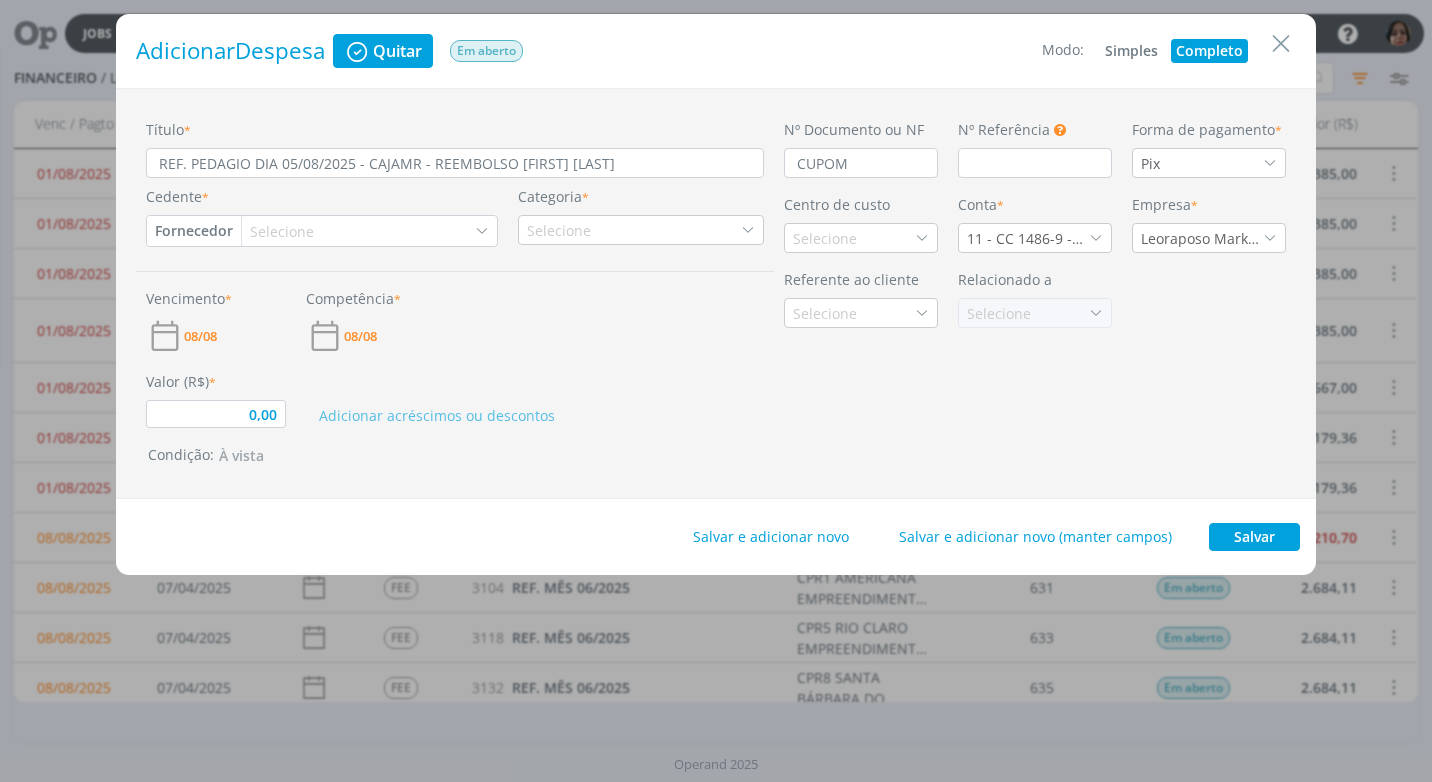 type on "0,00" 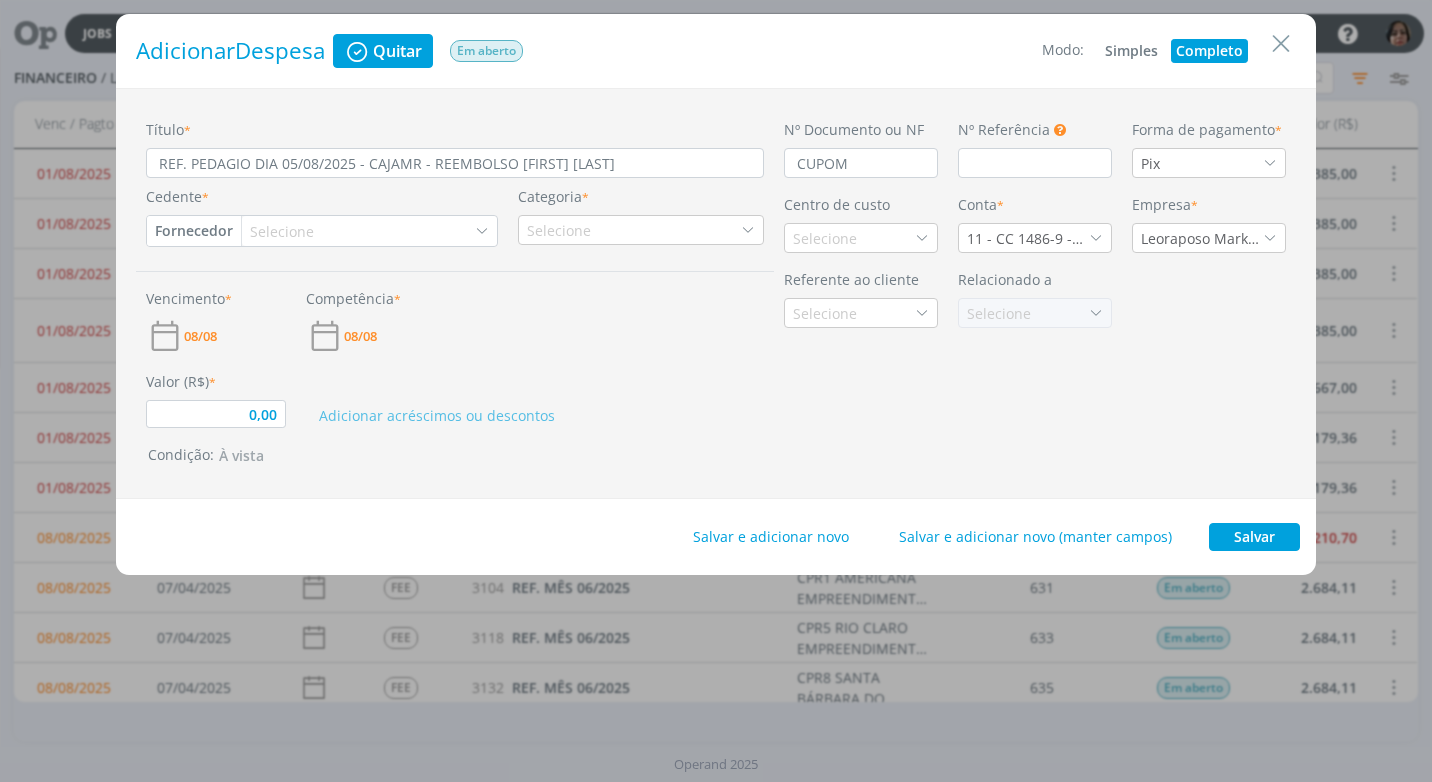 click on "Selecione" at bounding box center (284, 231) 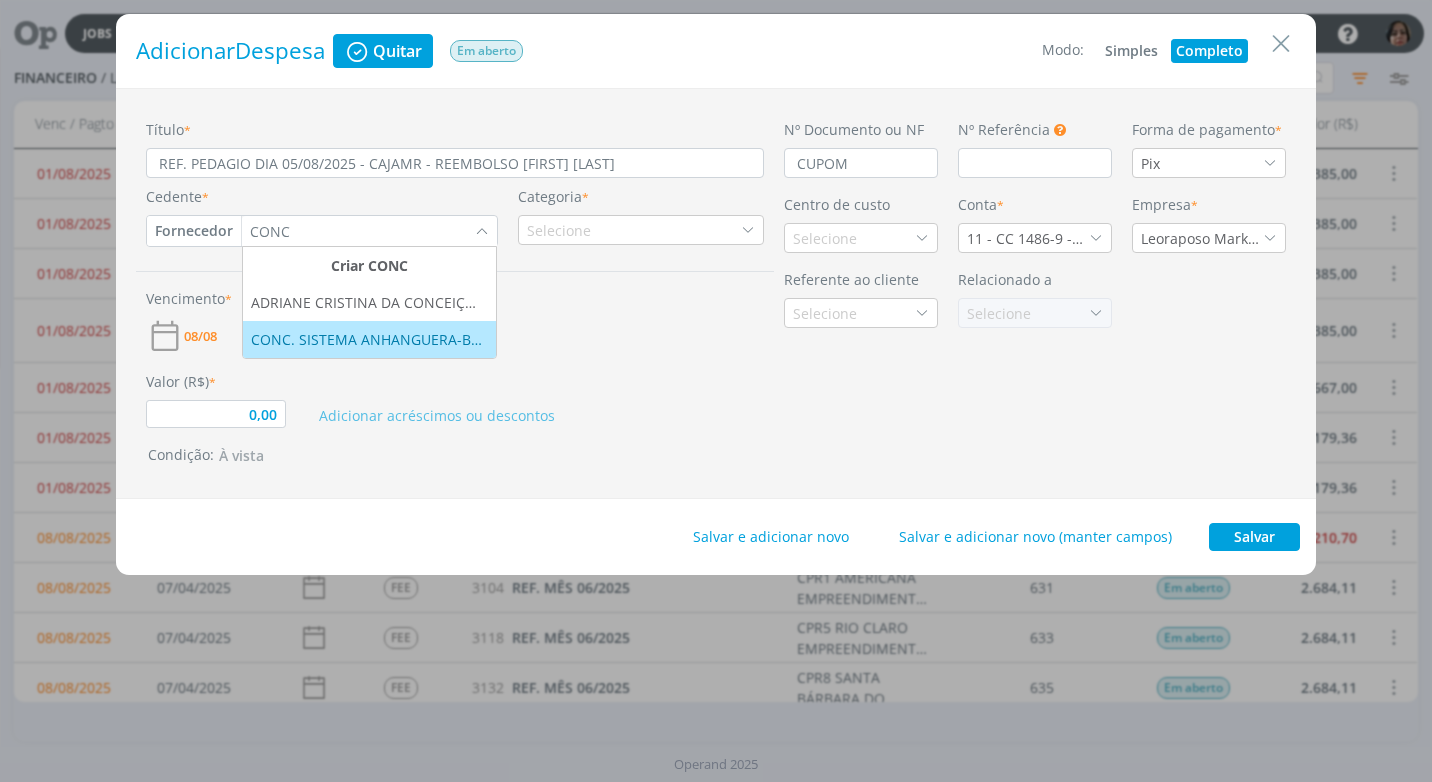 type on "CONC" 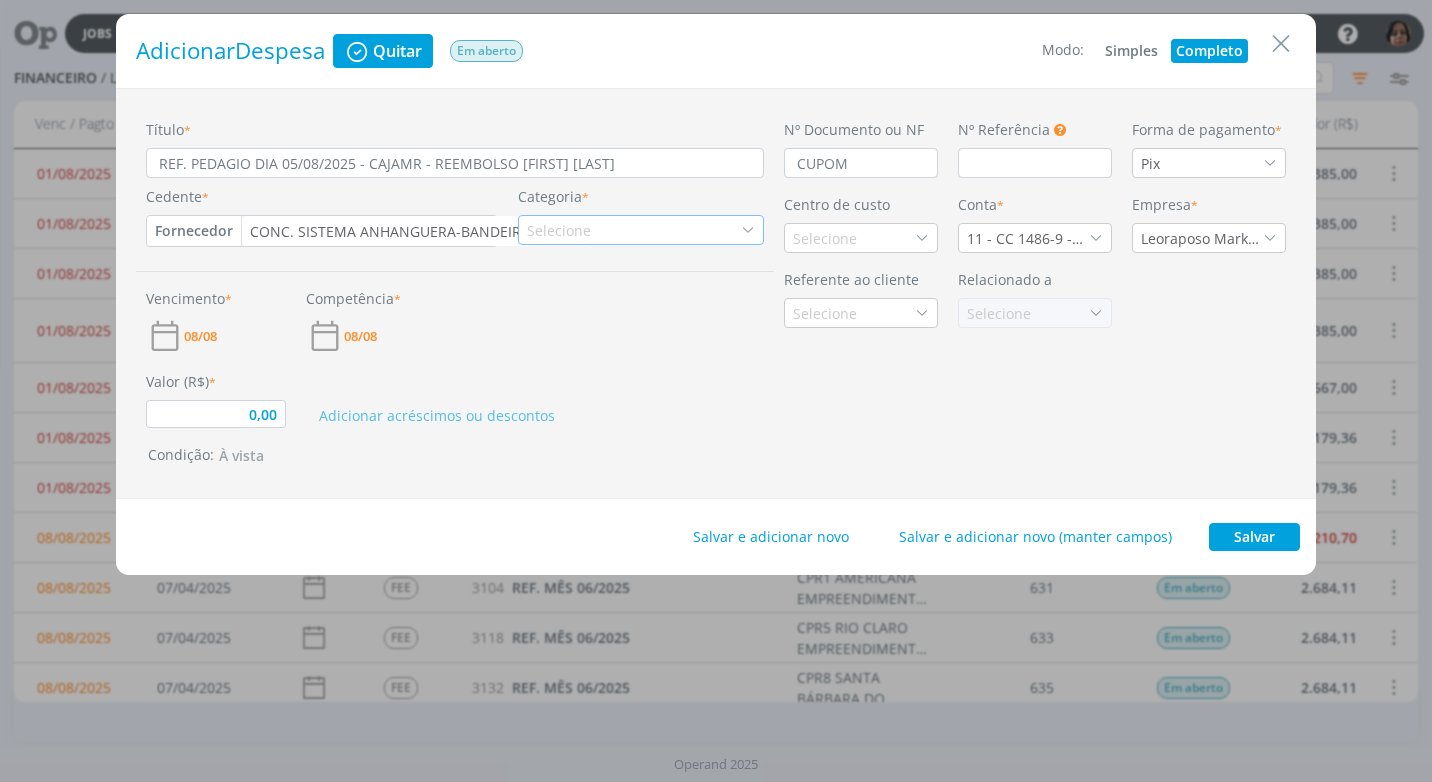 click at bounding box center [748, 230] 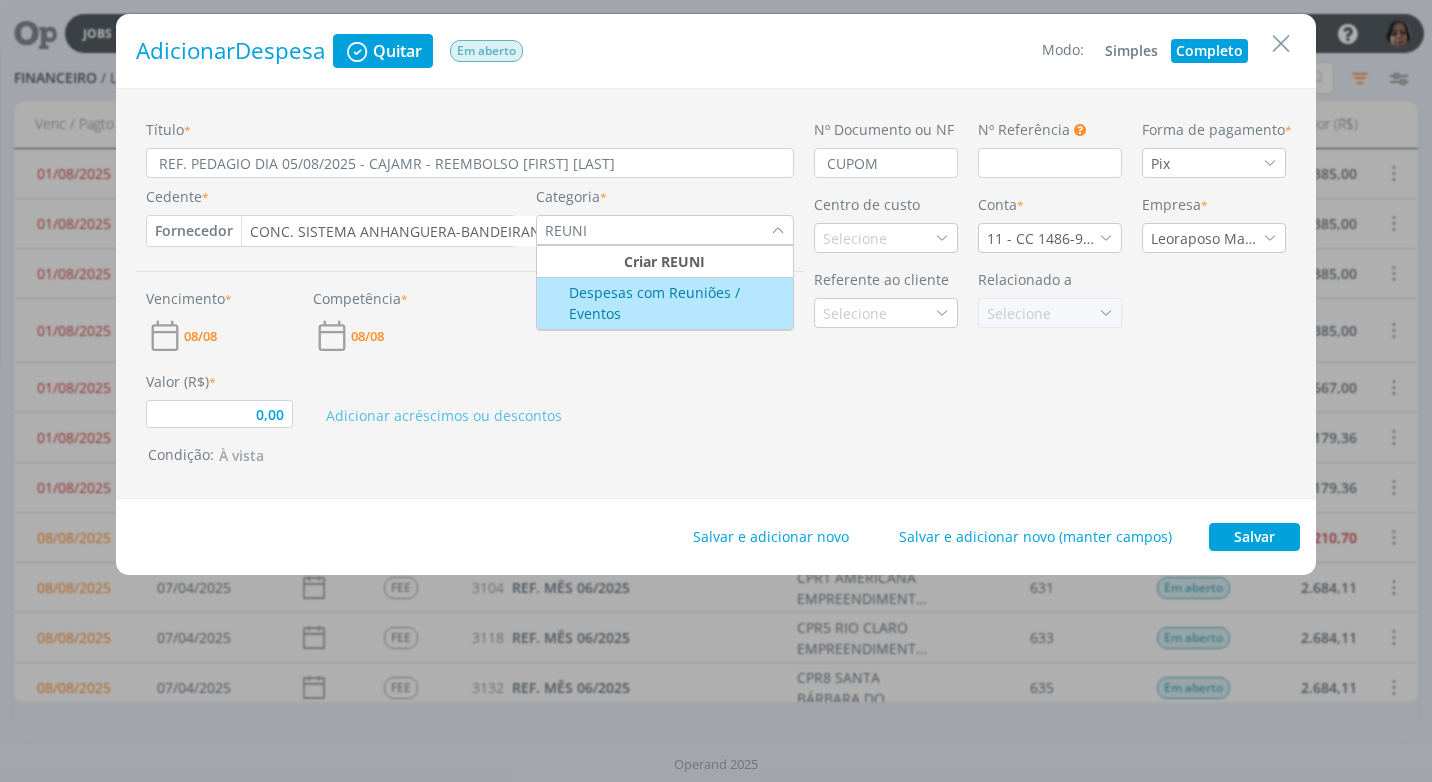 type on "REUNI" 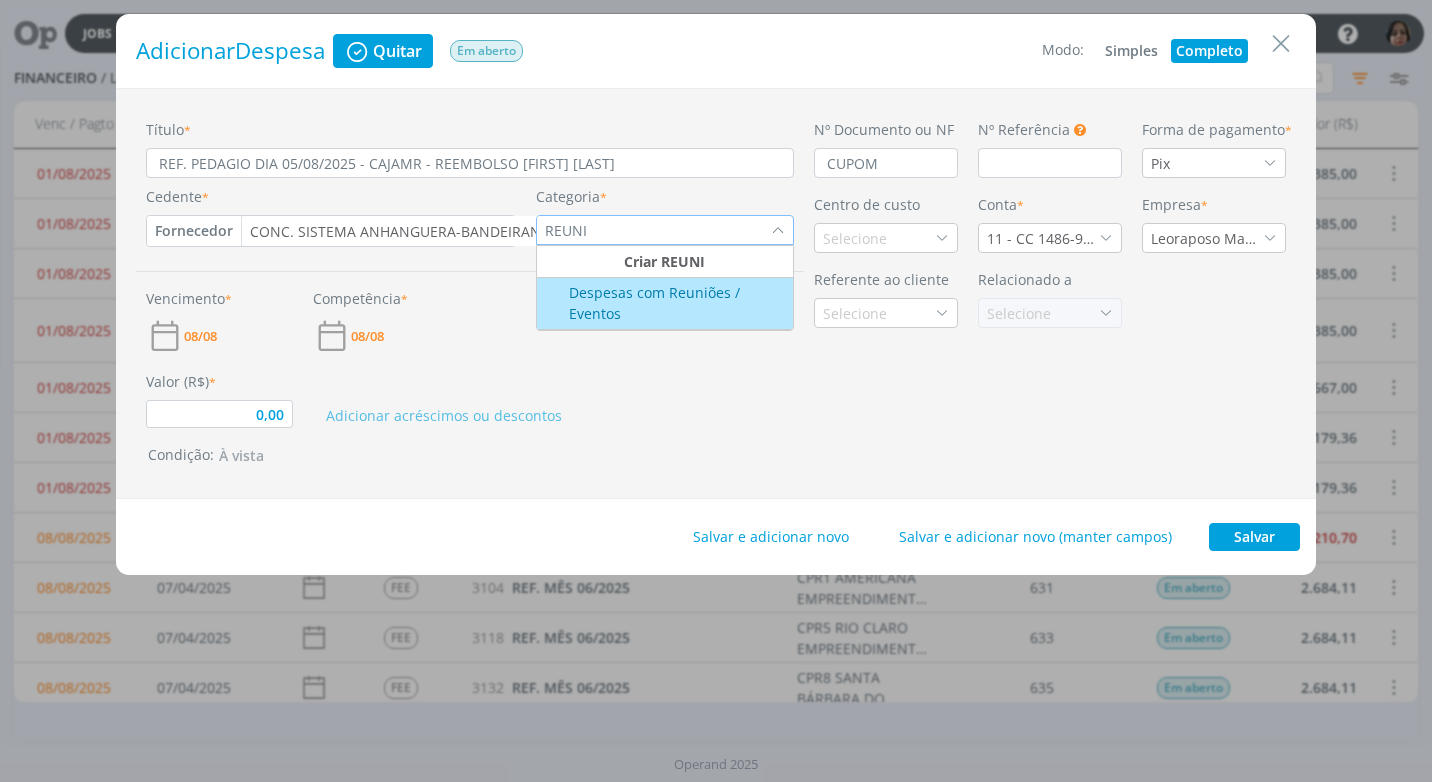type on "0,00" 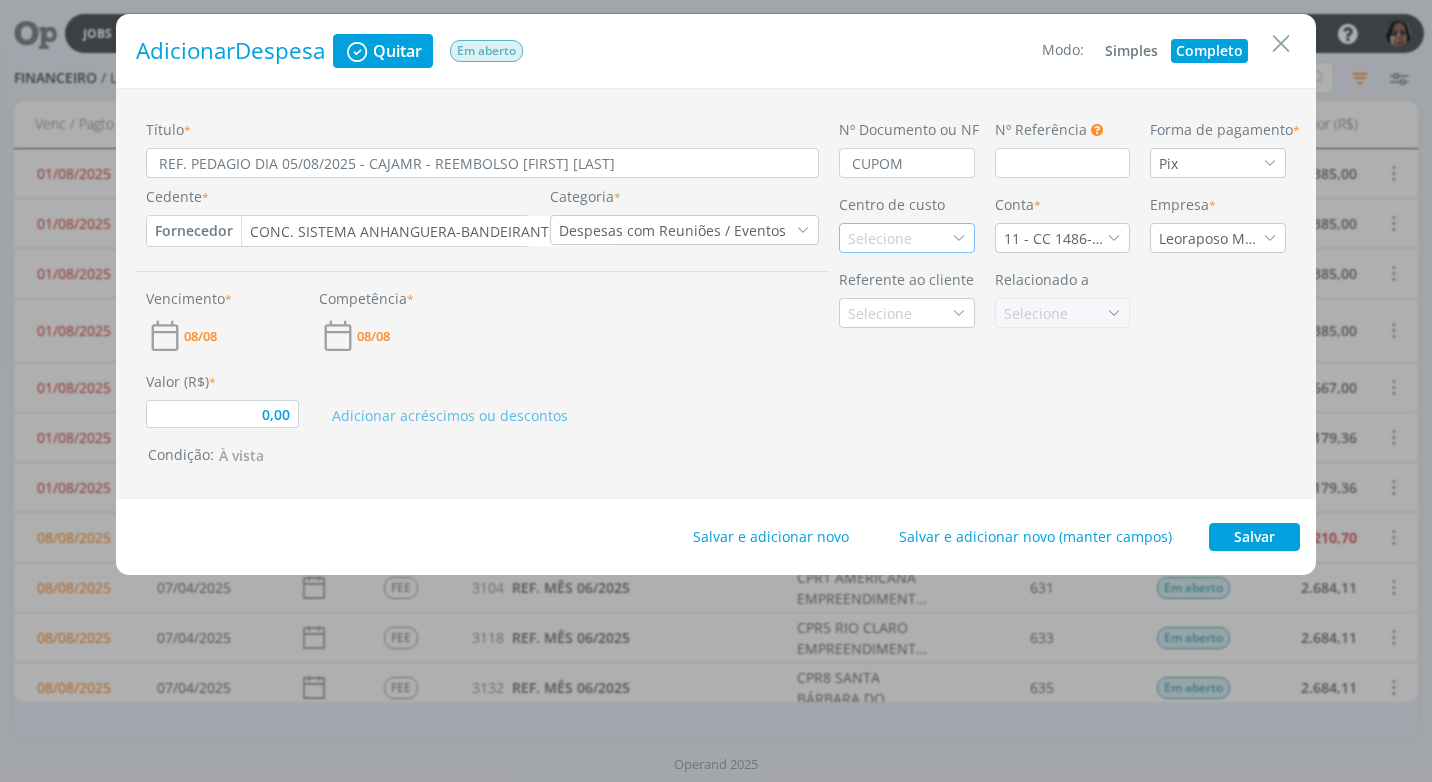 click on "Selecione" at bounding box center (882, 238) 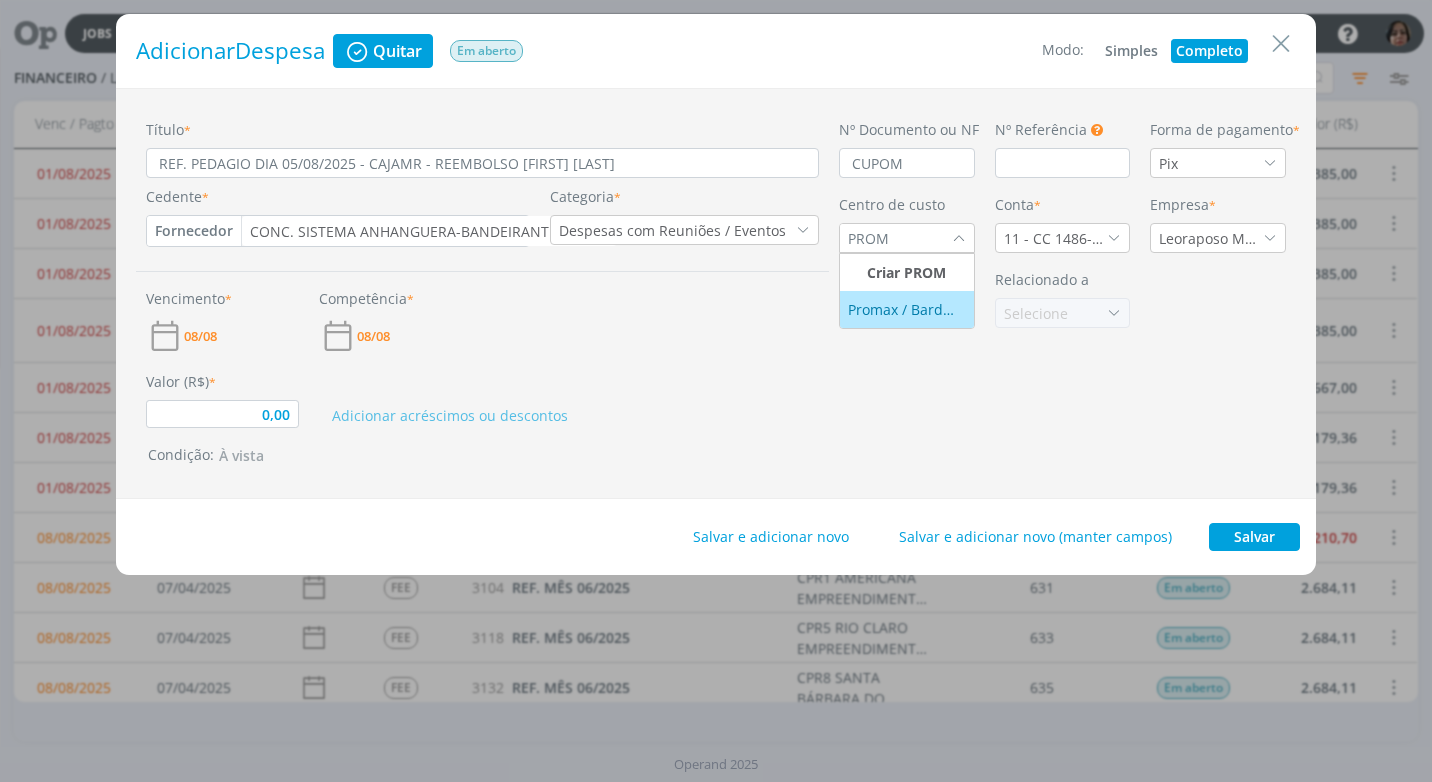 type on "PROM" 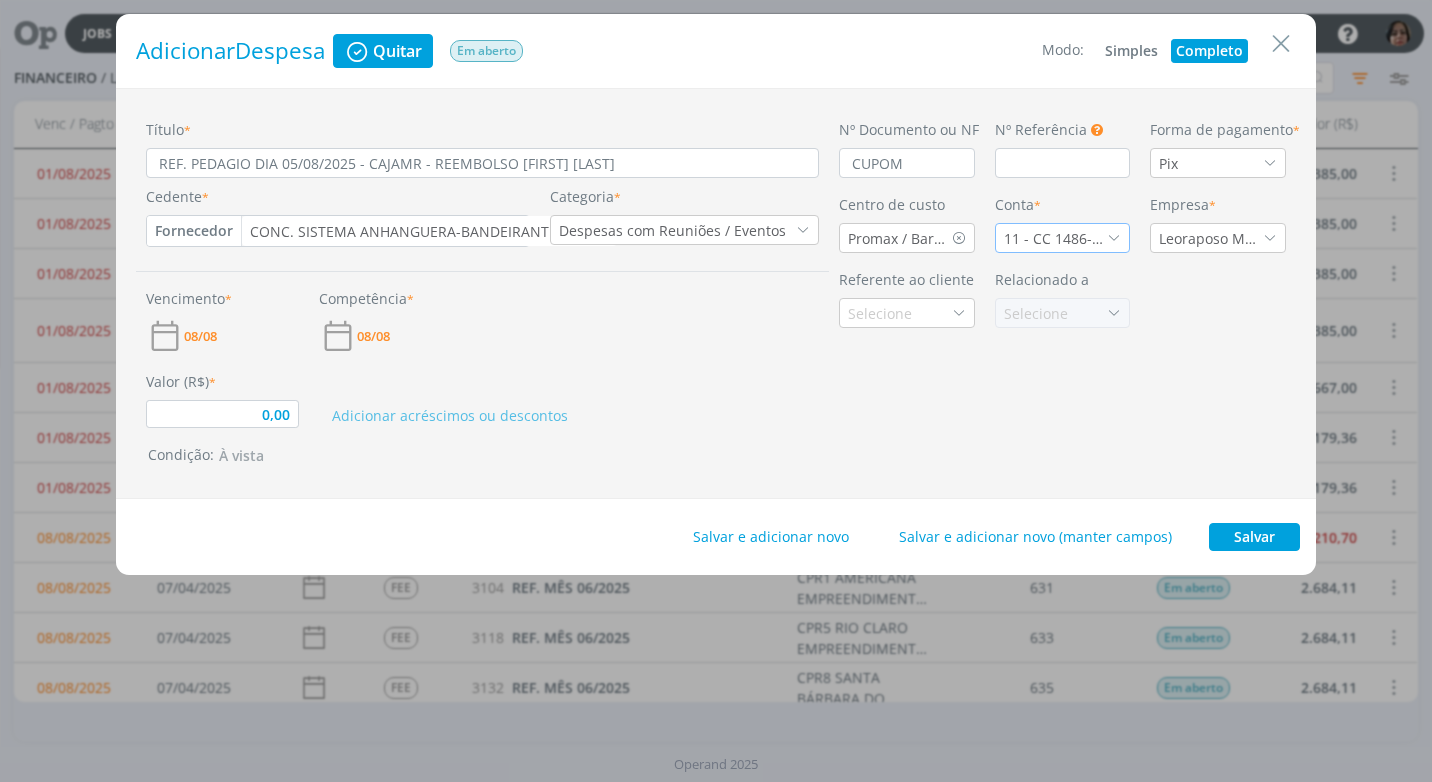 click at bounding box center (1114, 238) 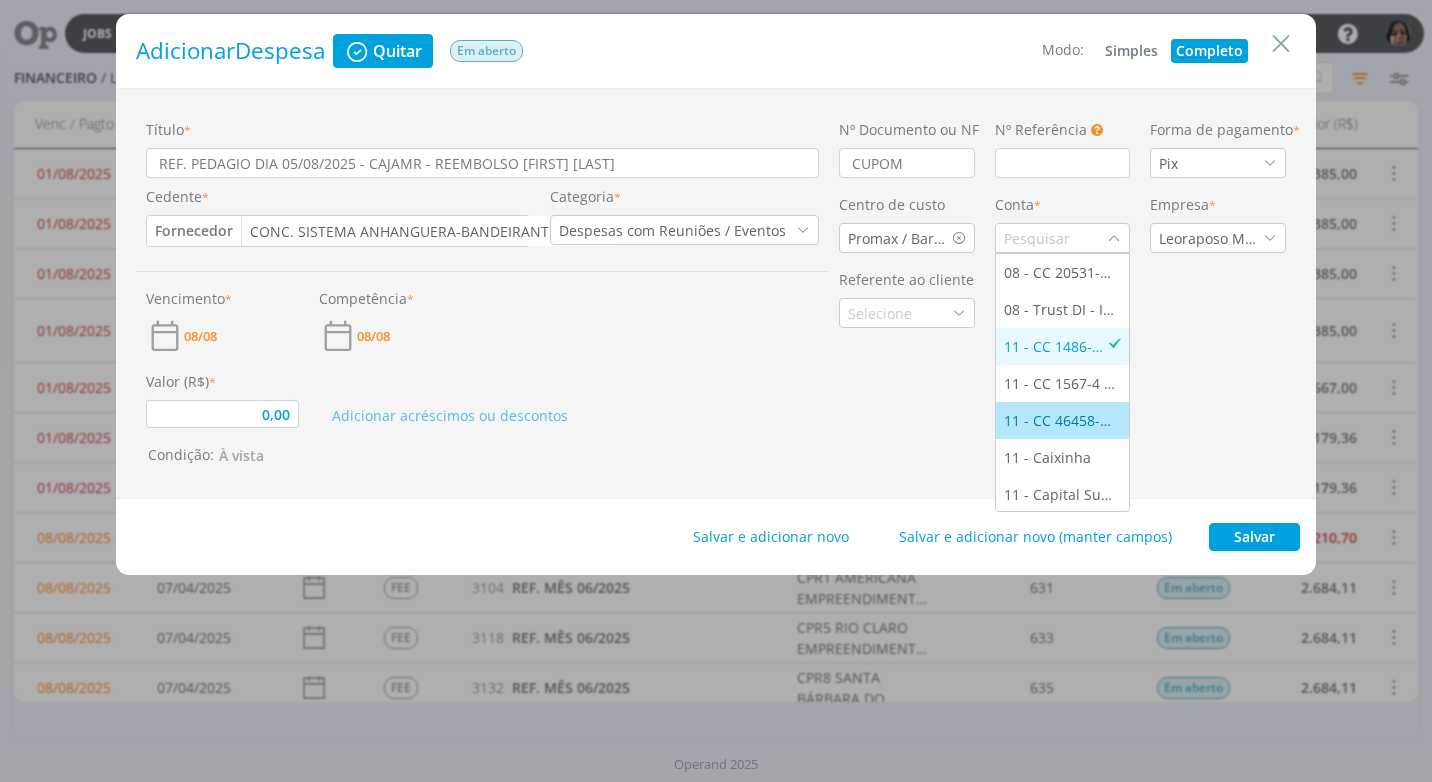 click on "11 - CC 46458-5 - ITAÚ" at bounding box center (1063, 420) 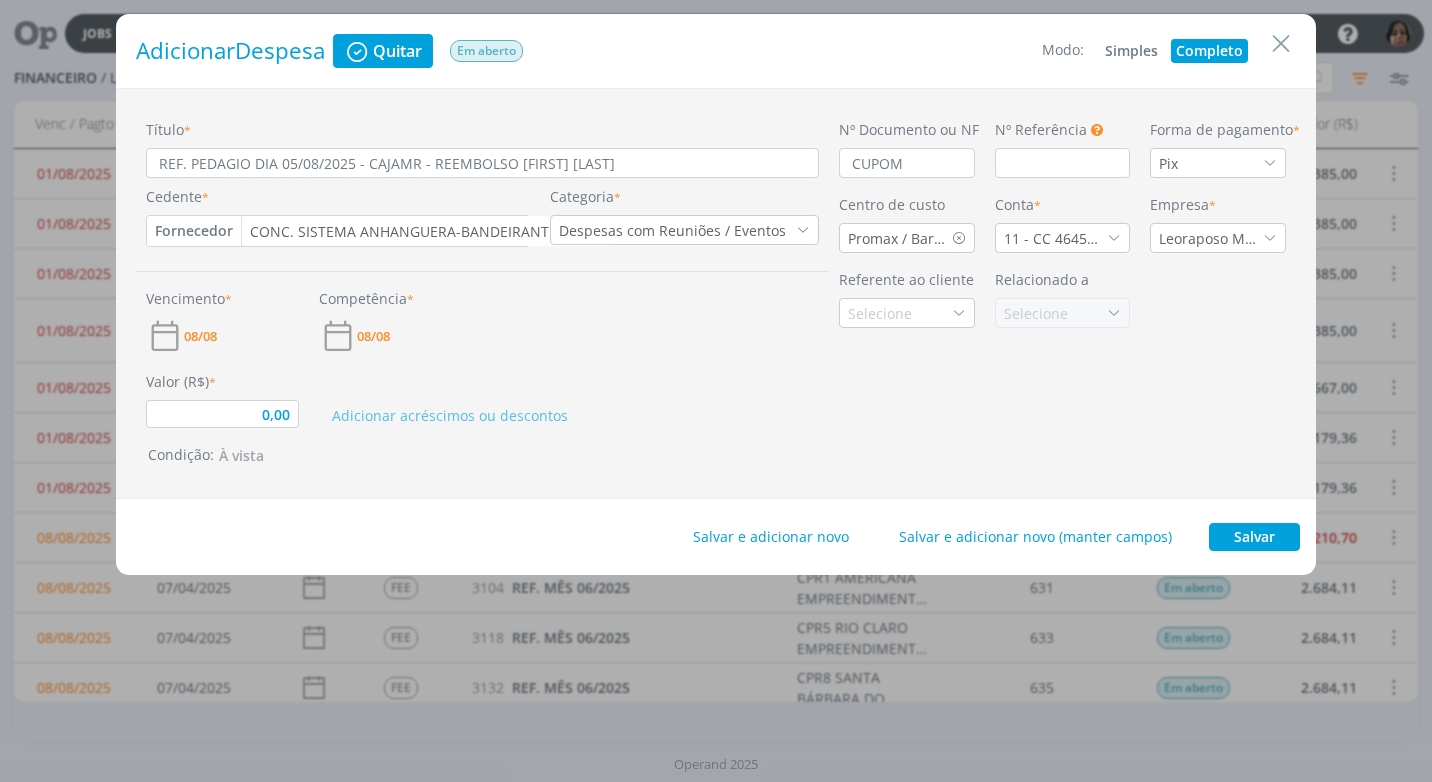 click on "08/08" at bounding box center [222, 336] 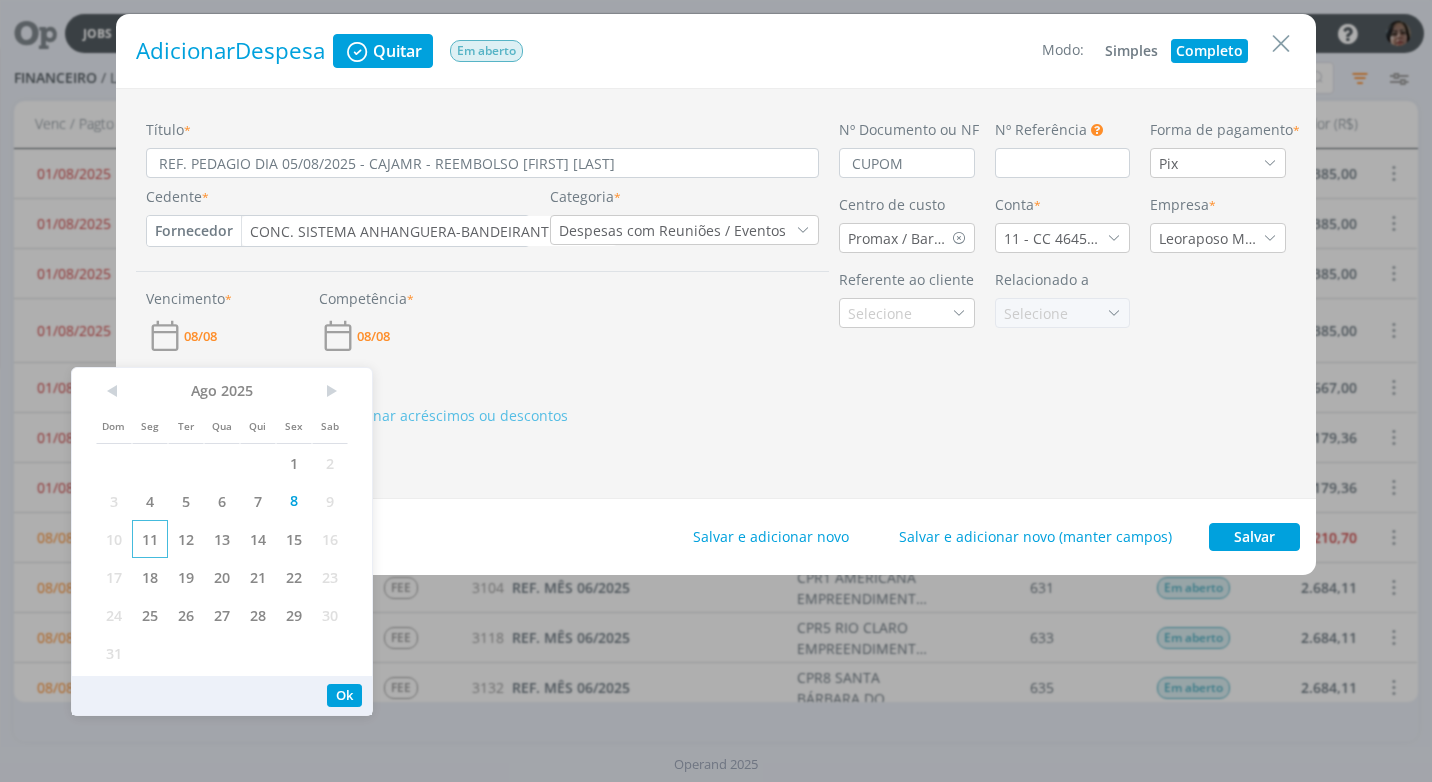 click on "11" at bounding box center (150, 539) 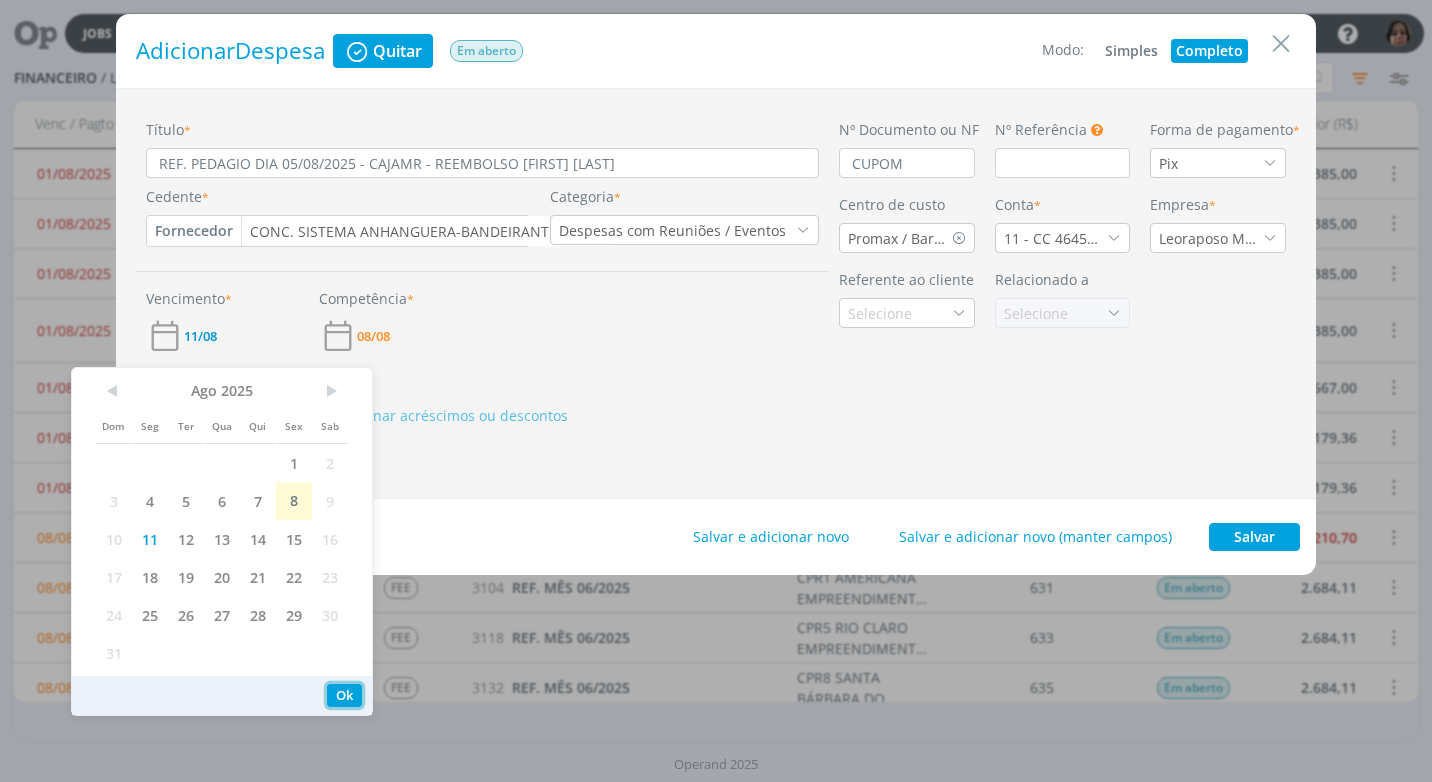 drag, startPoint x: 338, startPoint y: 698, endPoint x: 324, endPoint y: 672, distance: 29.529646 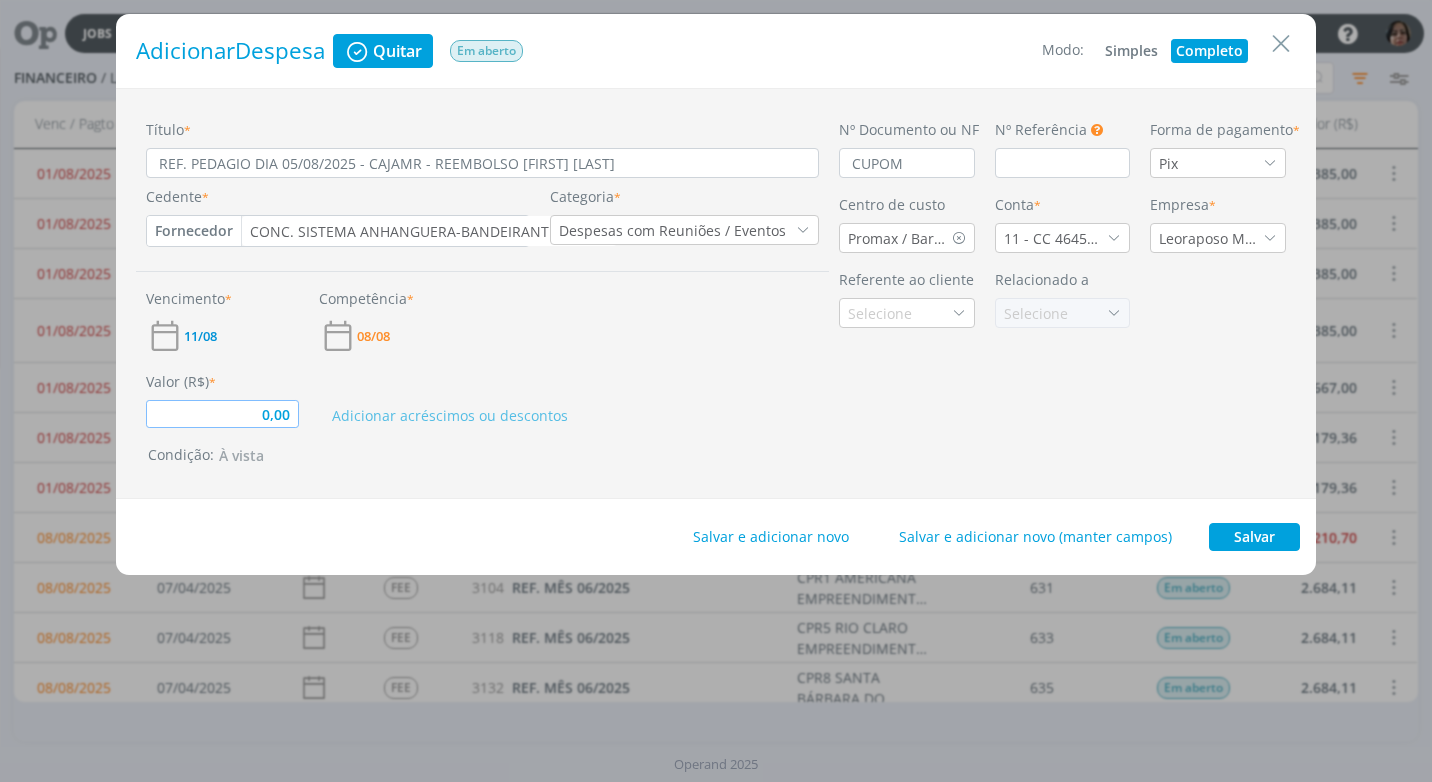 click on "0,00" at bounding box center [222, 414] 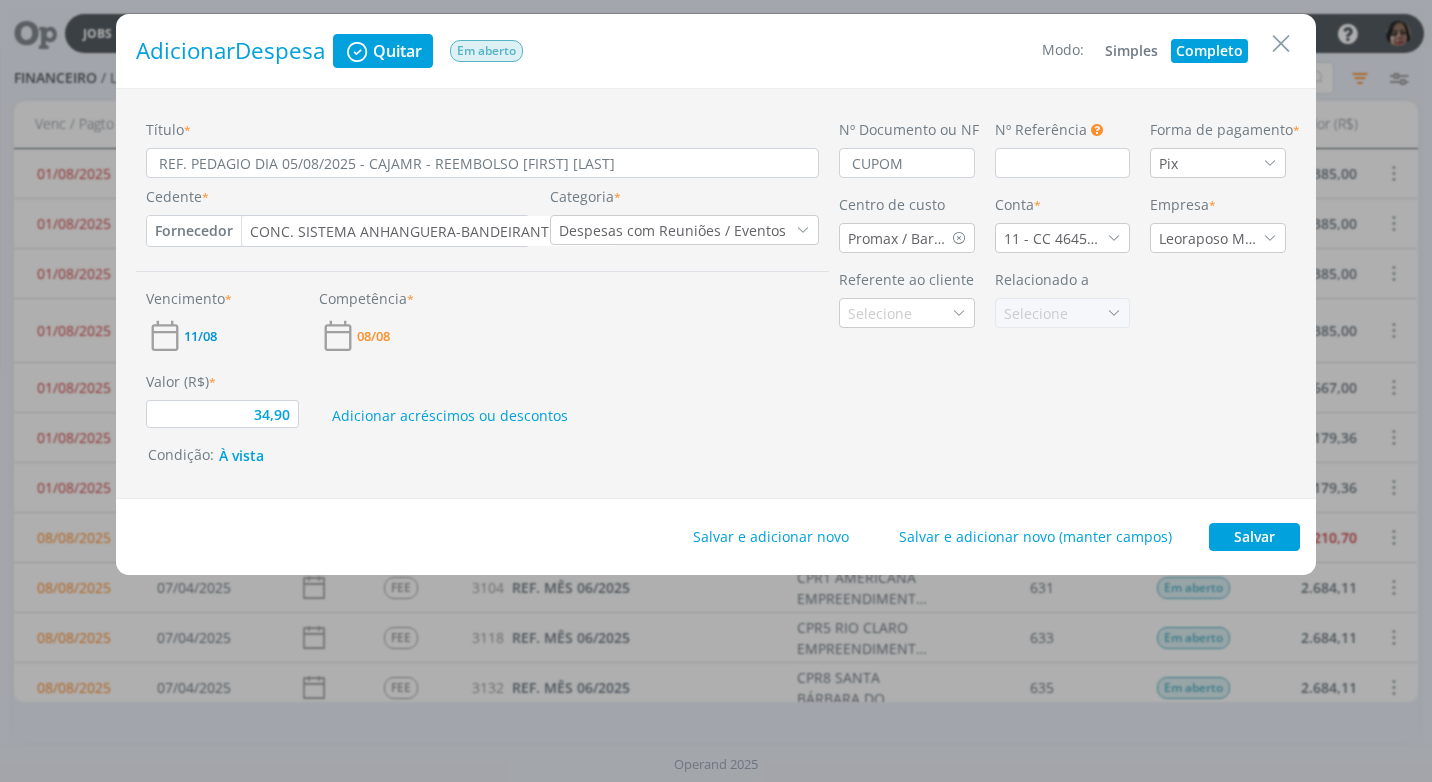 click on "Título * REF. PEDAGIO DIA 05/08/2025 - CAJAMR - REEMBOLSO [FIRST] [LAST] Cedente * Fornecedor Cliente Fornecedor Veículo Prestador Colaborador CONC. SISTEMA ANHANGUERA-BANDEIRANTES S/A Categoria * Despesas com Reuniões / Eventos Vencimento * 11/08 Competência * 08/08 Valor (R$) * 34,90 Adicionar acréscimos ou descontos Condição: À vista Nº Documento ou NF CUPOM Nº Referência Este campo pode ser utilizado para informar Número de Referência, Número de Pedido ou Número do Empenho. Ok Forma de pagamento * Pix Centro de custo Promax / Bardahl Conta * Empresa * Referente ao cliente" at bounding box center [716, 293] 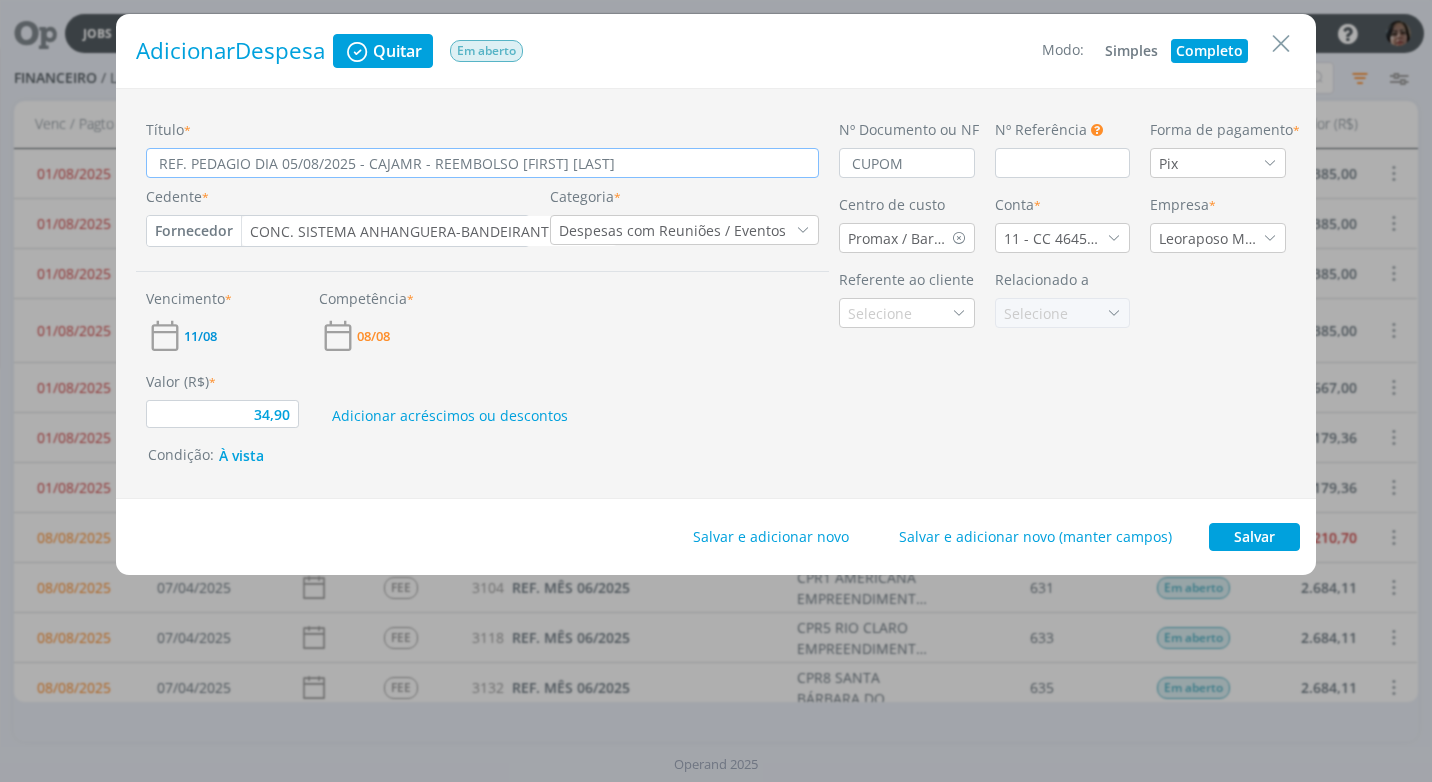 drag, startPoint x: 630, startPoint y: 161, endPoint x: 43, endPoint y: 144, distance: 587.2461 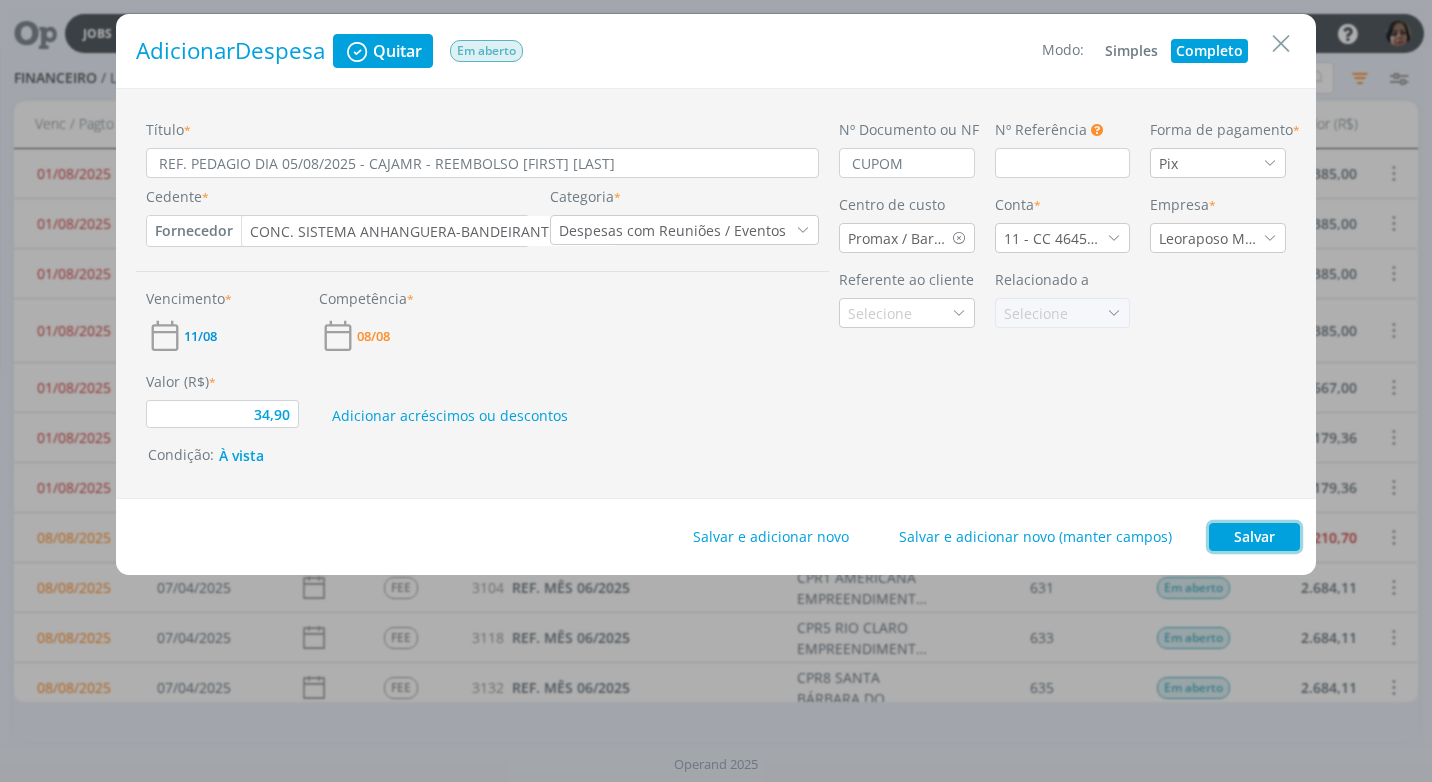 click on "Salvar" at bounding box center [1254, 537] 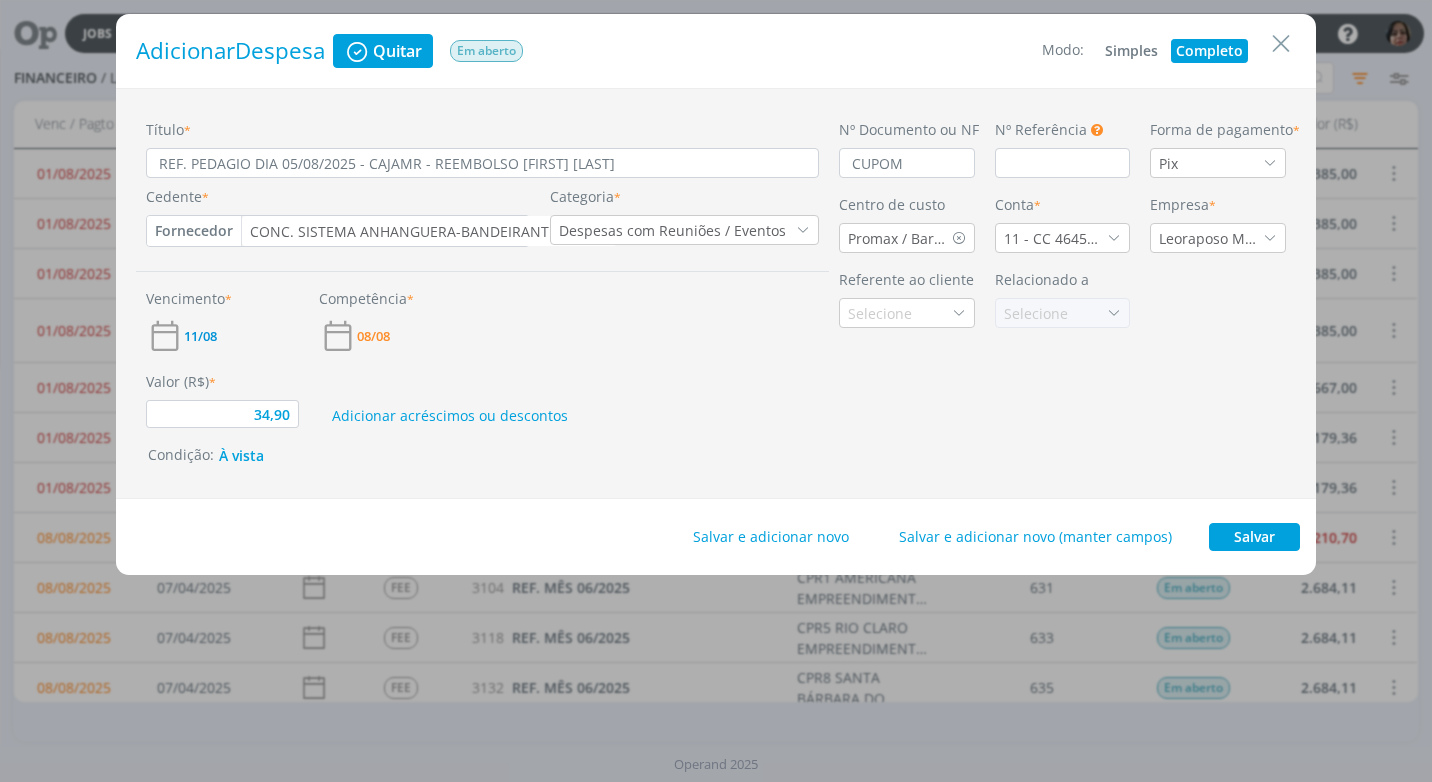 type on "34,90" 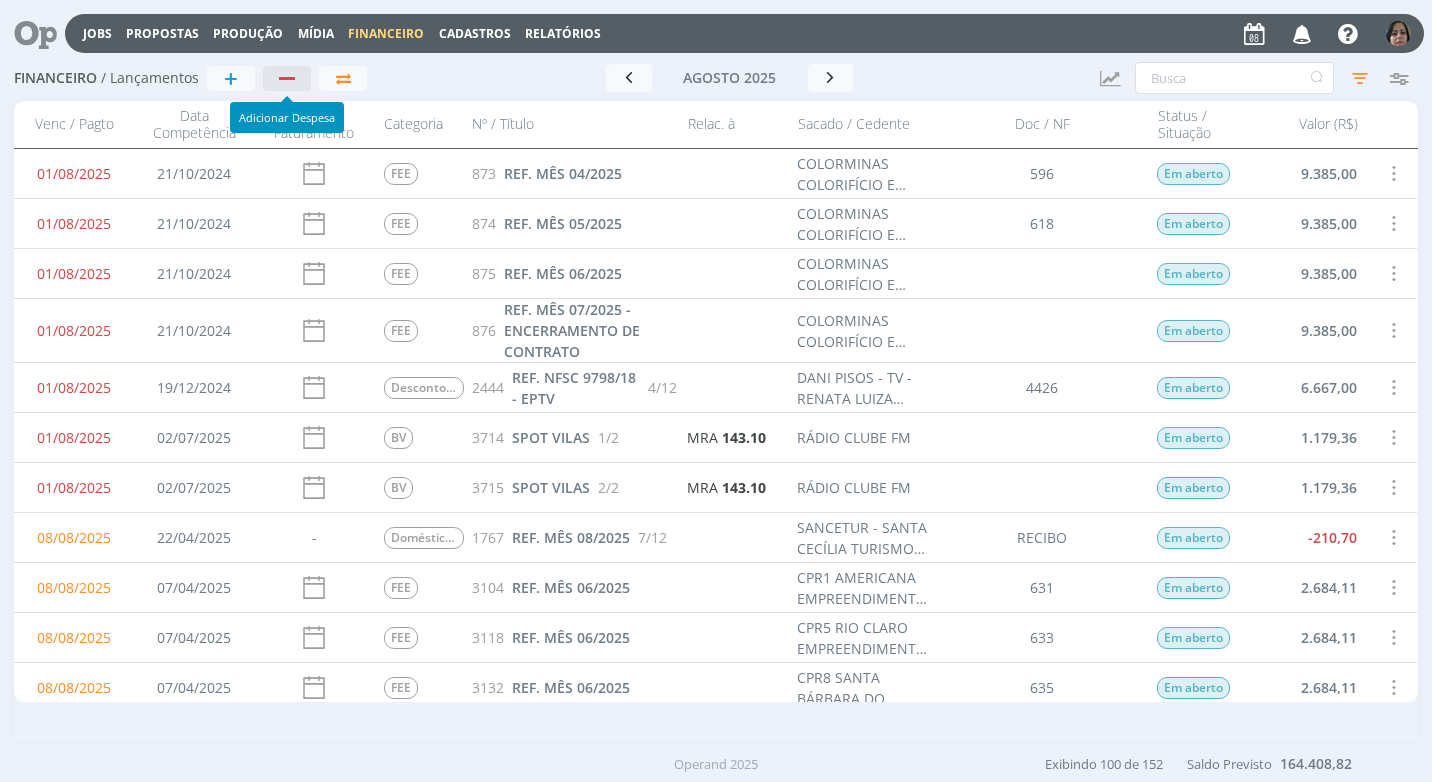 click at bounding box center (288, 78) 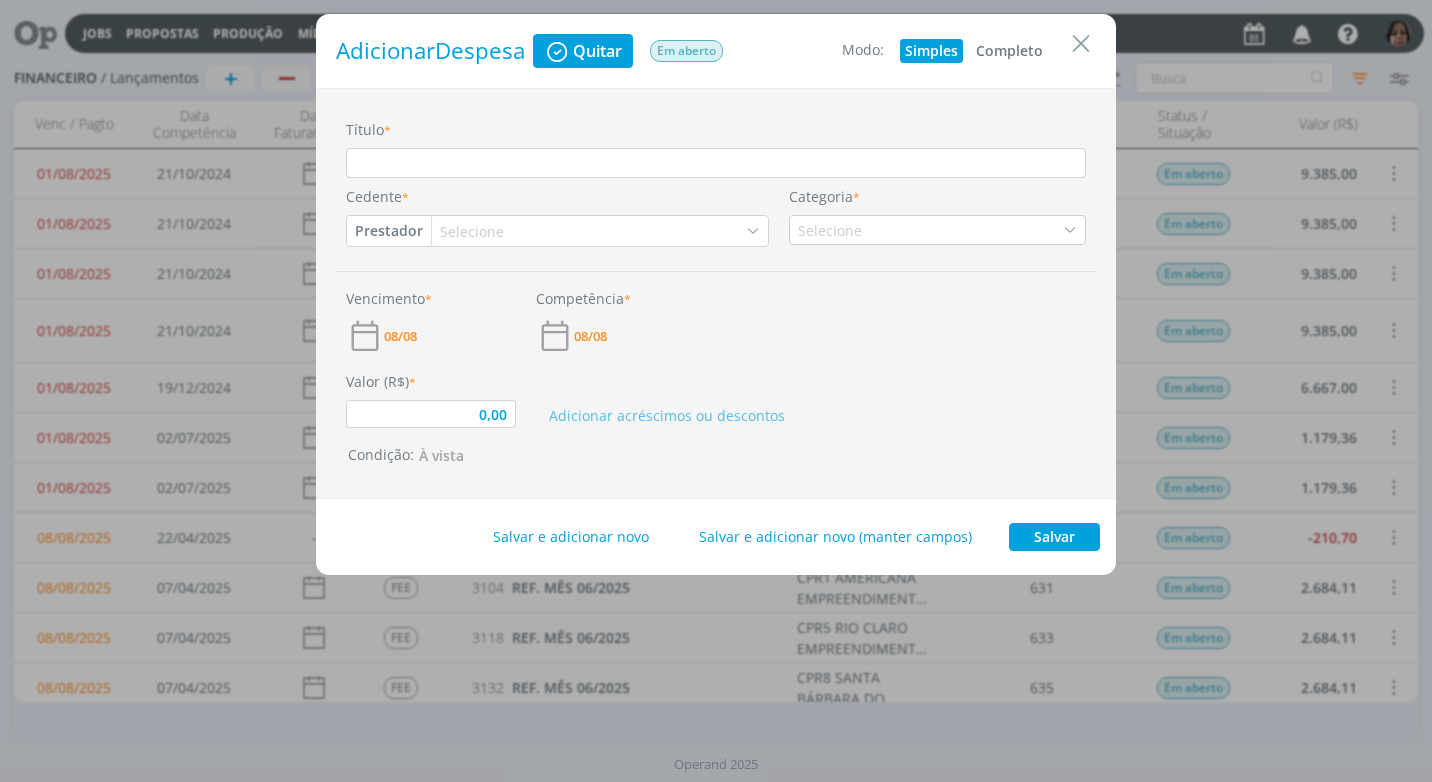 click on "Completo" at bounding box center [1009, 51] 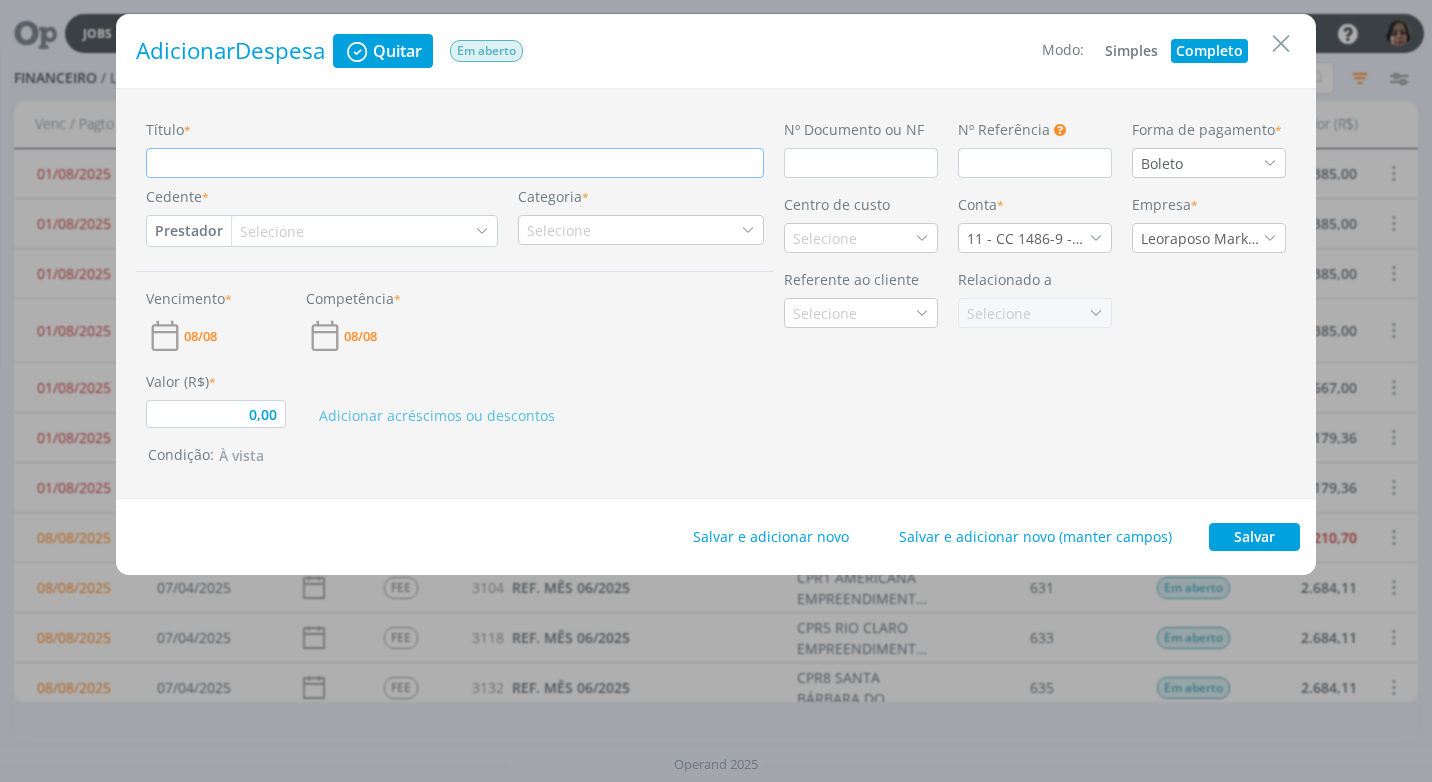 click on "Título  *" at bounding box center (455, 163) 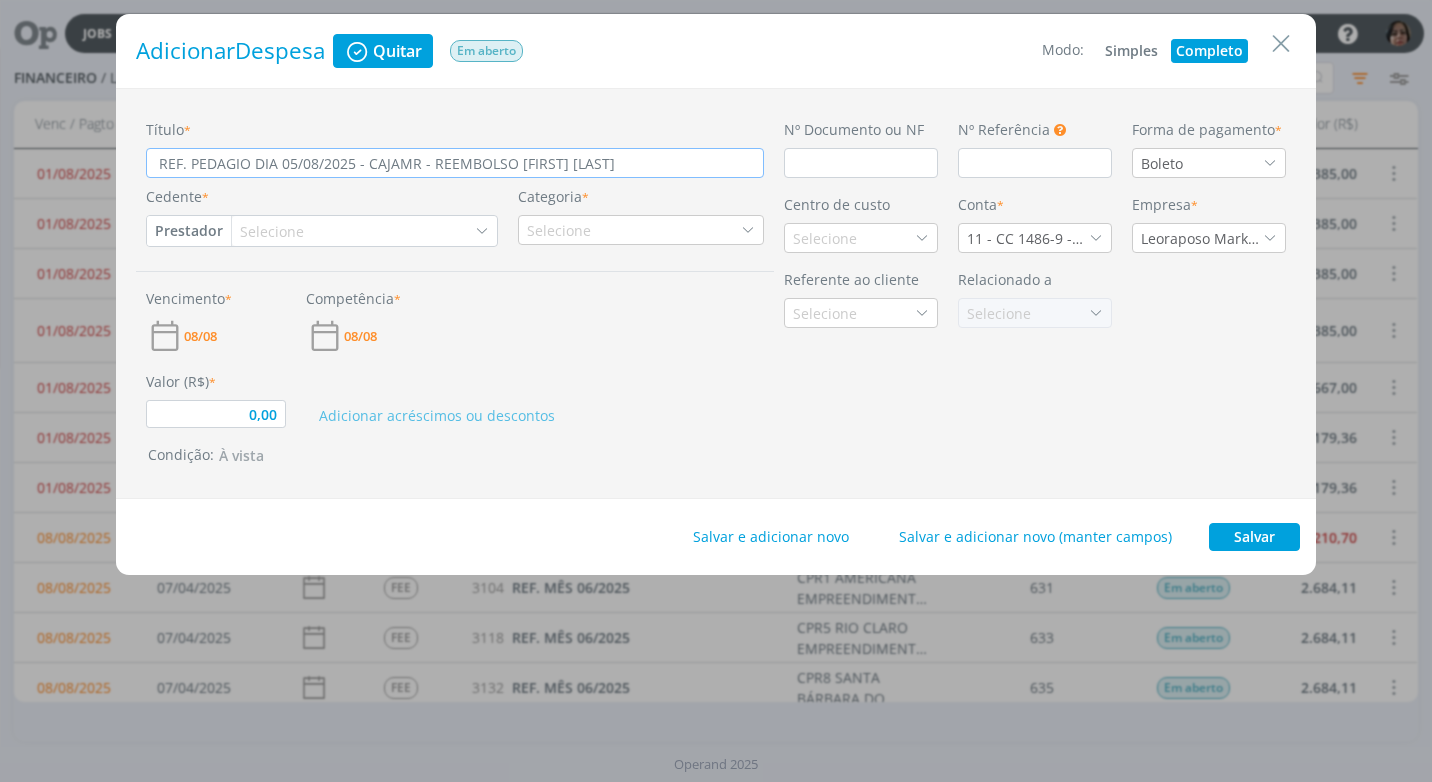 click on "REF. PEDAGIO DIA 05/08/2025 - CAJAMR - REEMBOLSO [FIRST] [LAST]" at bounding box center [455, 163] 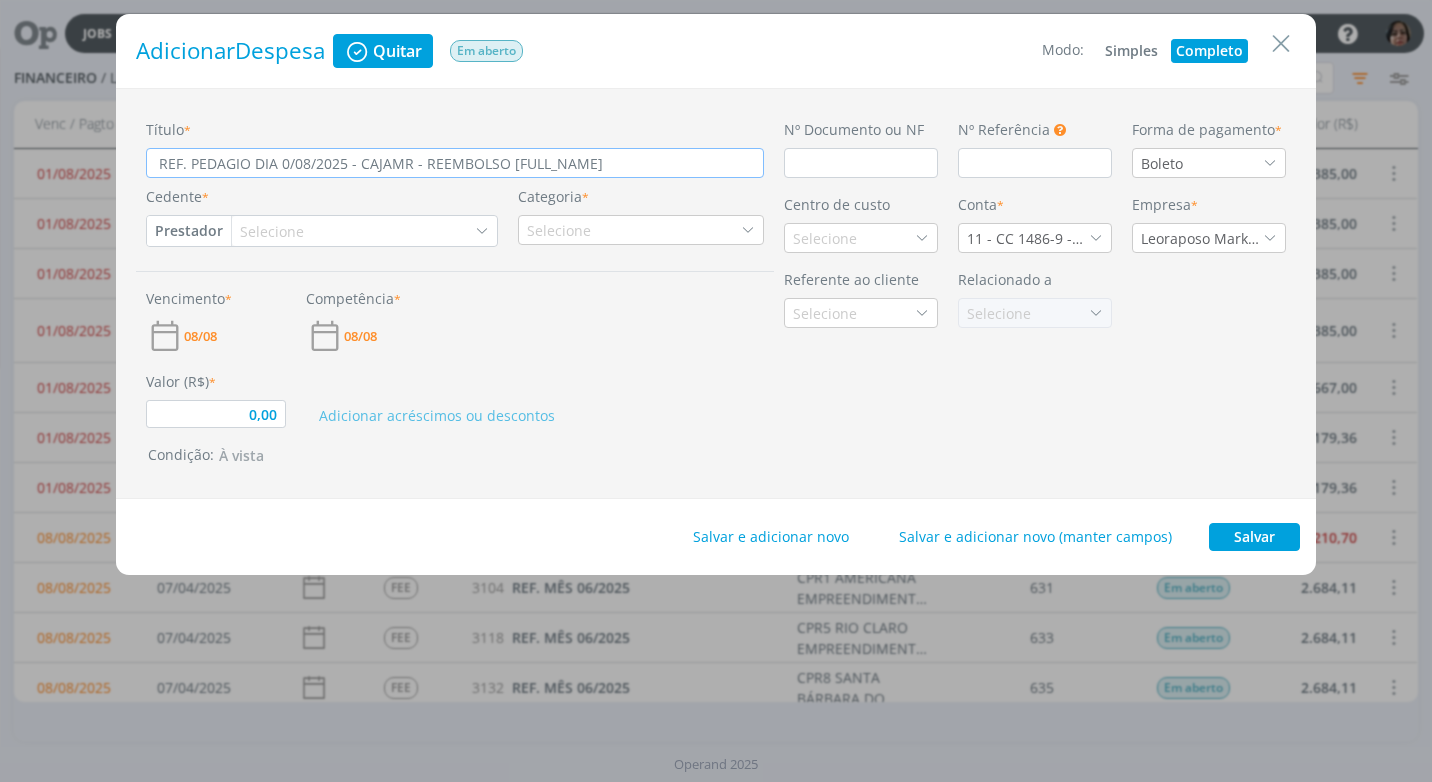 type on "0,00" 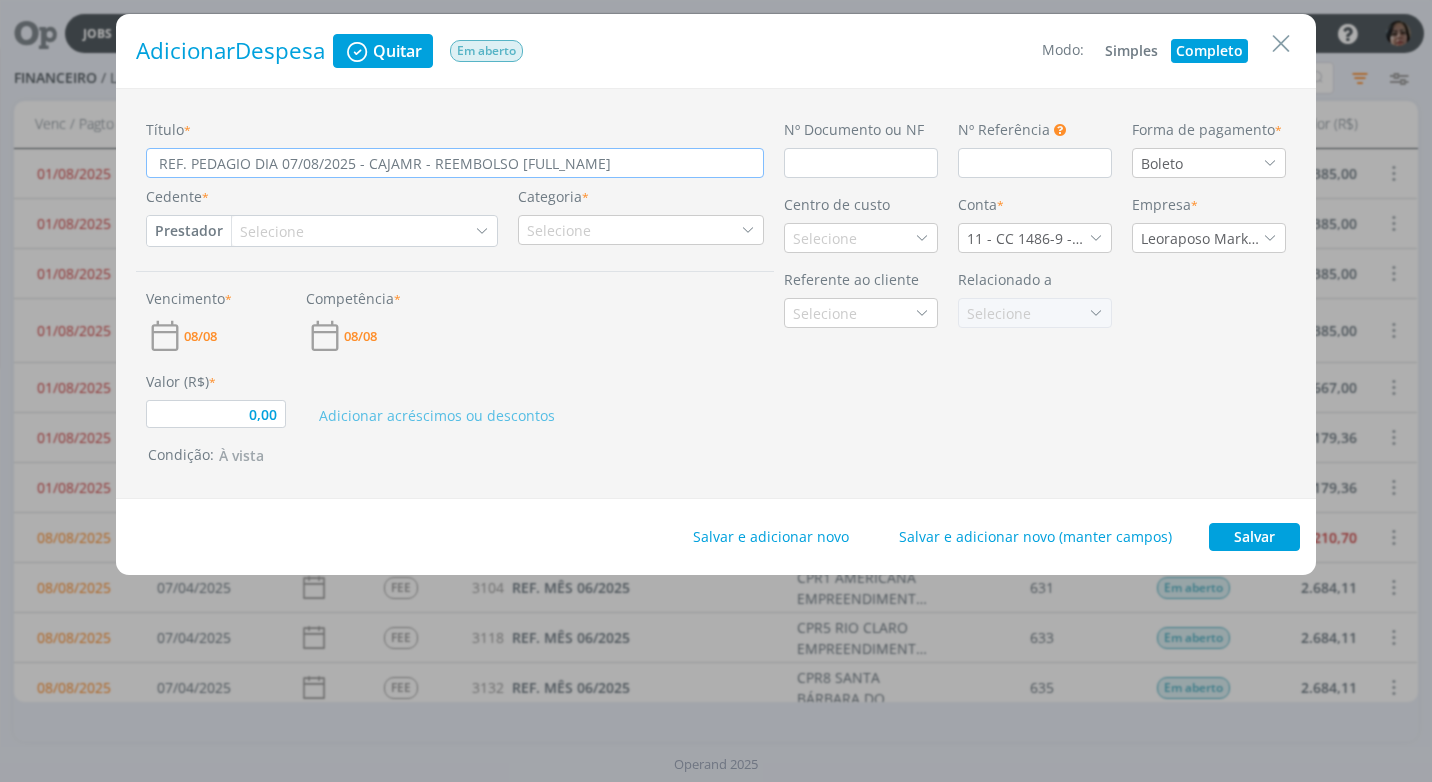 type on "0,00" 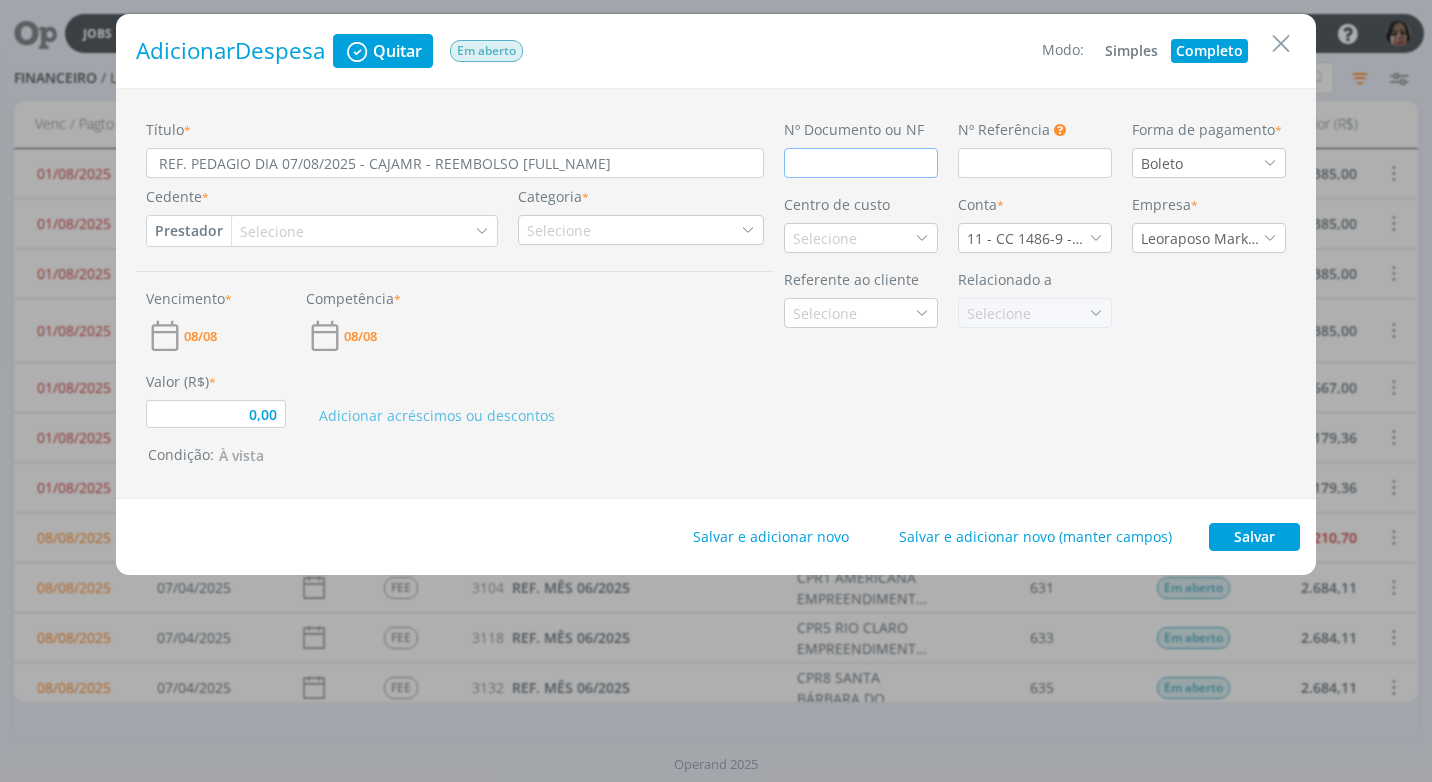 click at bounding box center (861, 163) 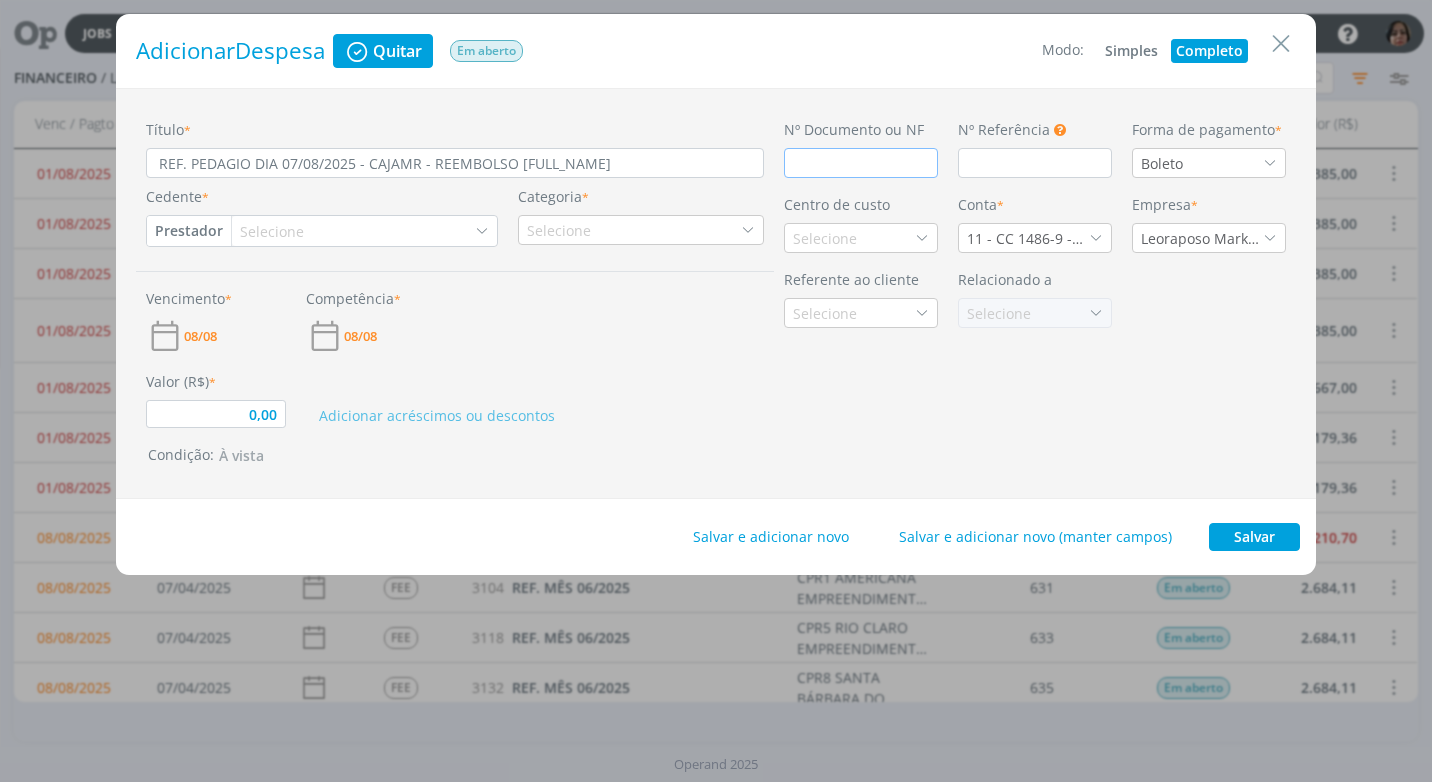 type on "0,00" 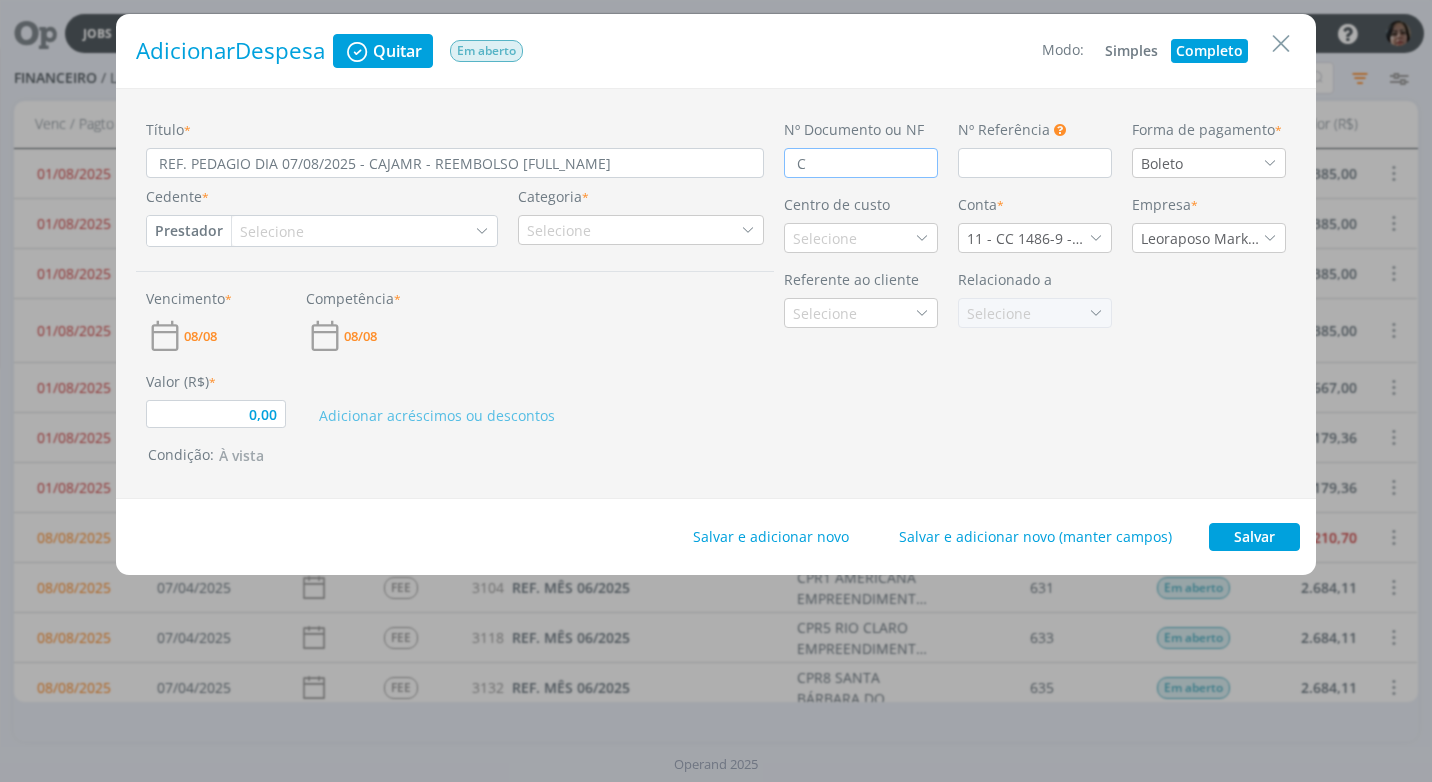 type on "0,00" 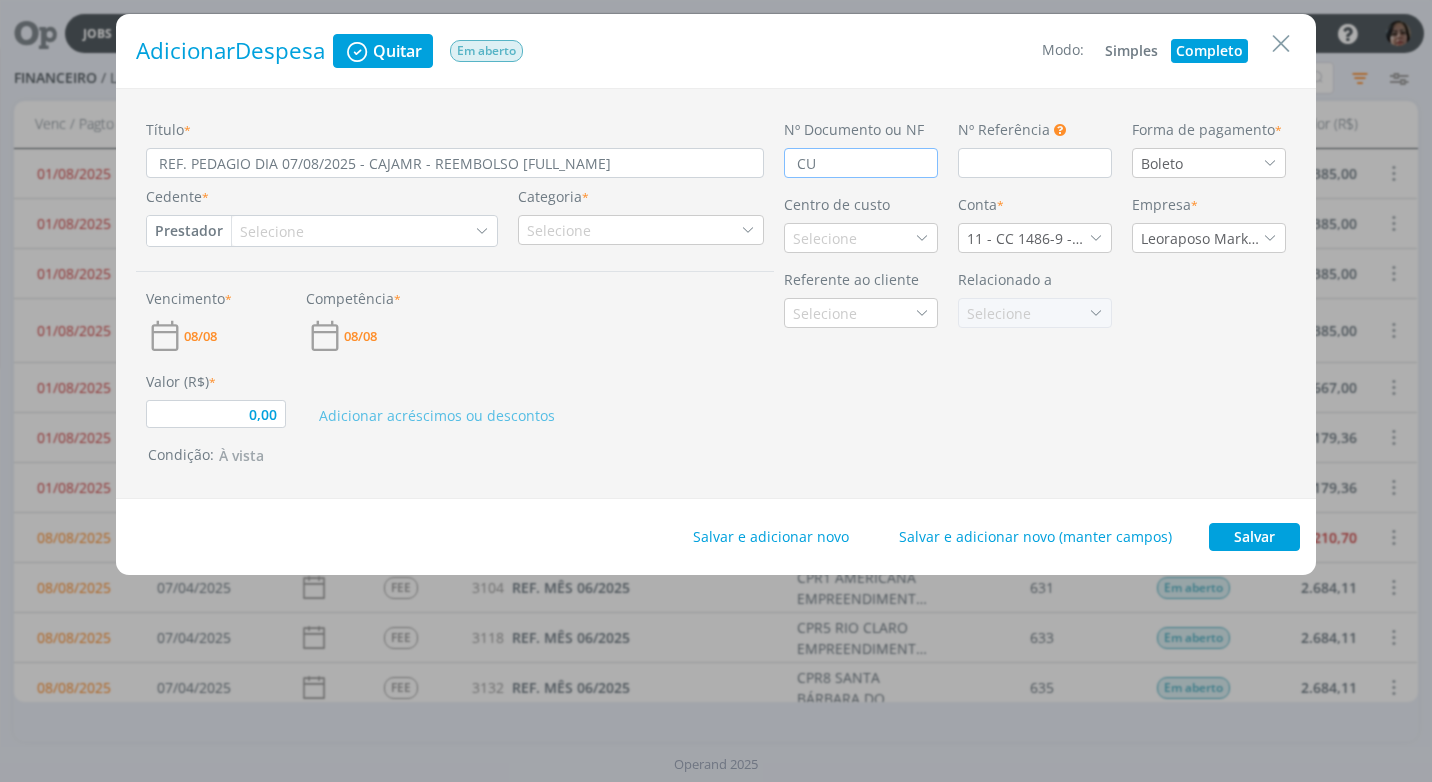 type on "0,00" 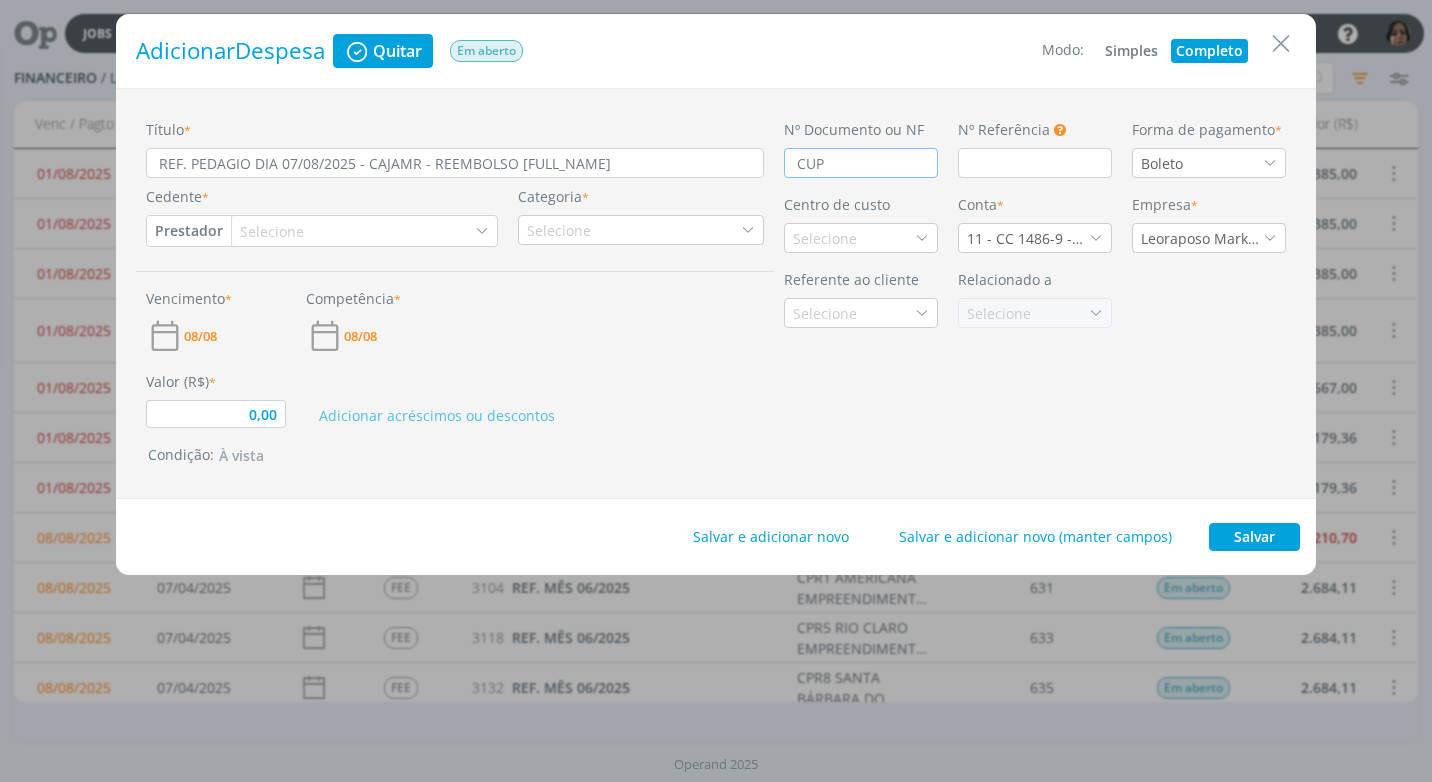 type on "0,00" 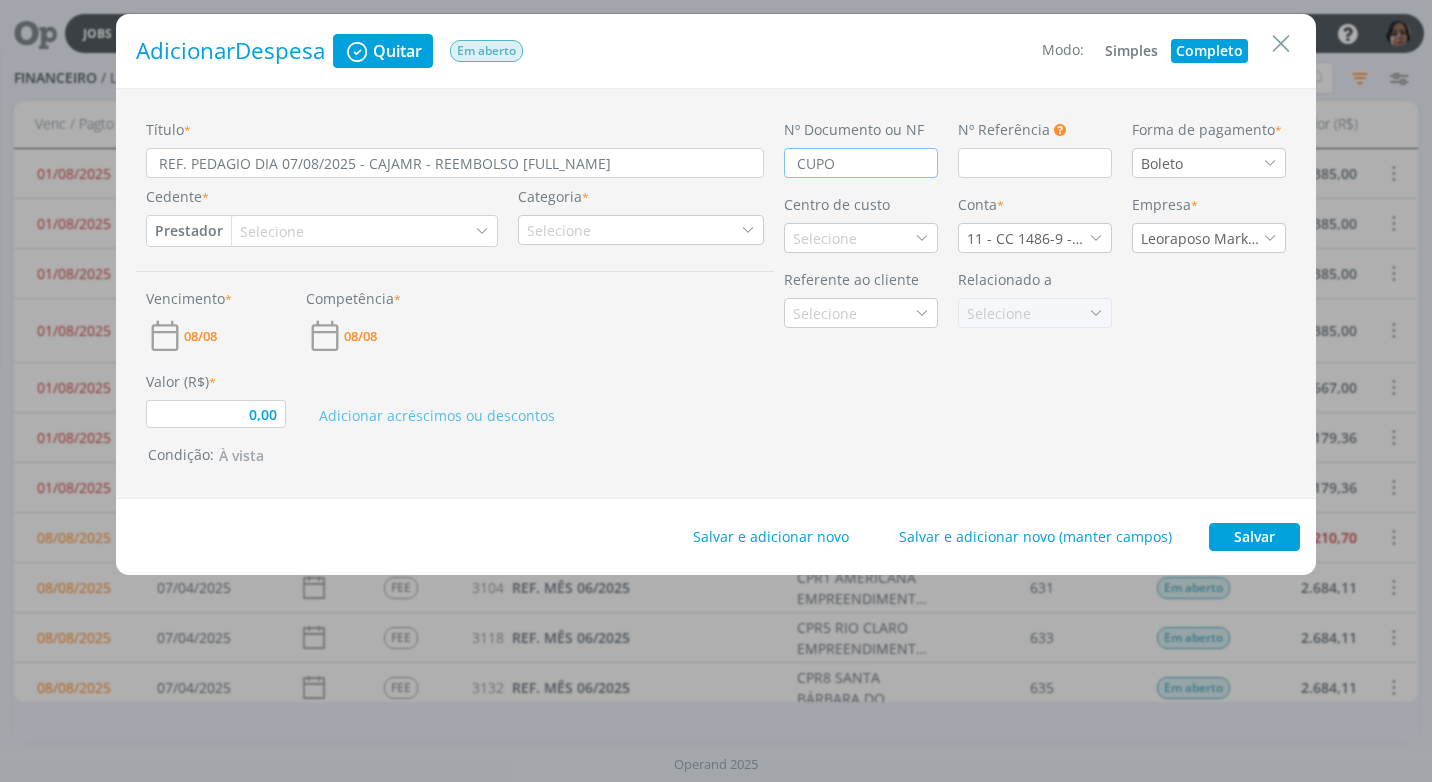 type on "0,00" 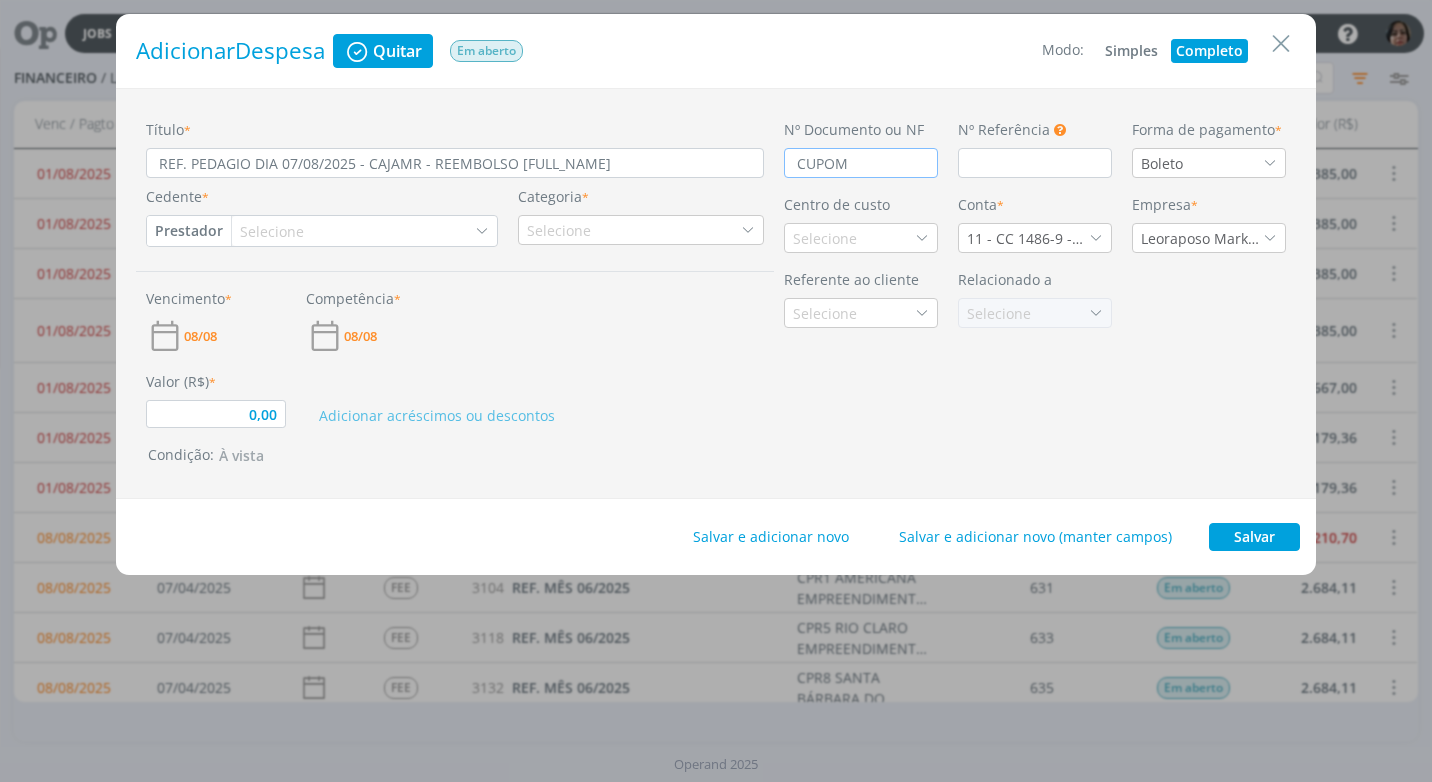 type on "CUPOM" 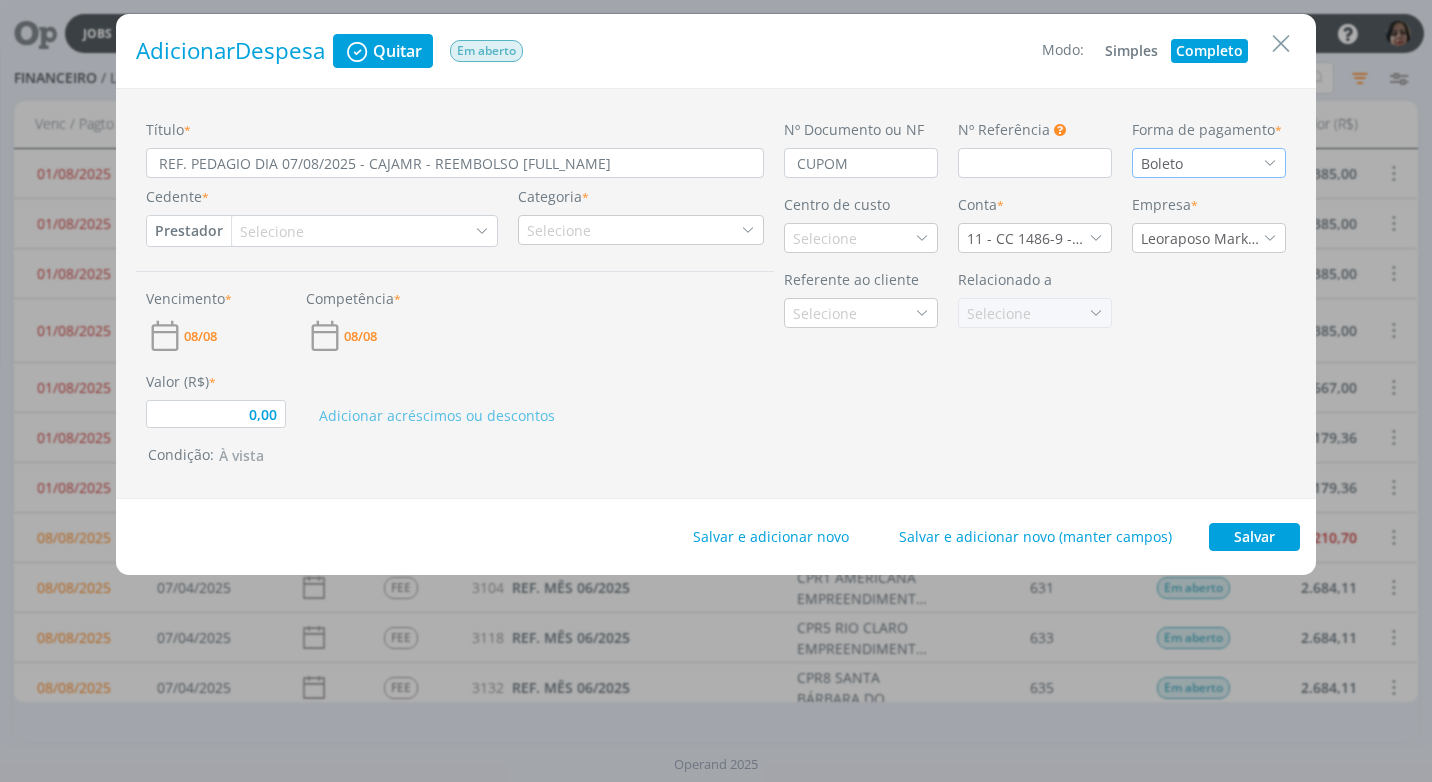click at bounding box center [1270, 163] 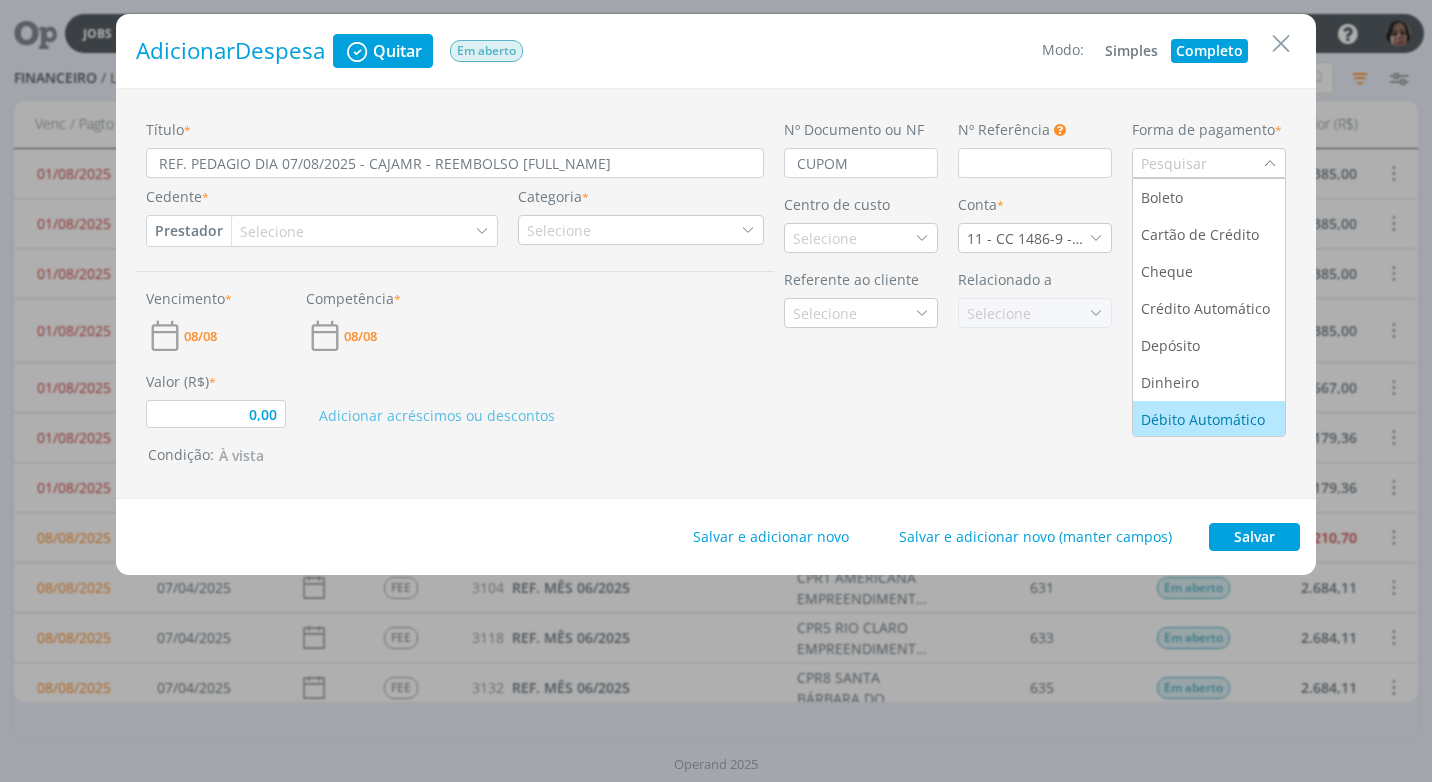 scroll, scrollTop: 76, scrollLeft: 0, axis: vertical 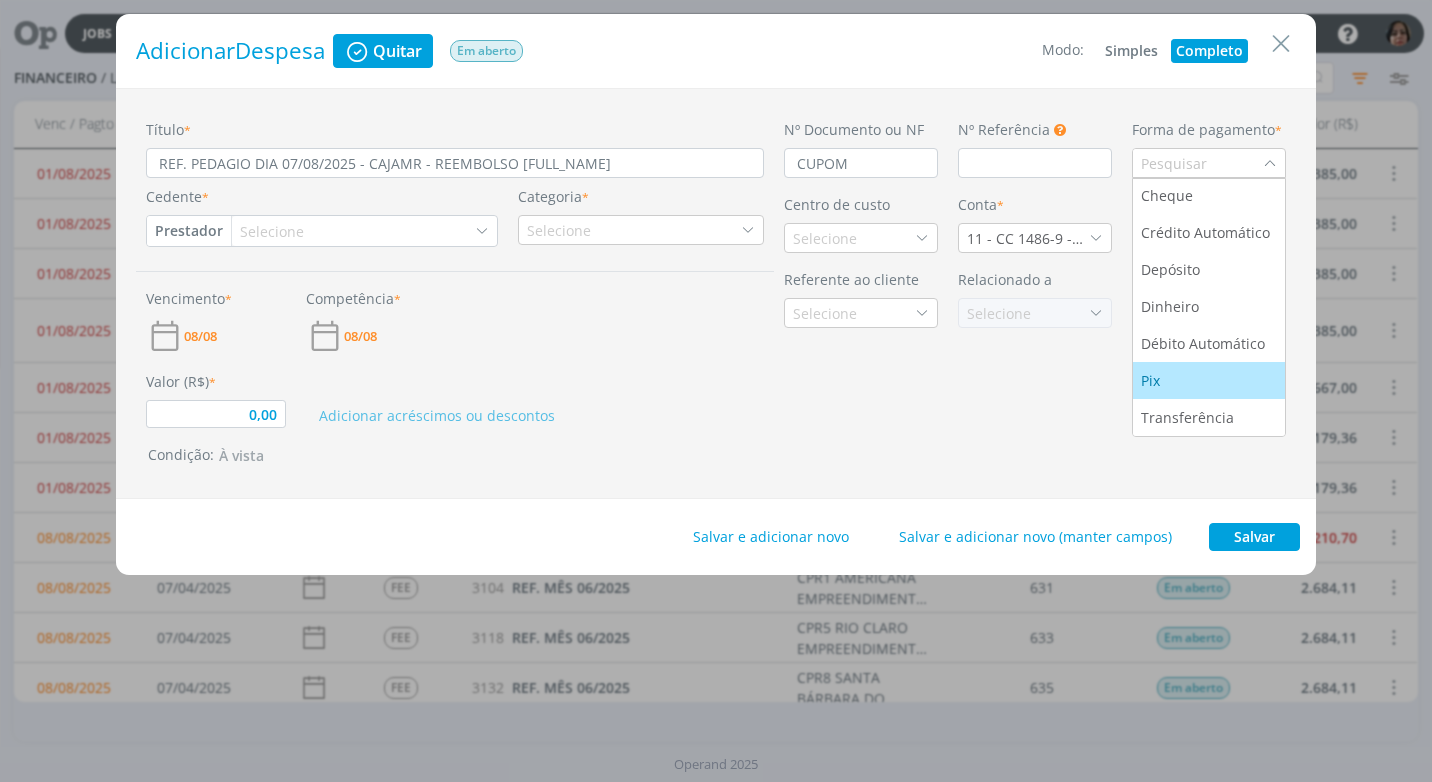 click on "Pix" at bounding box center [1209, 380] 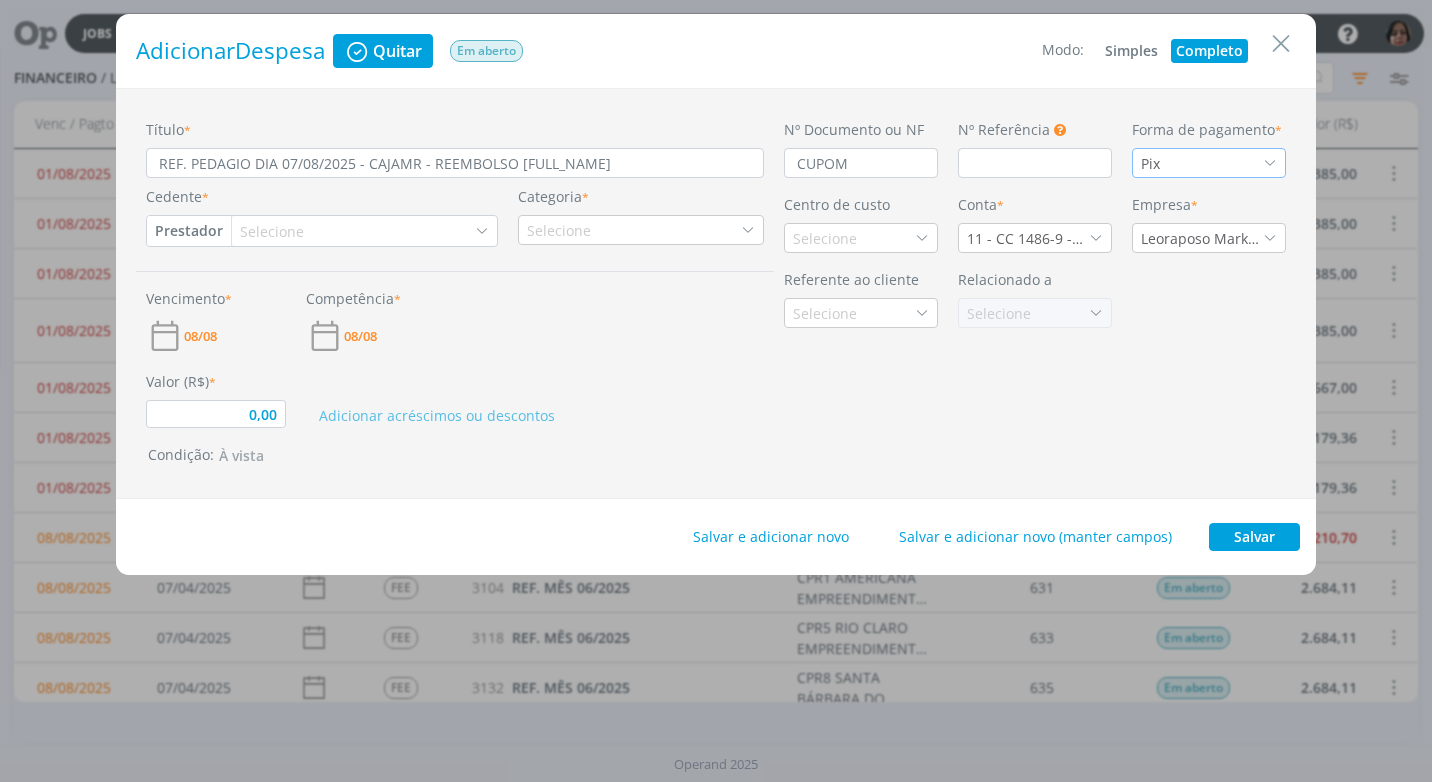 click on "Prestador" at bounding box center (189, 231) 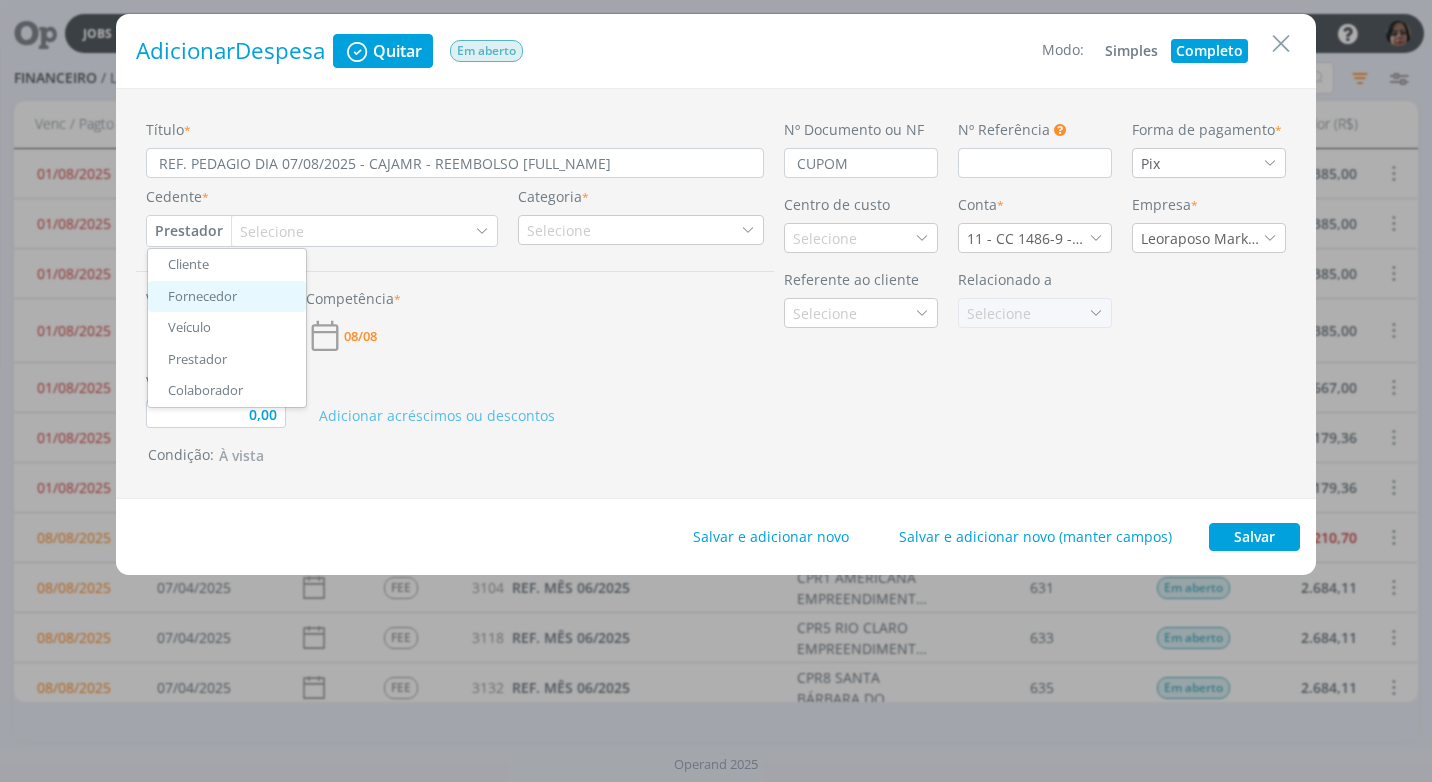 click on "Fornecedor" at bounding box center (227, 297) 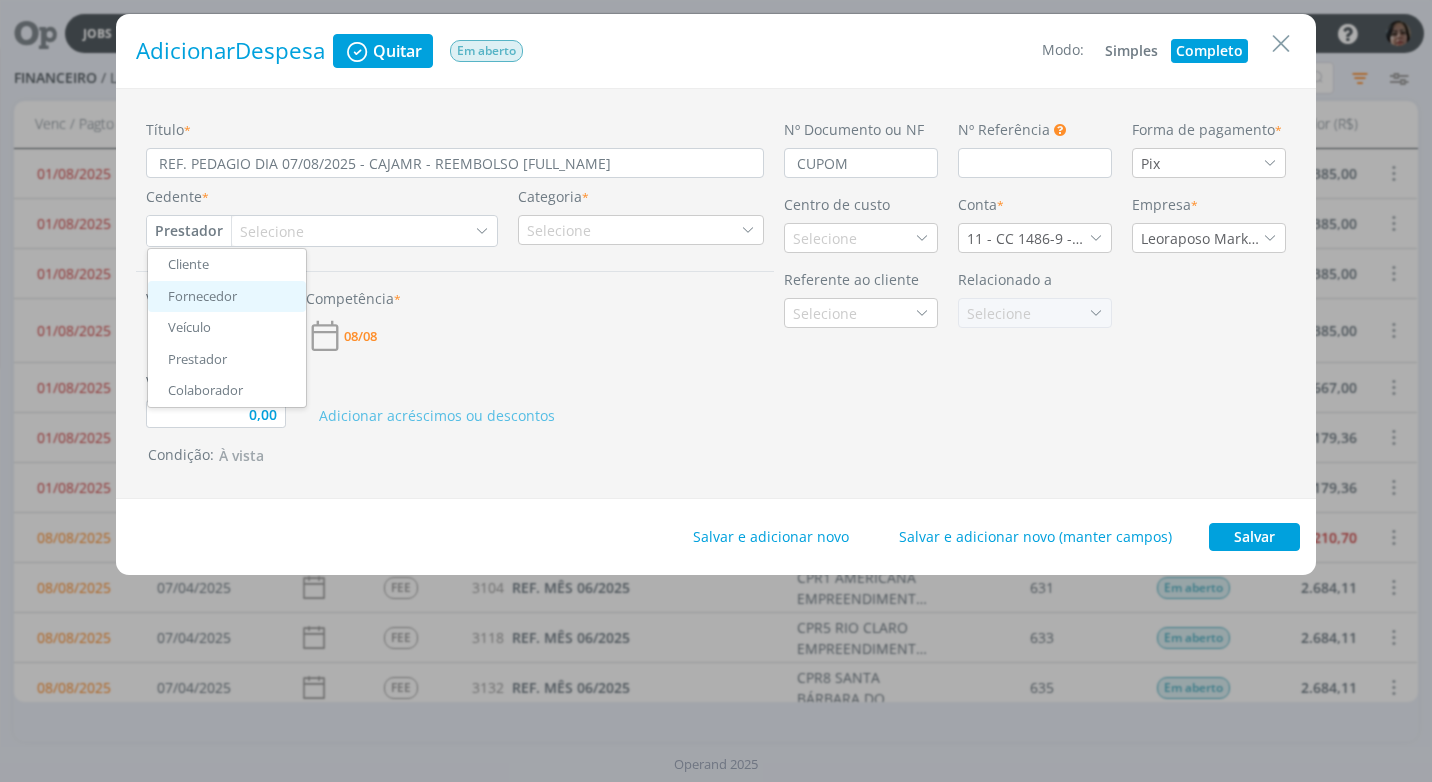 type on "0,00" 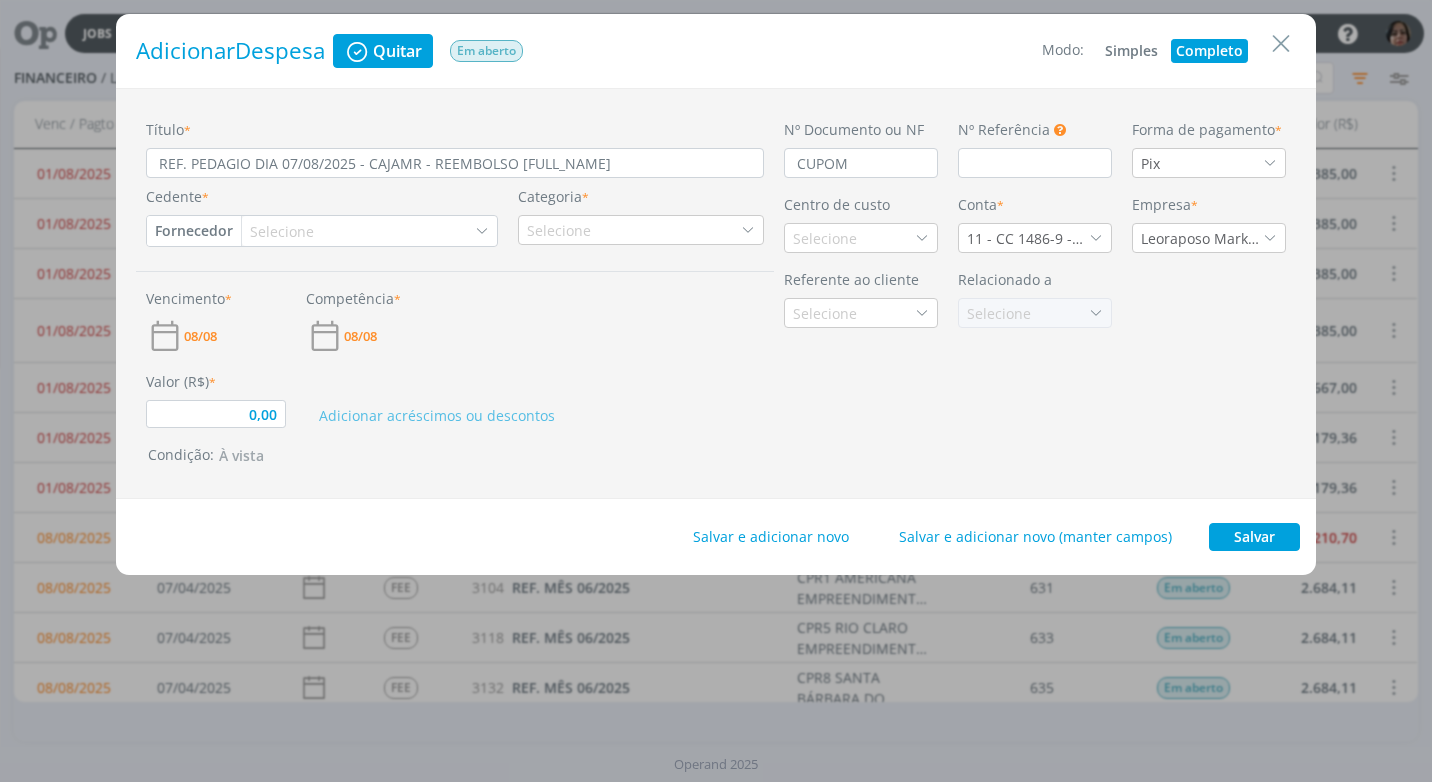 click on "Selecione" at bounding box center (284, 231) 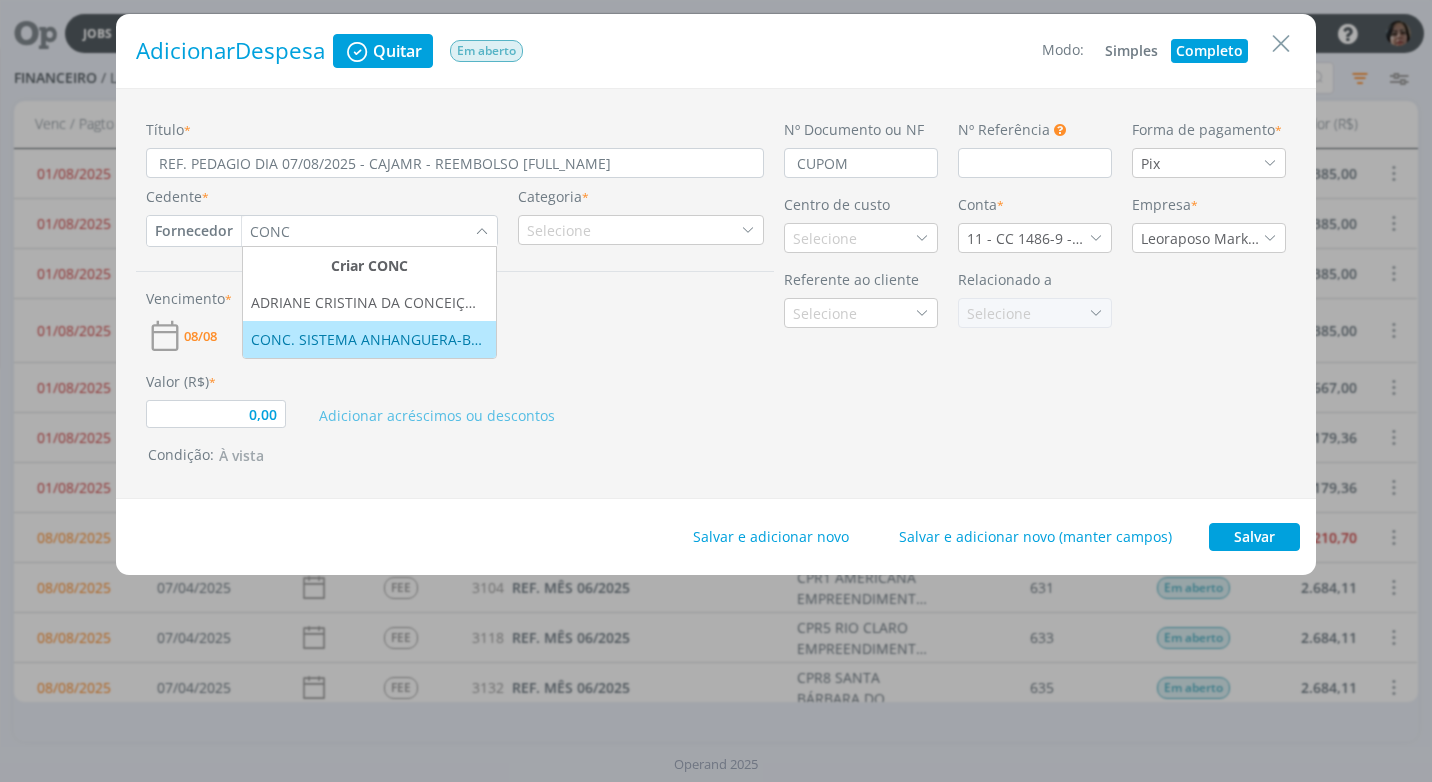 type on "CONC" 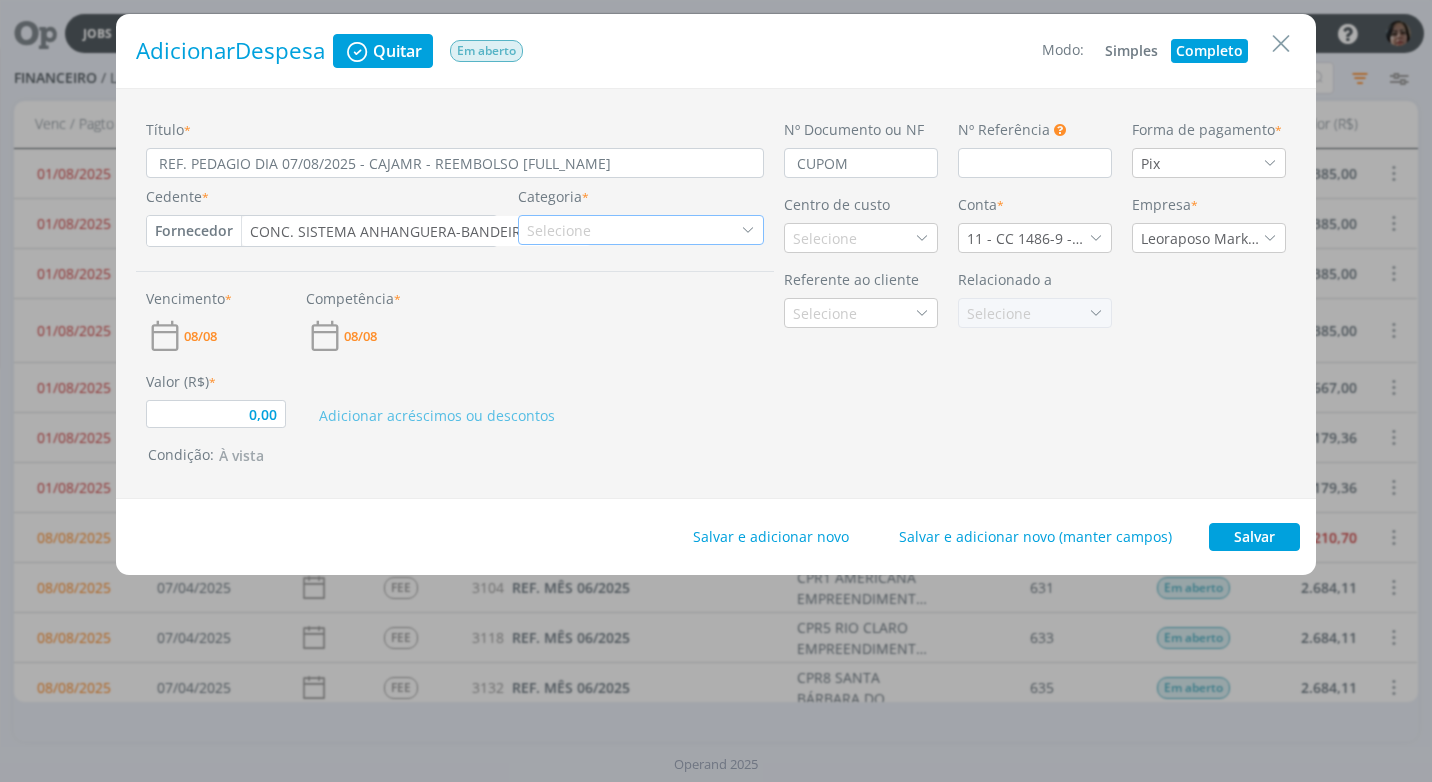 click on "Selecione" at bounding box center [641, 230] 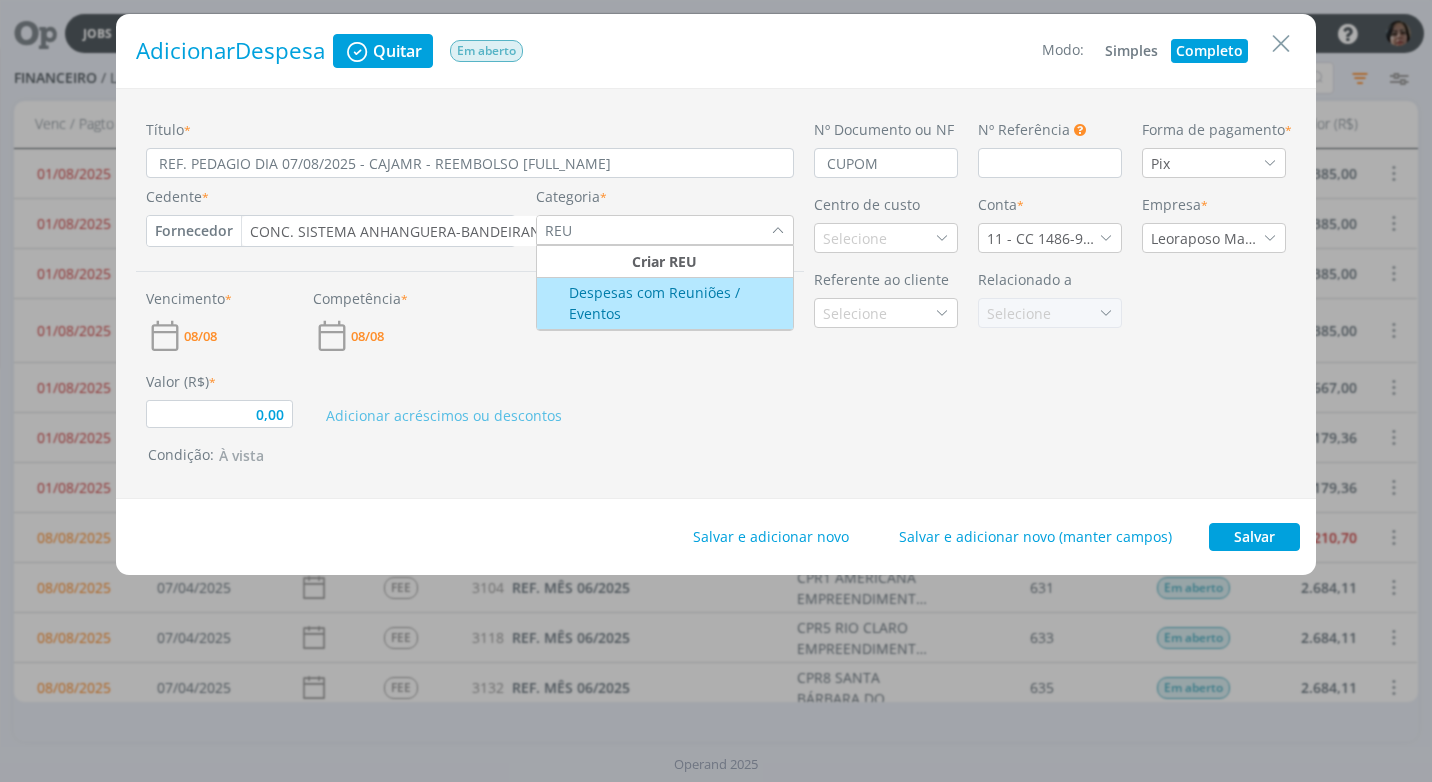 type on "REU" 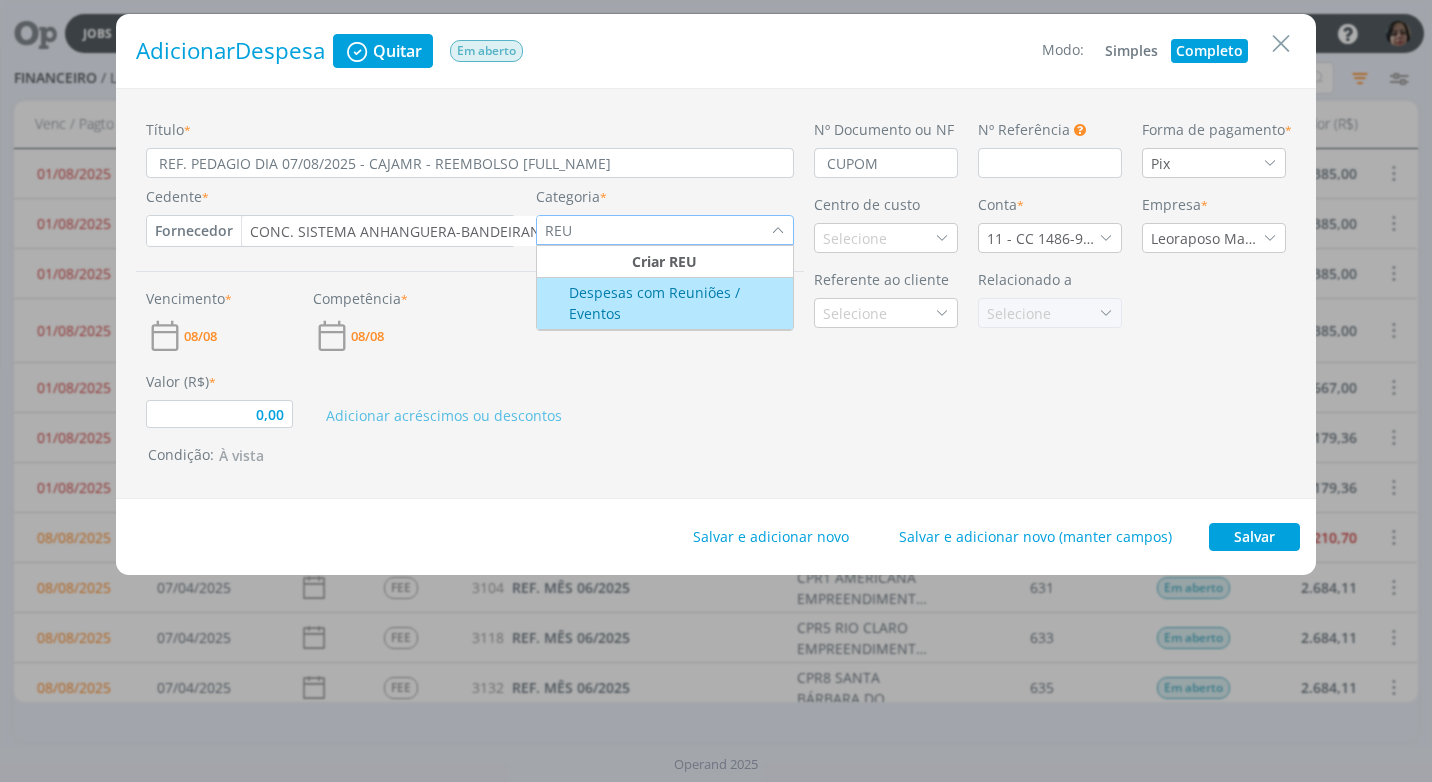 type on "0,00" 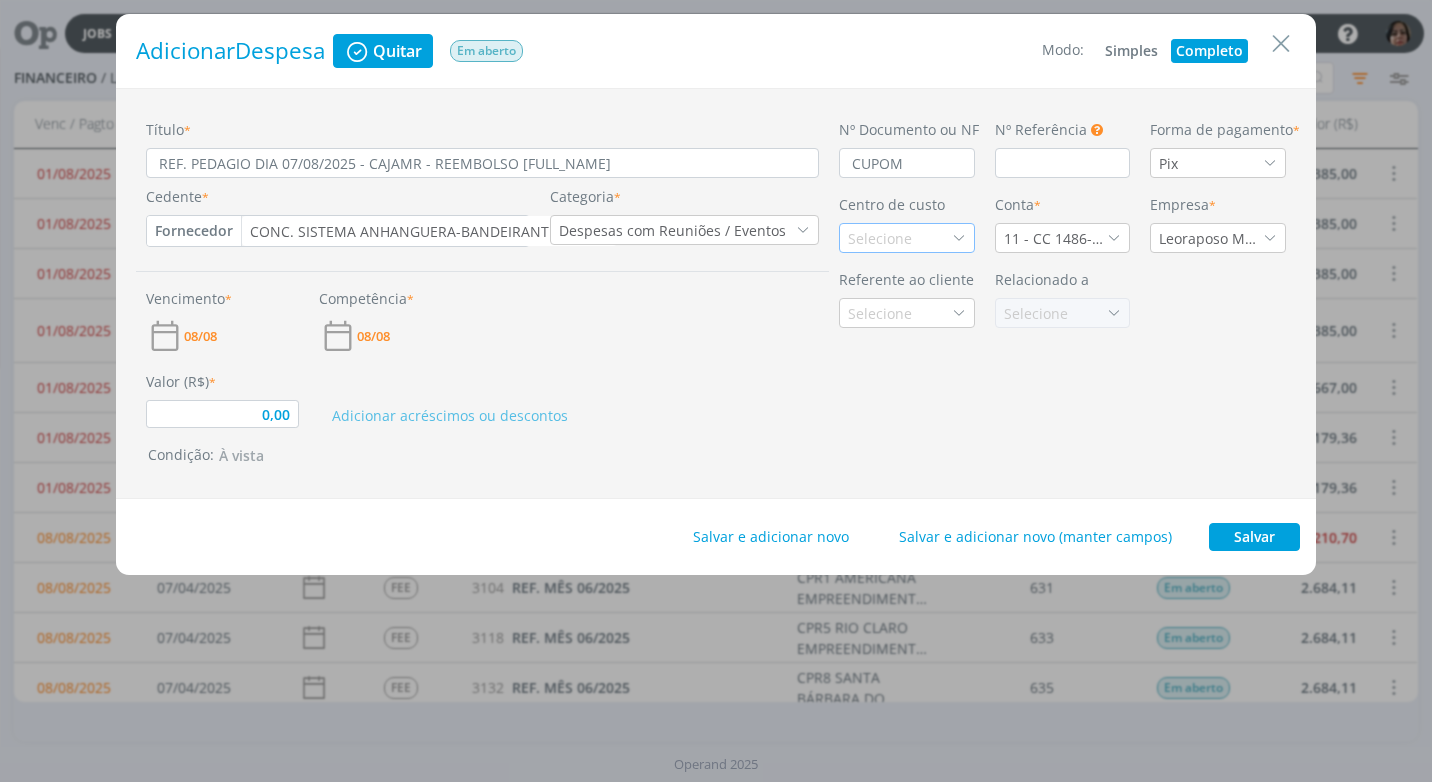 click on "Selecione" at bounding box center (882, 238) 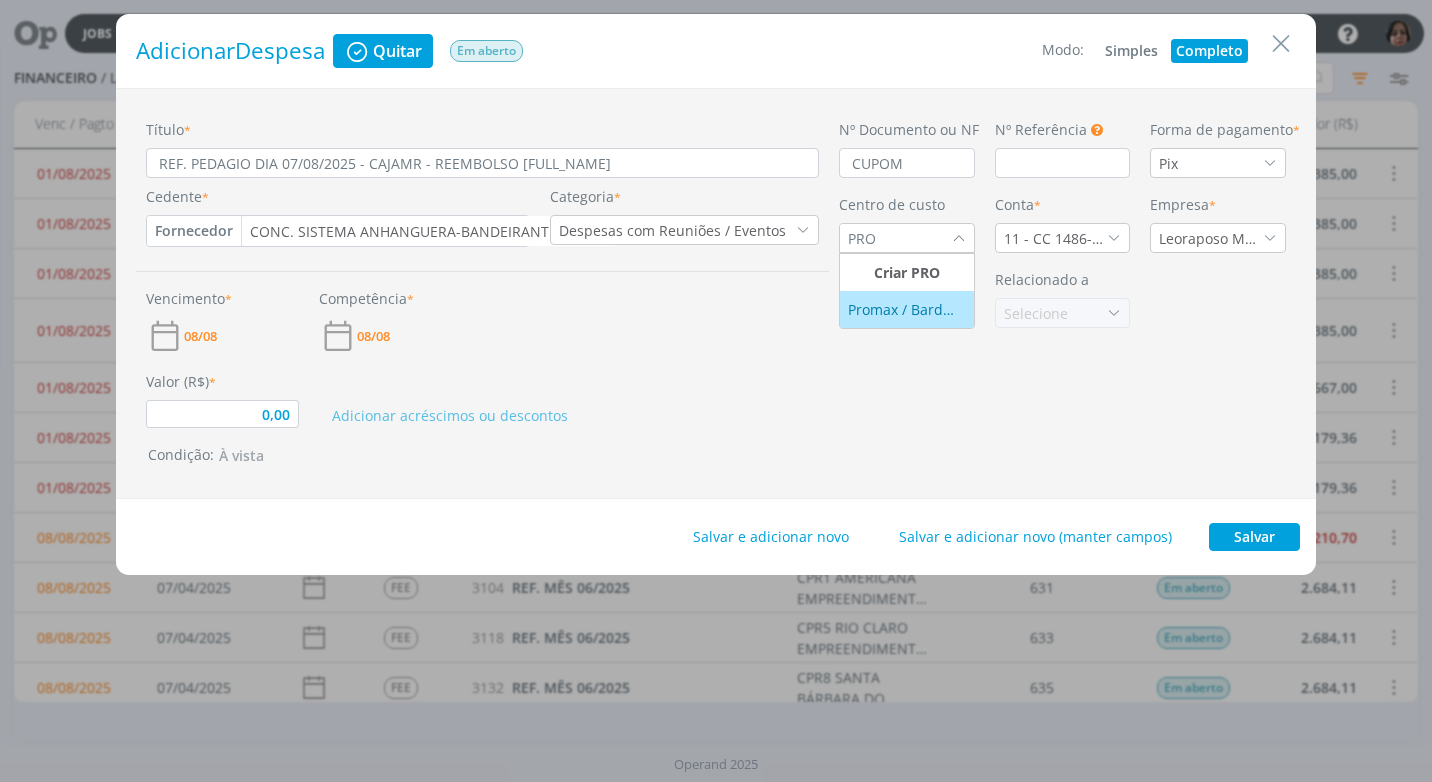 type on "PRO" 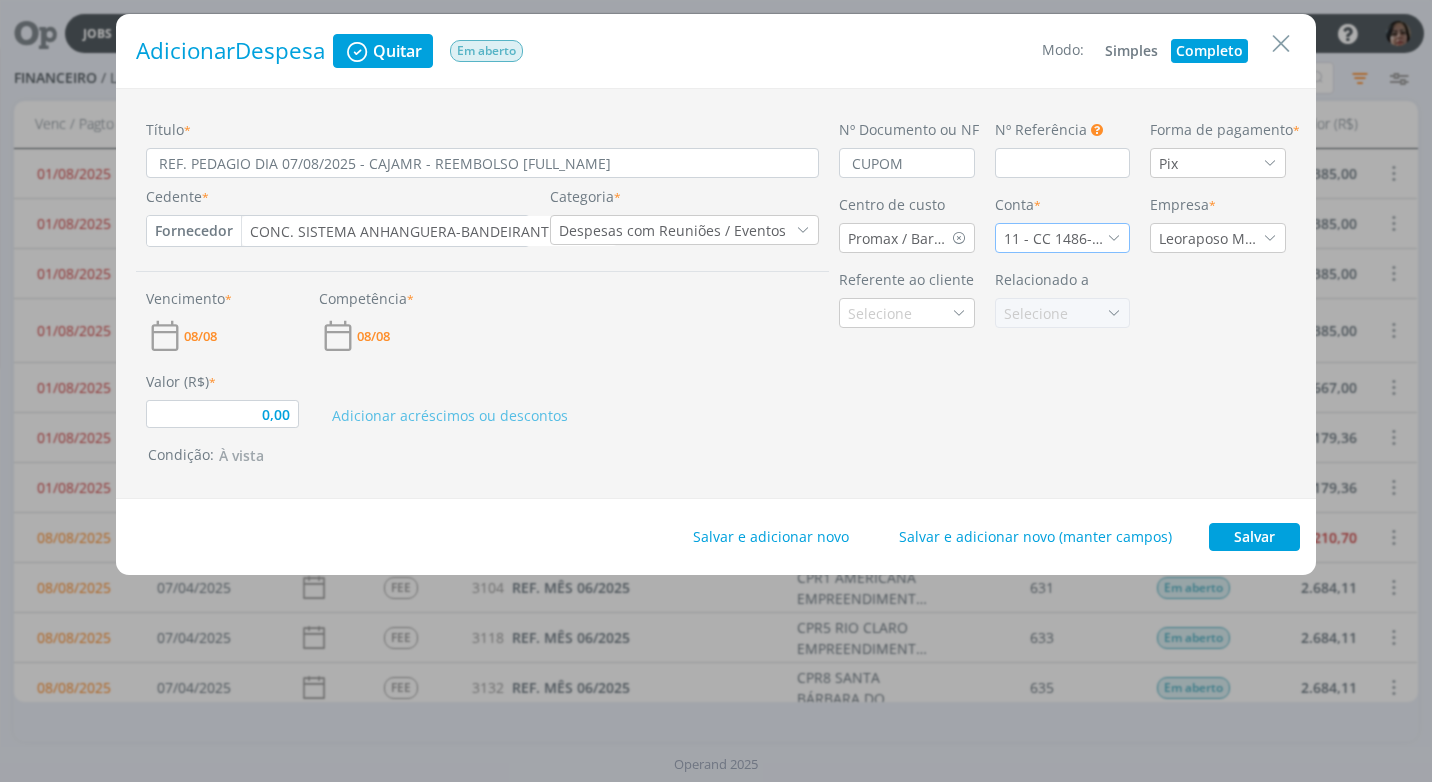 click at bounding box center (1114, 238) 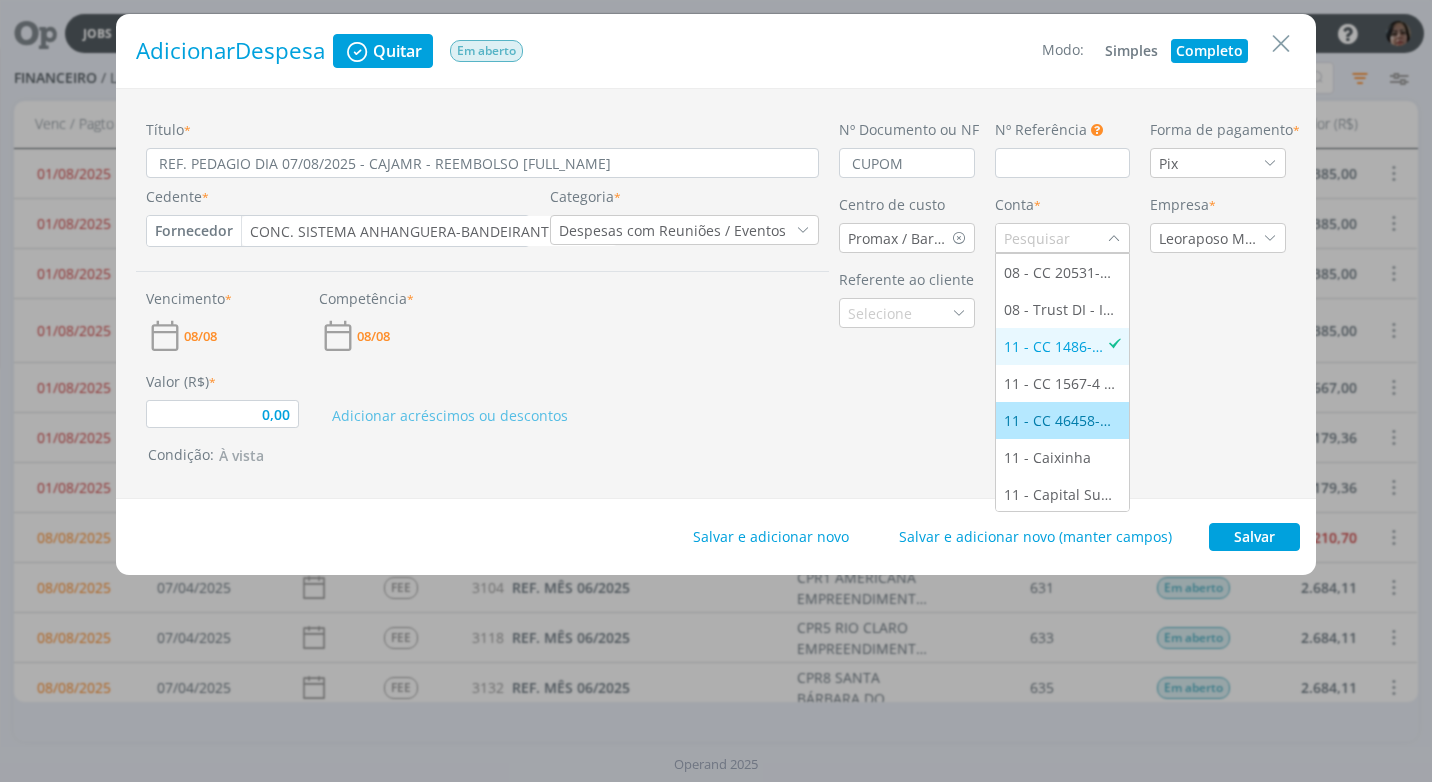 click on "11 - CC 46458-5 - ITAÚ" at bounding box center (1063, 420) 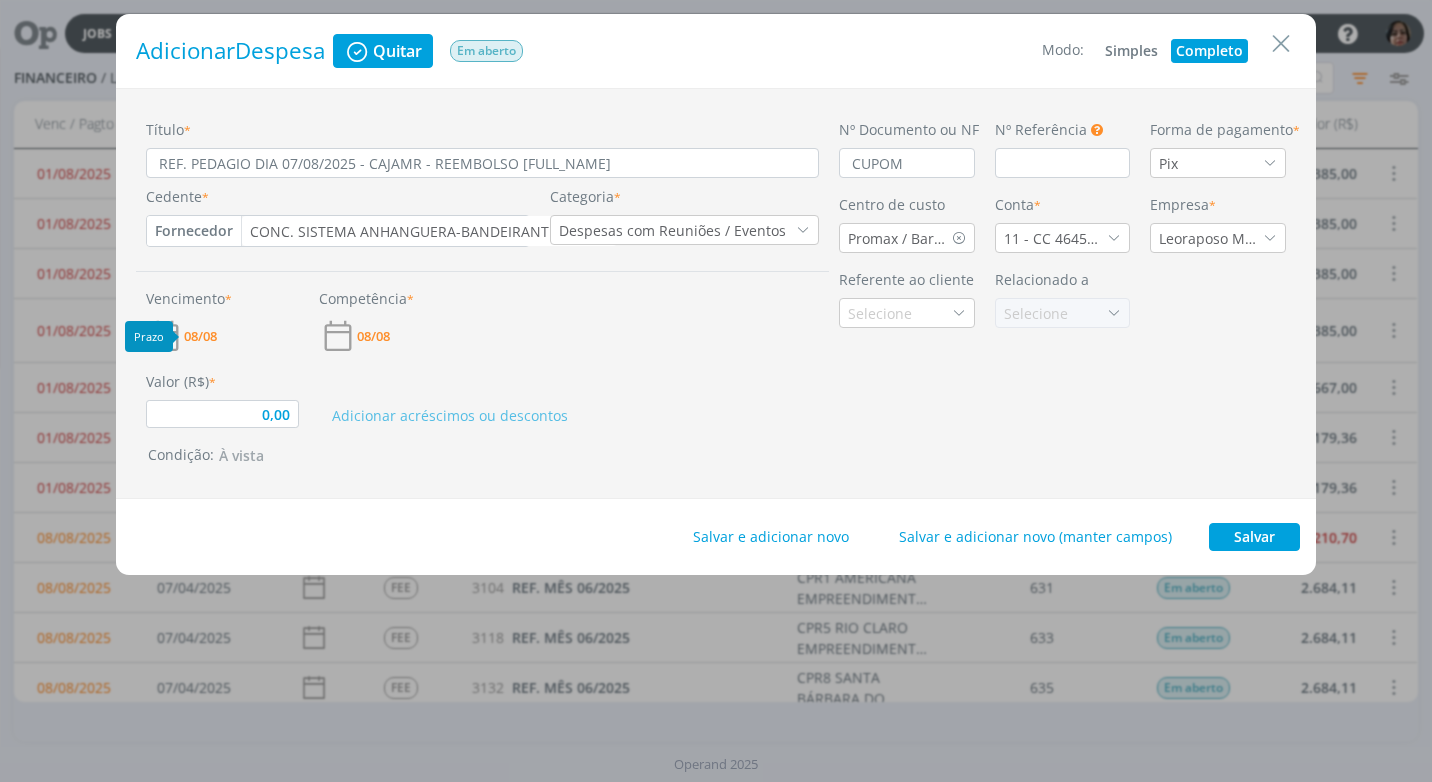 click on "08/08" 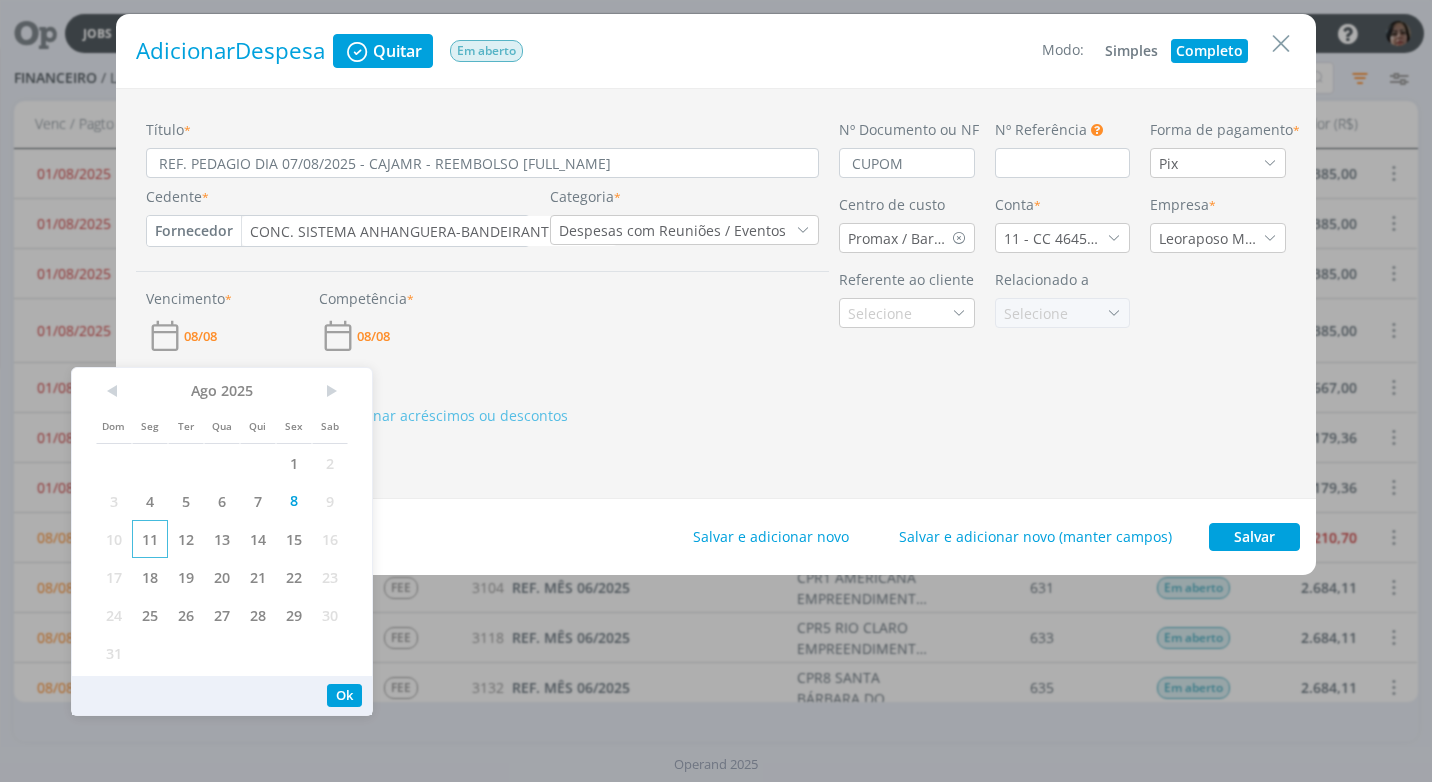 click on "11" at bounding box center (150, 539) 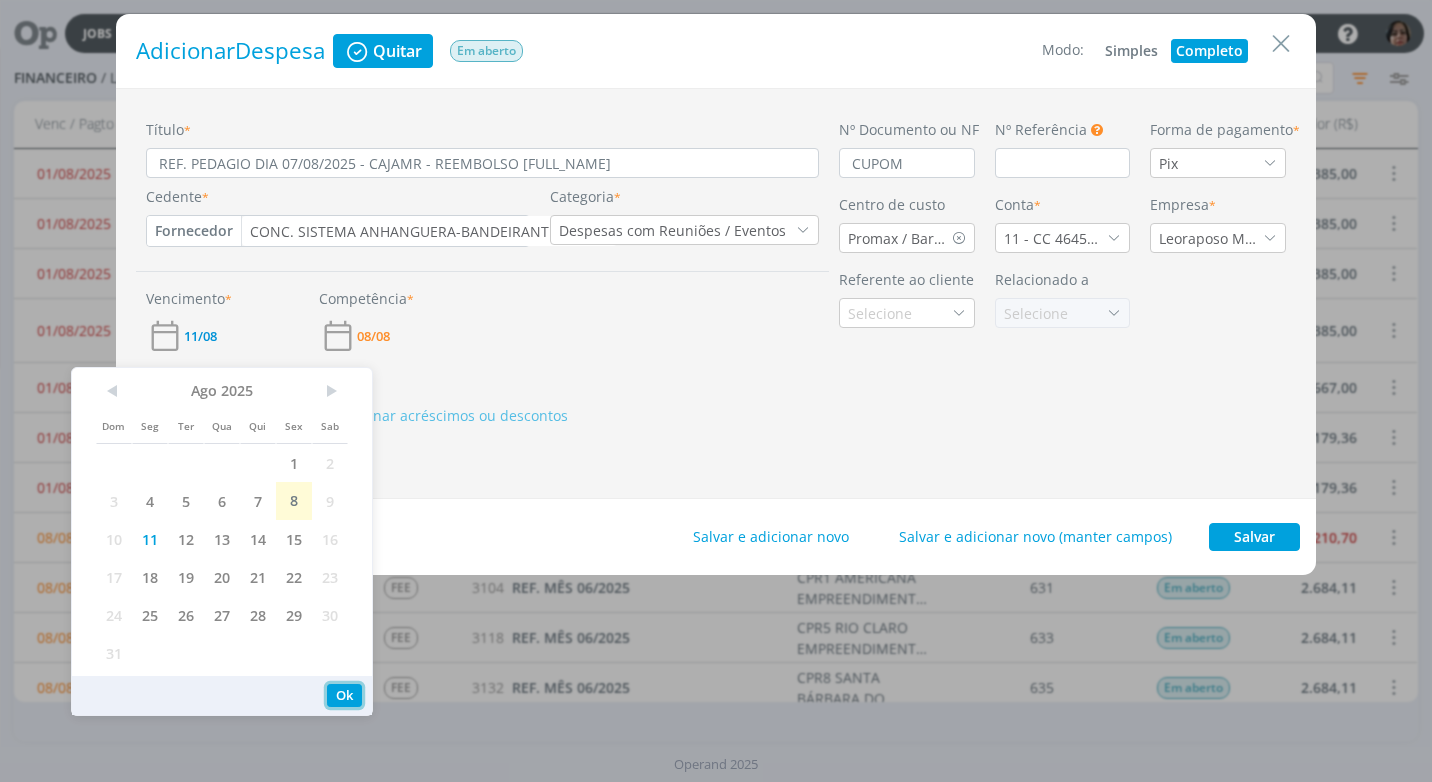 drag, startPoint x: 354, startPoint y: 696, endPoint x: 352, endPoint y: 668, distance: 28.071337 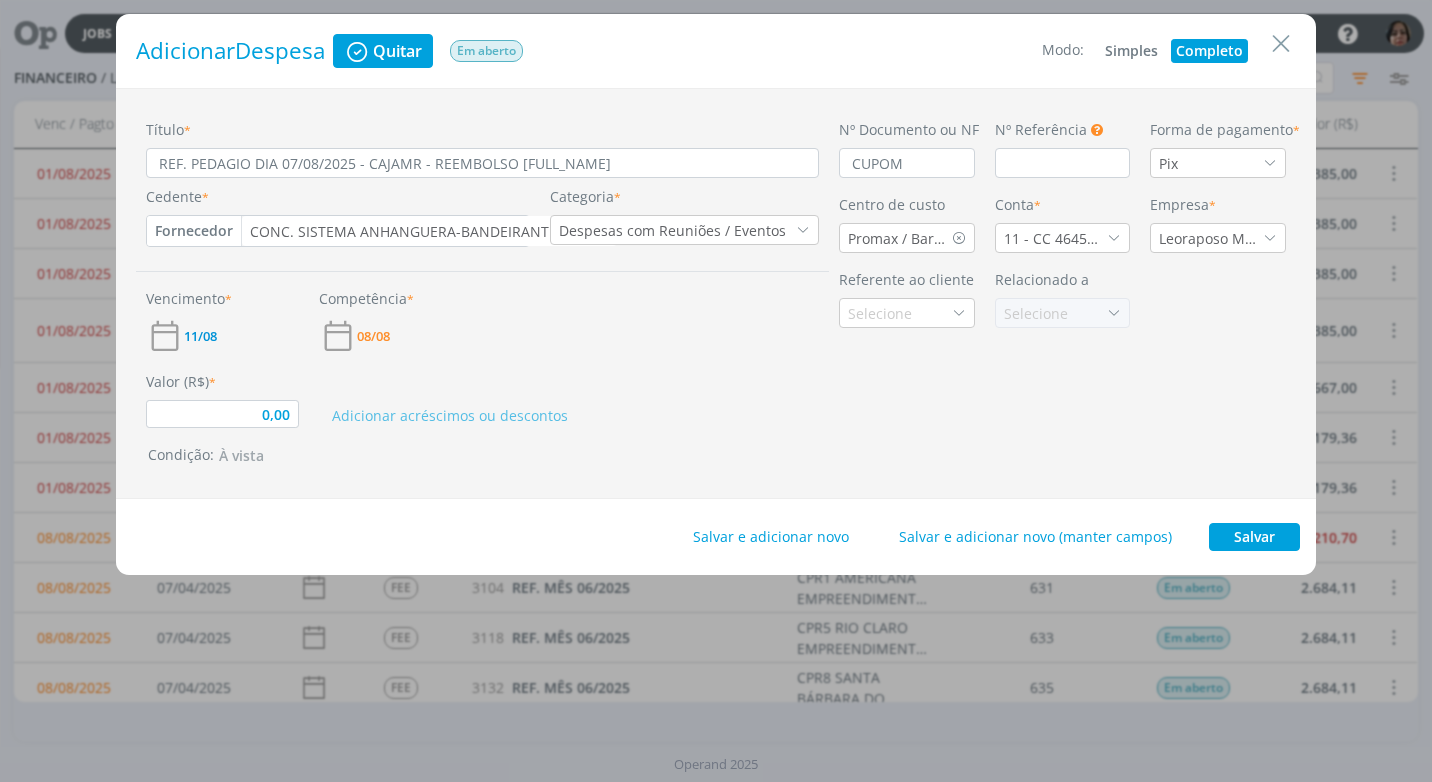click on "Valor (R$)  * 0,00" at bounding box center (222, 399) 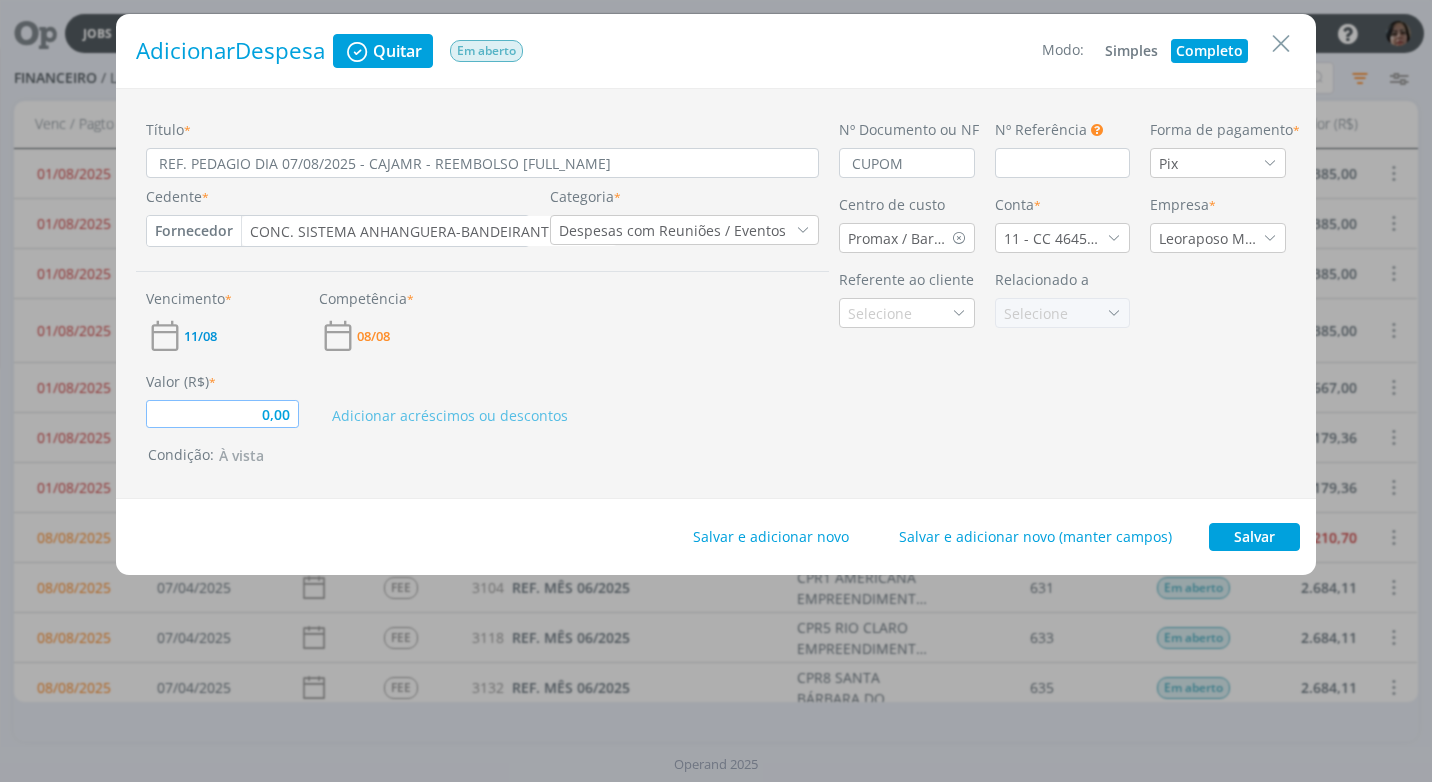 click on "0,00" at bounding box center [222, 414] 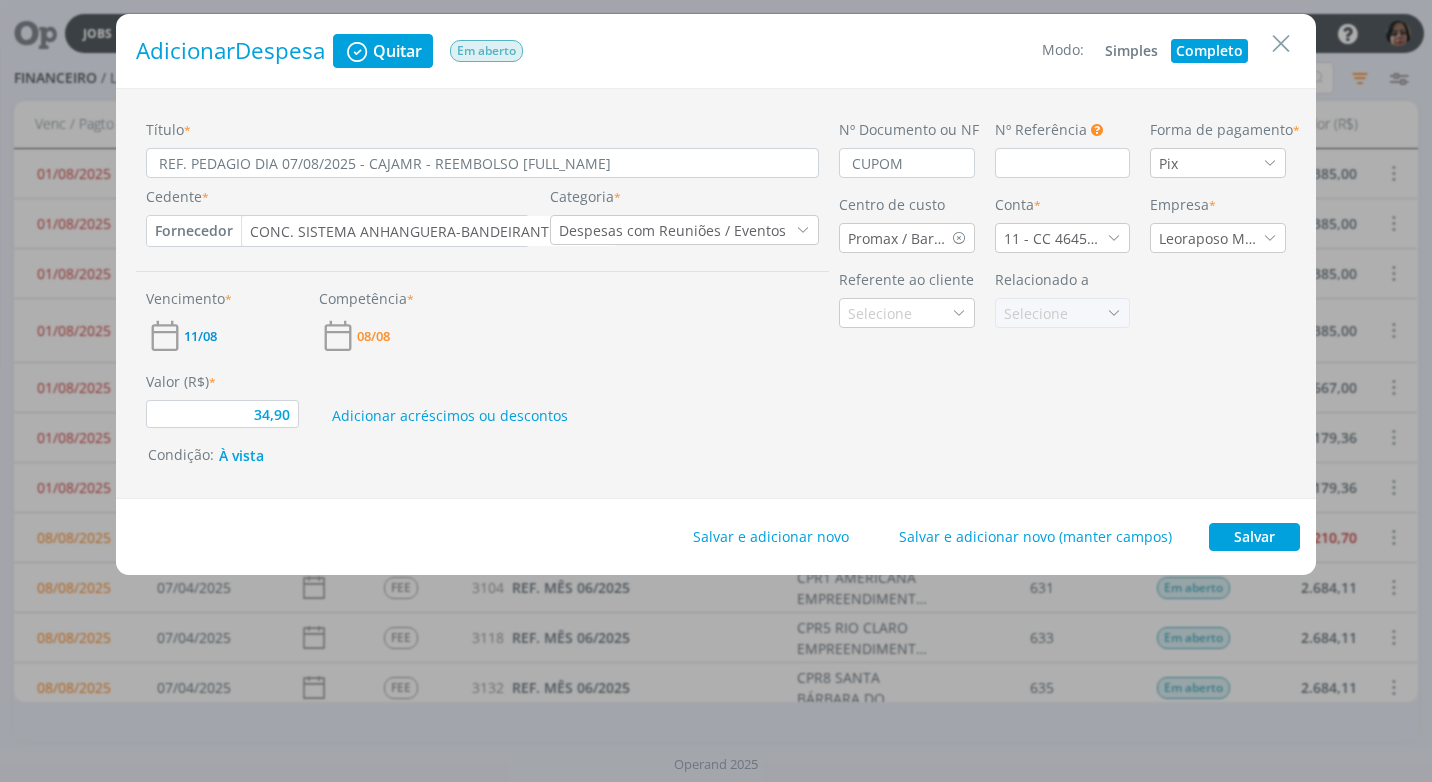 click on "Vencimento  * 11/08 Competência  * 08/08" at bounding box center [482, 313] 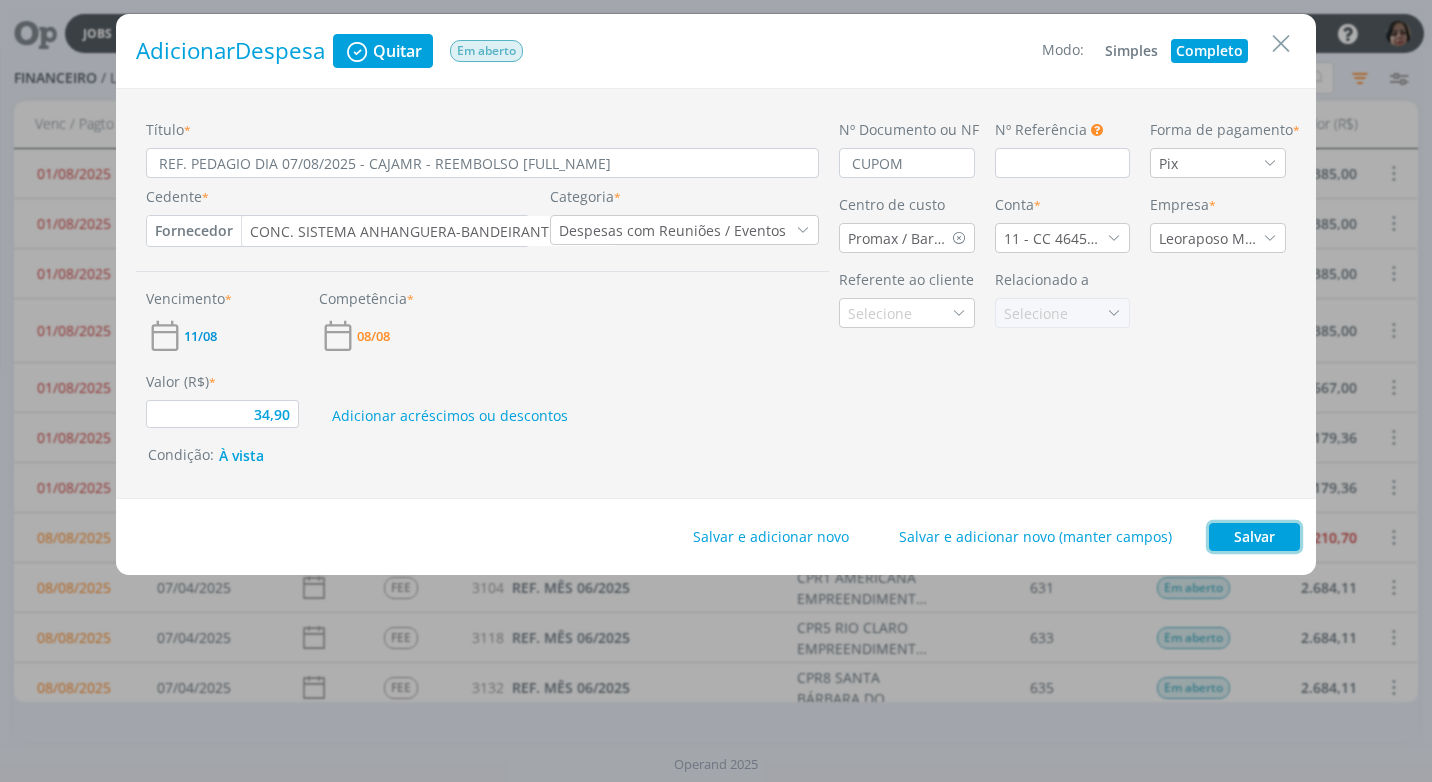 click on "Salvar" at bounding box center [1254, 537] 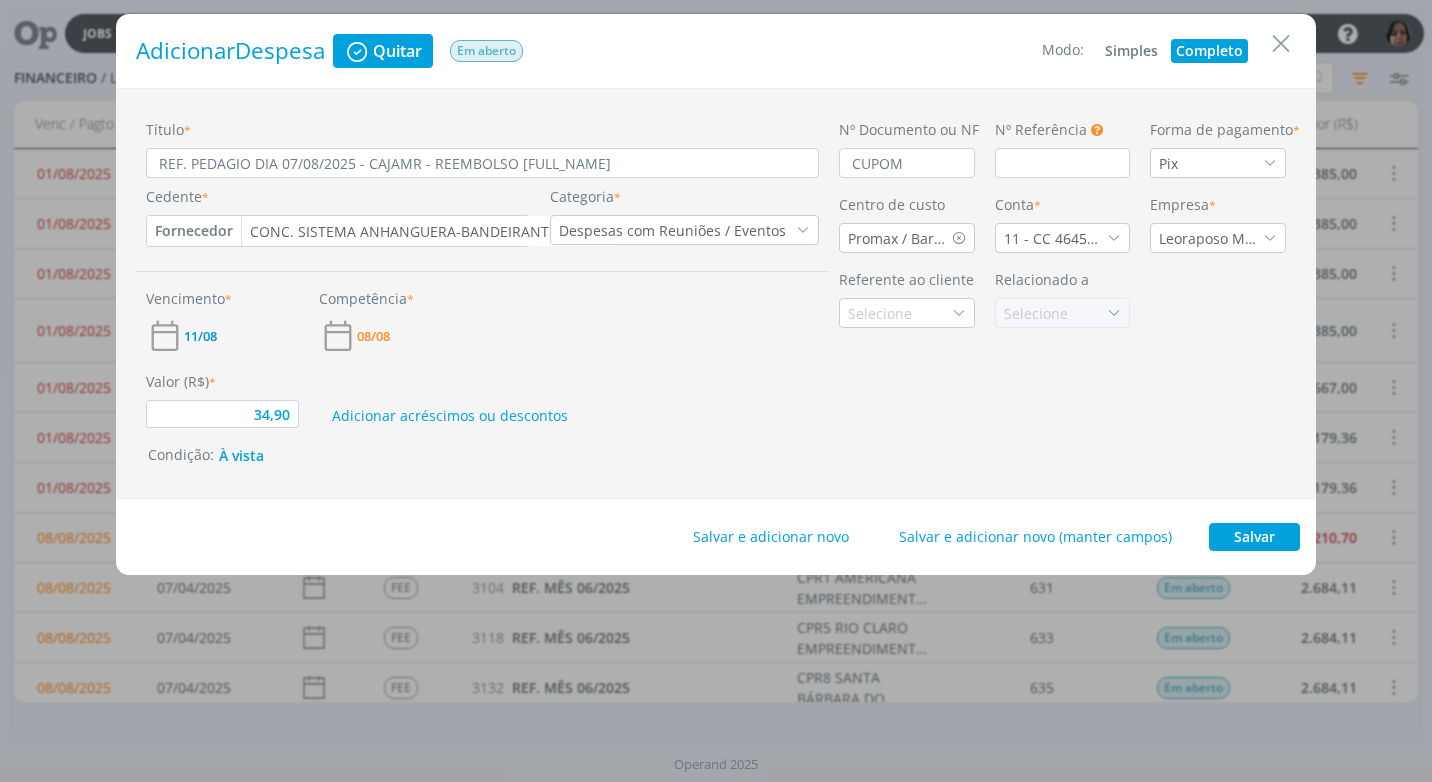 type on "34,90" 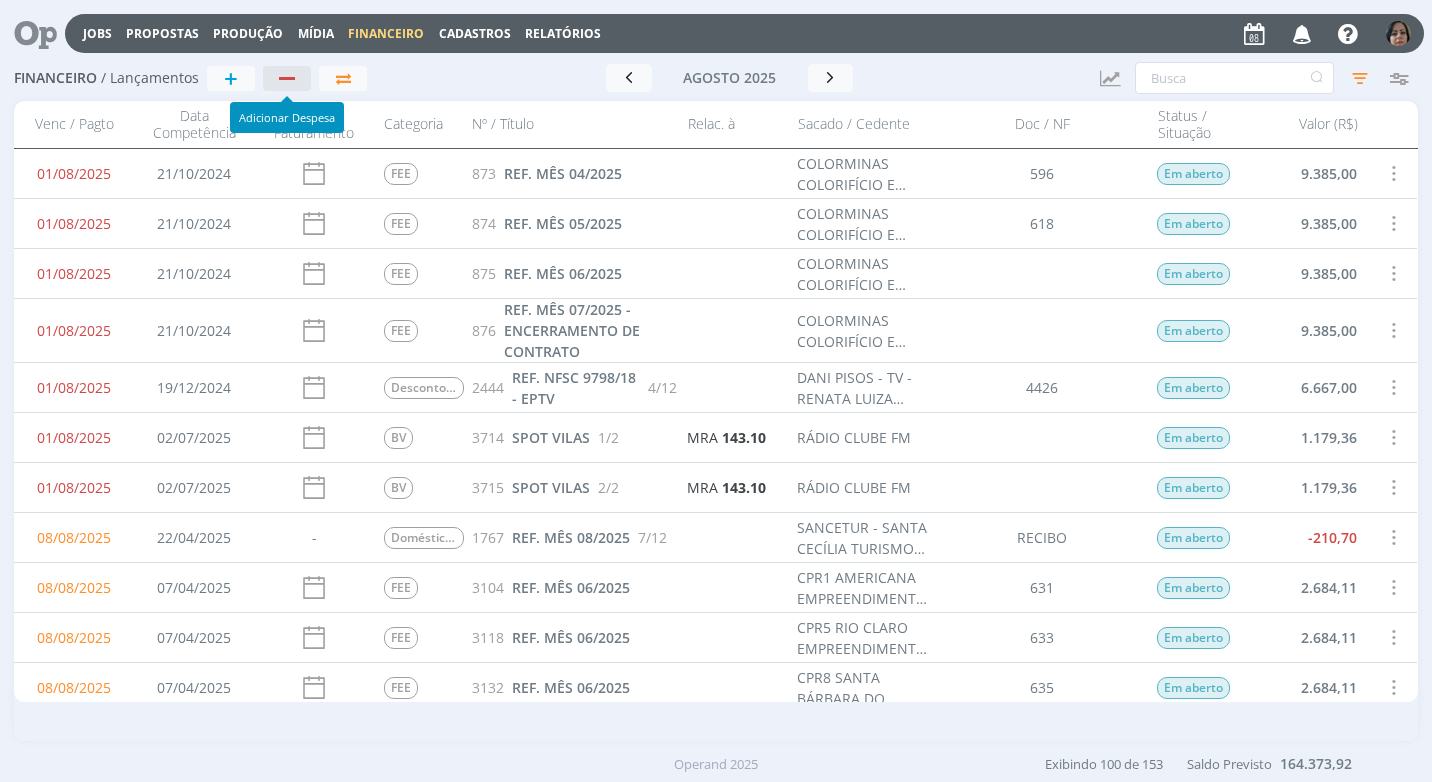 click at bounding box center [287, 78] 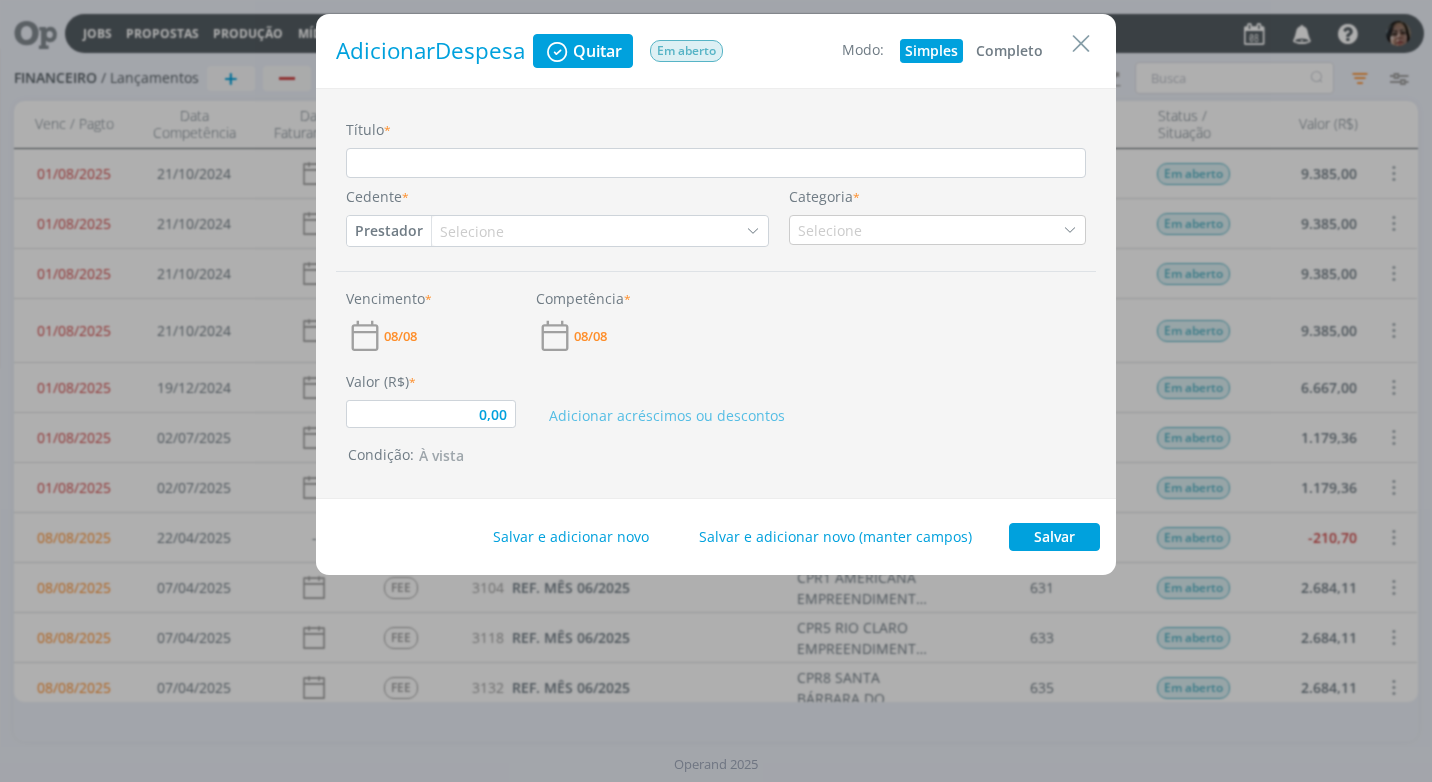 click on "Completo" at bounding box center (1009, 51) 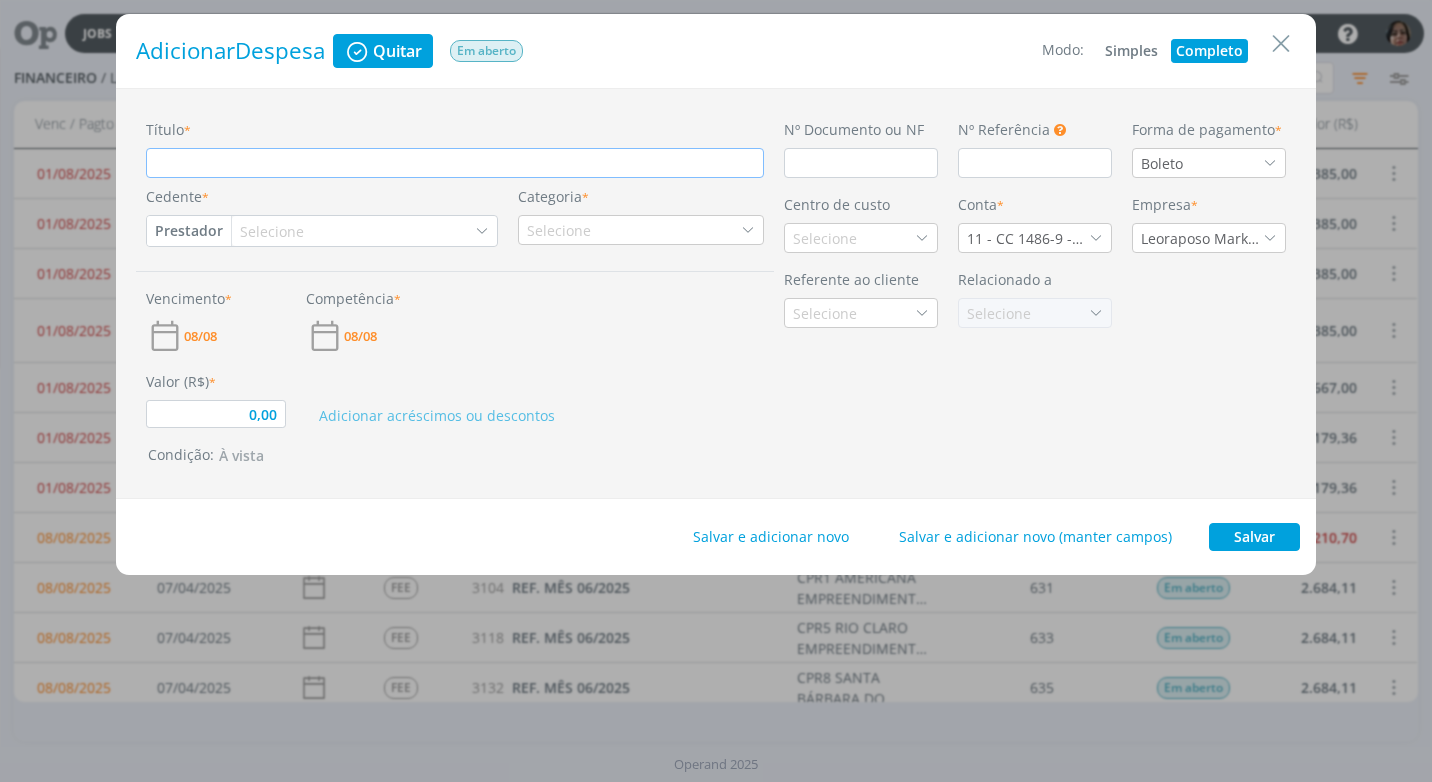 click on "Título  *" at bounding box center (455, 163) 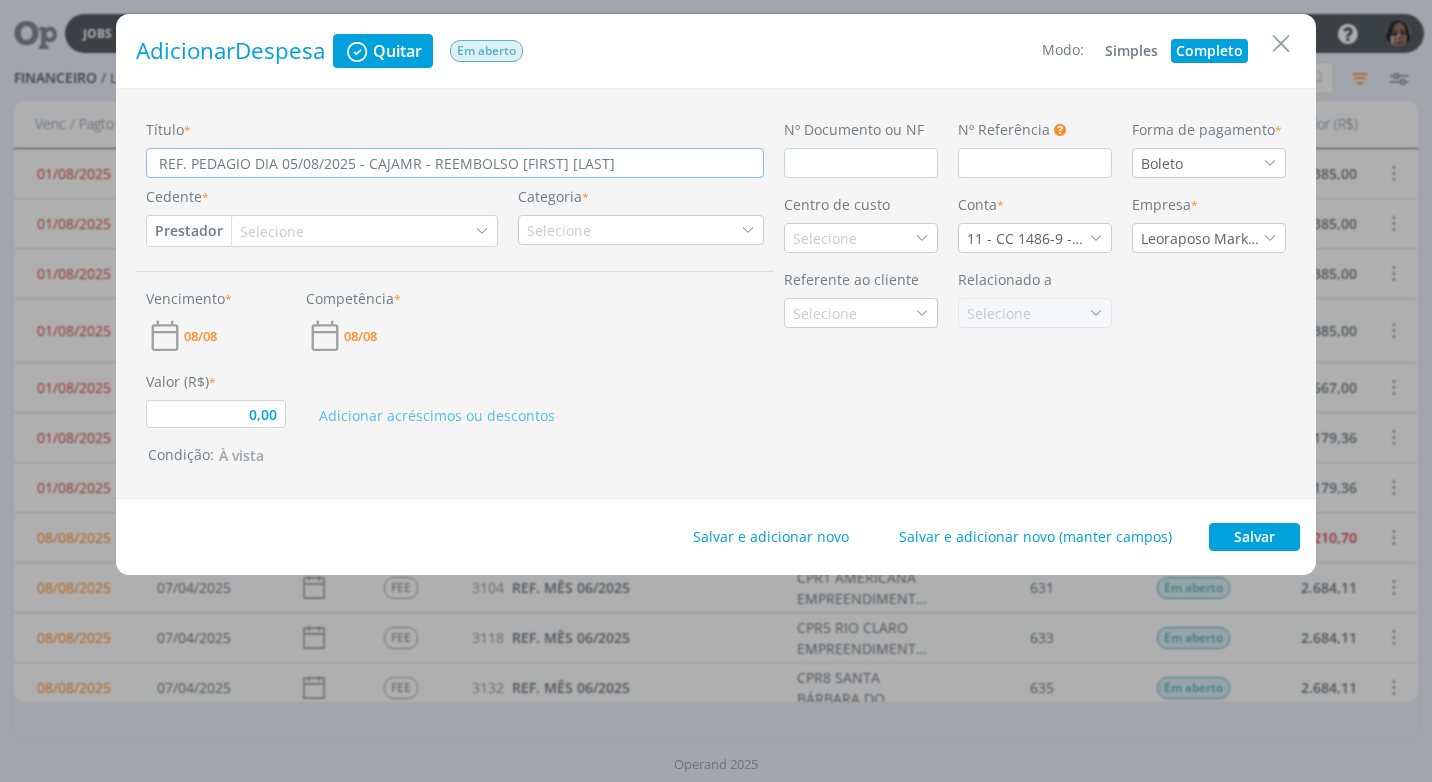 drag, startPoint x: 279, startPoint y: 164, endPoint x: 276, endPoint y: 193, distance: 29.15476 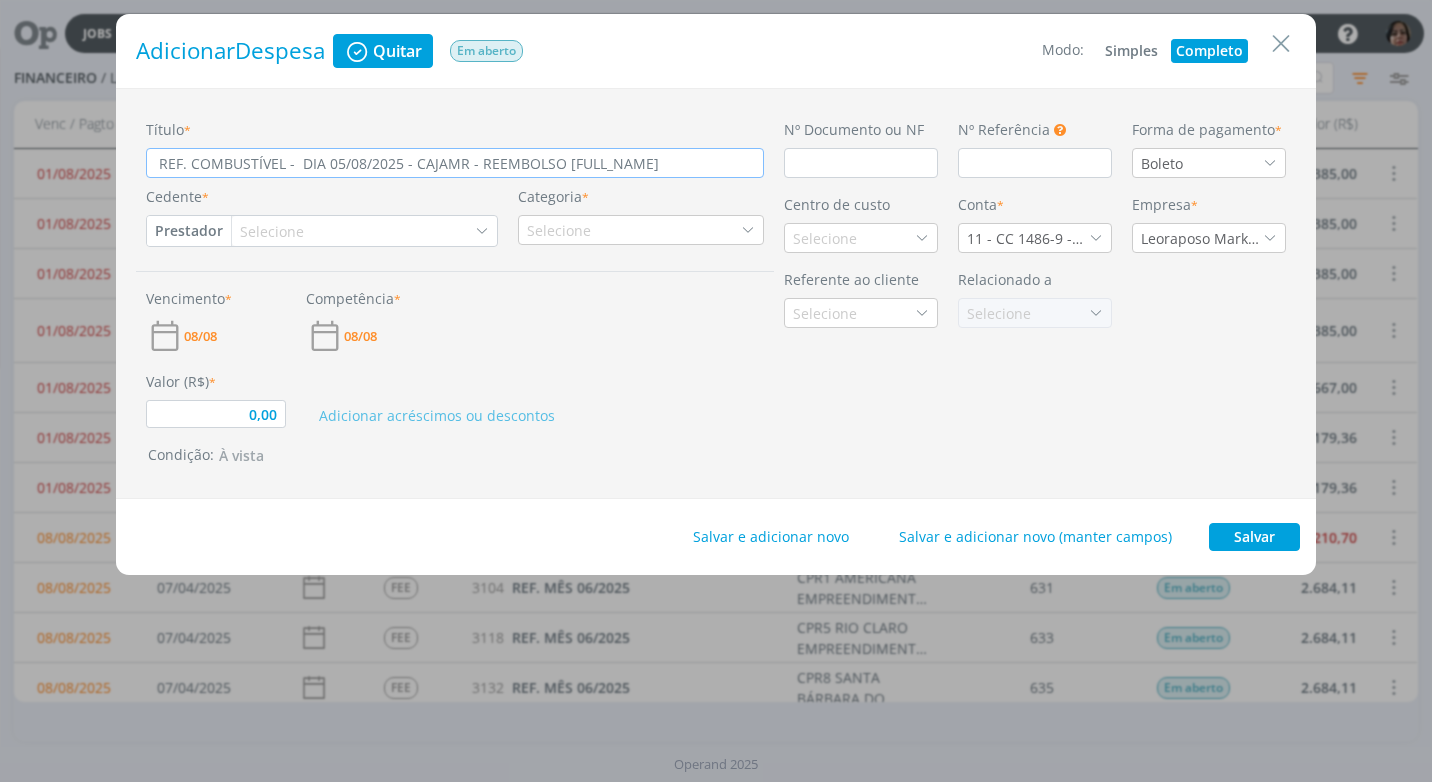 drag, startPoint x: 341, startPoint y: 165, endPoint x: 342, endPoint y: 183, distance: 18.027756 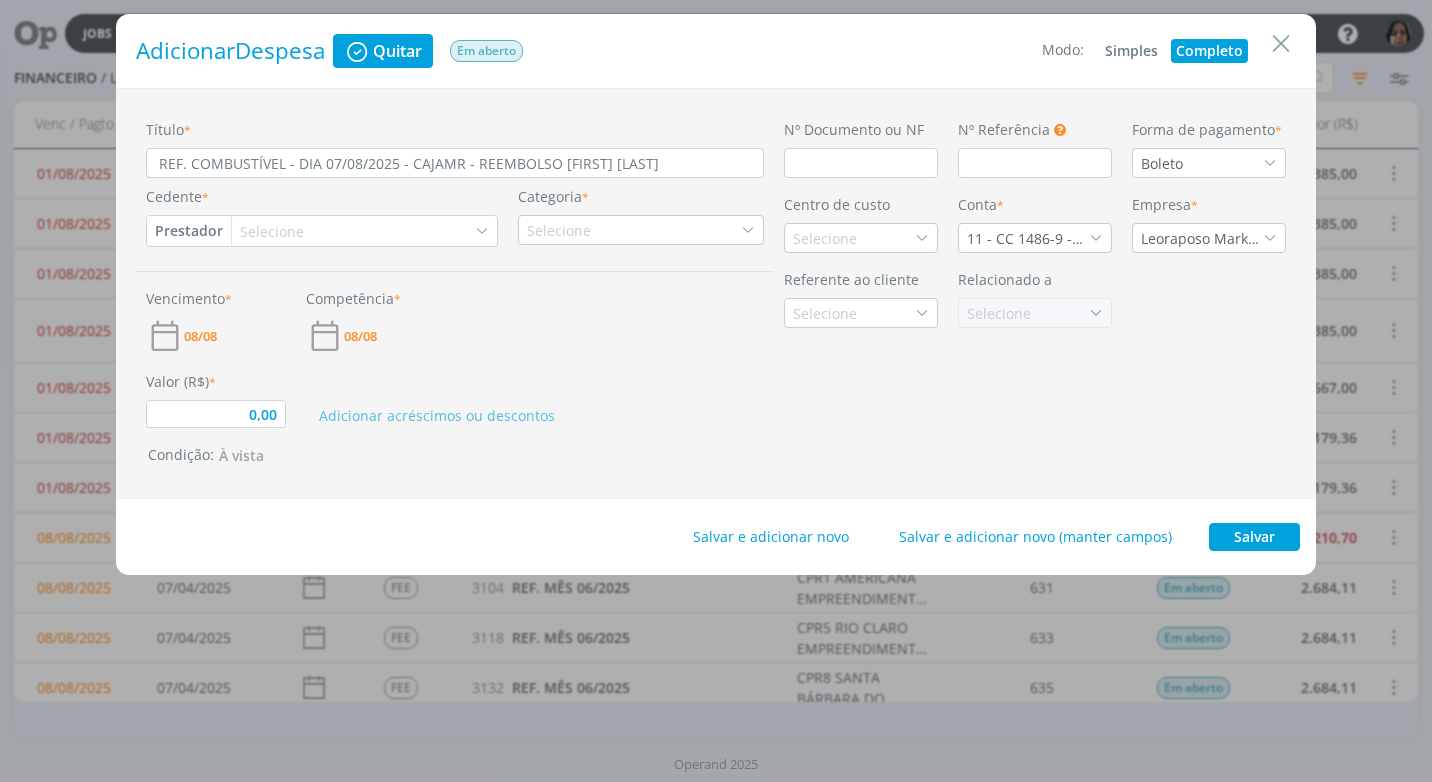 click on "Vencimento  * 08/08 Competência  * 08/08" at bounding box center [455, 313] 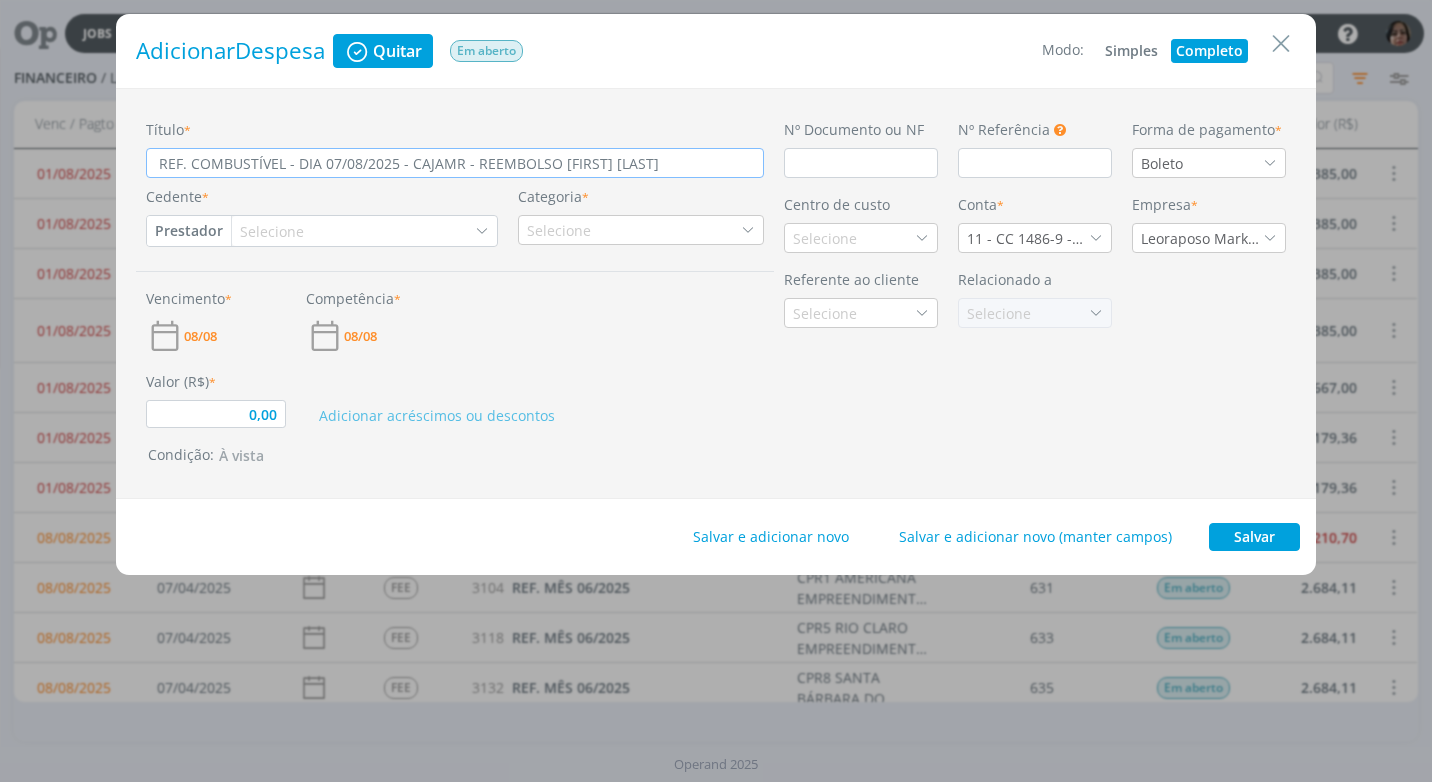 click on "REF. COMBUSTÍVEL - DIA 07/08/2025 - CAJAMR - REEMBOLSO [FIRST] [LAST]" at bounding box center [455, 163] 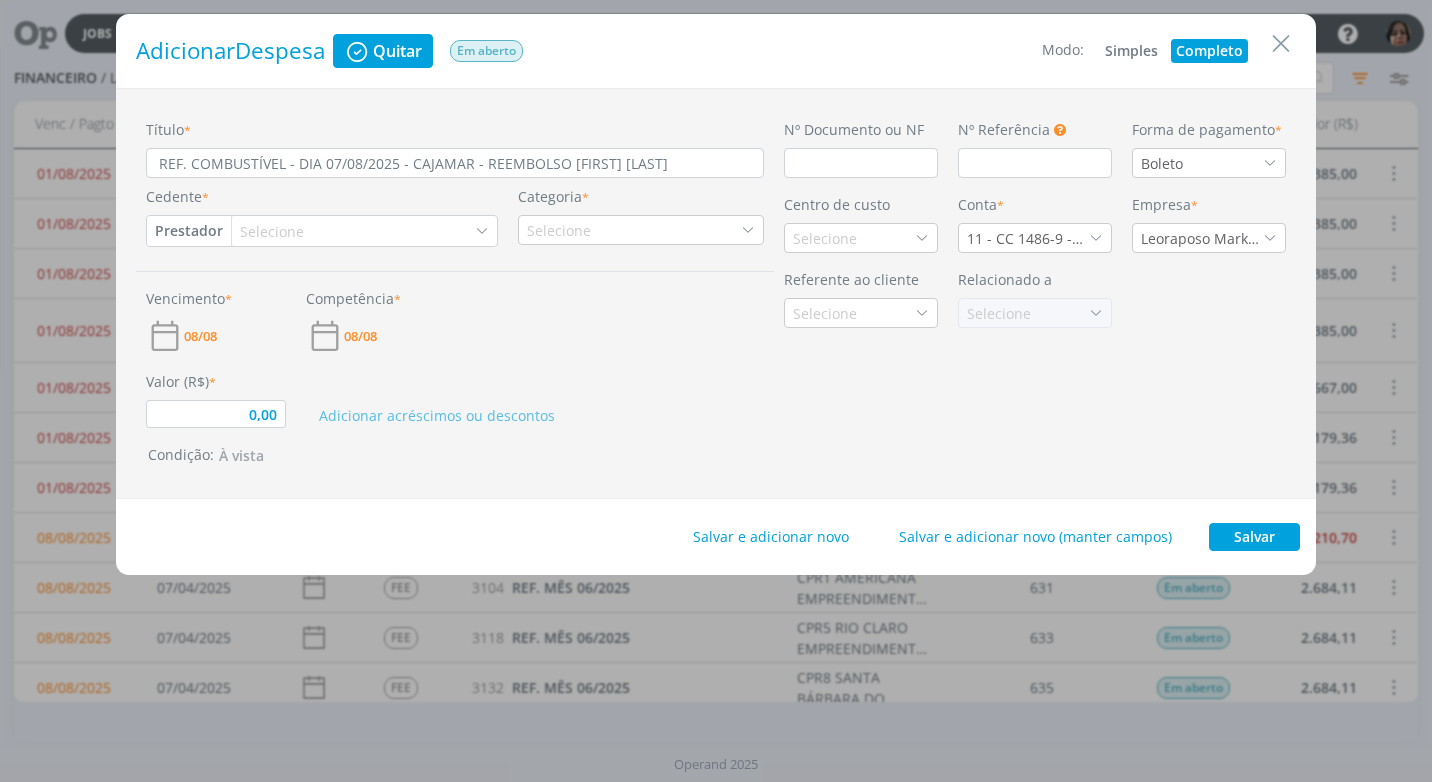 click on "Adicionar acréscimos ou descontos" at bounding box center [535, 399] 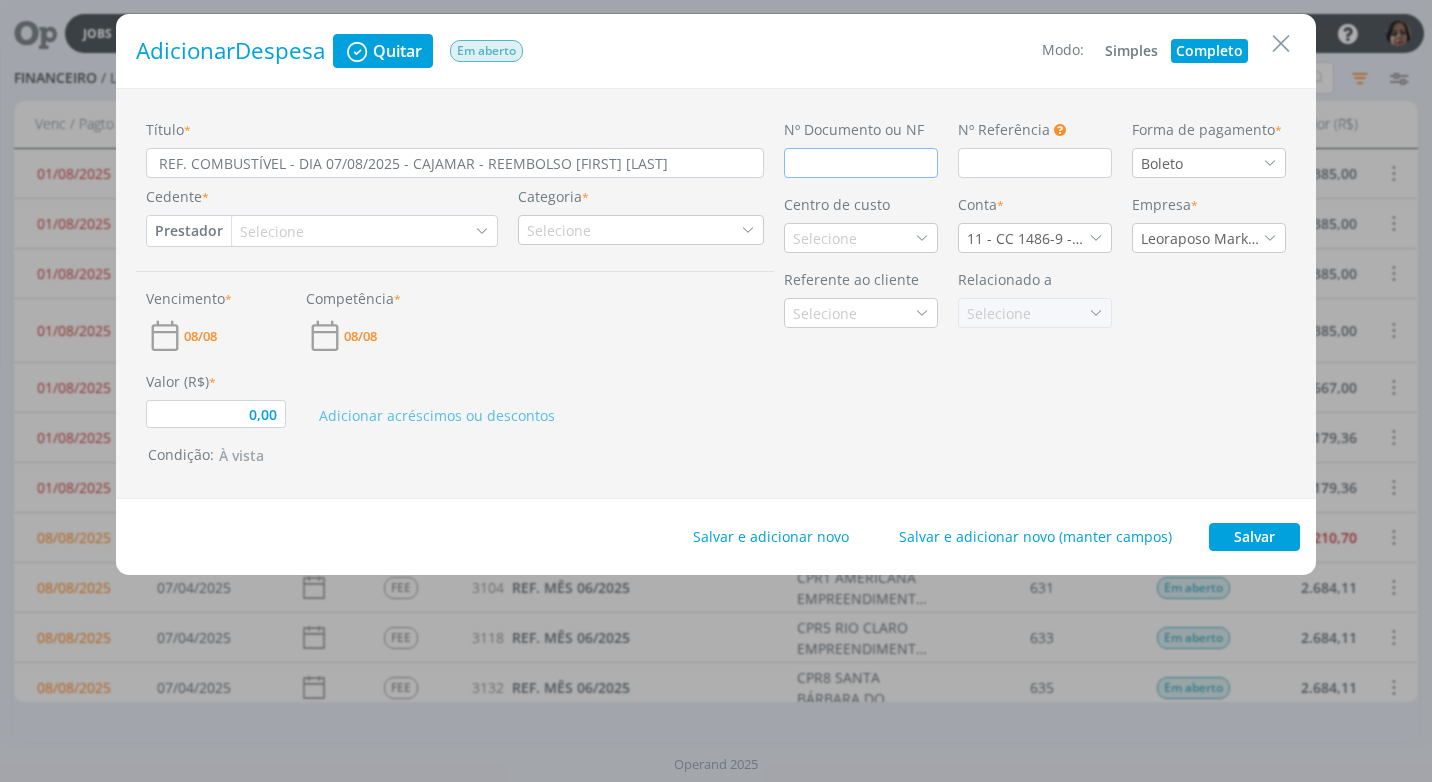click at bounding box center (861, 163) 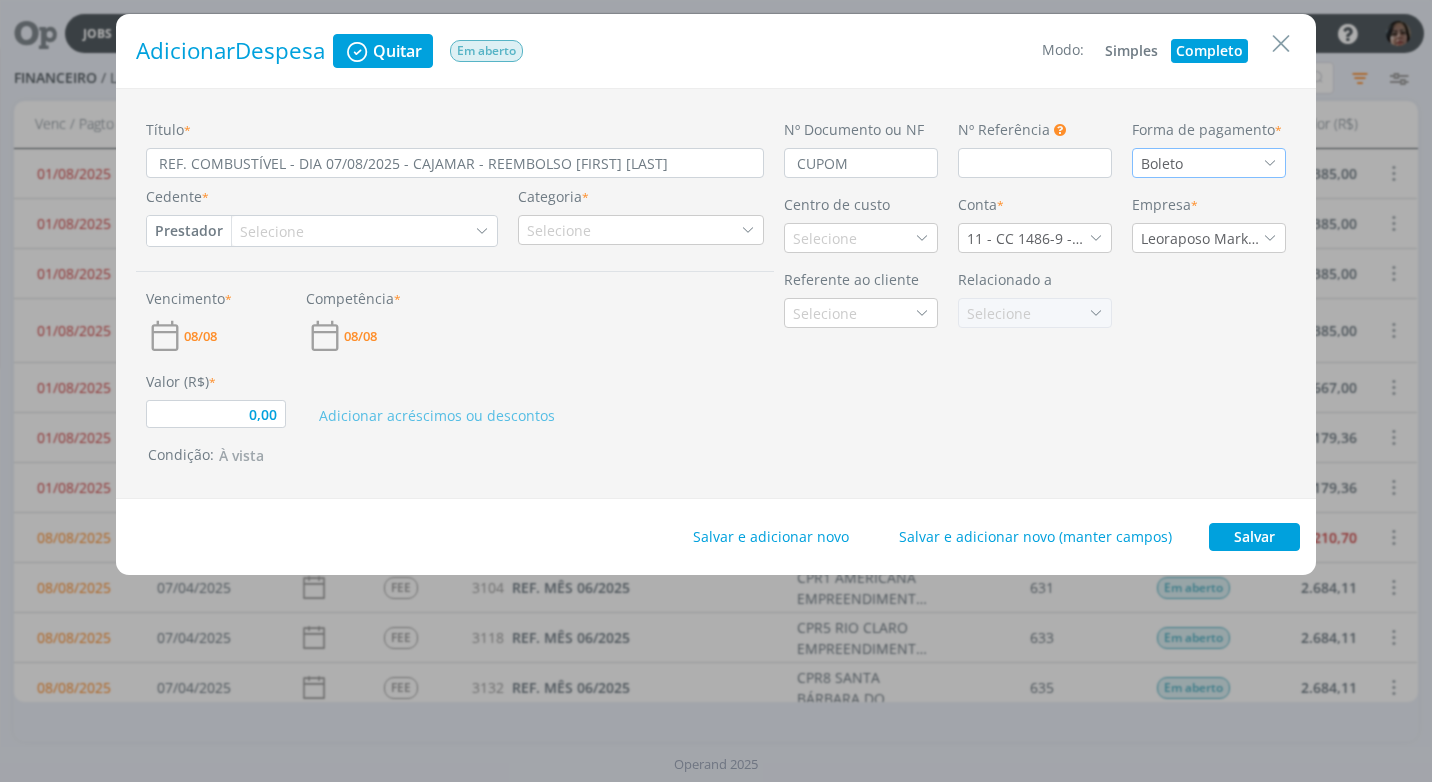 click at bounding box center [1270, 163] 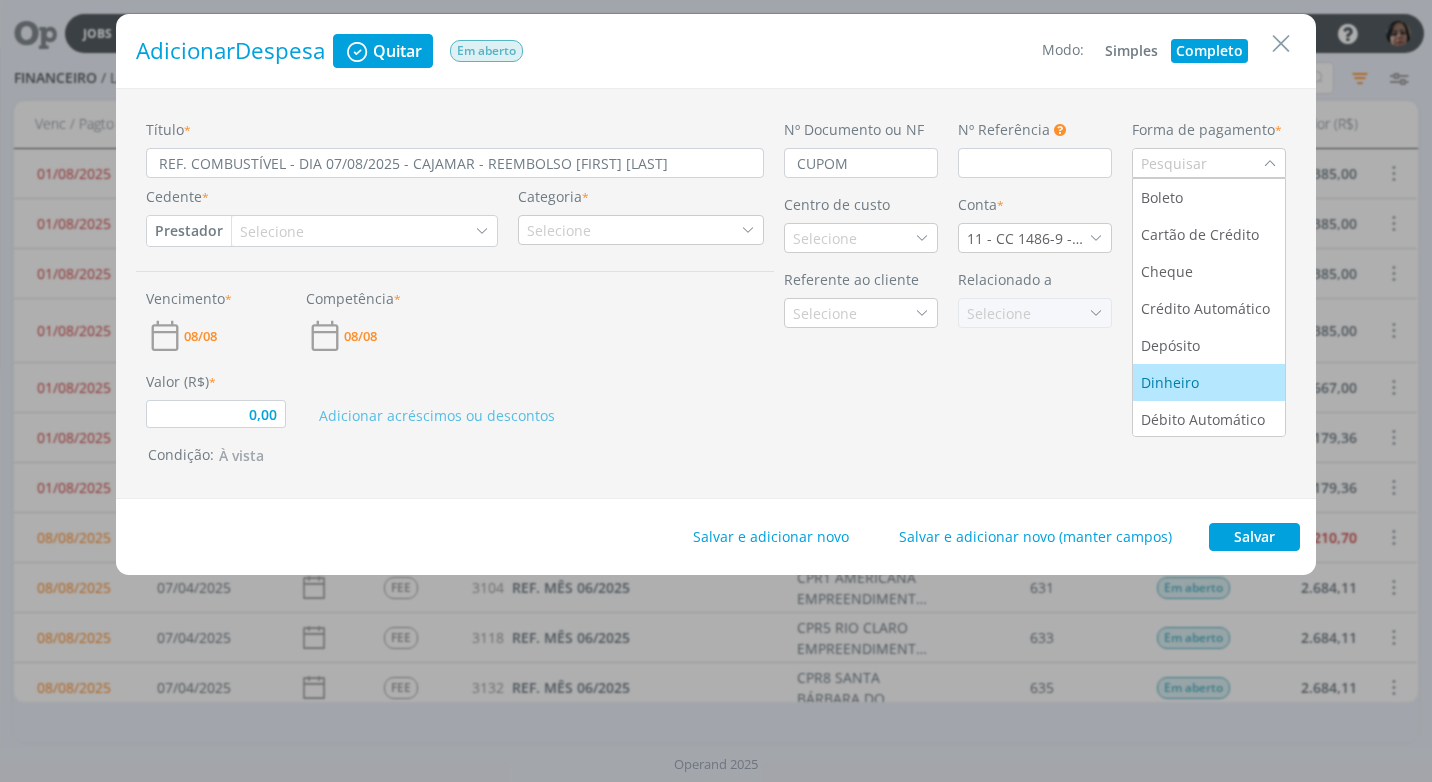 scroll, scrollTop: 76, scrollLeft: 0, axis: vertical 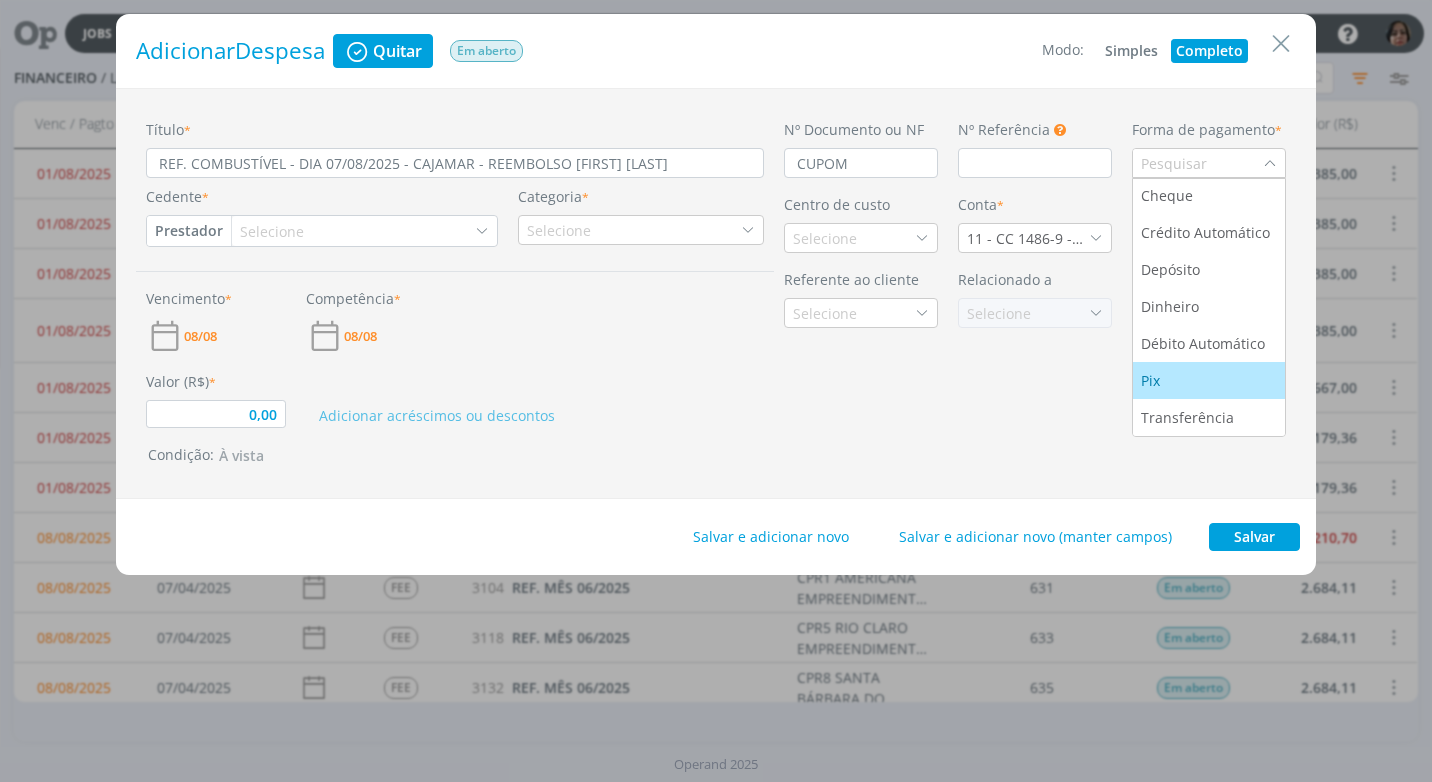 click on "Pix" at bounding box center (1209, 380) 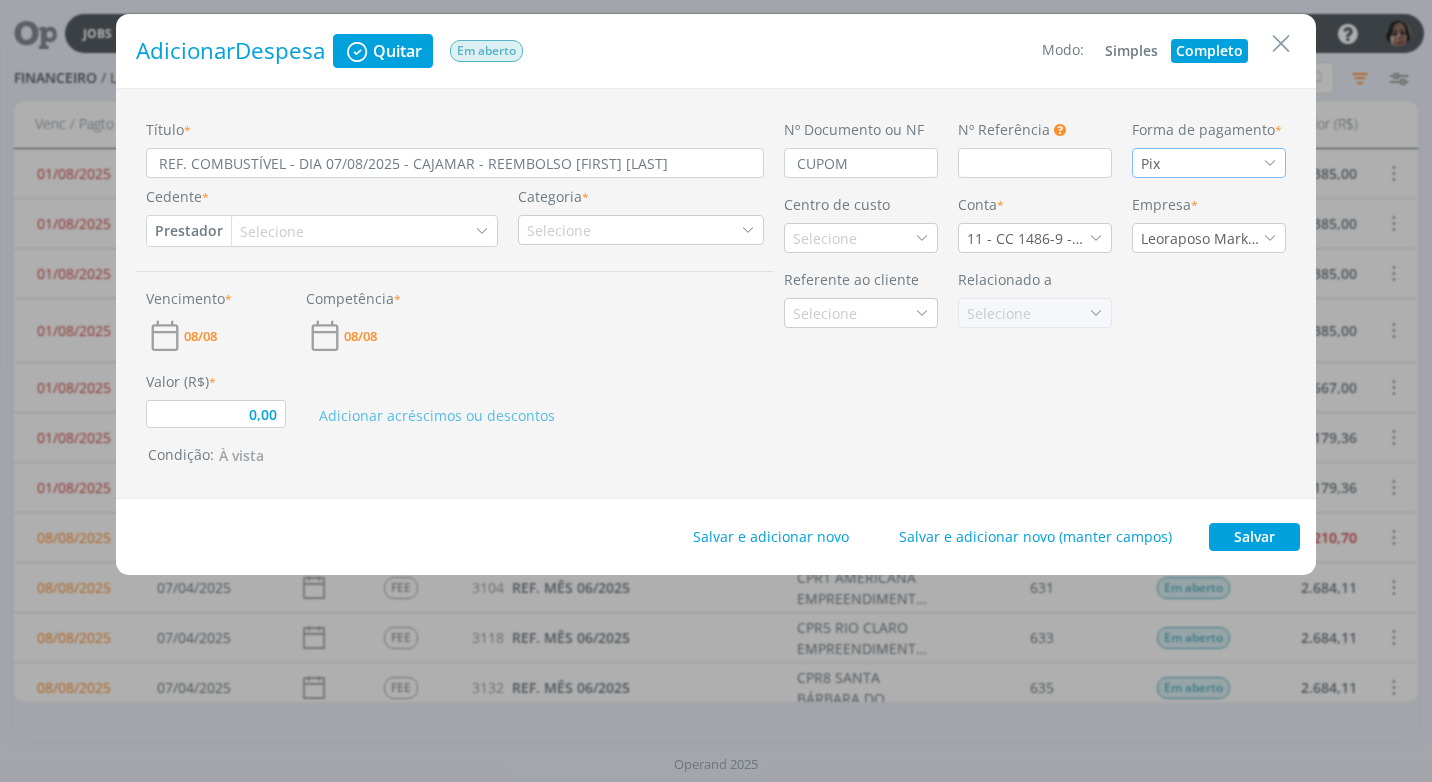 click on "Prestador" at bounding box center (189, 231) 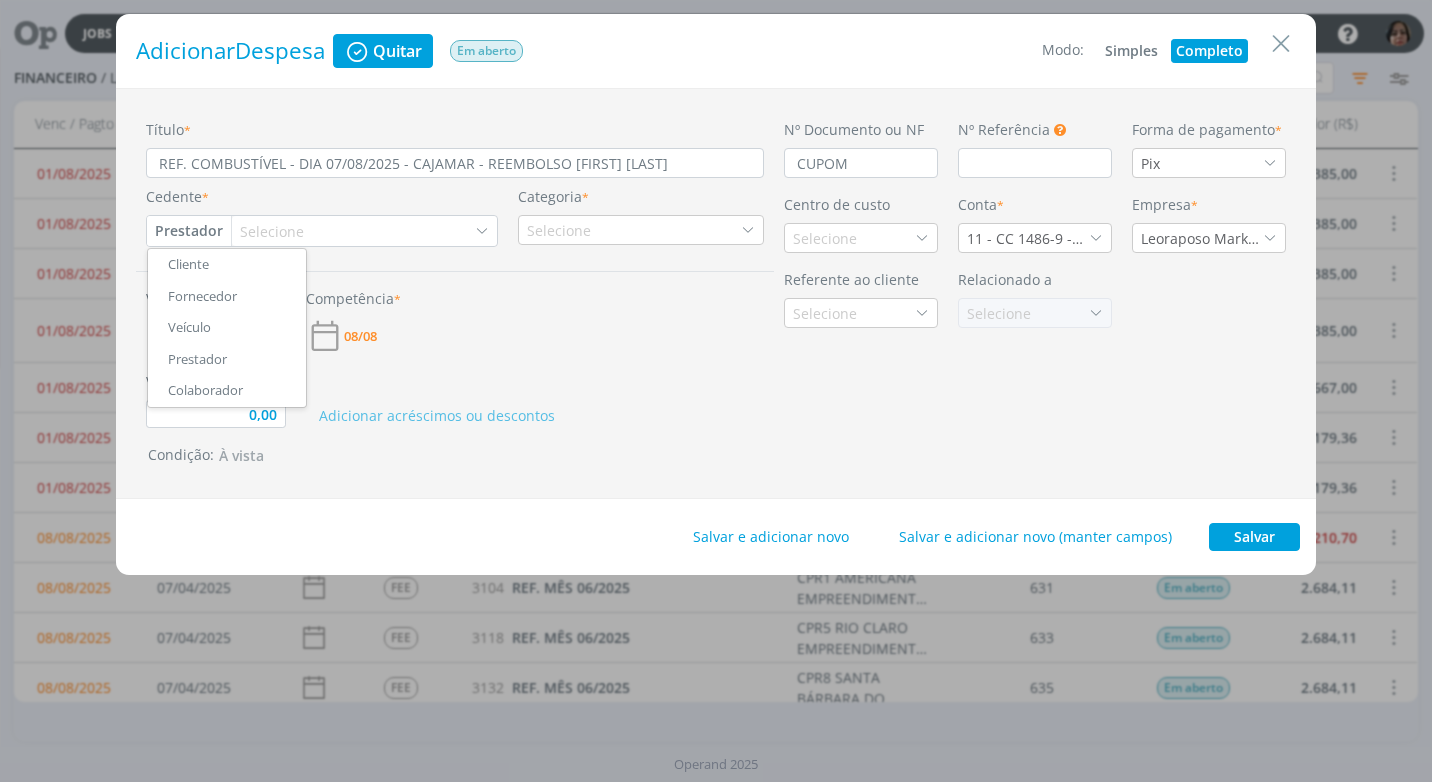 drag, startPoint x: 254, startPoint y: 292, endPoint x: 270, endPoint y: 278, distance: 21.260292 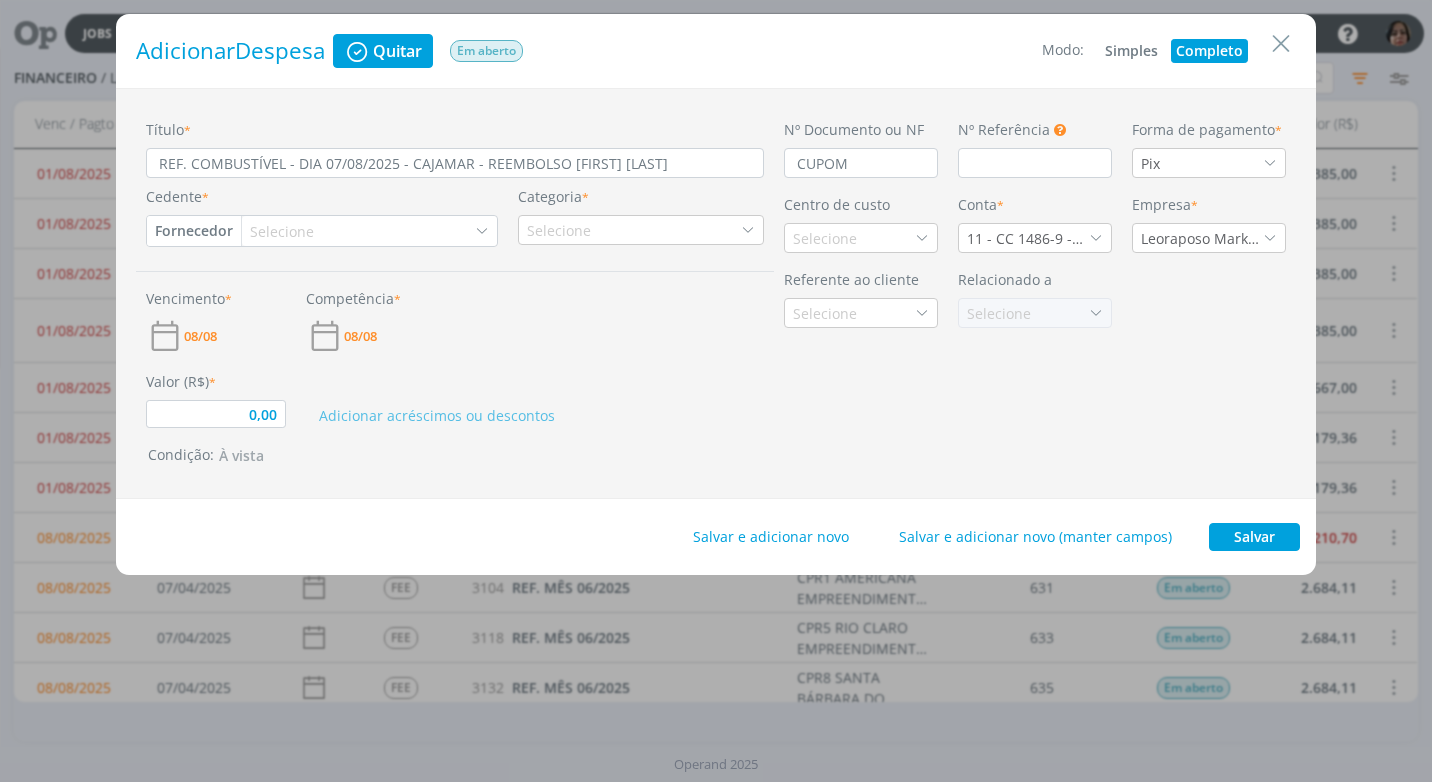 click on "Selecione" at bounding box center [369, 231] 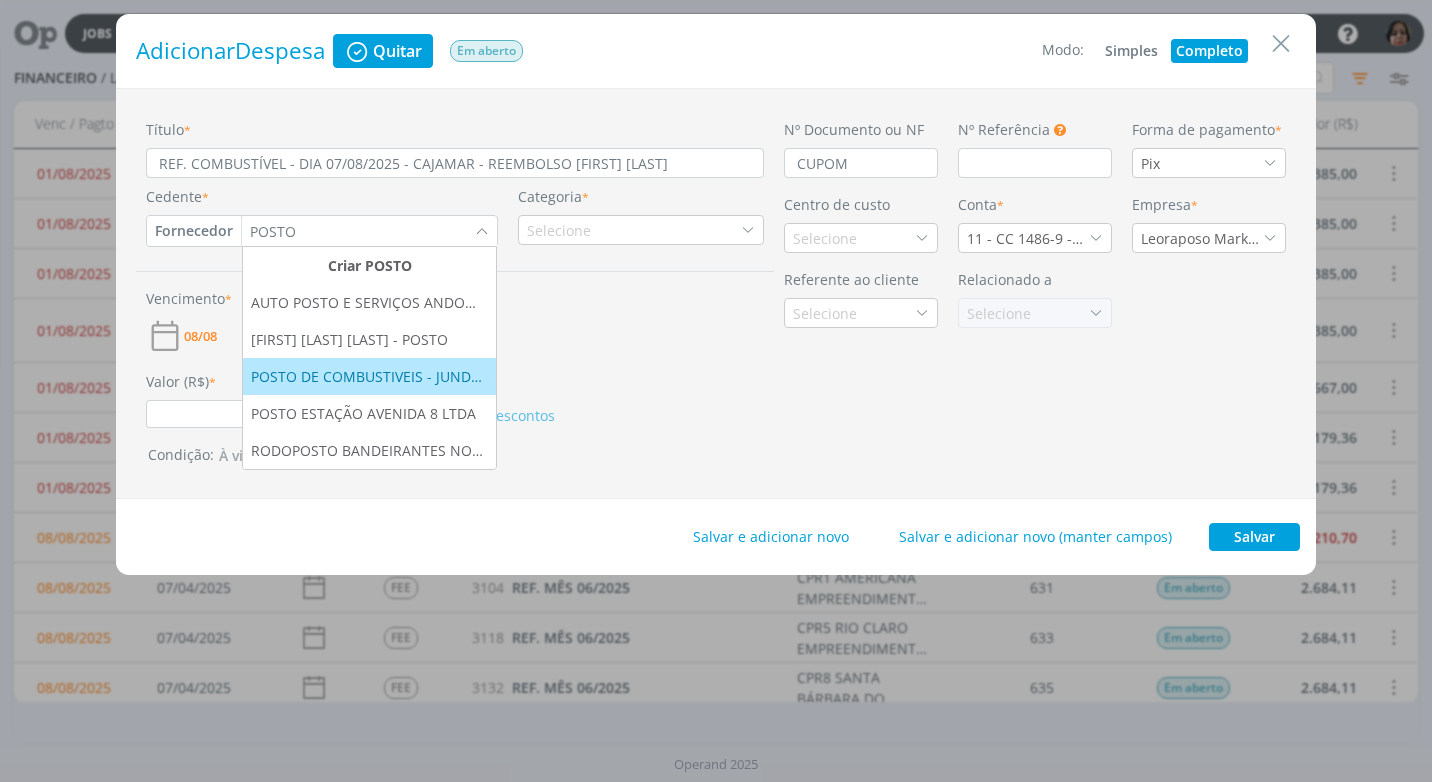 click on "POSTO DE COMBUSTIVEIS - JUNDIAI" at bounding box center [369, 376] 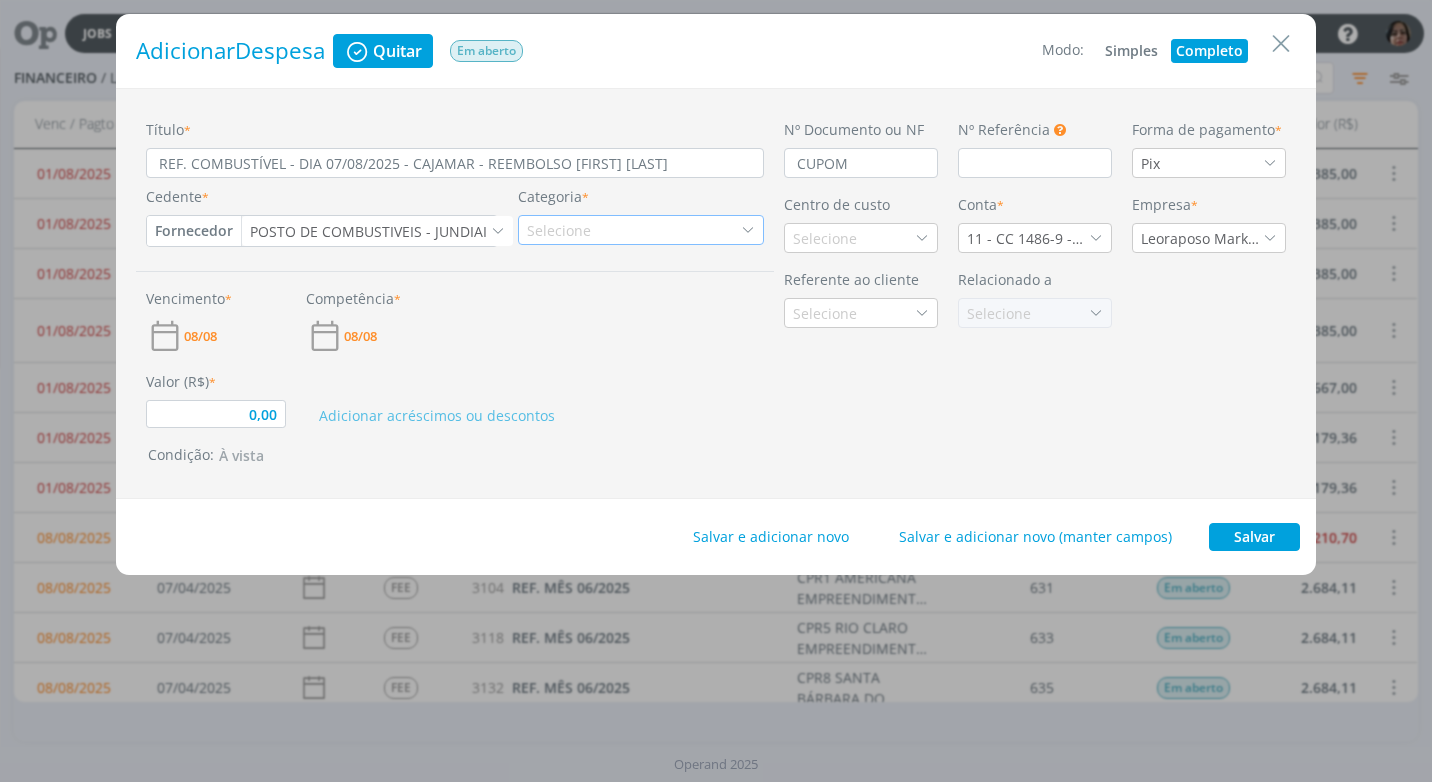 click on "Selecione" at bounding box center (641, 230) 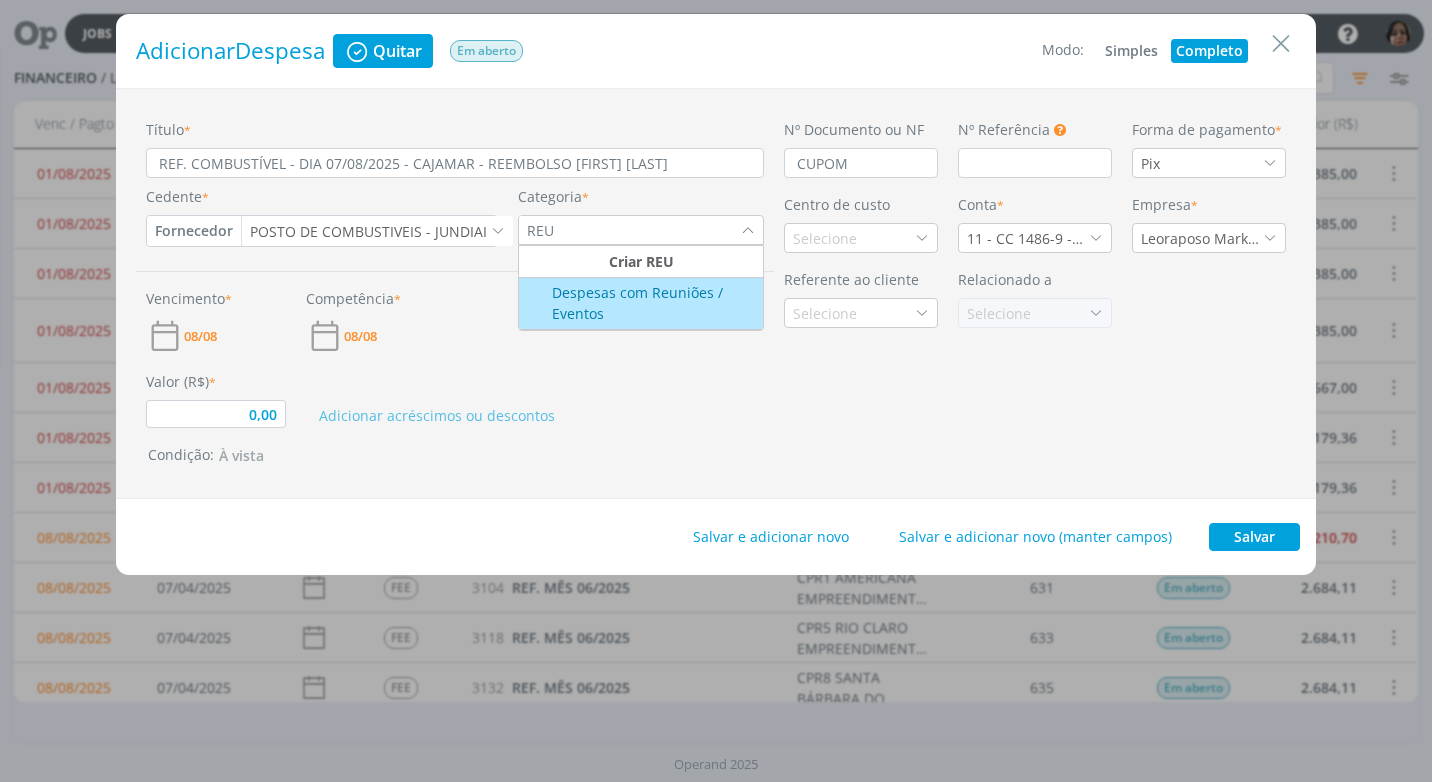 click on "Despesas com Reuniões / Eventos" at bounding box center (641, 303) 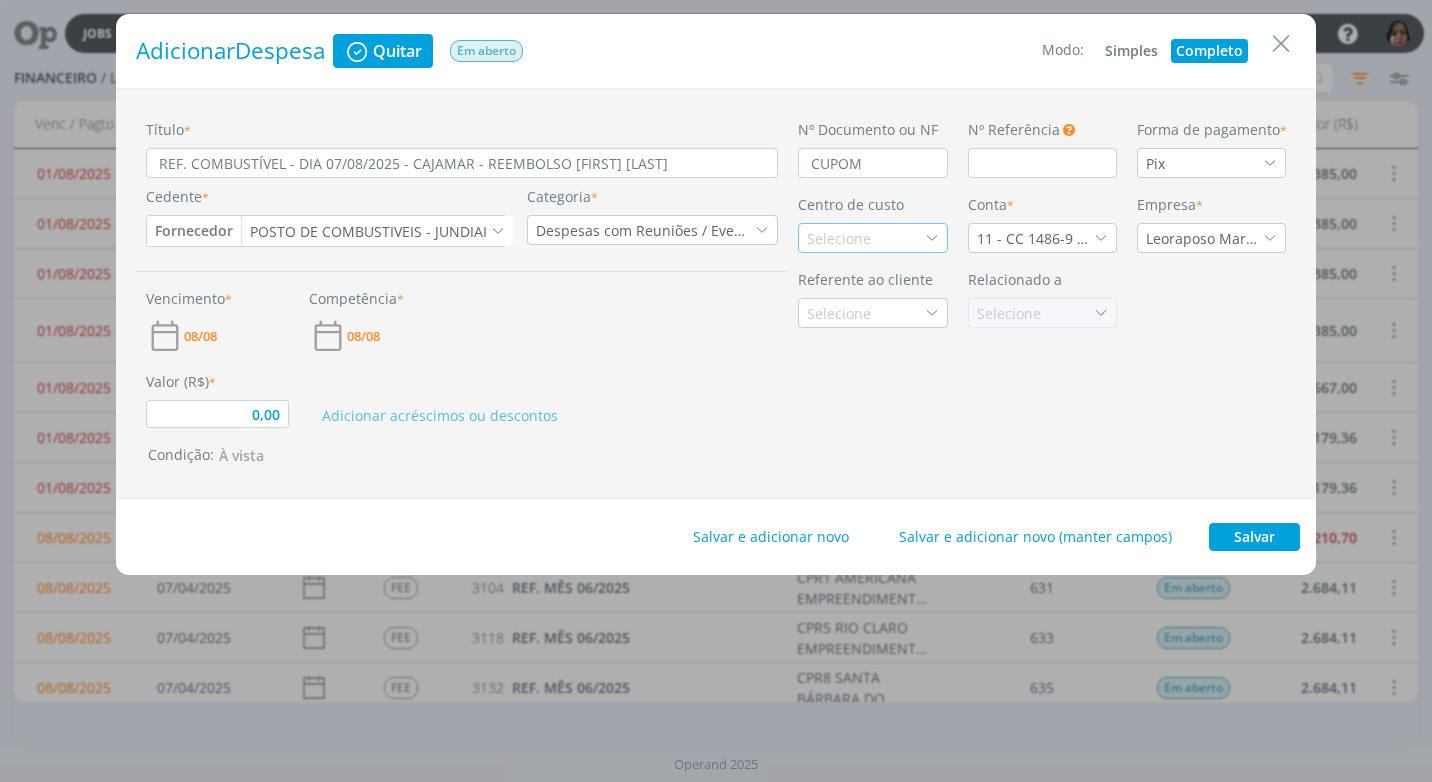 click on "Selecione" at bounding box center (841, 238) 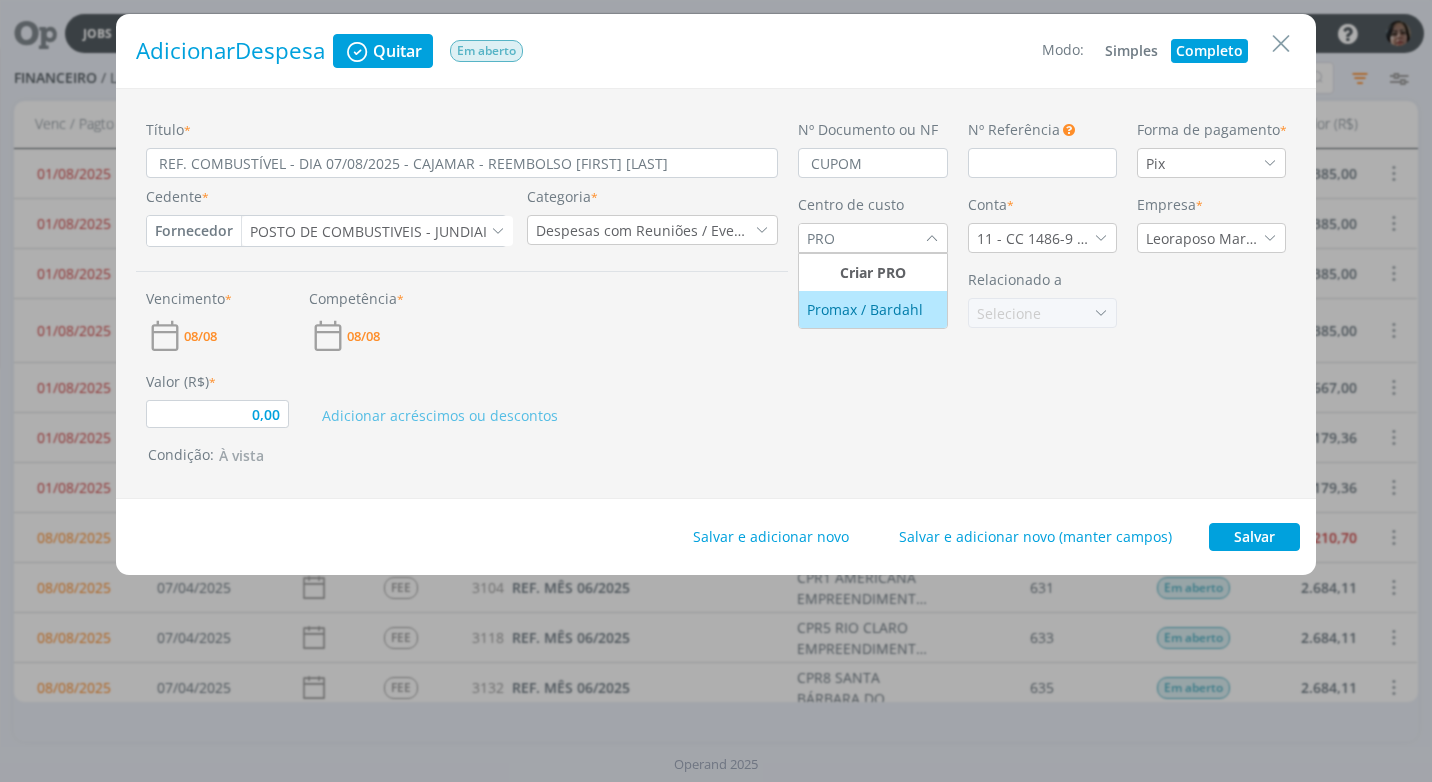 click on "Promax / Bardahl" at bounding box center [867, 309] 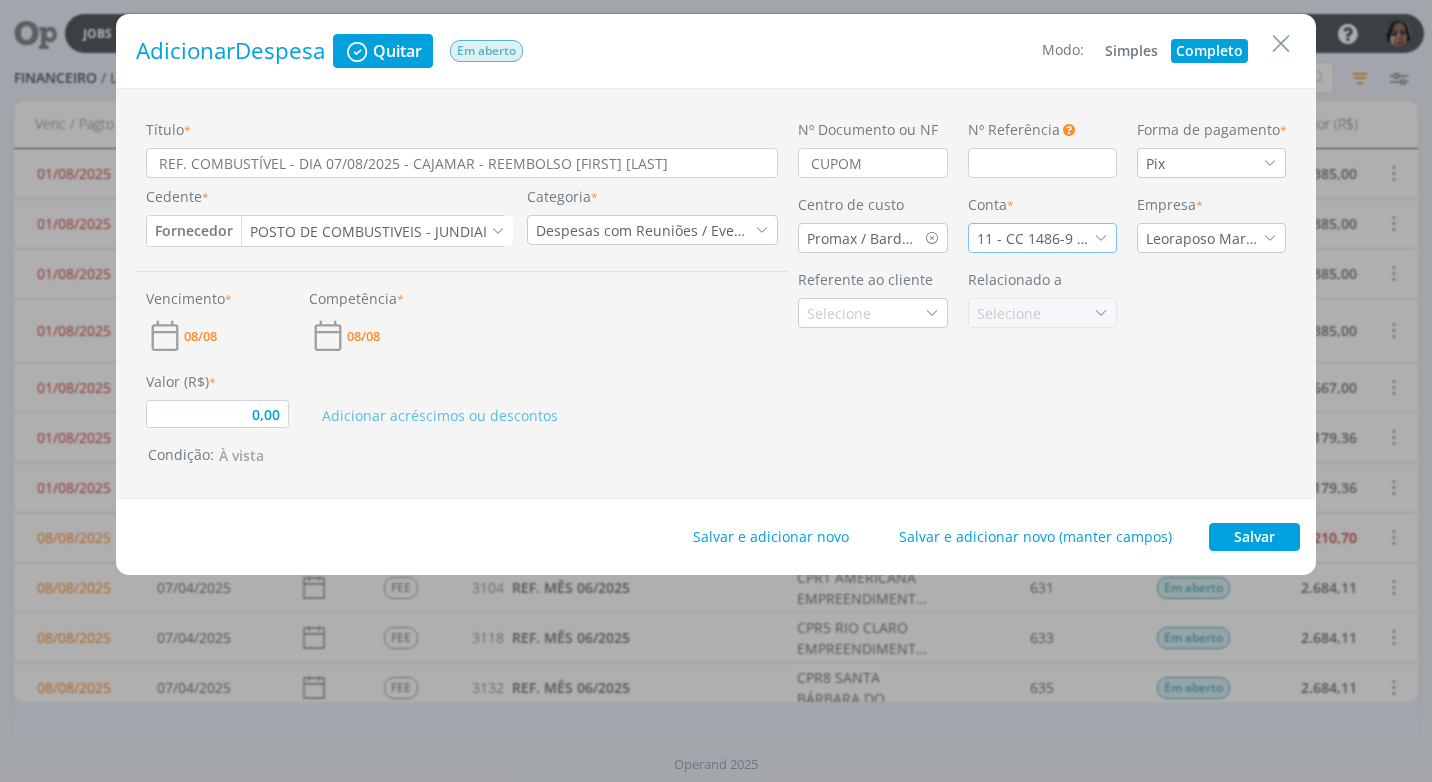 click at bounding box center (1101, 238) 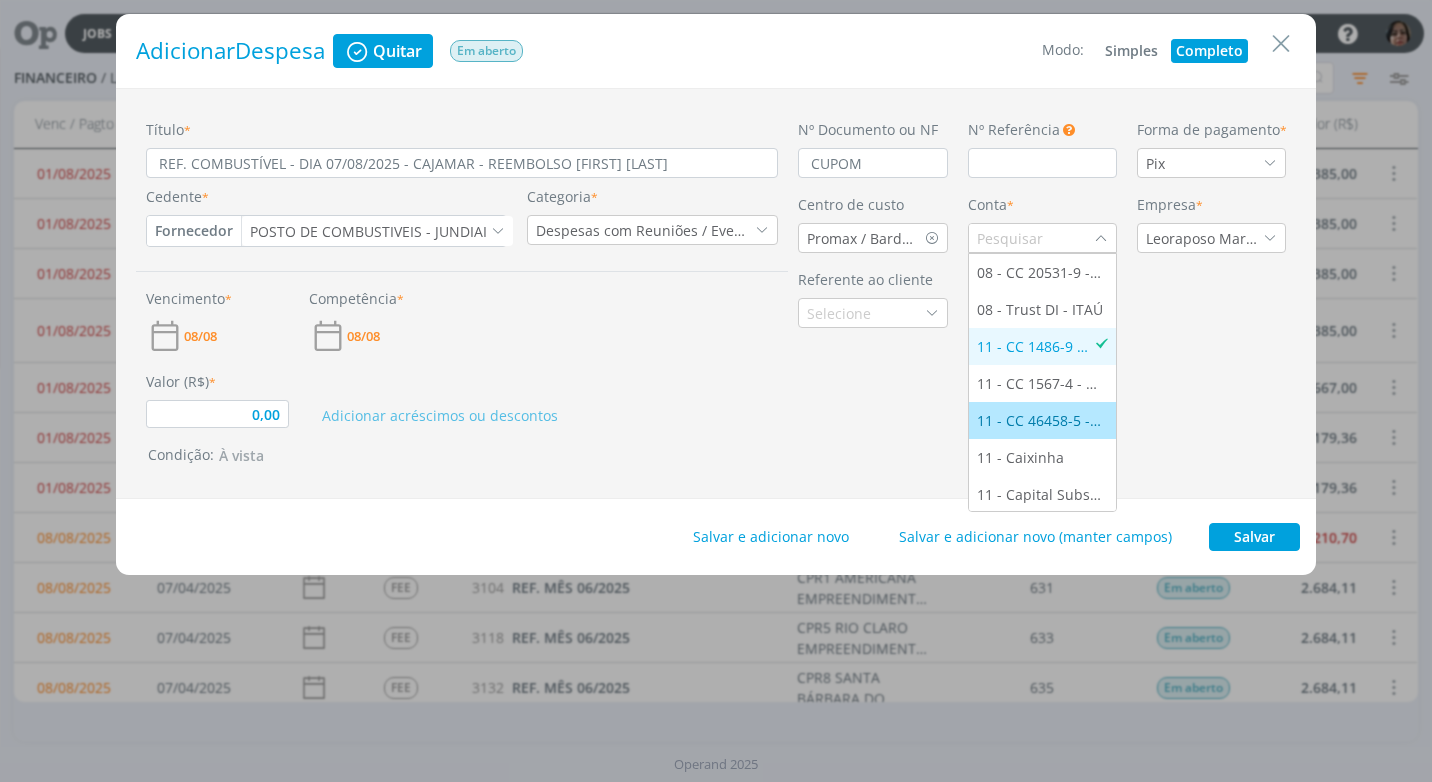 click on "11 - CC 46458-5 - ITAÚ" at bounding box center (1042, 420) 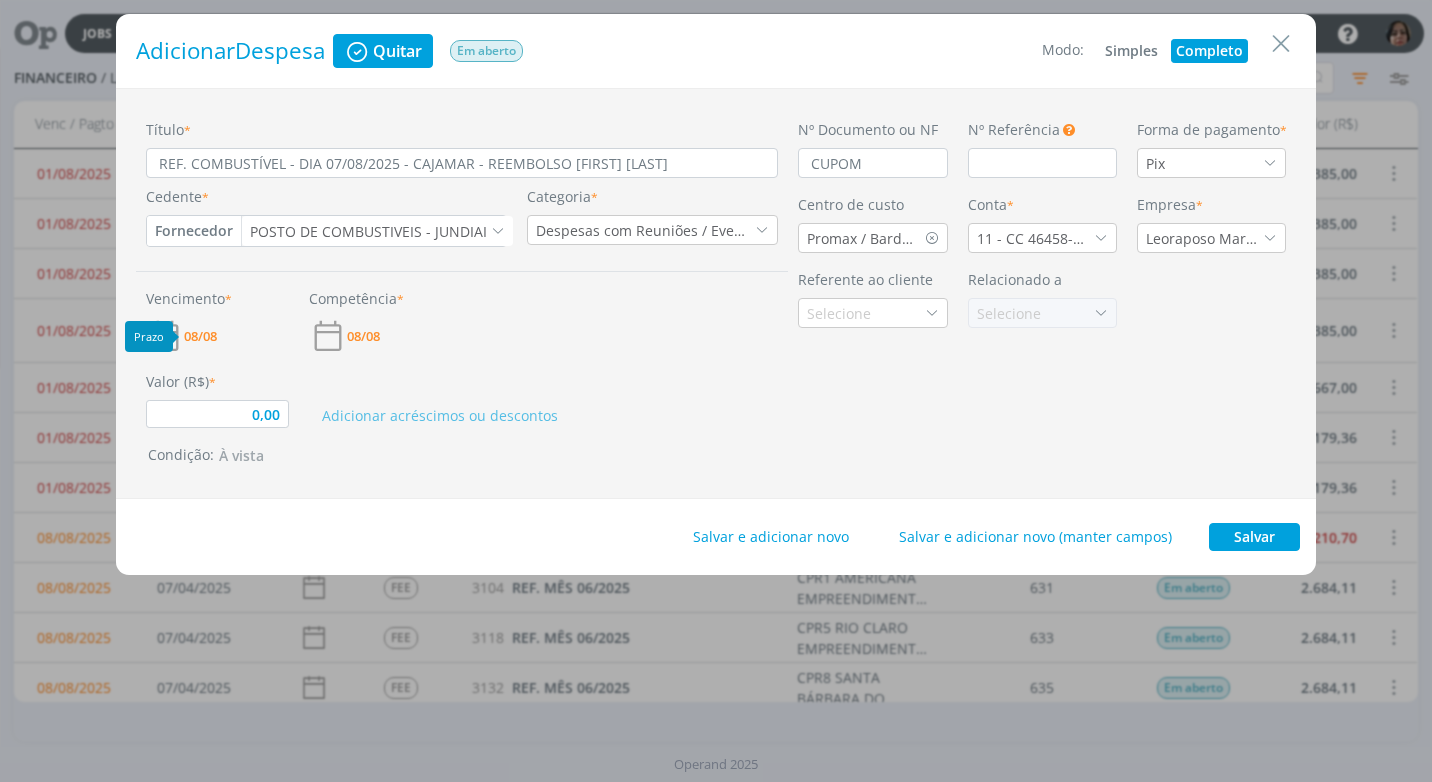 click on "08/08" at bounding box center (200, 336) 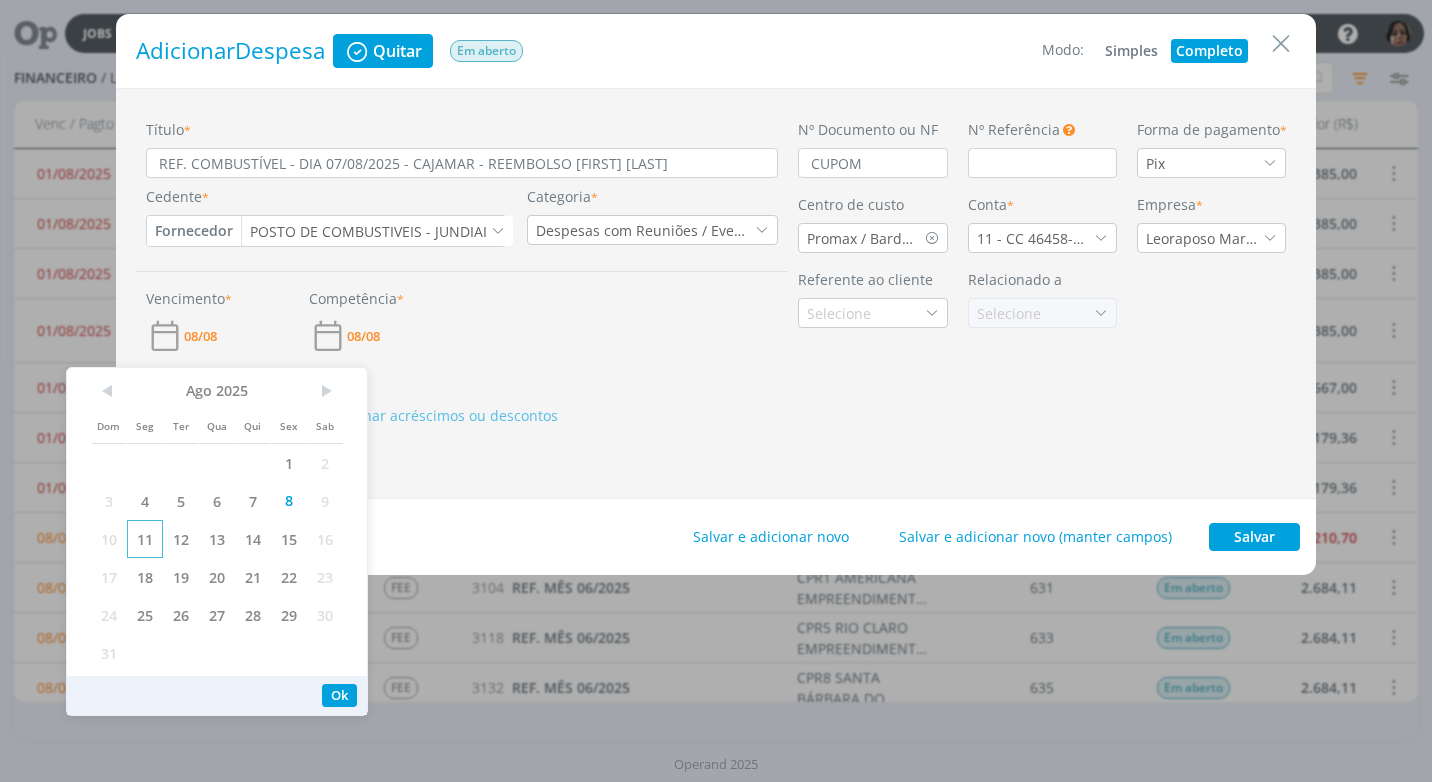 click on "11" at bounding box center [145, 539] 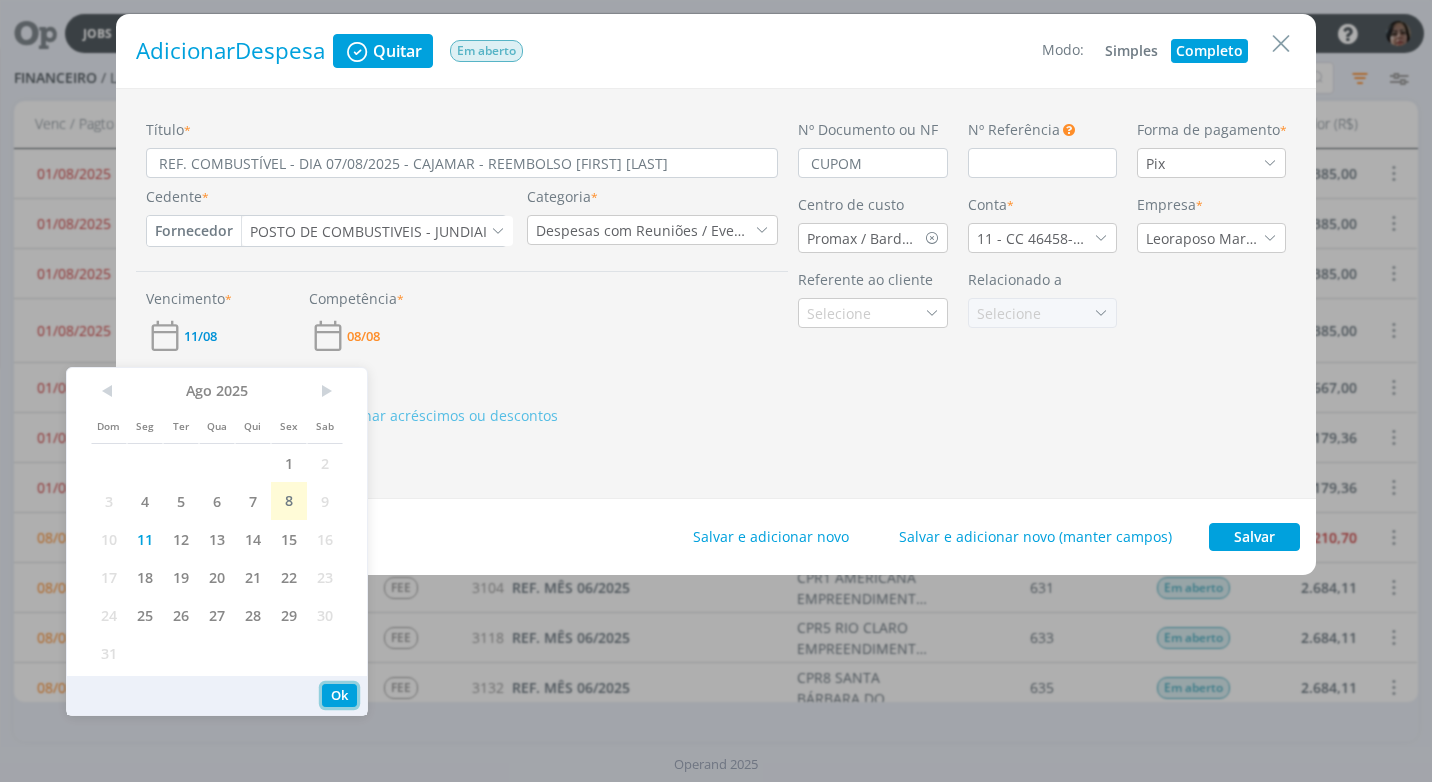 drag, startPoint x: 344, startPoint y: 700, endPoint x: 335, endPoint y: 671, distance: 30.364452 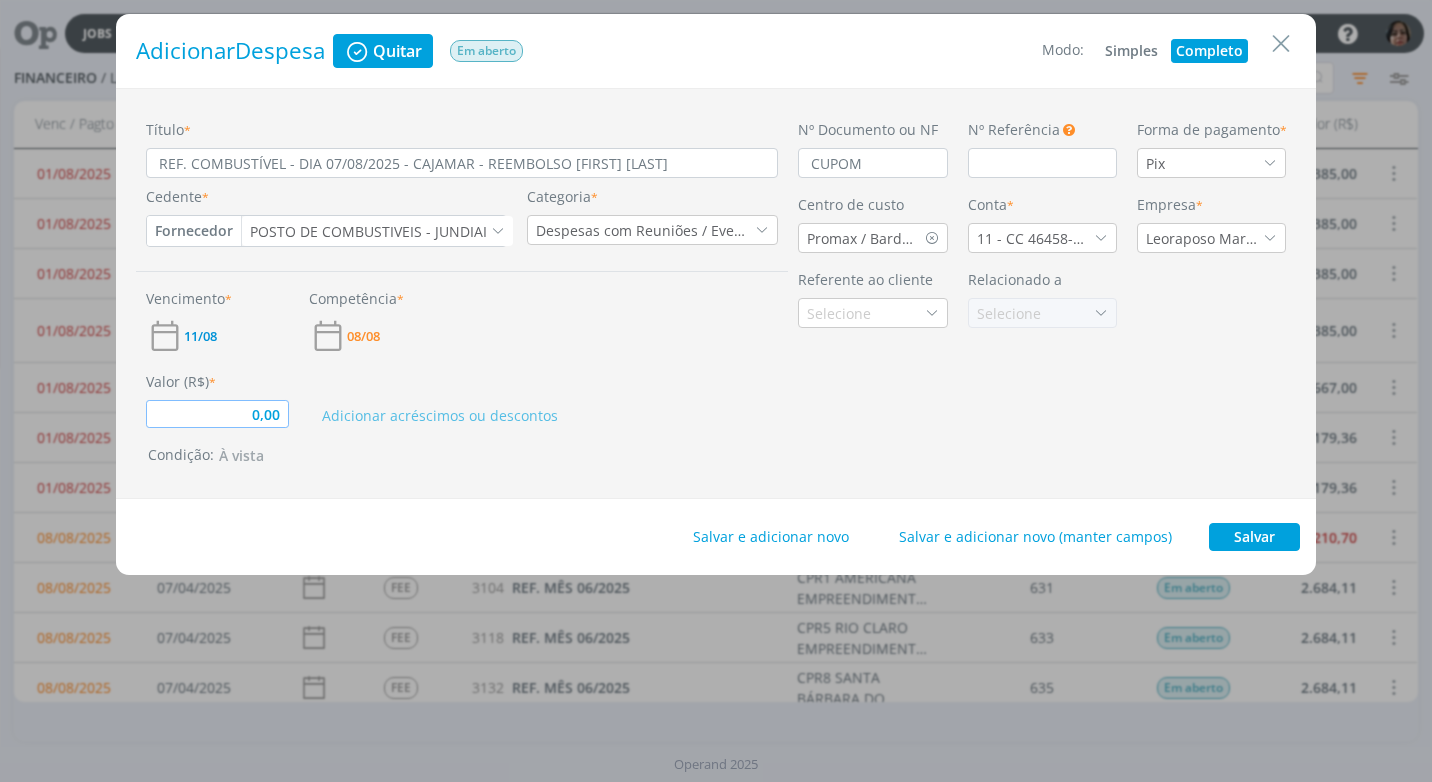 click on "0,00" at bounding box center (217, 414) 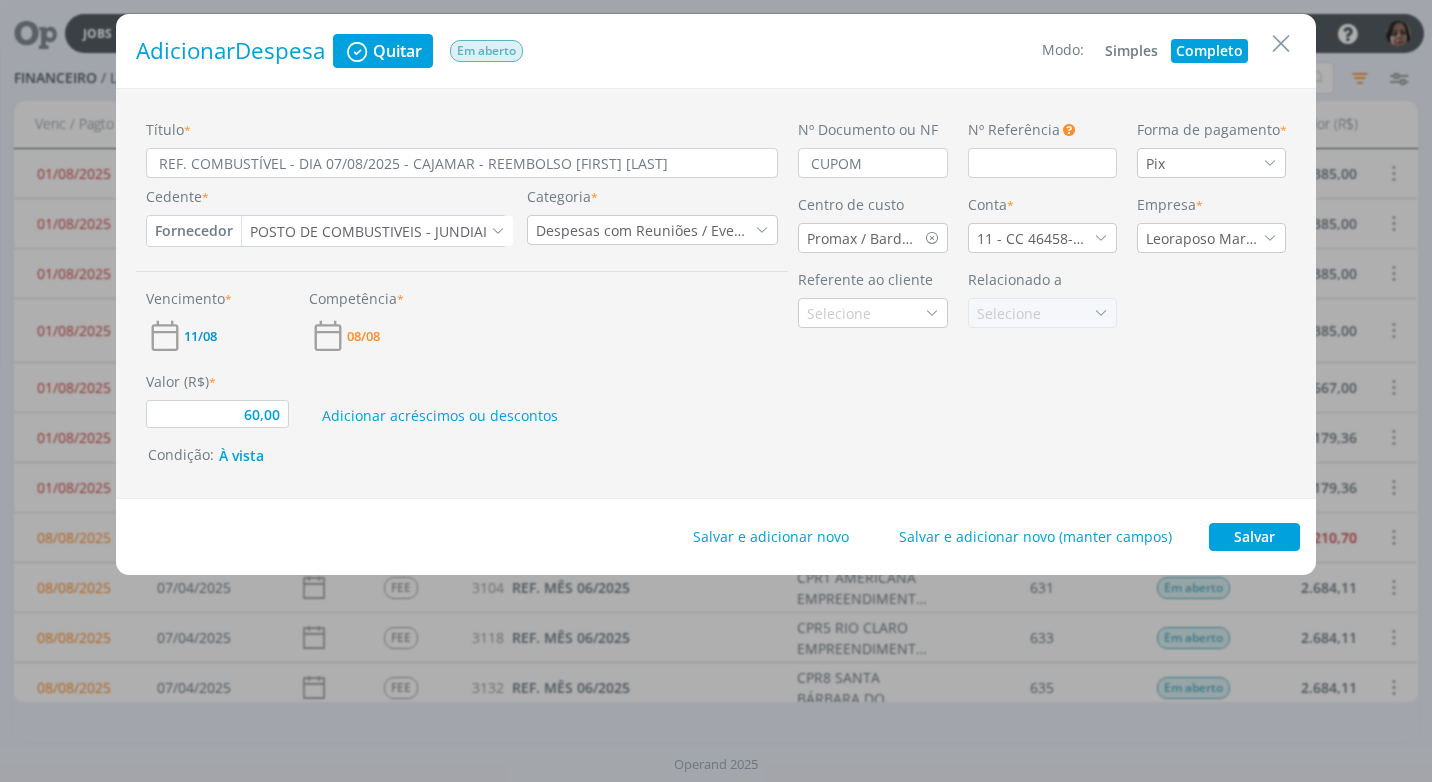 click on "Condição:
À vista" at bounding box center [466, 456] 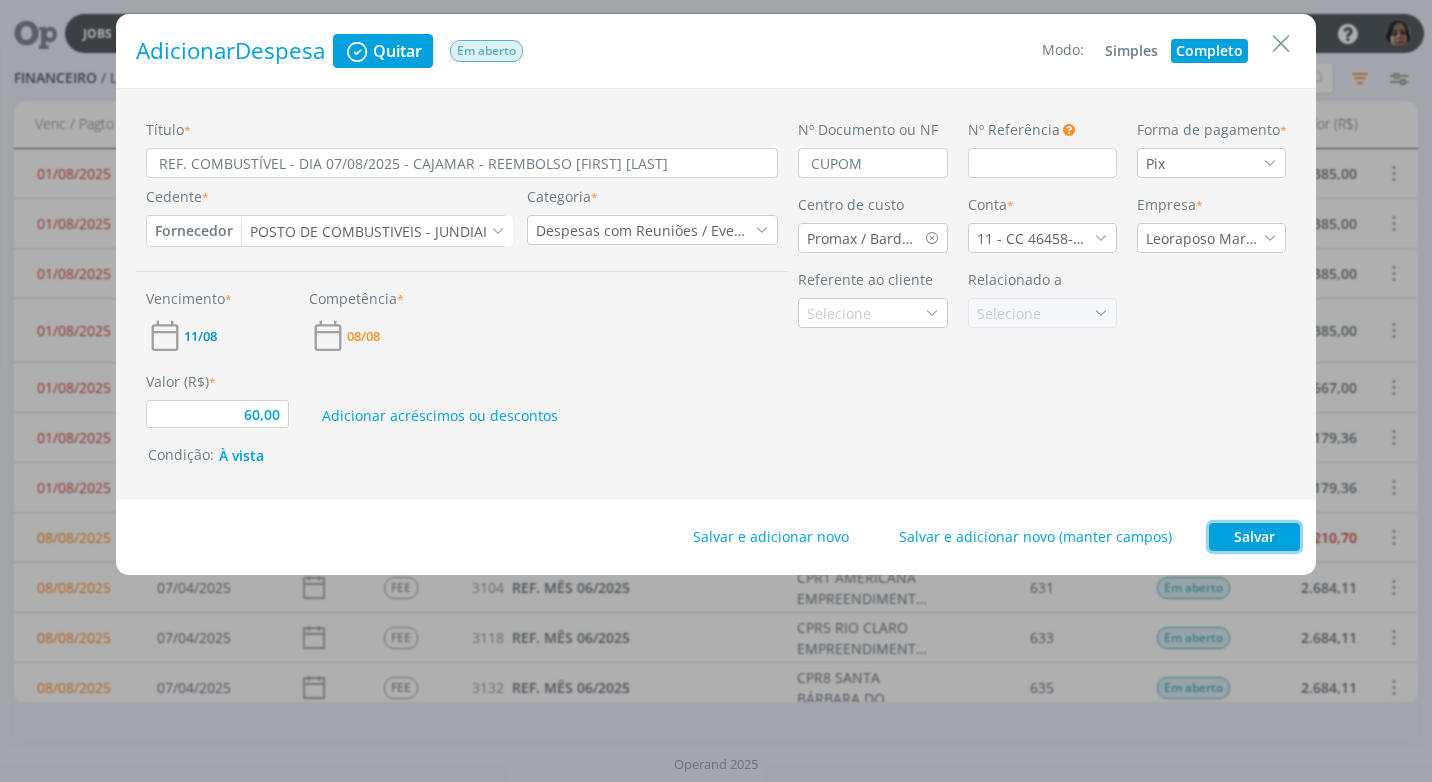 click on "Salvar" at bounding box center [1254, 537] 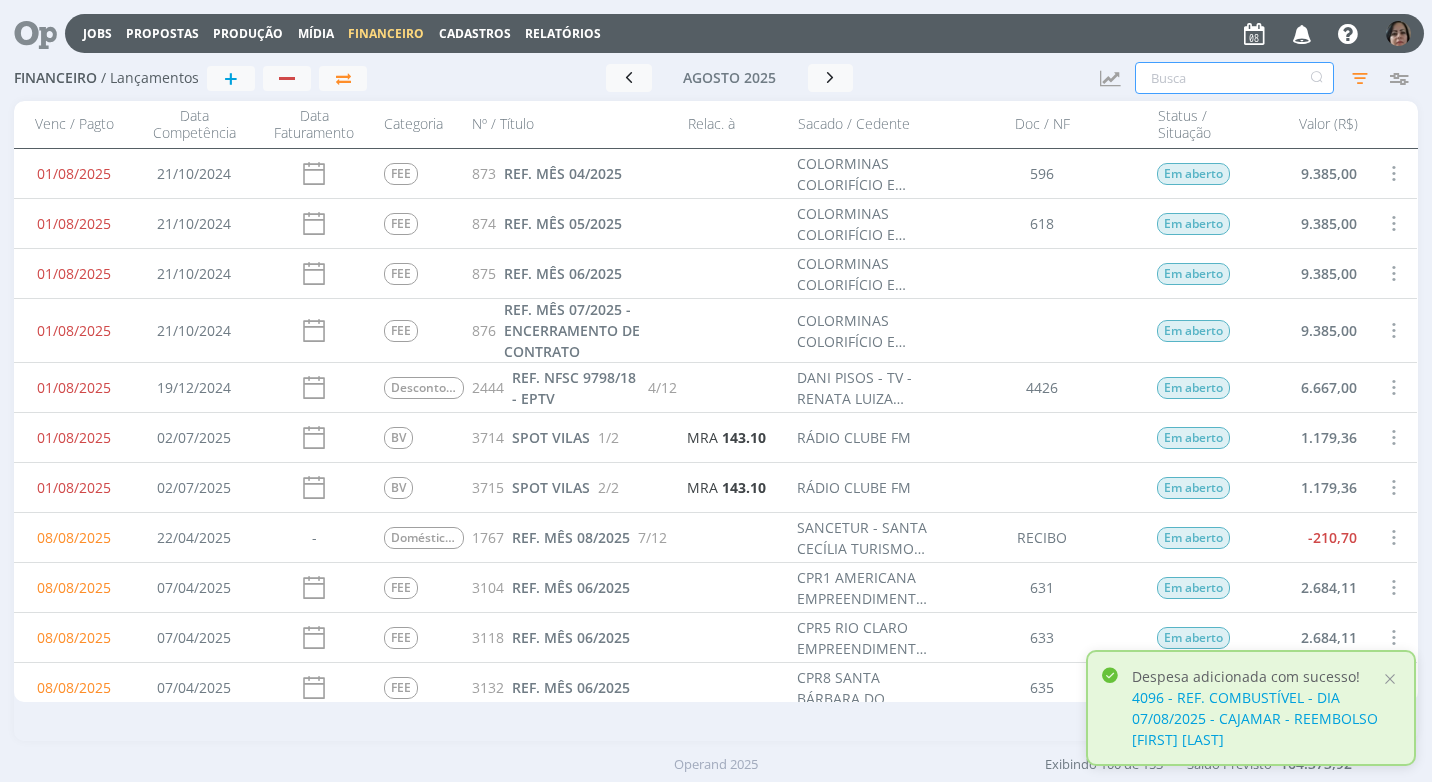 click at bounding box center [1234, 78] 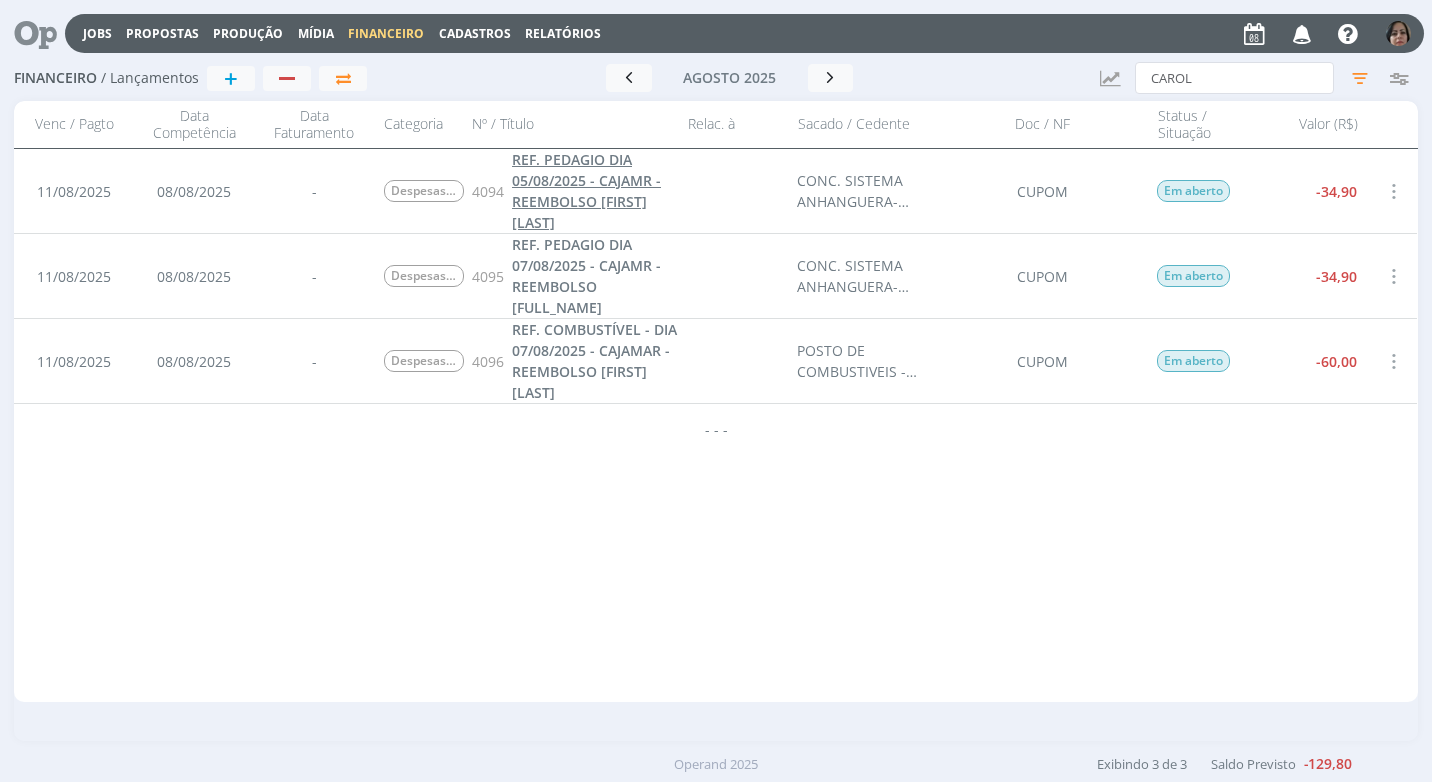 click on "REF. PEDAGIO DIA 05/08/2025 - CAJAMR - REEMBOLSO [FIRST] [LAST]" at bounding box center [594, 191] 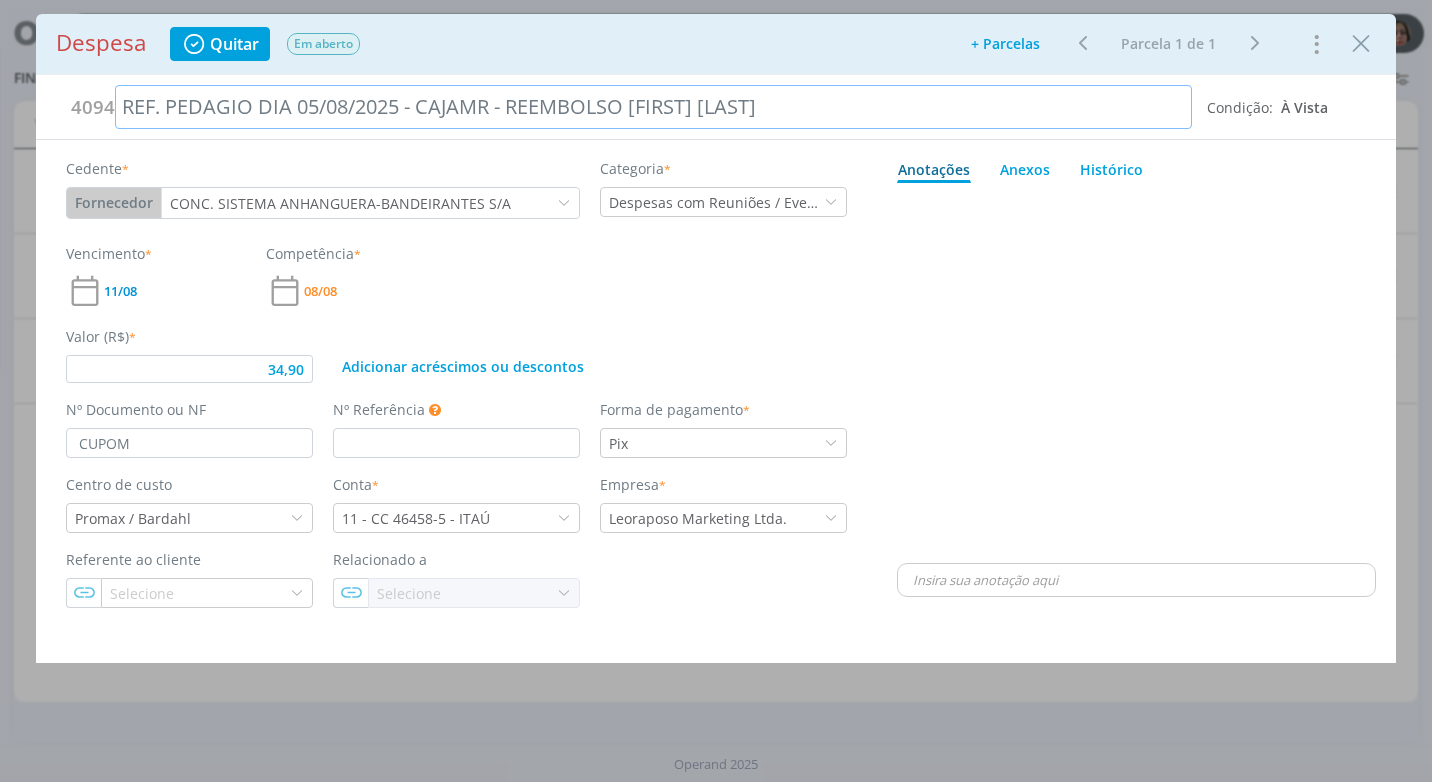 click on "REF. PEDAGIO DIA 05/08/2025 - CAJAMR - REEMBOLSO [FIRST] [LAST]" at bounding box center [653, 107] 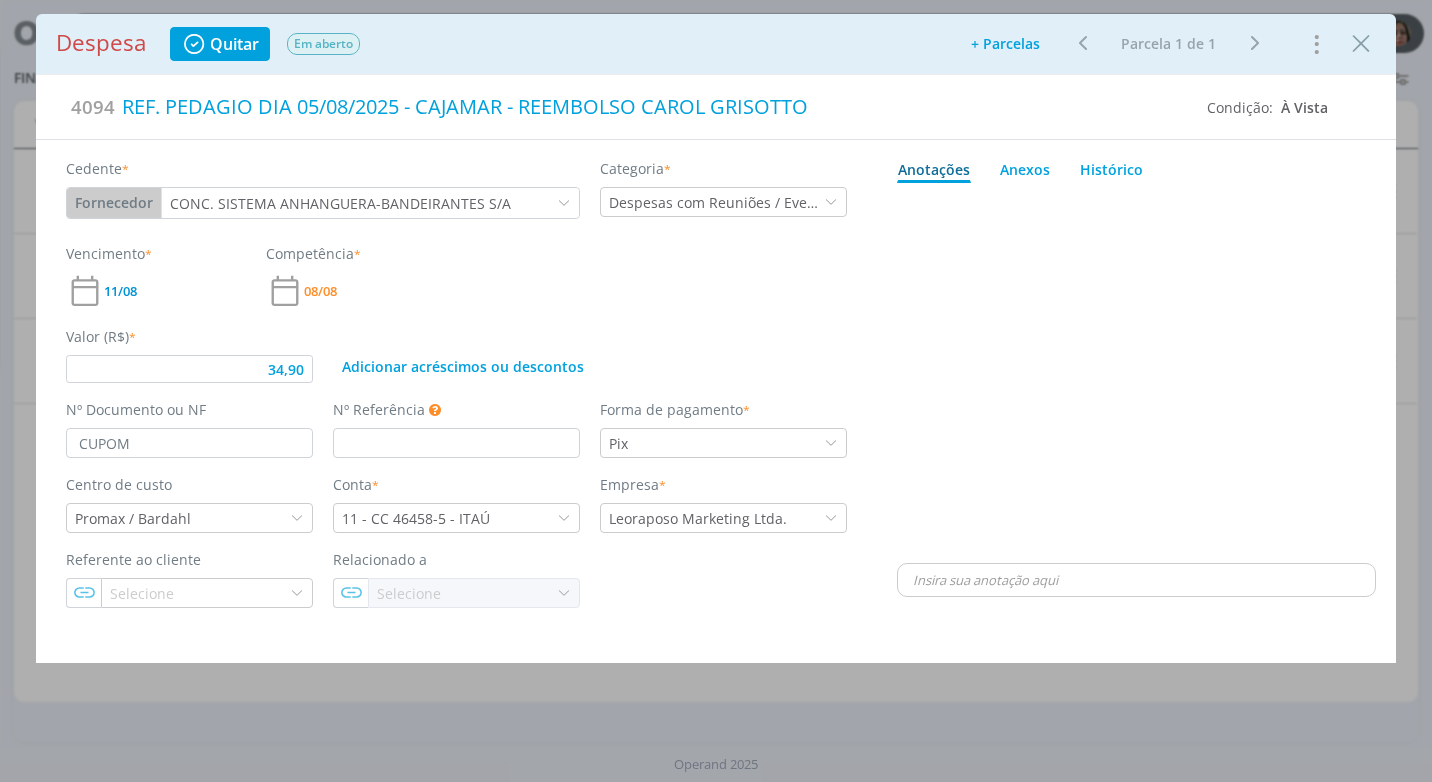 click at bounding box center [1136, 375] 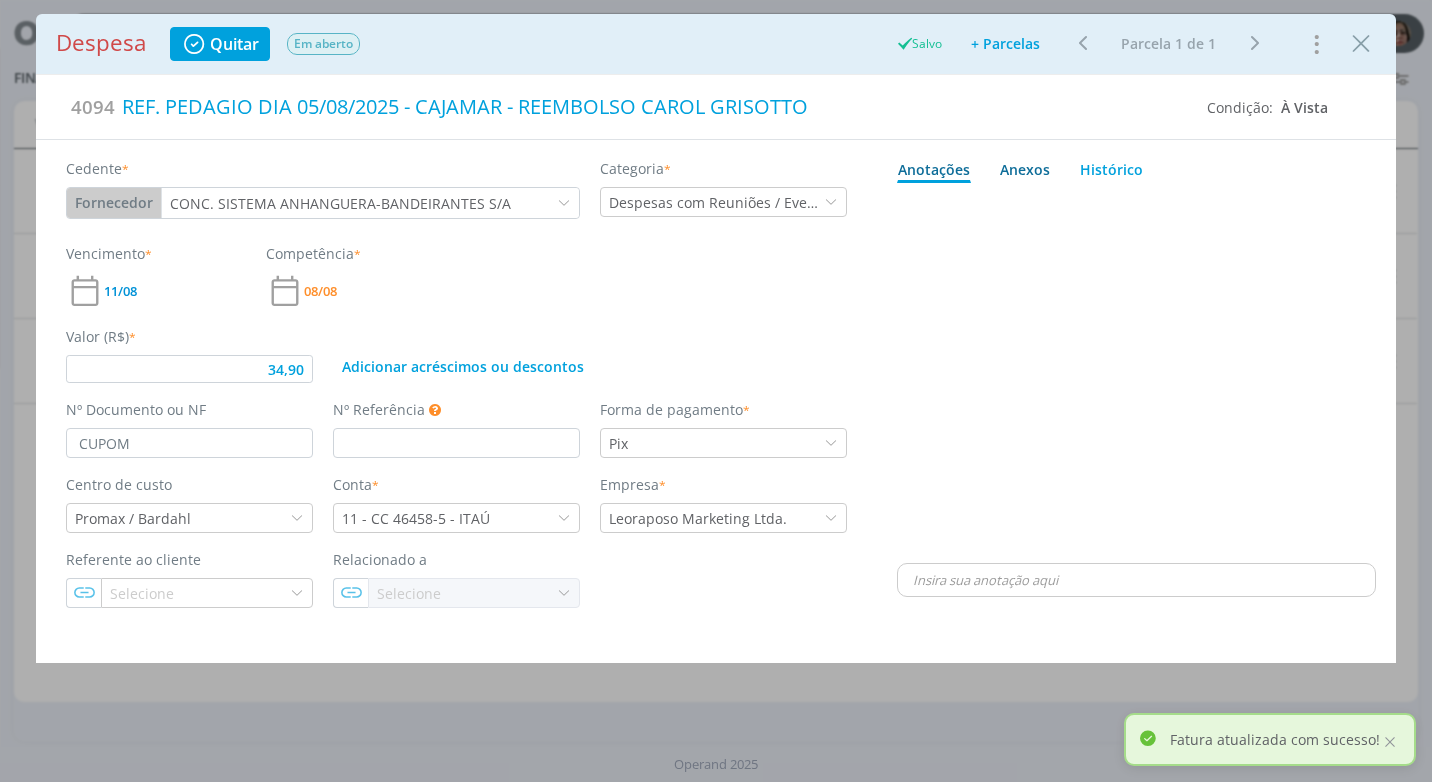 click on "Anexos
0" at bounding box center [1025, 169] 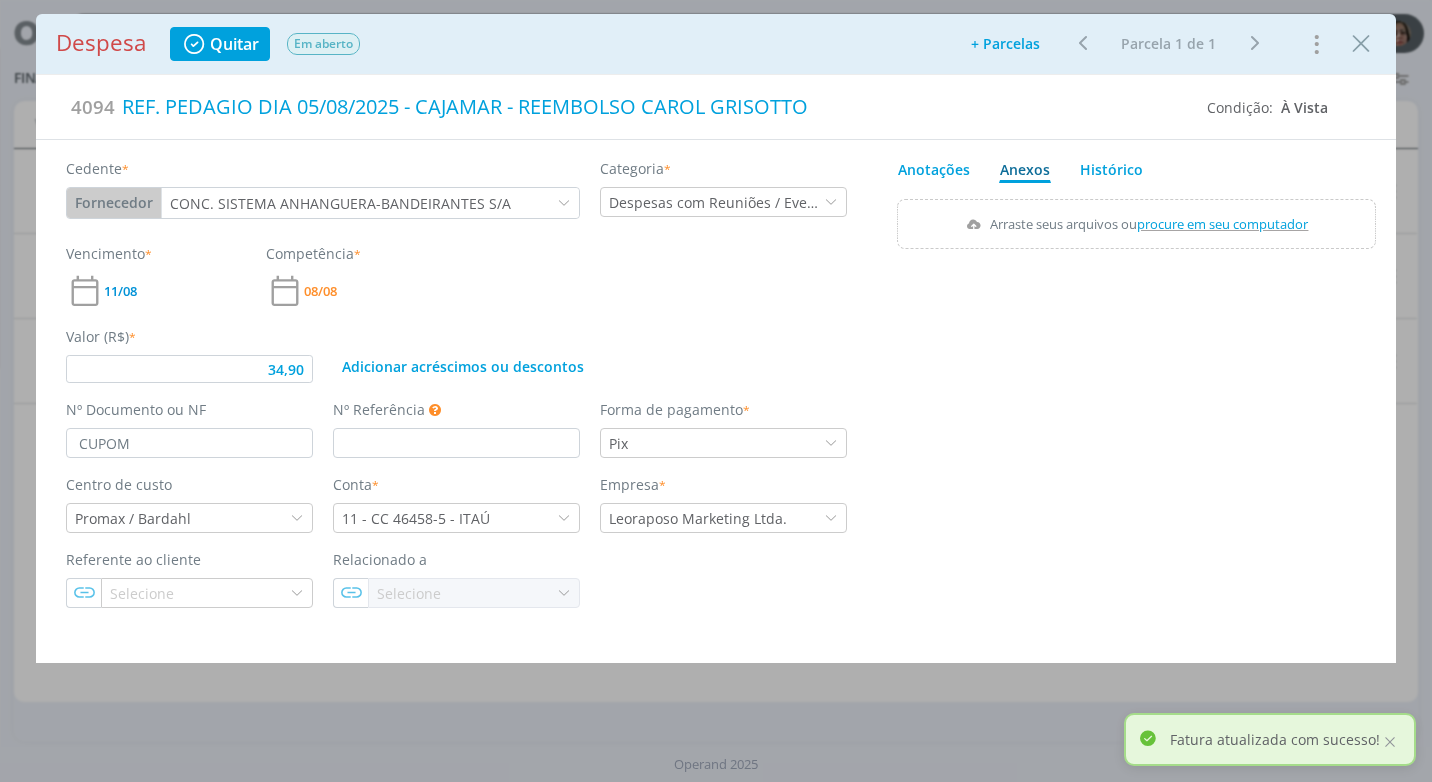 click on "procure em seu computador" at bounding box center (1223, 224) 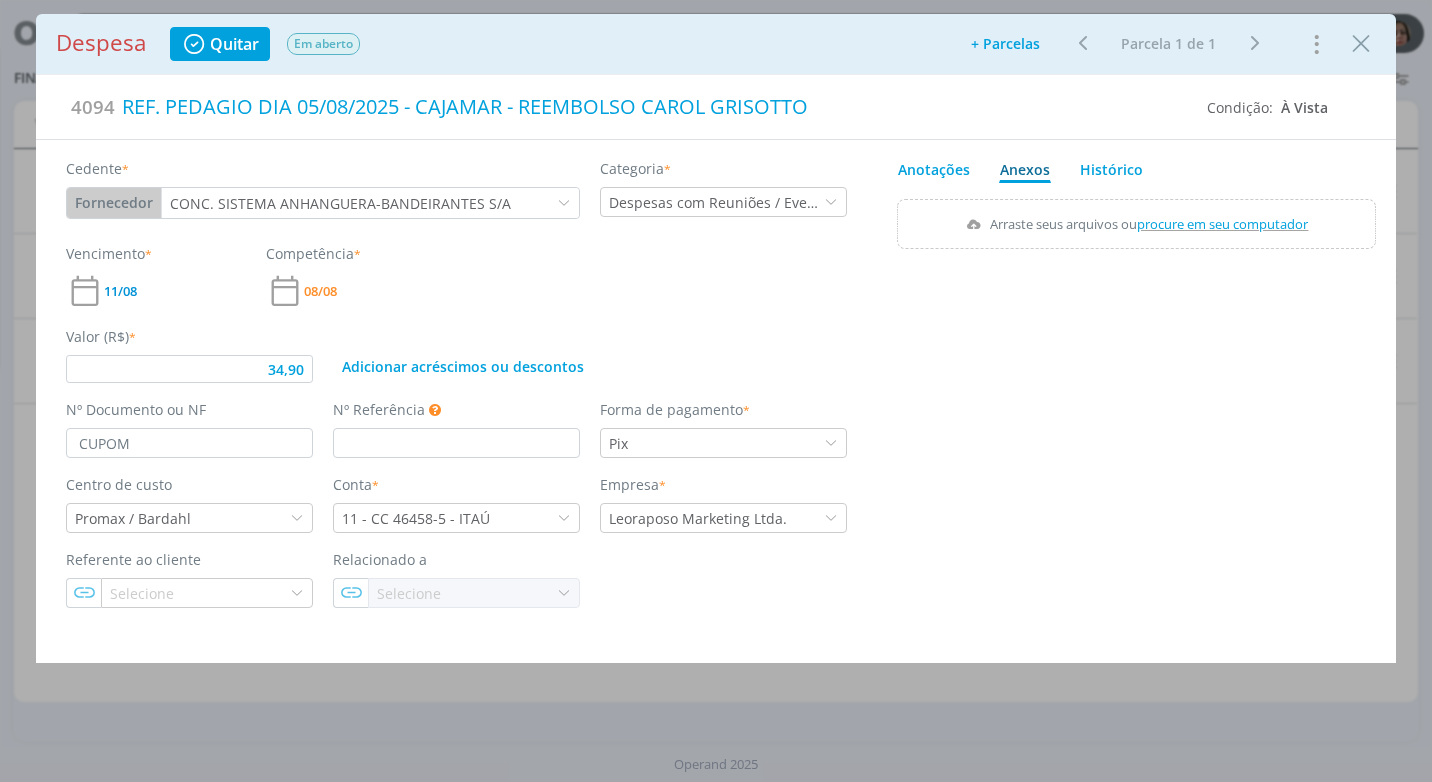 click on "procure em seu computador" at bounding box center (1223, 224) 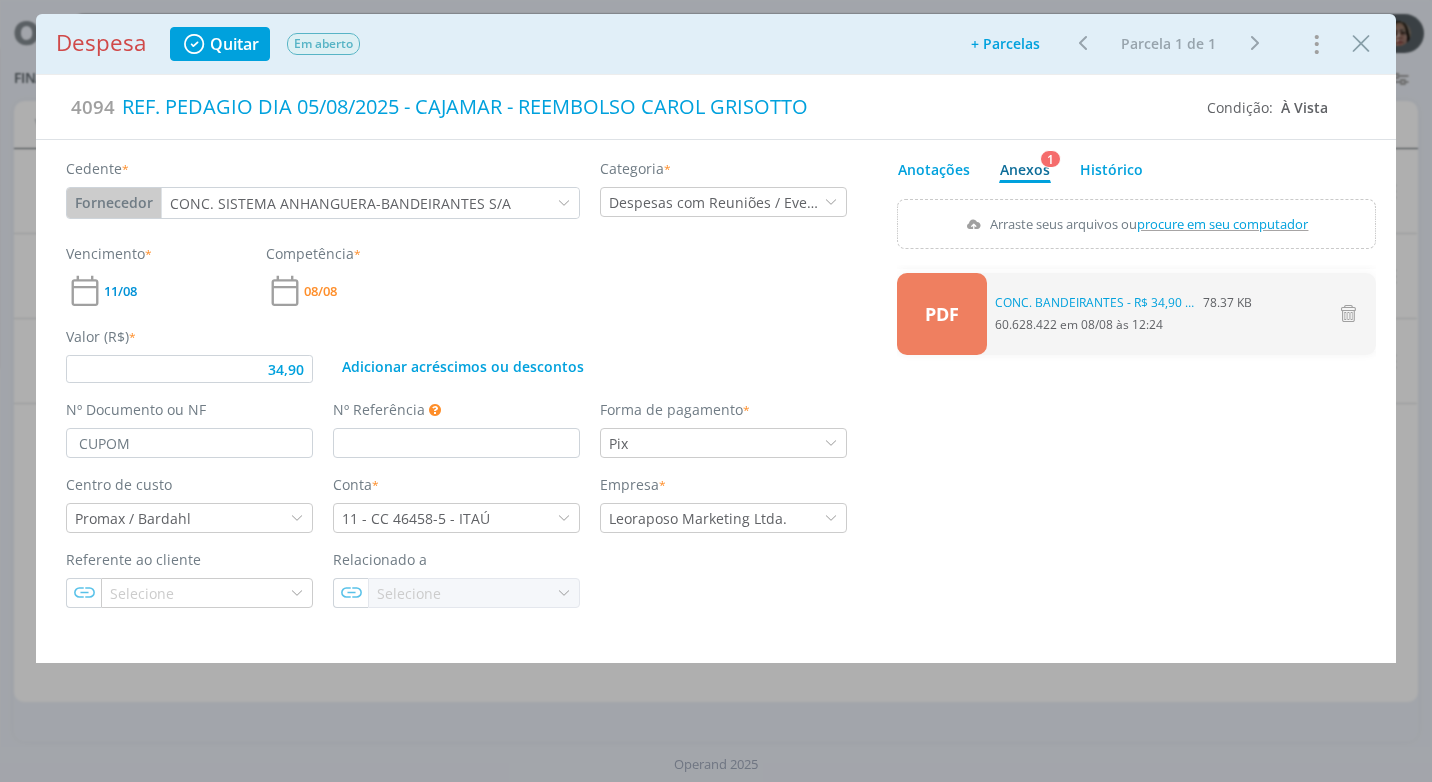 drag, startPoint x: 1362, startPoint y: 49, endPoint x: 1333, endPoint y: 72, distance: 37.01351 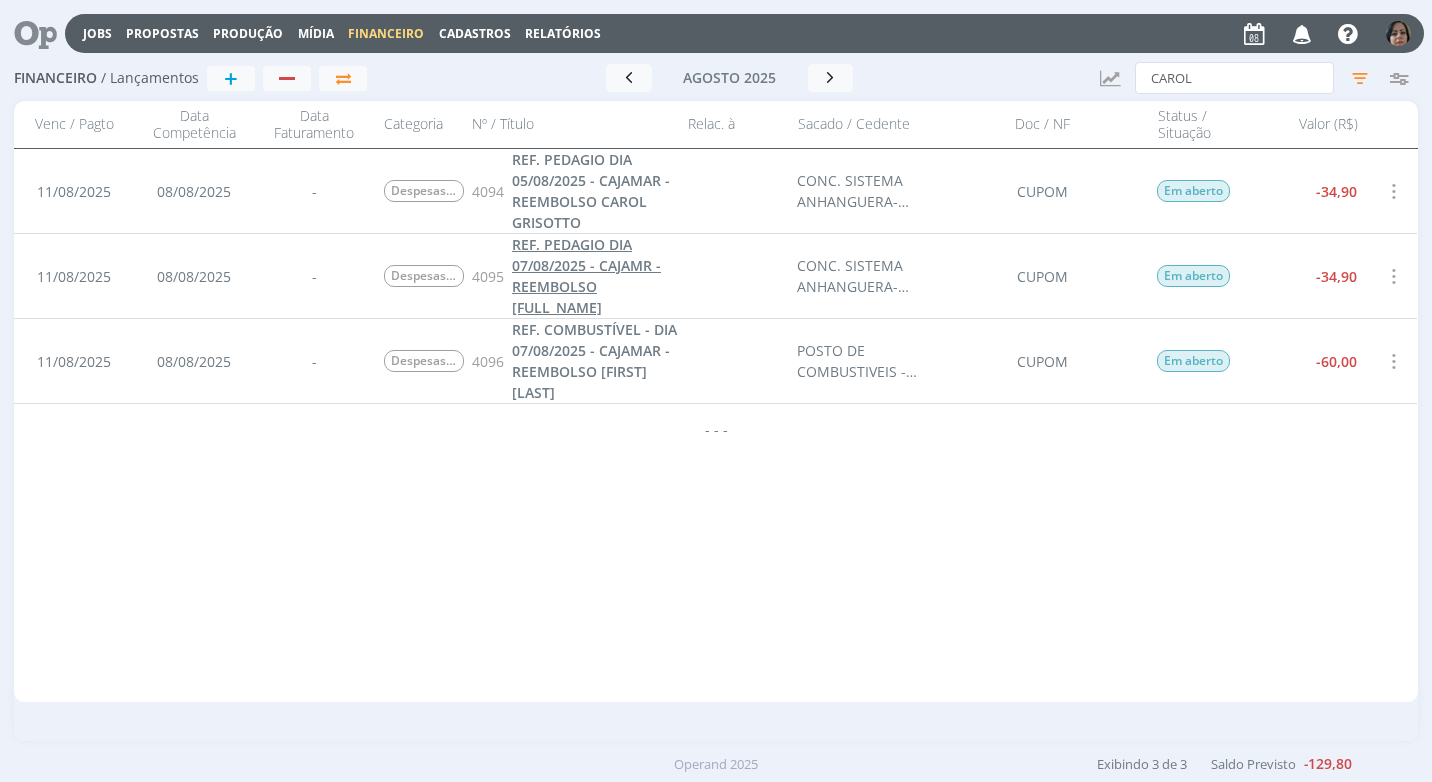 click on "REF. PEDAGIO DIA 07/08/2025 - CAJAMR - REEMBOLSO [FULL_NAME]" at bounding box center [594, 276] 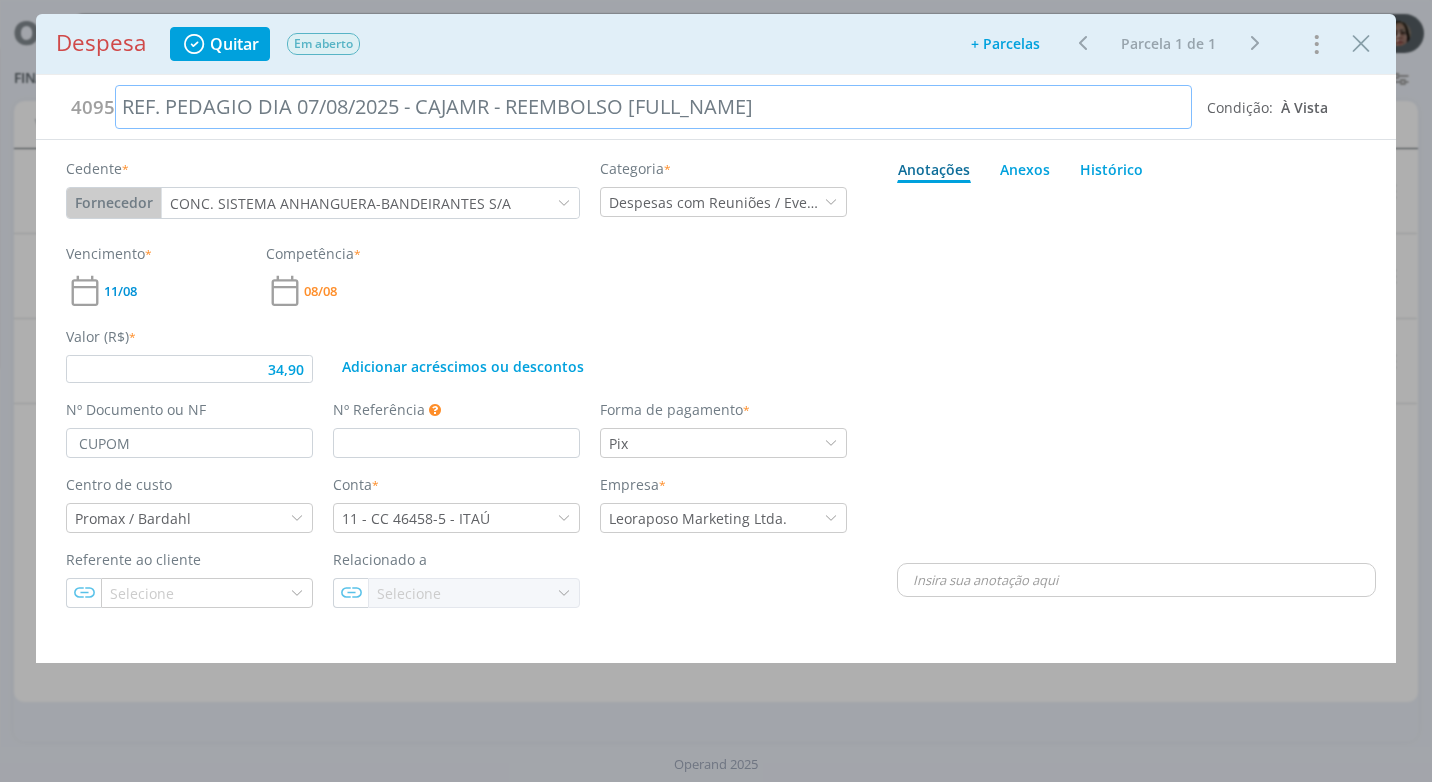 click on "REF. PEDAGIO DIA 07/08/2025 - CAJAMR - REEMBOLSO [FULL_NAME]" at bounding box center [653, 107] 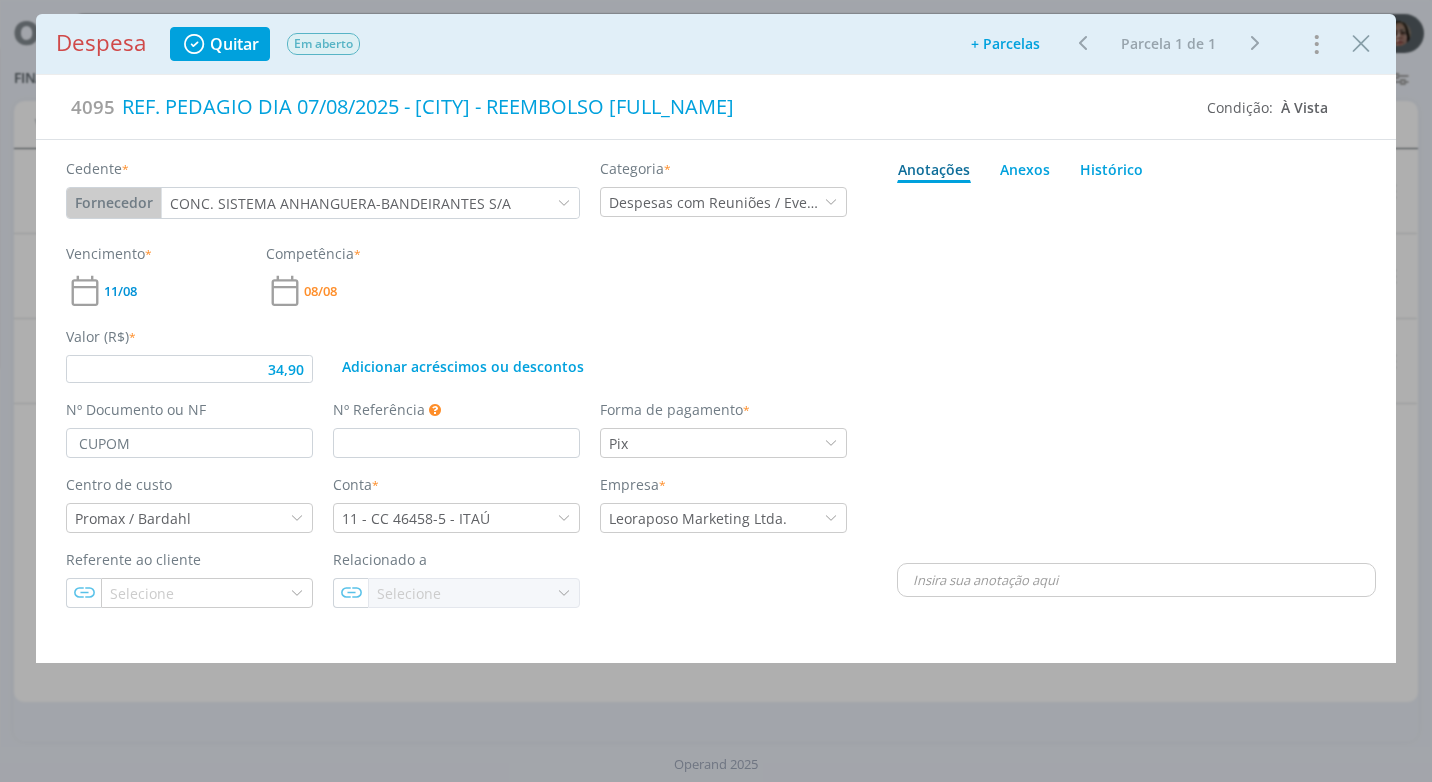 click on "Adicionar acréscimos ou descontos" at bounding box center (590, 354) 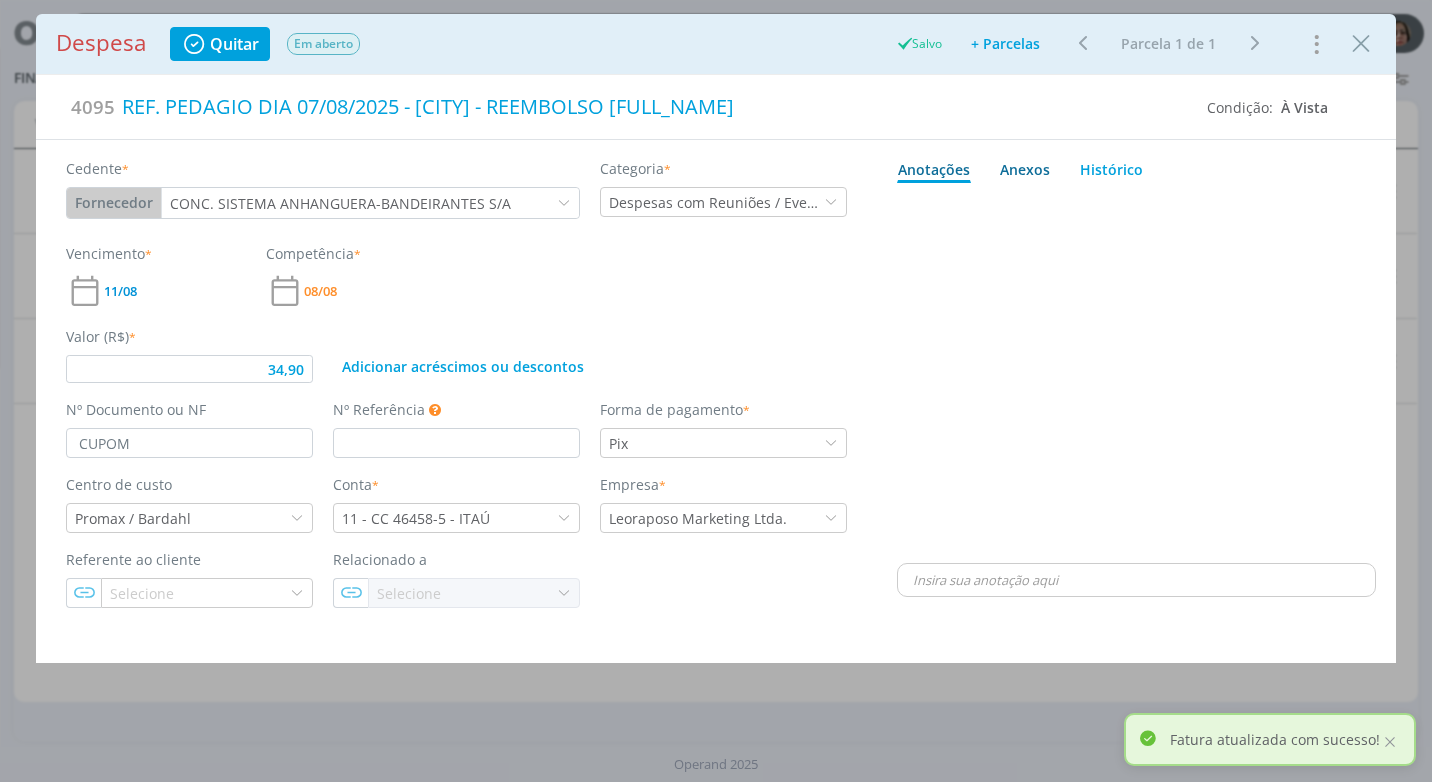 click on "Anexos
0" at bounding box center [1025, 169] 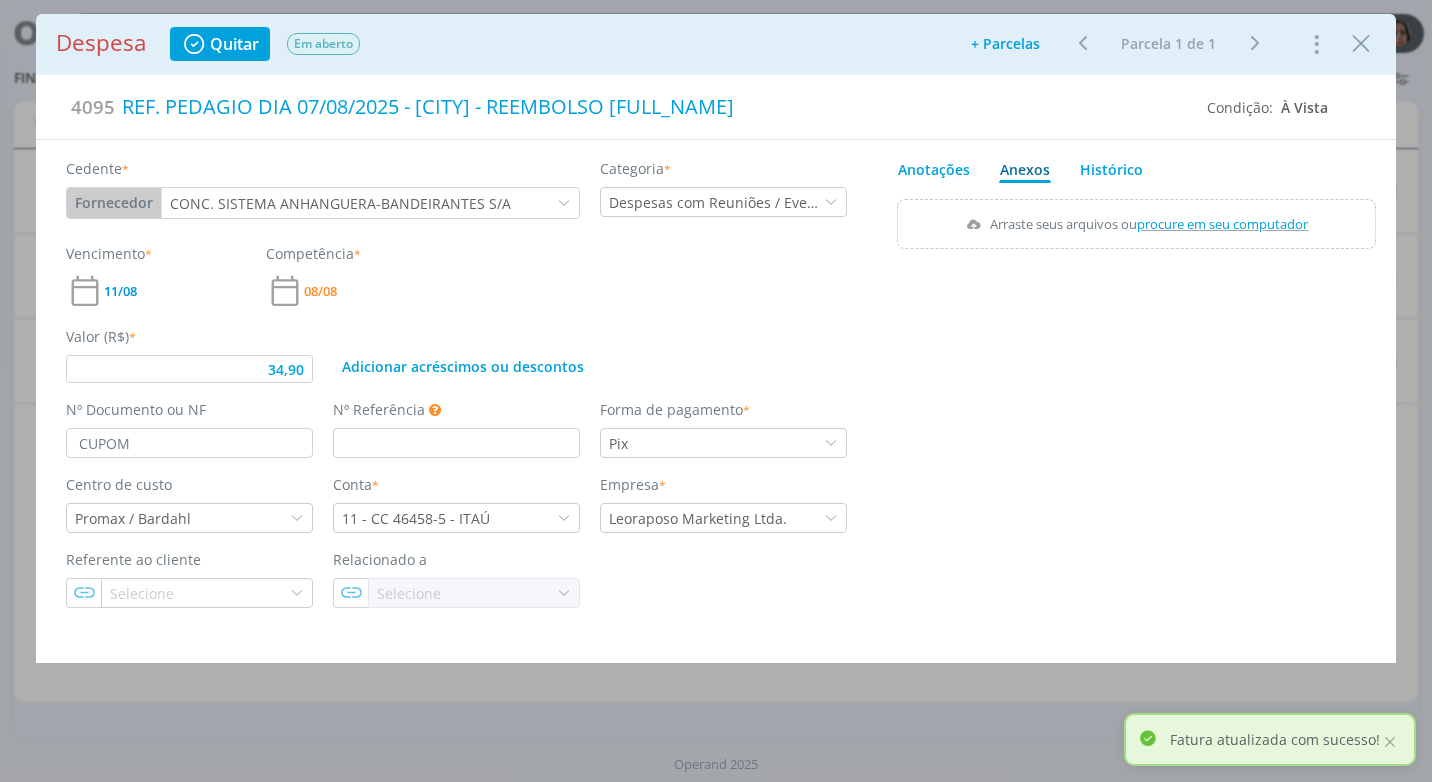 click on "procure em seu computador" at bounding box center [1223, 224] 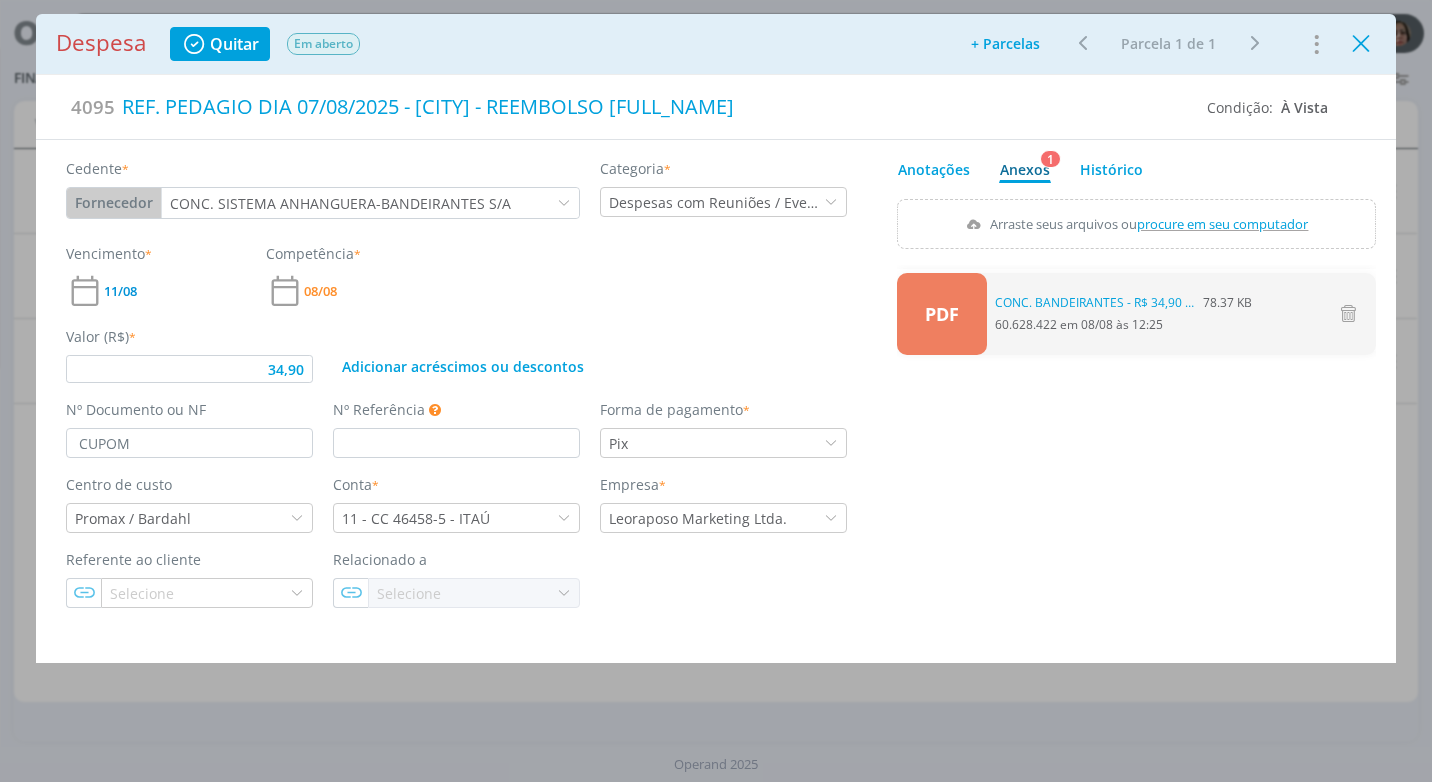 click at bounding box center [1361, 44] 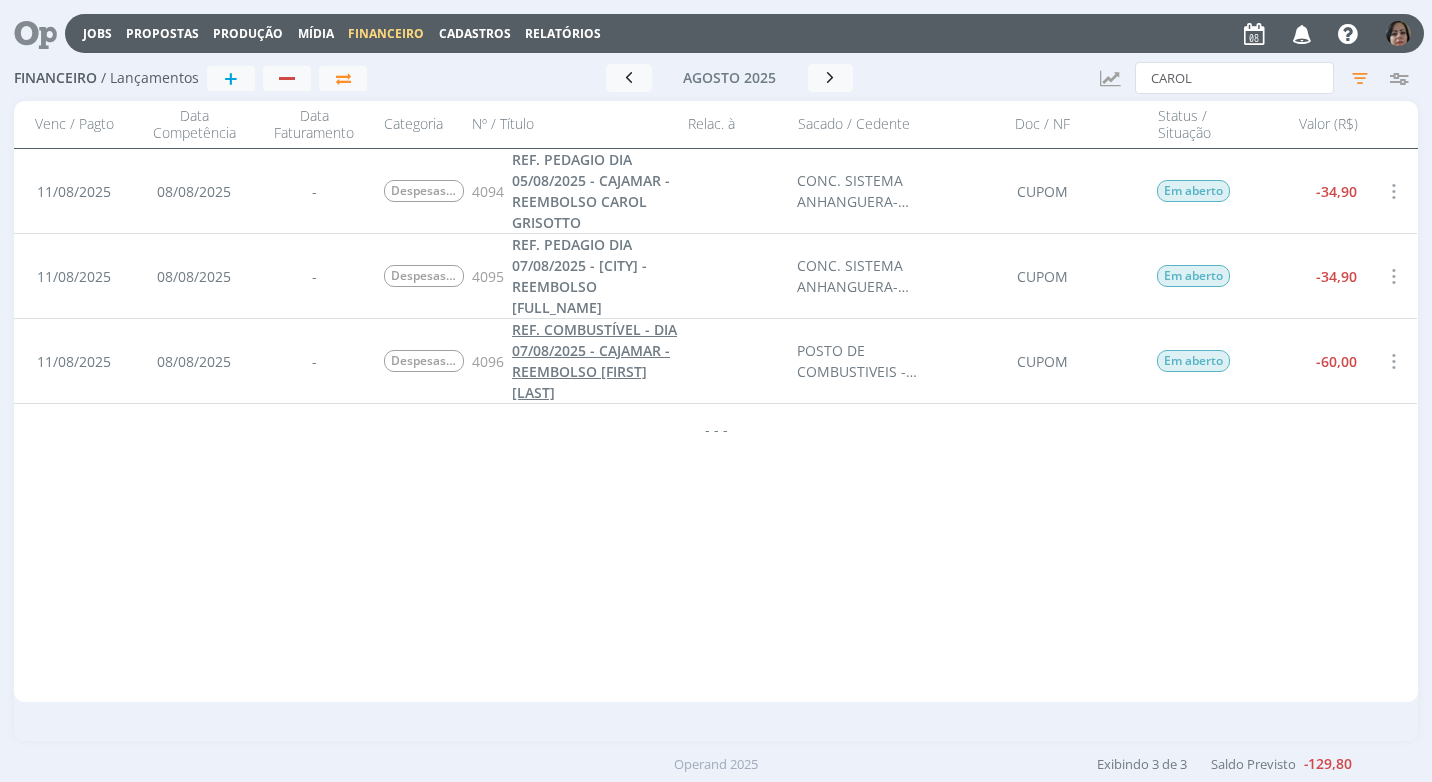 click on "REF. COMBUSTÍVEL - DIA 07/08/2025 - CAJAMAR - REEMBOLSO [FIRST] [LAST]" at bounding box center (594, 361) 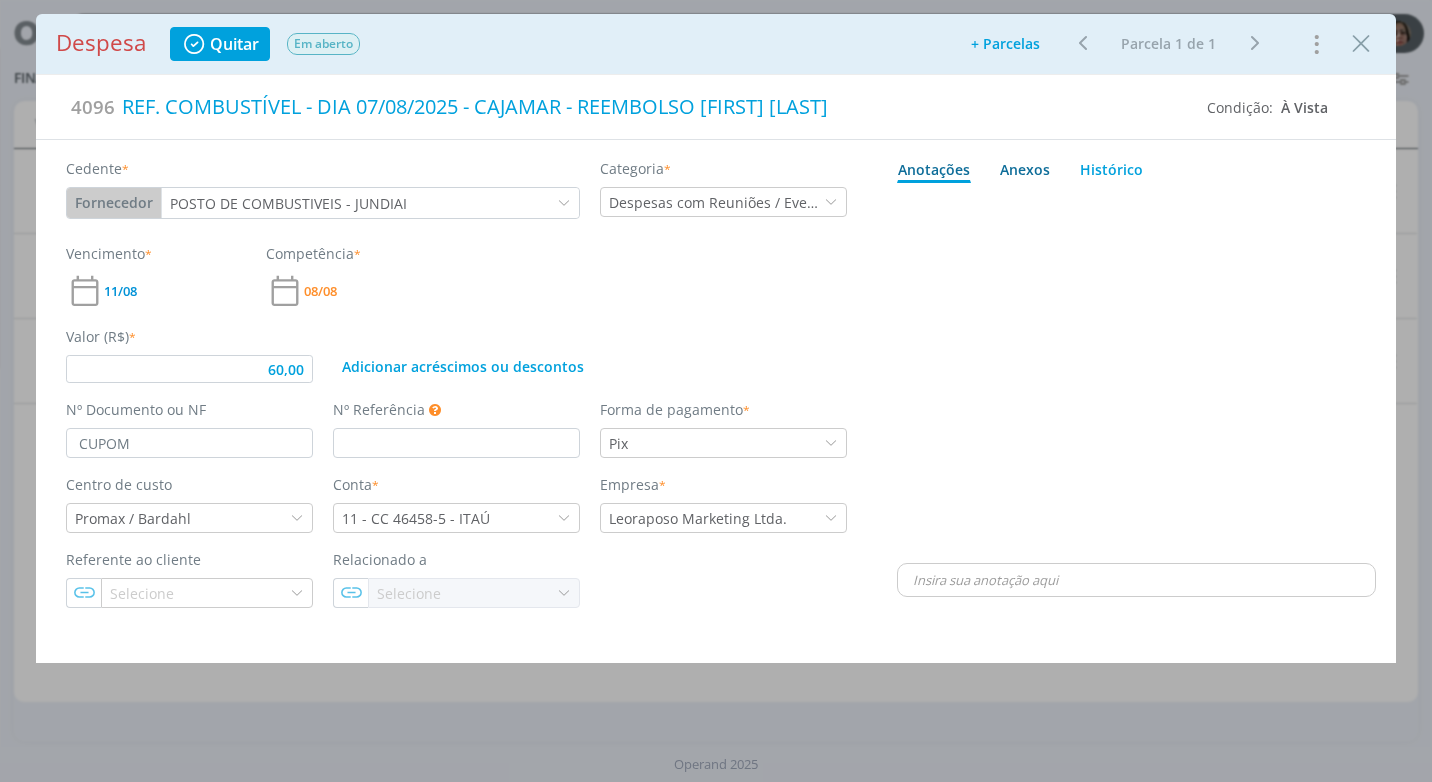 click on "Anexos
0" at bounding box center (1025, 169) 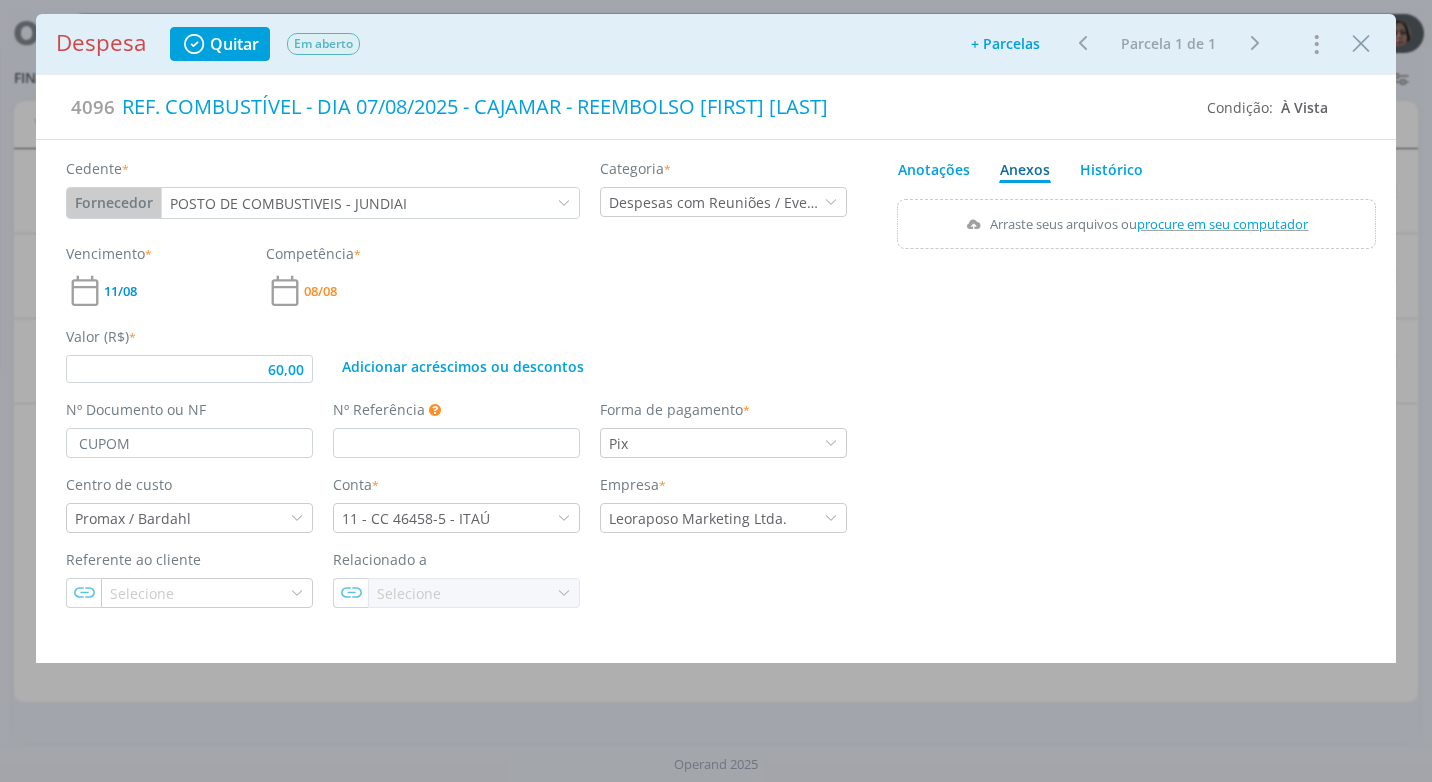 click on "procure em seu computador" at bounding box center (1223, 224) 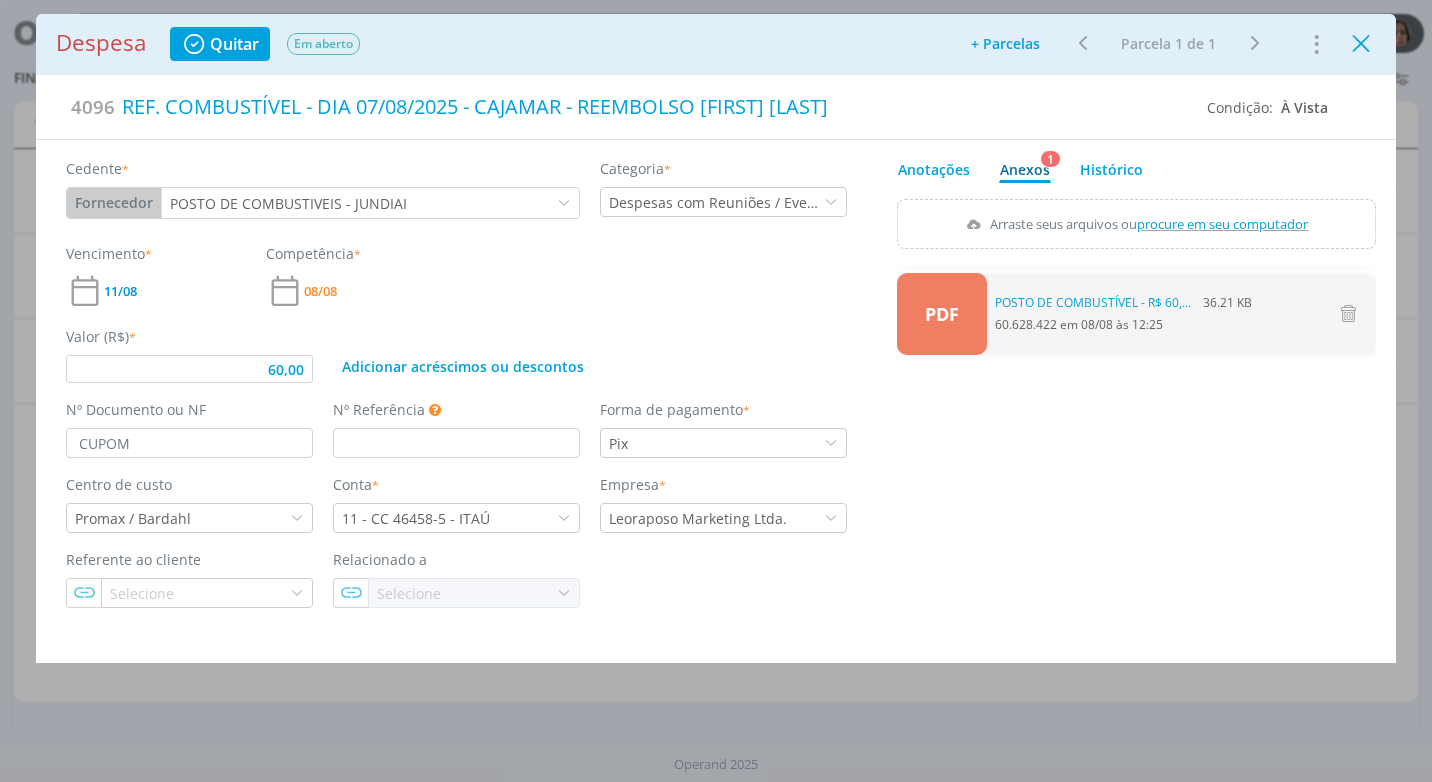 click at bounding box center [1361, 44] 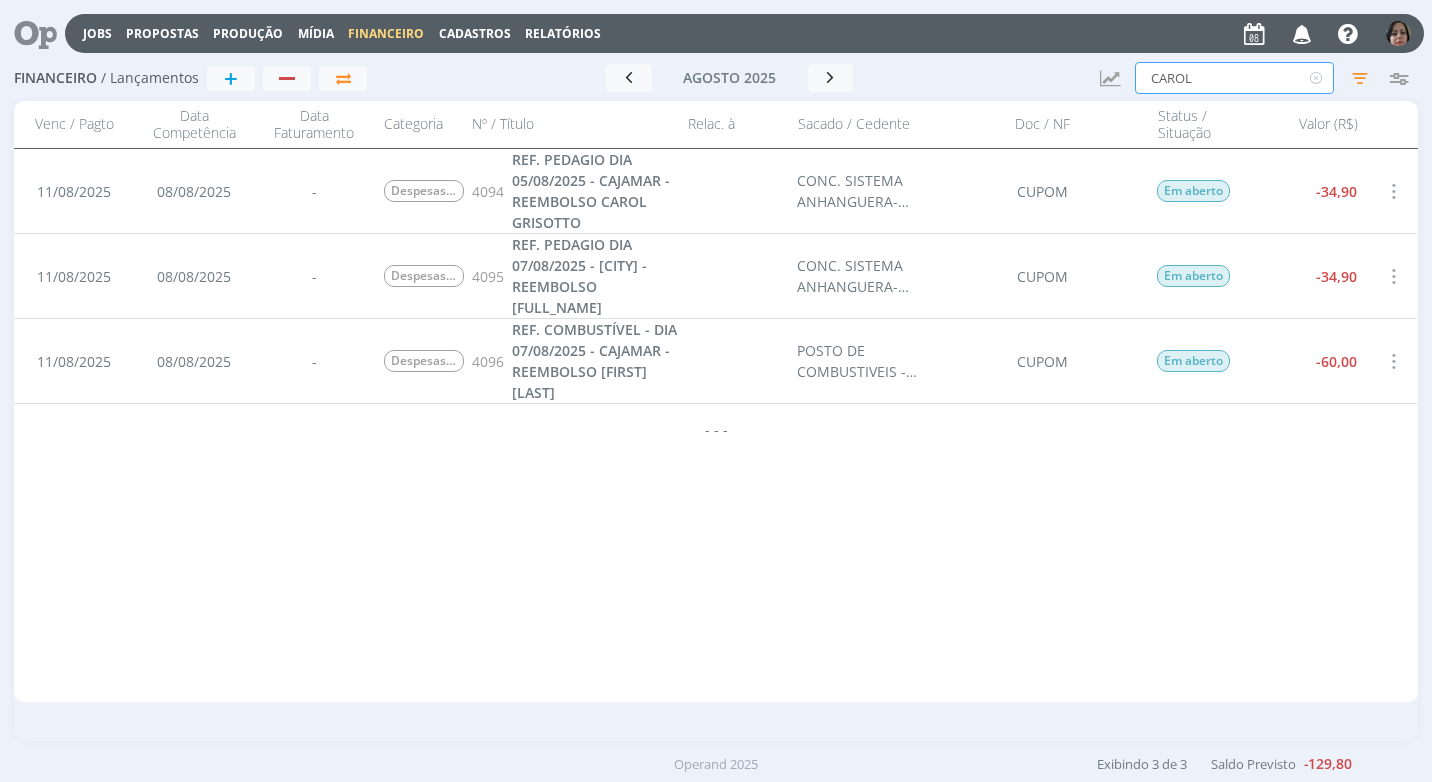 click on "CAROL" at bounding box center (1234, 78) 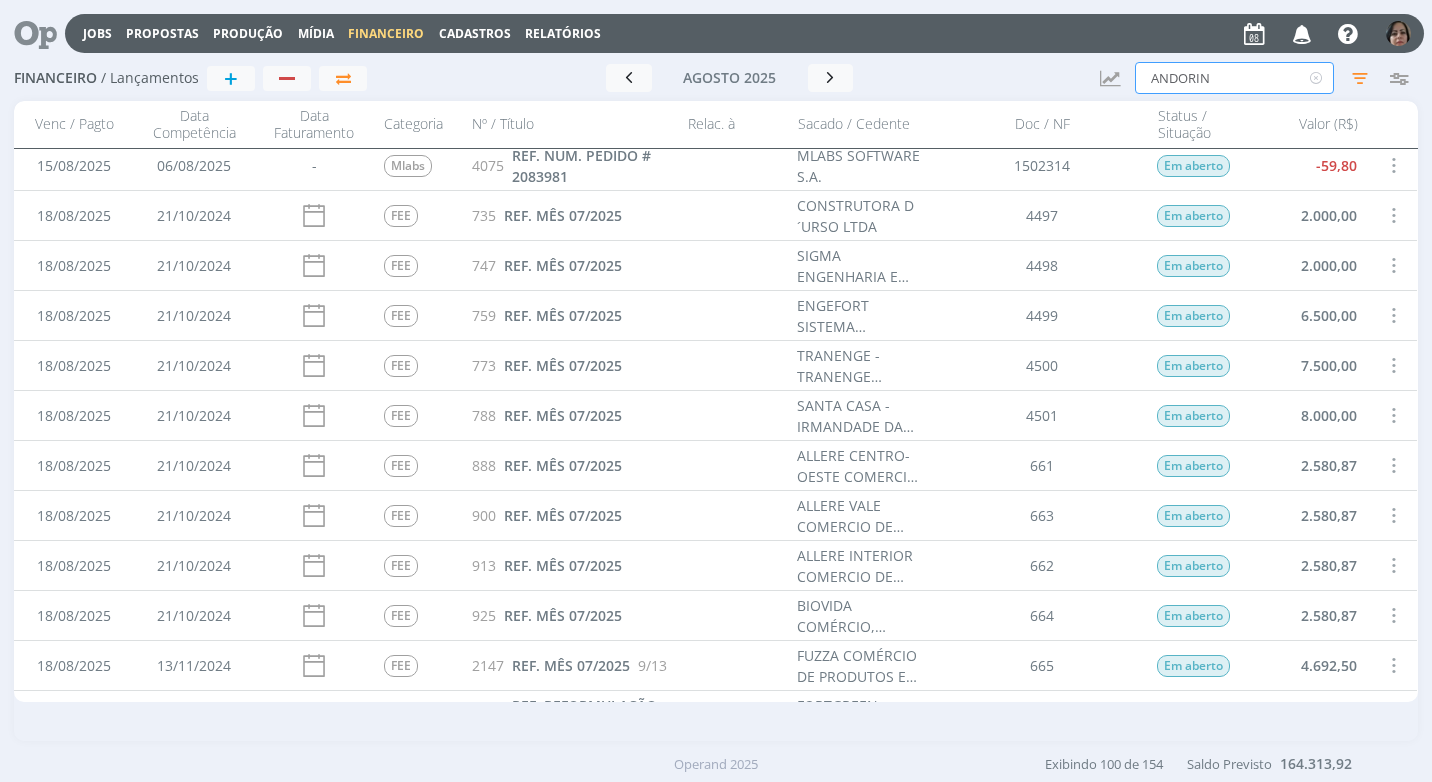 scroll, scrollTop: 0, scrollLeft: 0, axis: both 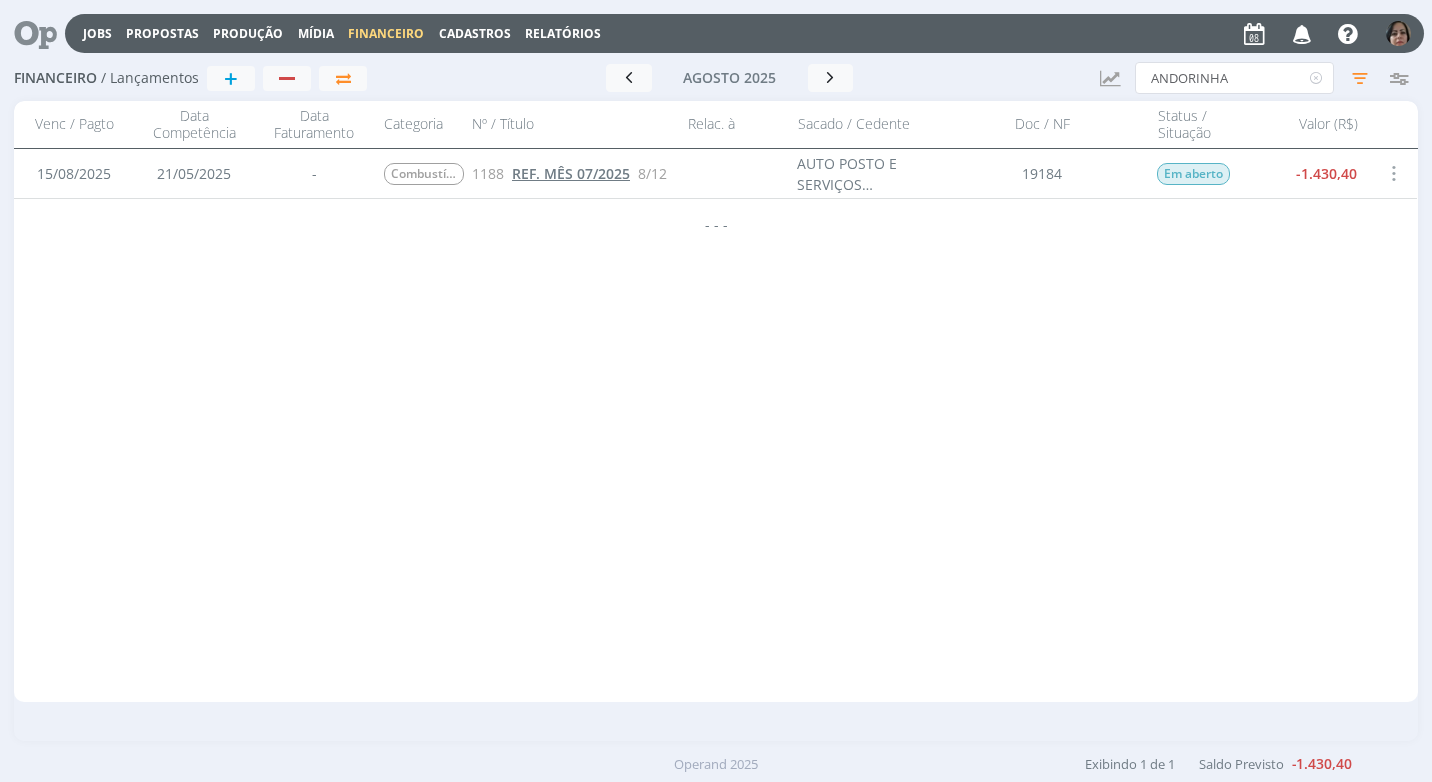 click on "REF. MÊS 07/2025" at bounding box center (571, 173) 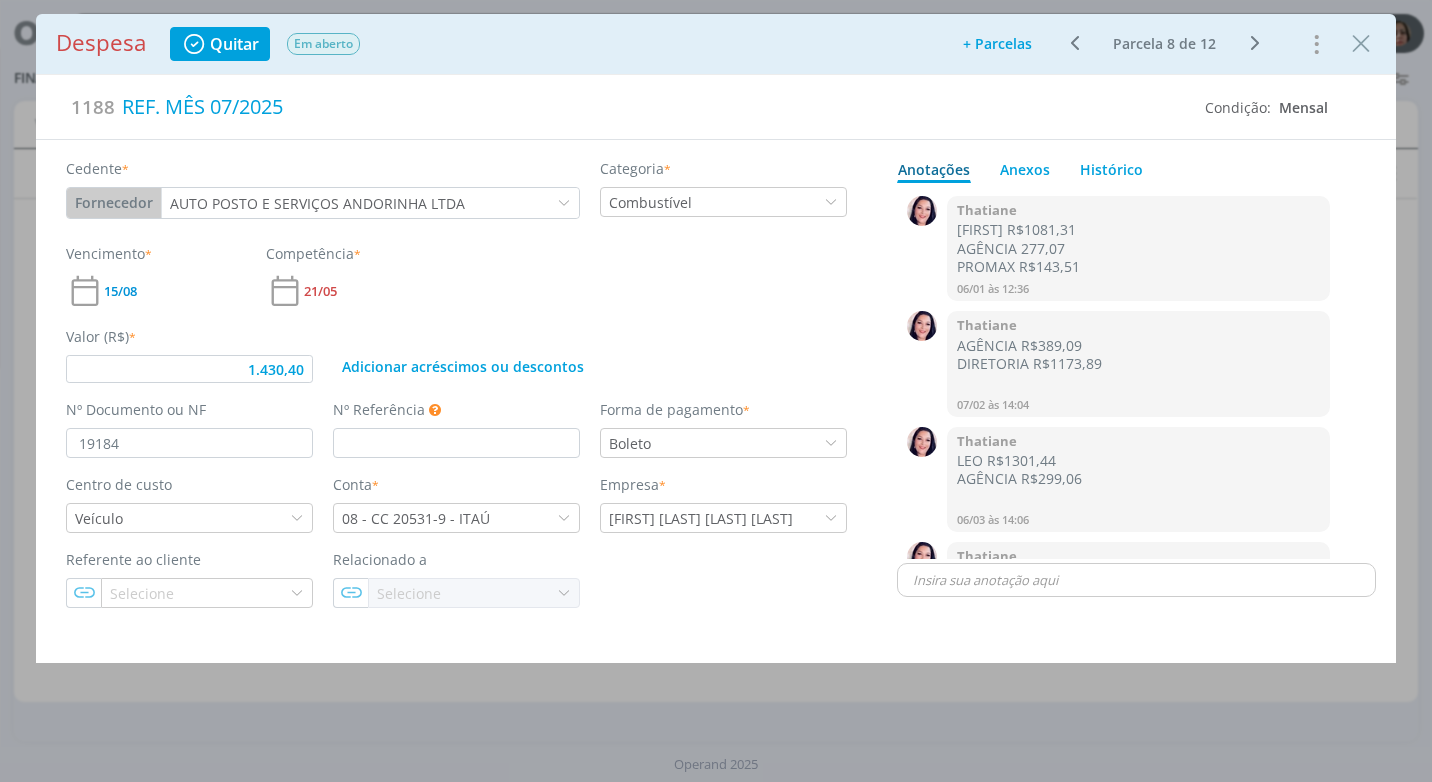 click on "Anotações" at bounding box center (934, 166) 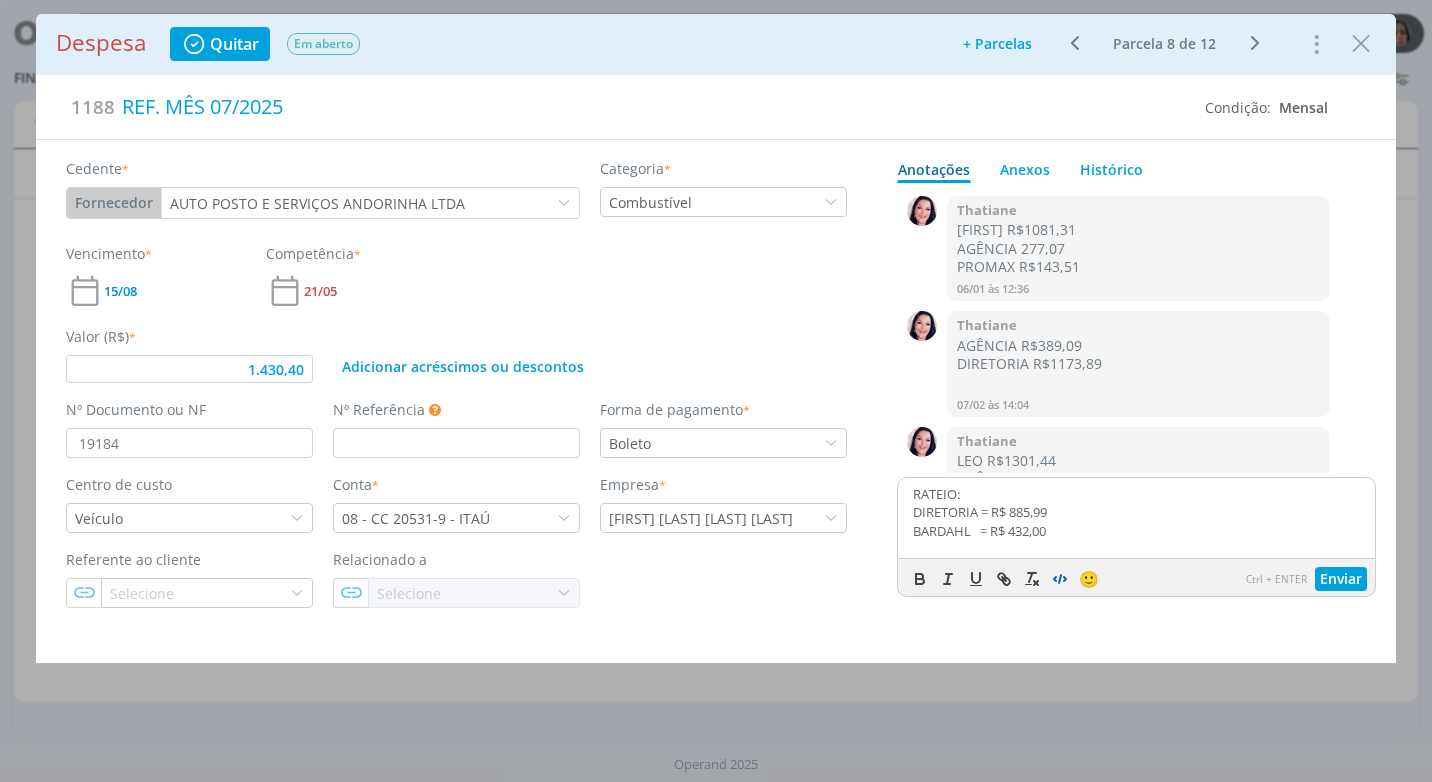 scroll, scrollTop: 1, scrollLeft: 0, axis: vertical 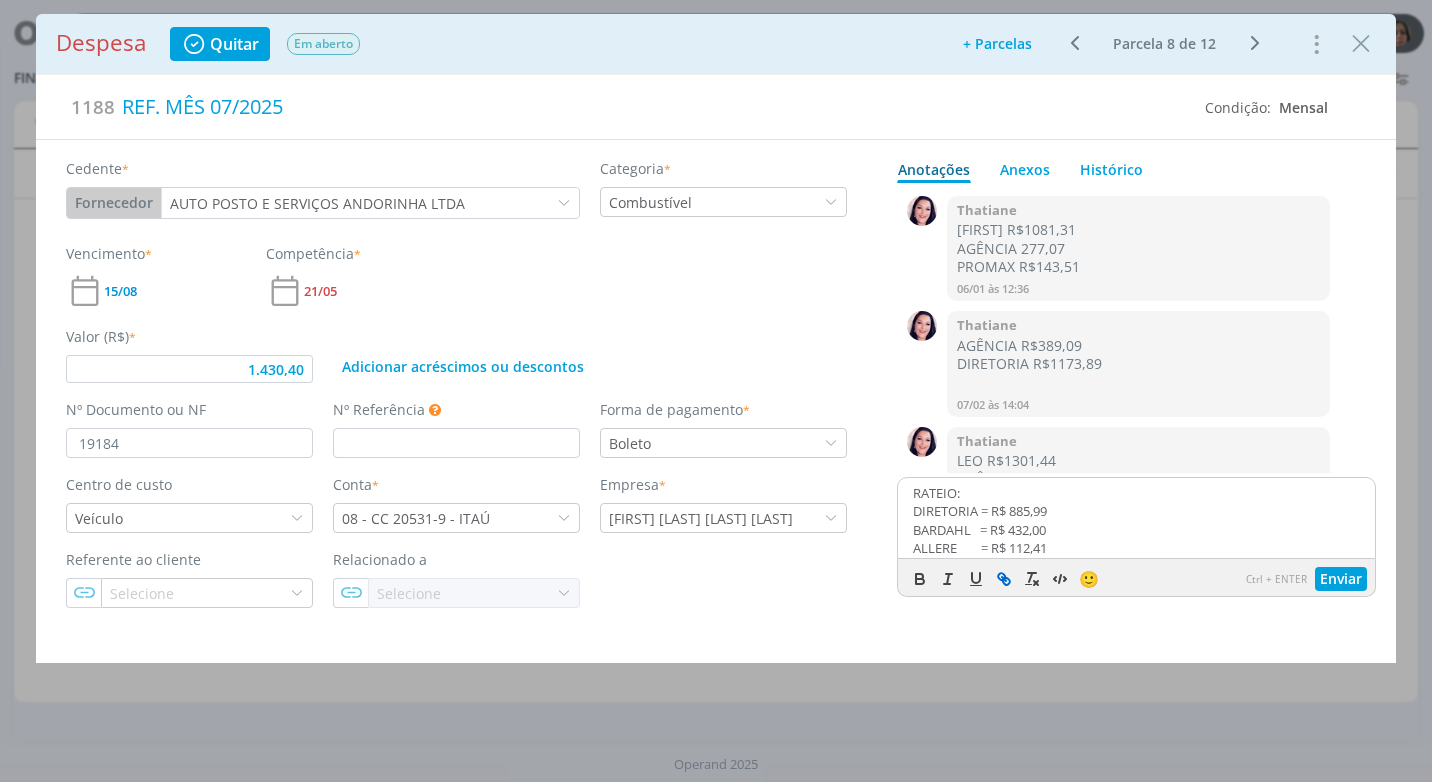 drag, startPoint x: 1017, startPoint y: 552, endPoint x: 1011, endPoint y: 571, distance: 19.924858 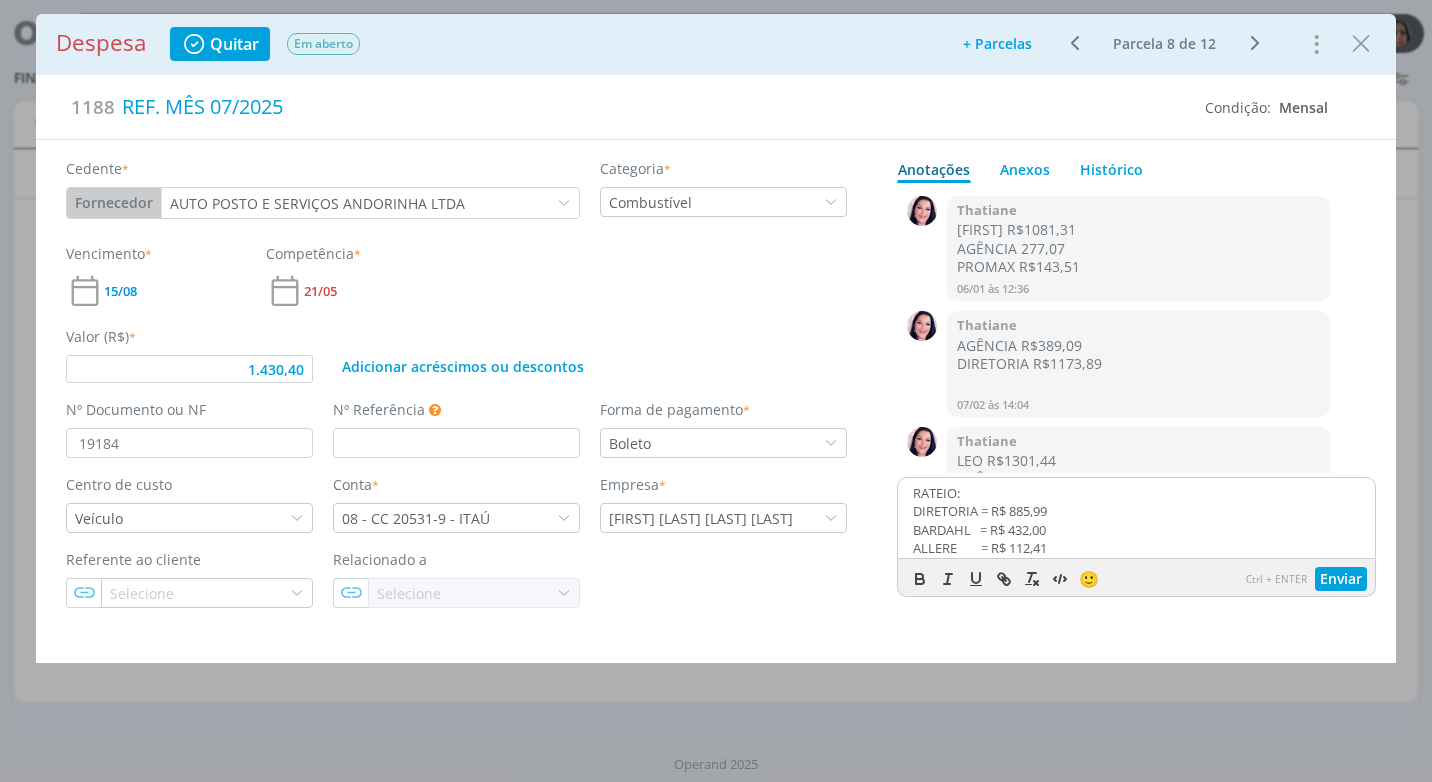 click on "ALLERE        = R$ 112,41" at bounding box center [1136, 548] 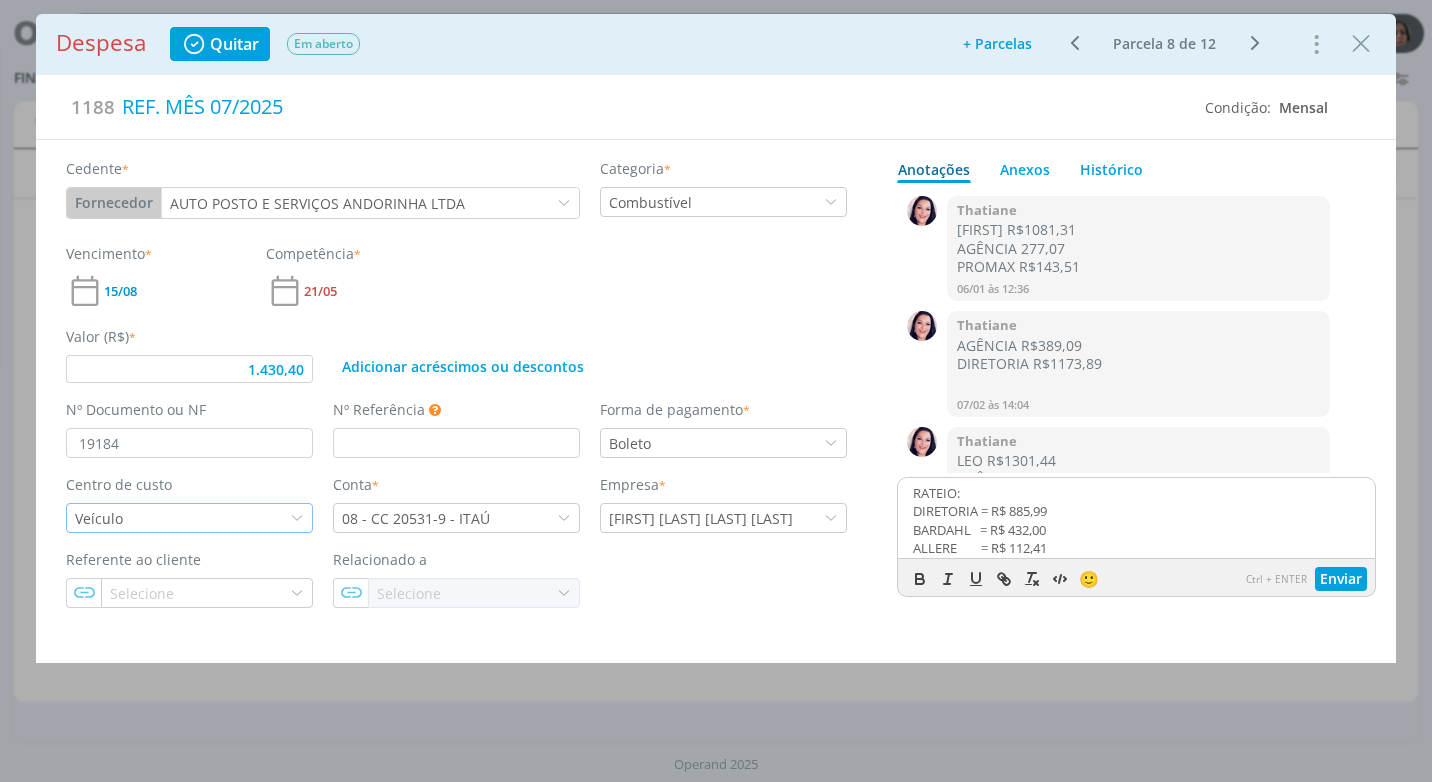 click at bounding box center (297, 518) 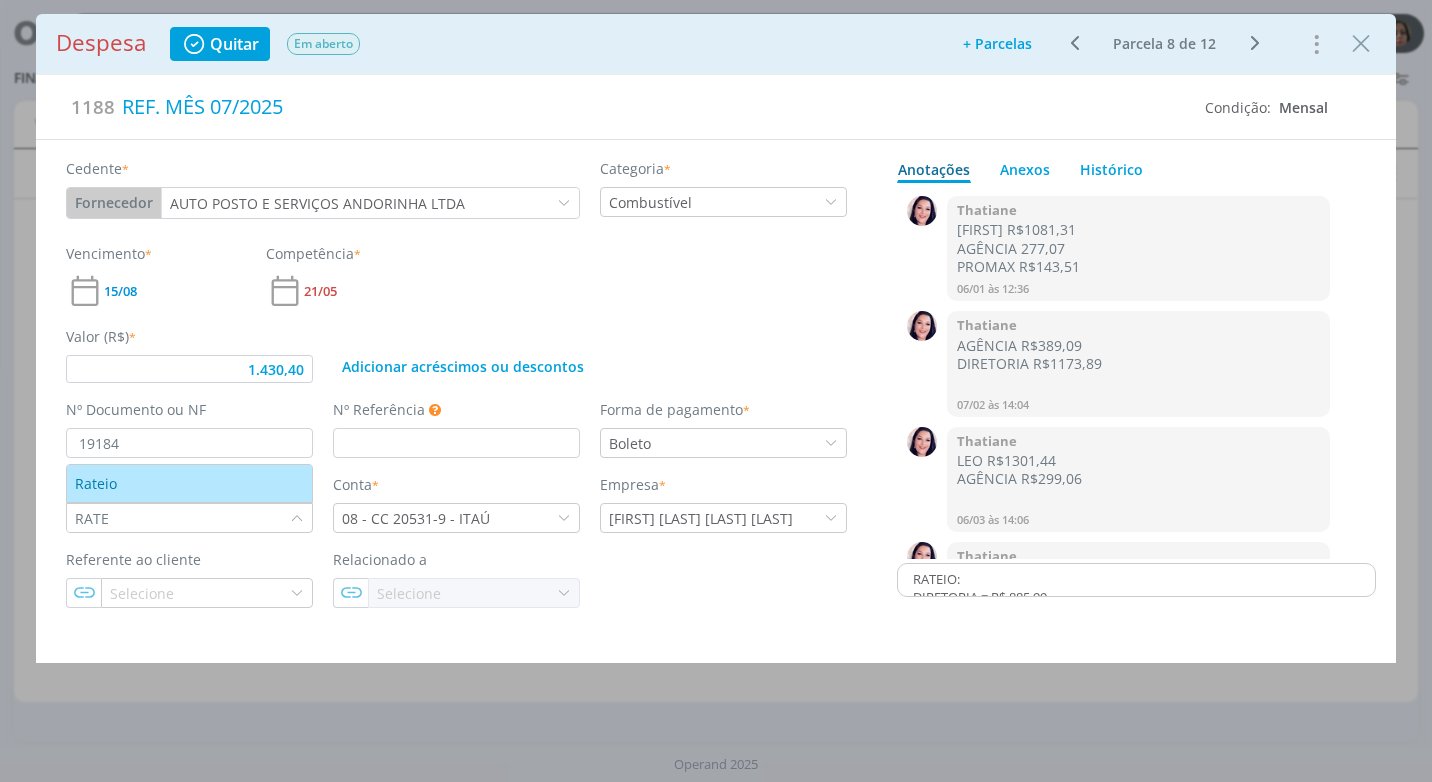 drag, startPoint x: 253, startPoint y: 484, endPoint x: 252, endPoint y: 517, distance: 33.01515 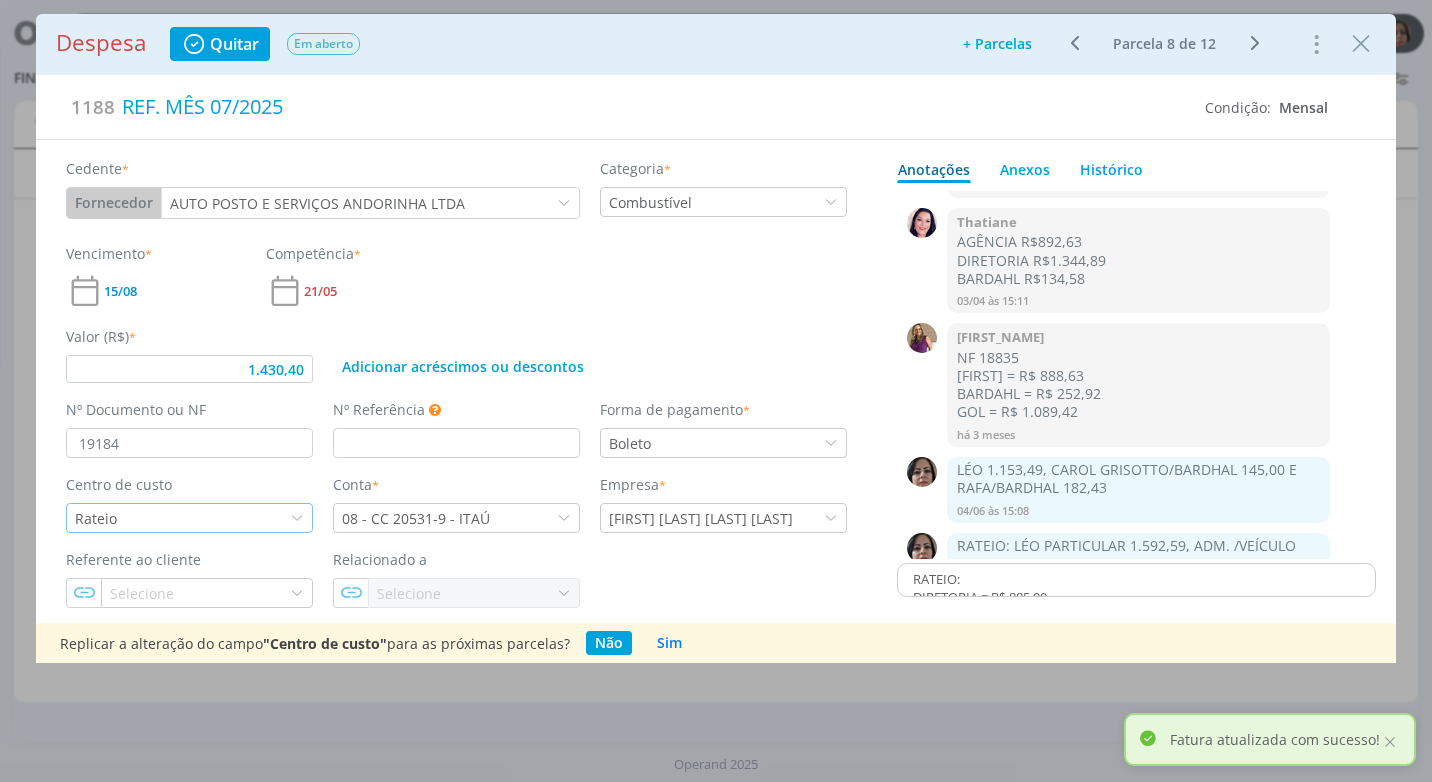 scroll, scrollTop: 381, scrollLeft: 0, axis: vertical 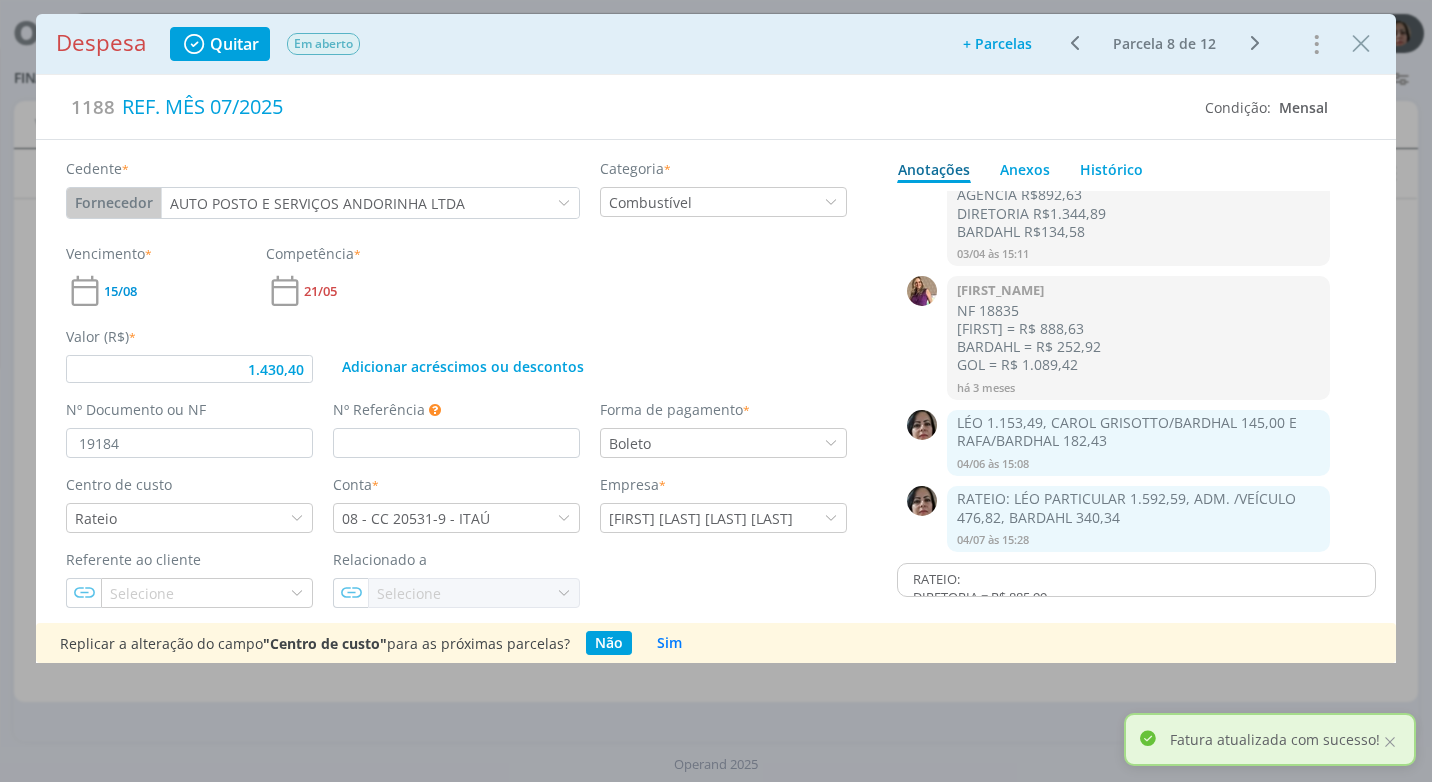 click on "RATEIO:" at bounding box center [1136, 579] 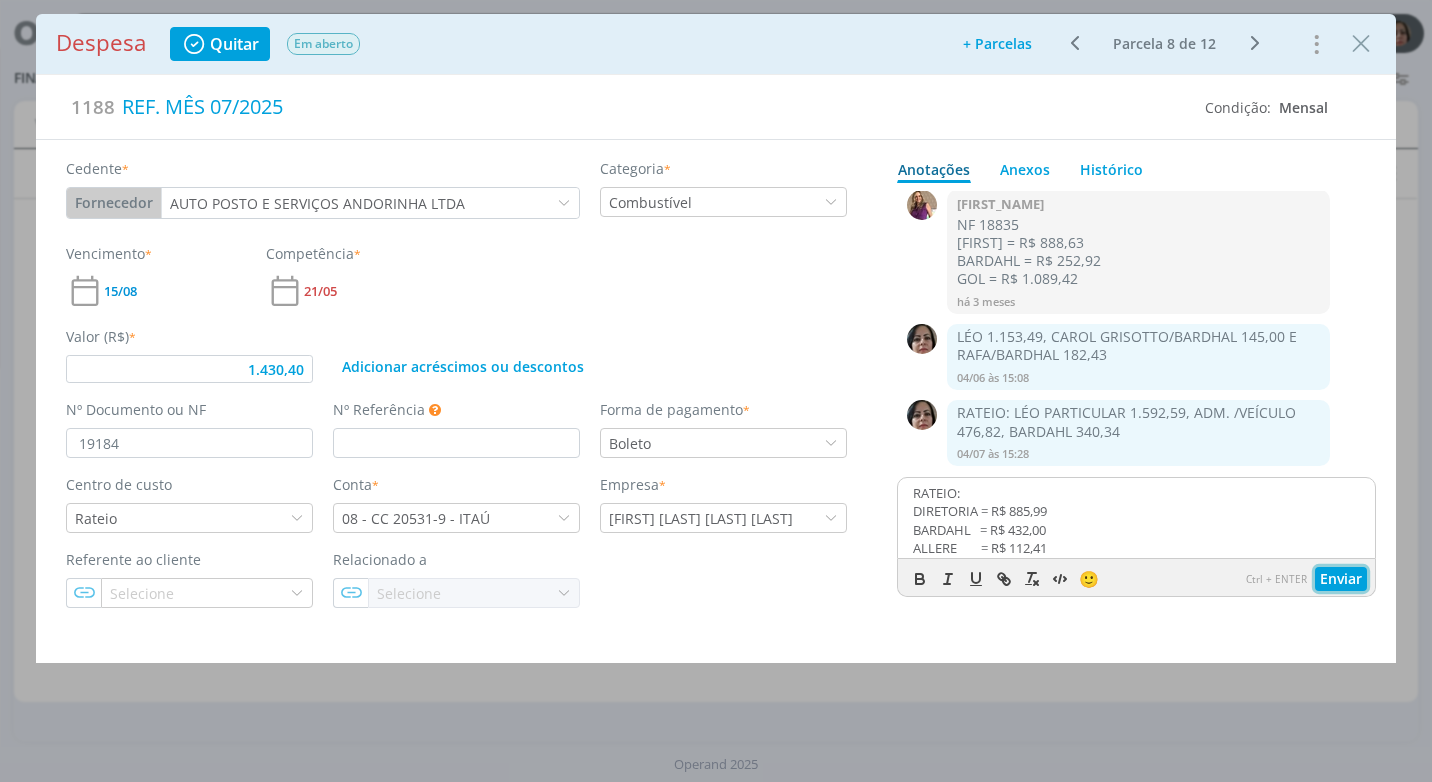 click on "Enviar" at bounding box center [1341, 579] 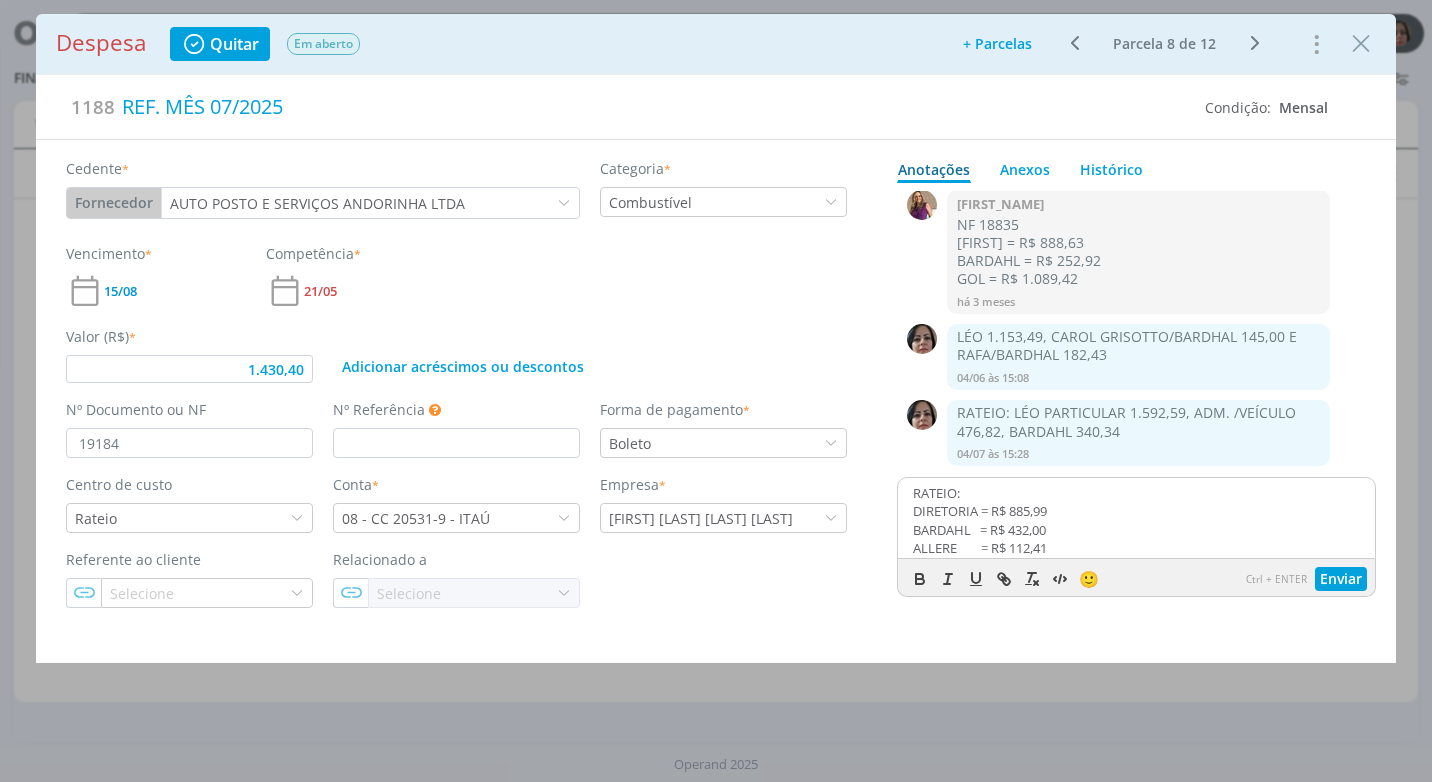 scroll, scrollTop: 0, scrollLeft: 0, axis: both 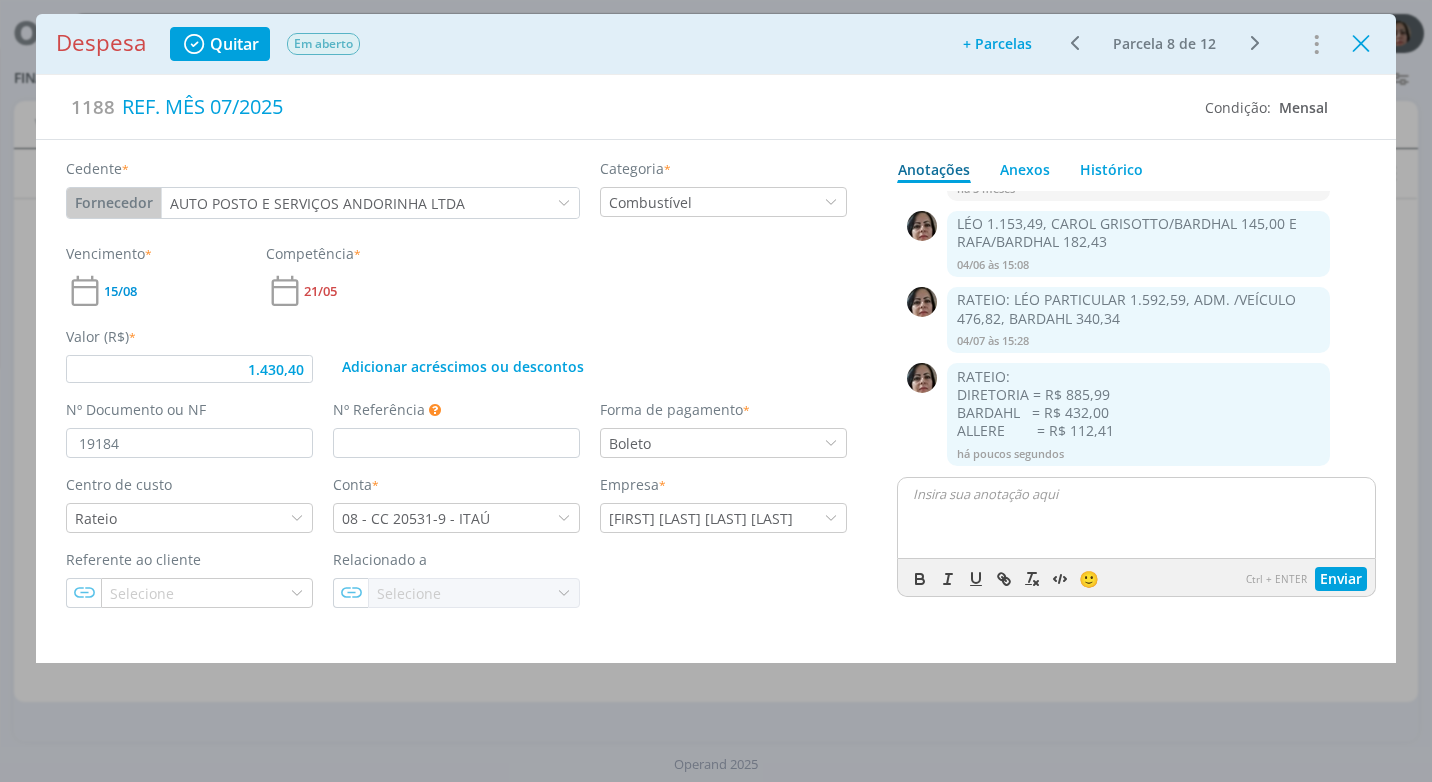 click at bounding box center [1361, 44] 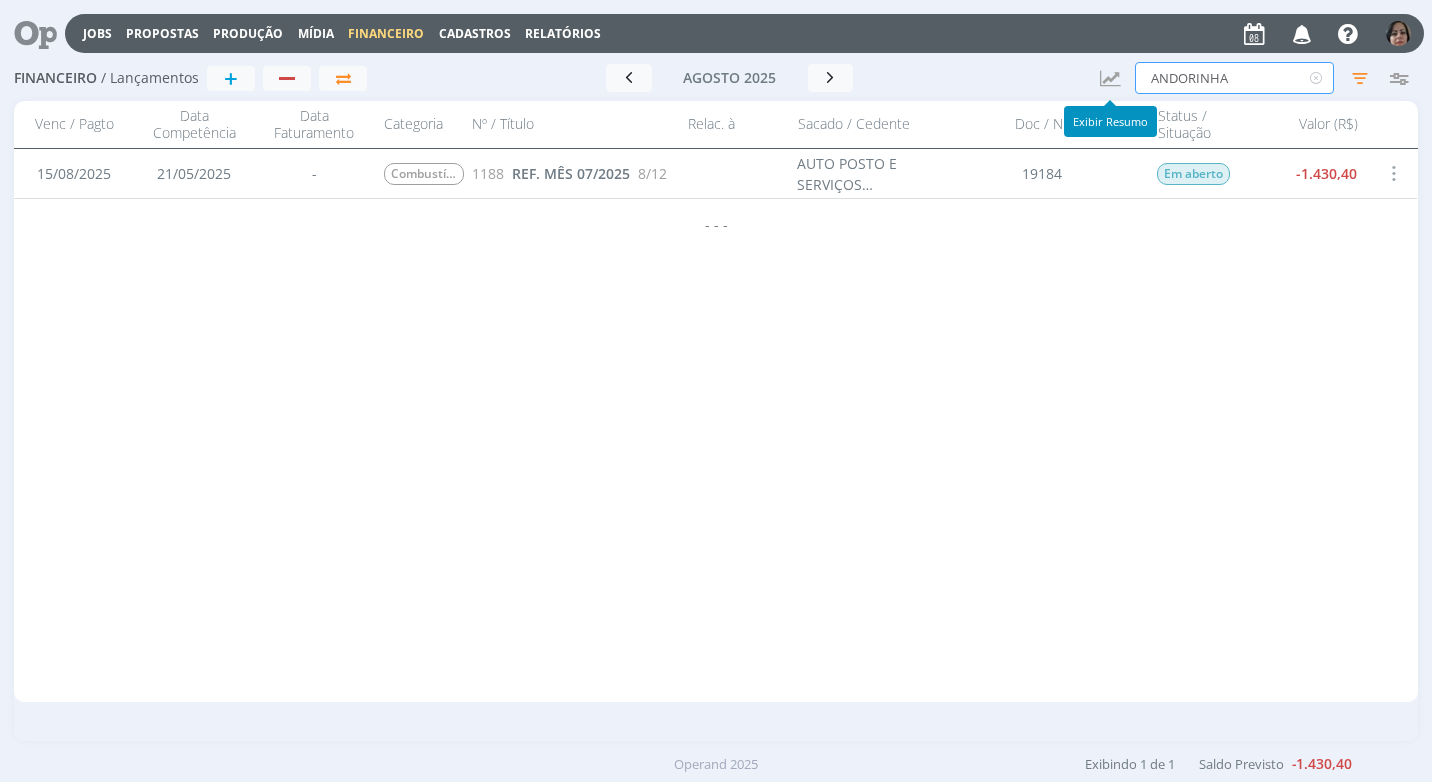 drag, startPoint x: 1228, startPoint y: 79, endPoint x: 1065, endPoint y: 90, distance: 163.37074 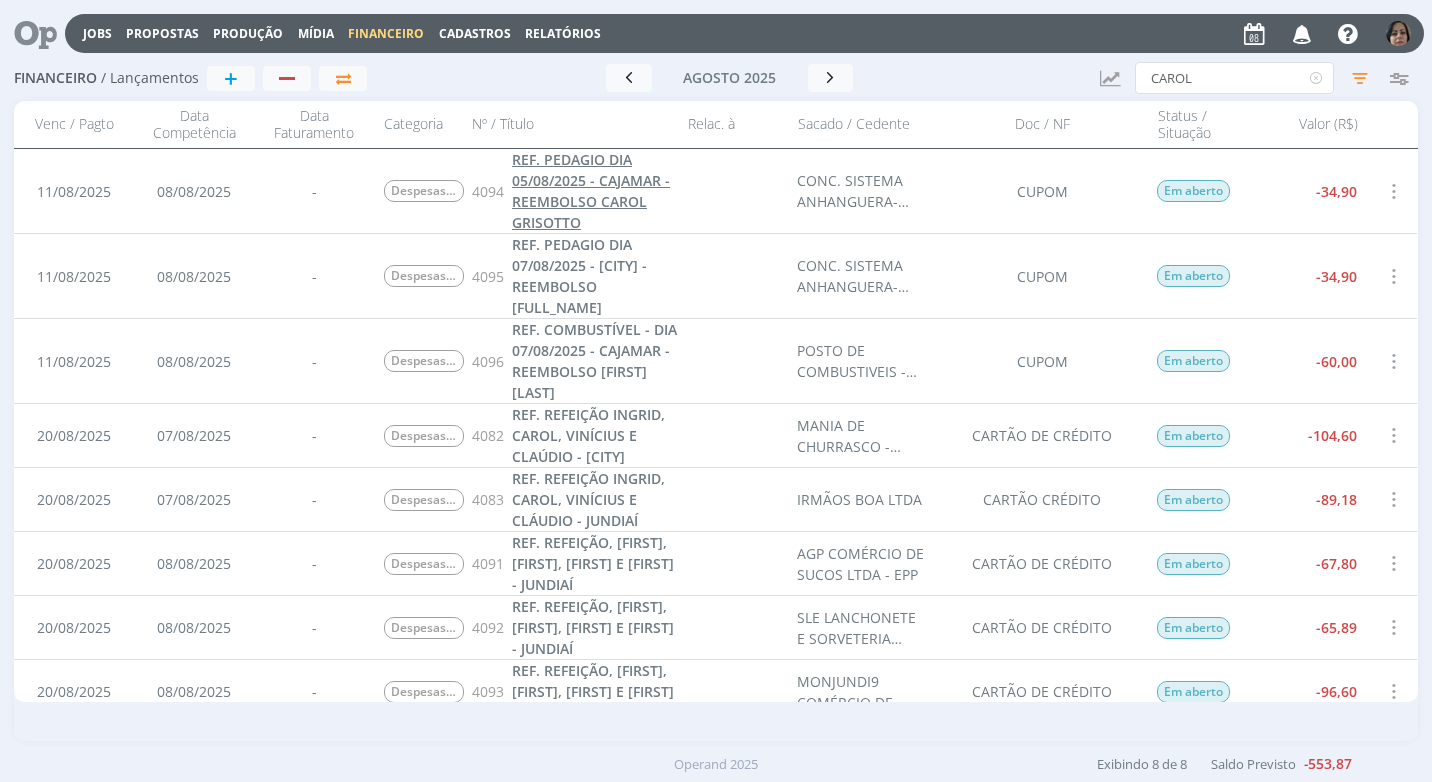 click on "REF. PEDAGIO DIA 05/08/2025 - CAJAMAR - REEMBOLSO CAROL GRISOTTO" at bounding box center (591, 191) 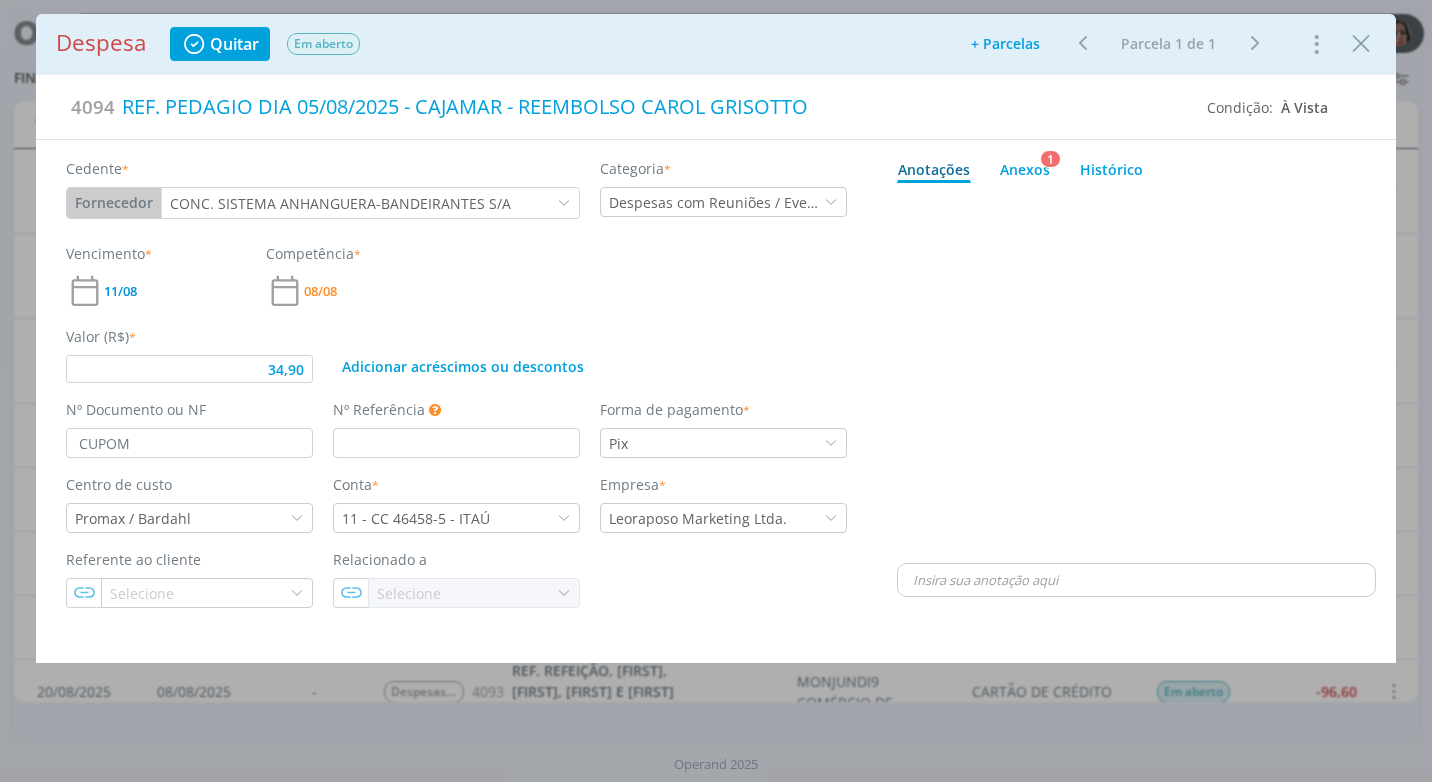 drag, startPoint x: 1358, startPoint y: 47, endPoint x: 1310, endPoint y: 126, distance: 92.43917 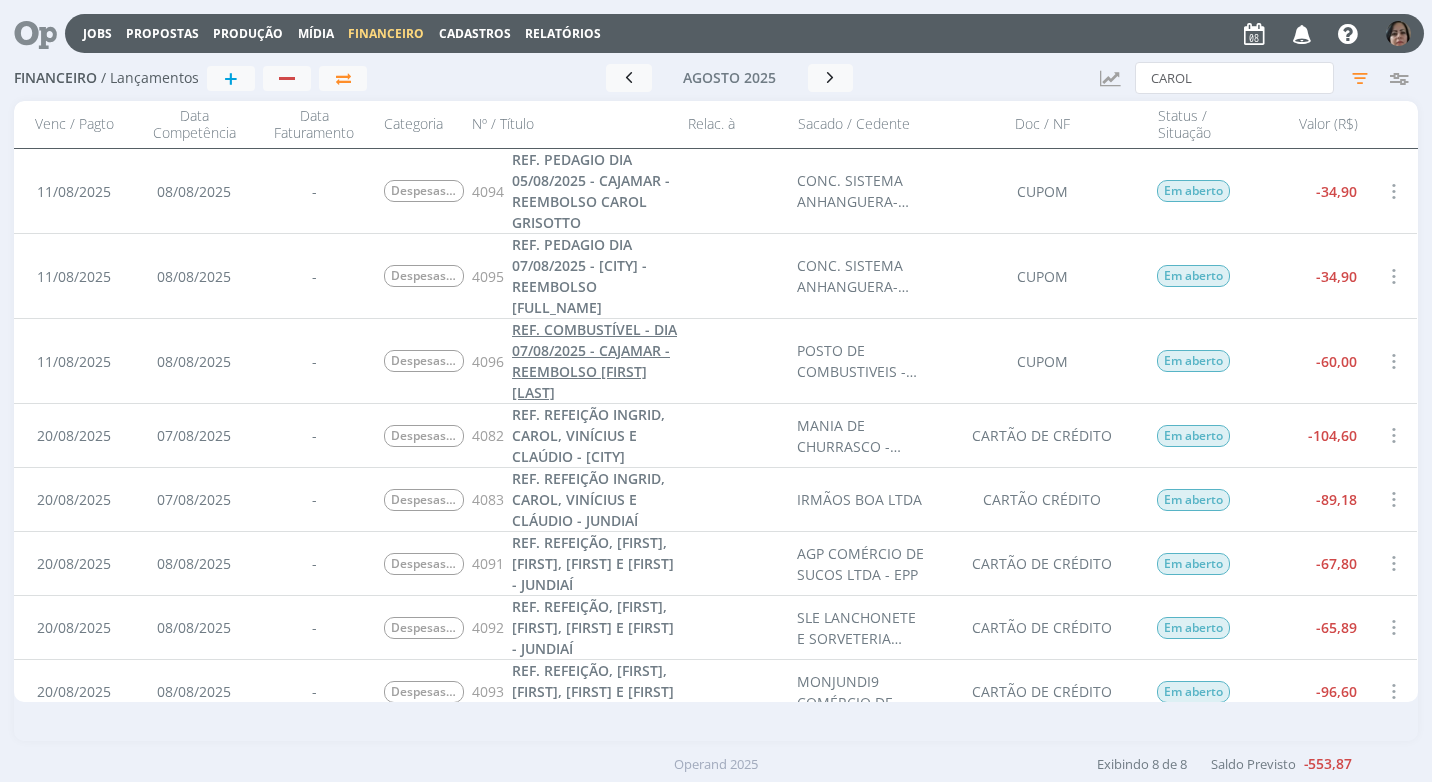 click on "REF. COMBUSTÍVEL - DIA 07/08/2025 - CAJAMAR - REEMBOLSO [FIRST] [LAST]" at bounding box center (594, 361) 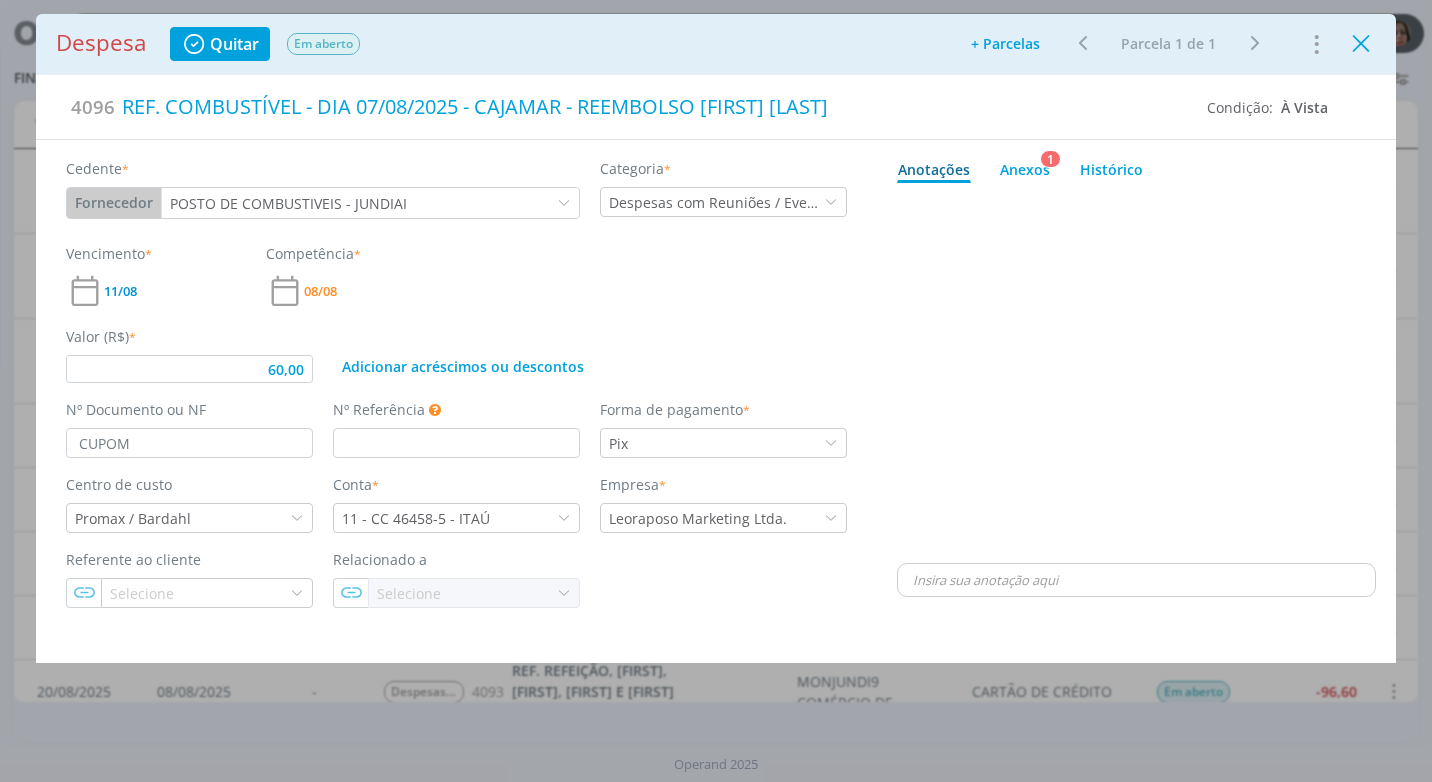 click at bounding box center [1361, 44] 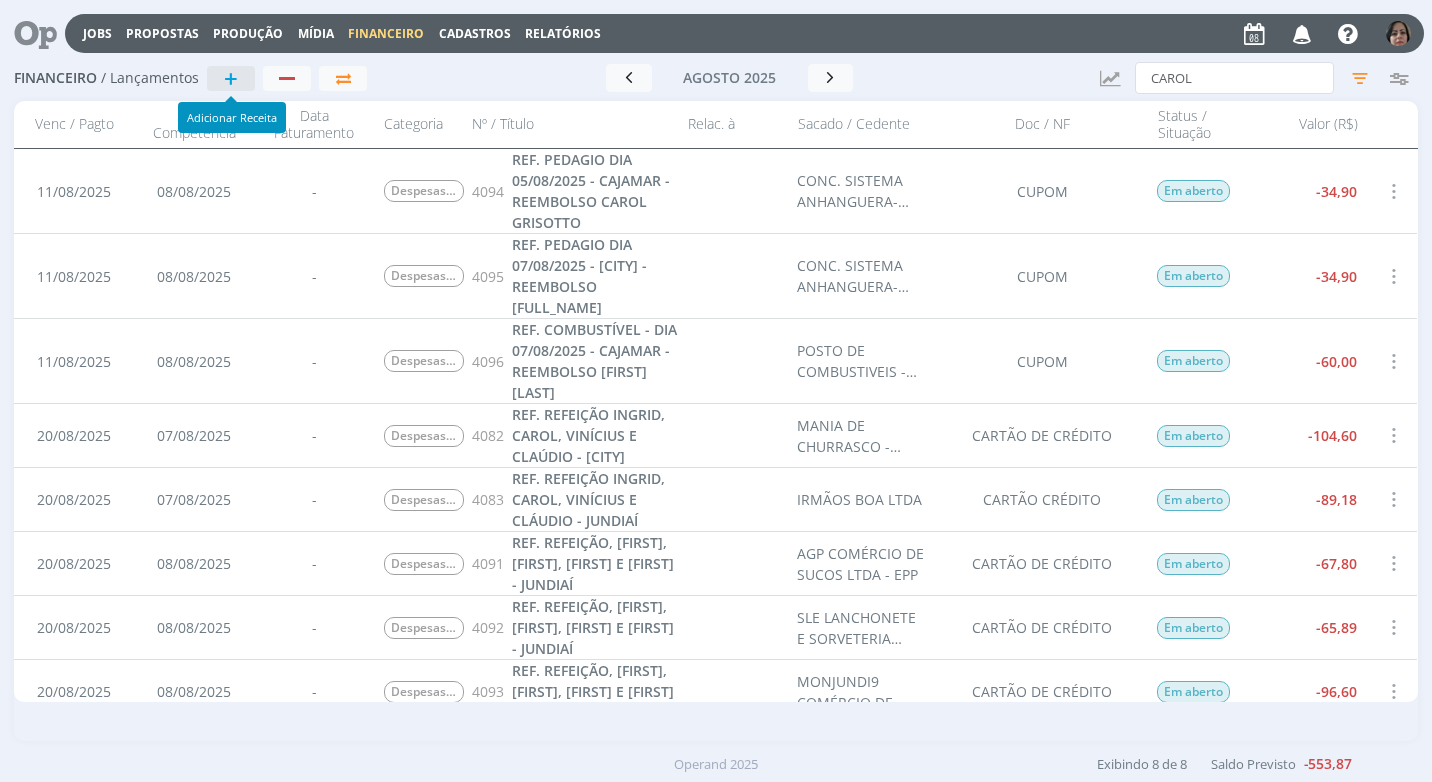 click on "+" at bounding box center (231, 78) 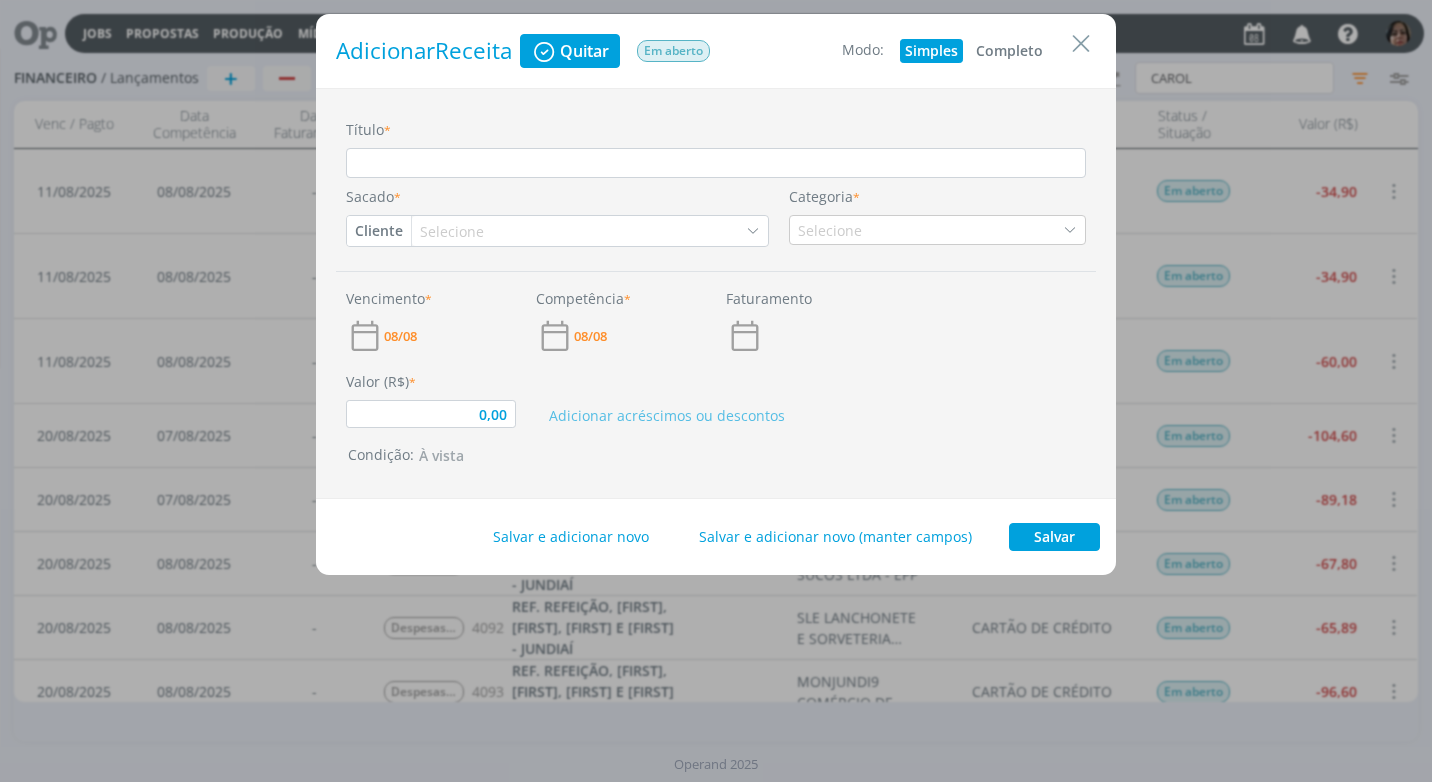 drag, startPoint x: 1001, startPoint y: 55, endPoint x: 959, endPoint y: 75, distance: 46.518814 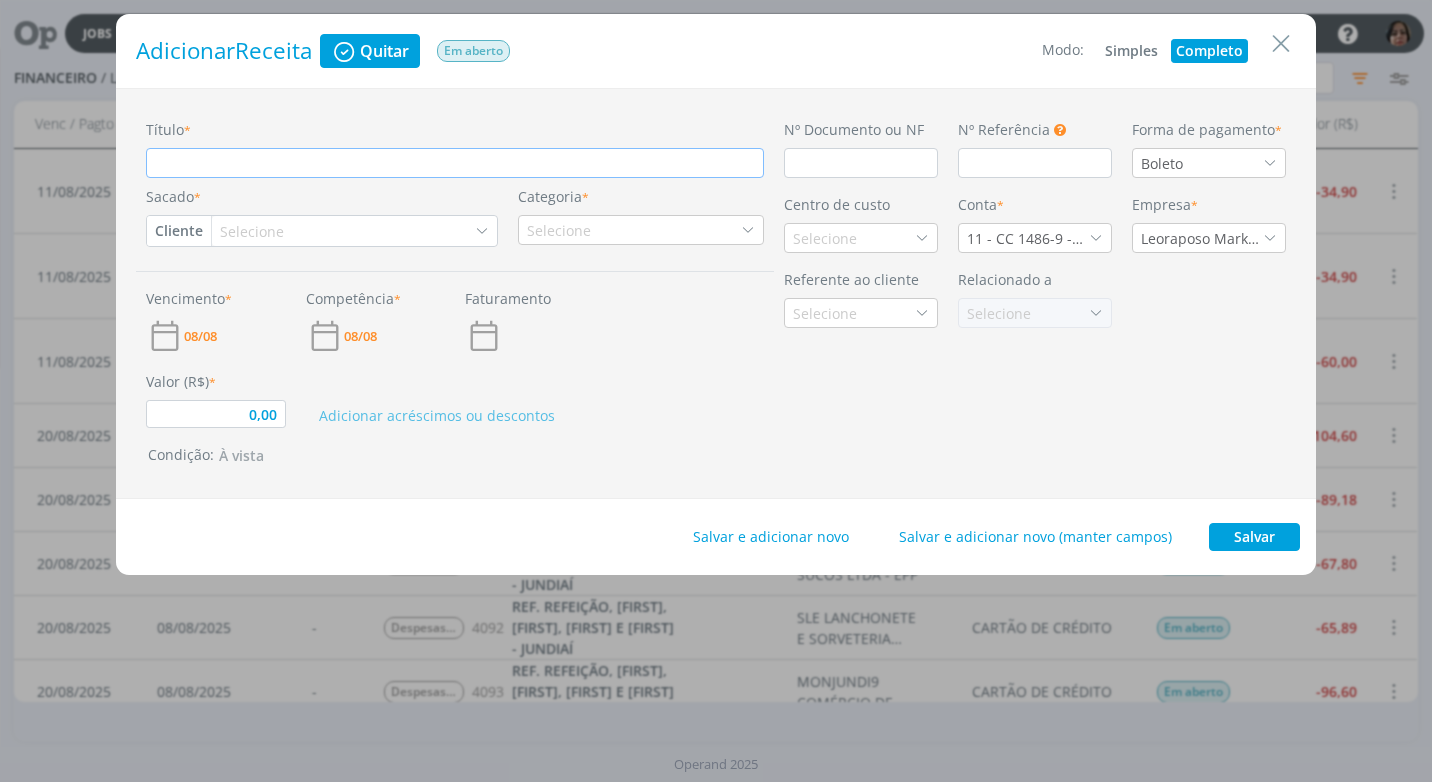 click on "Título  *" at bounding box center (455, 163) 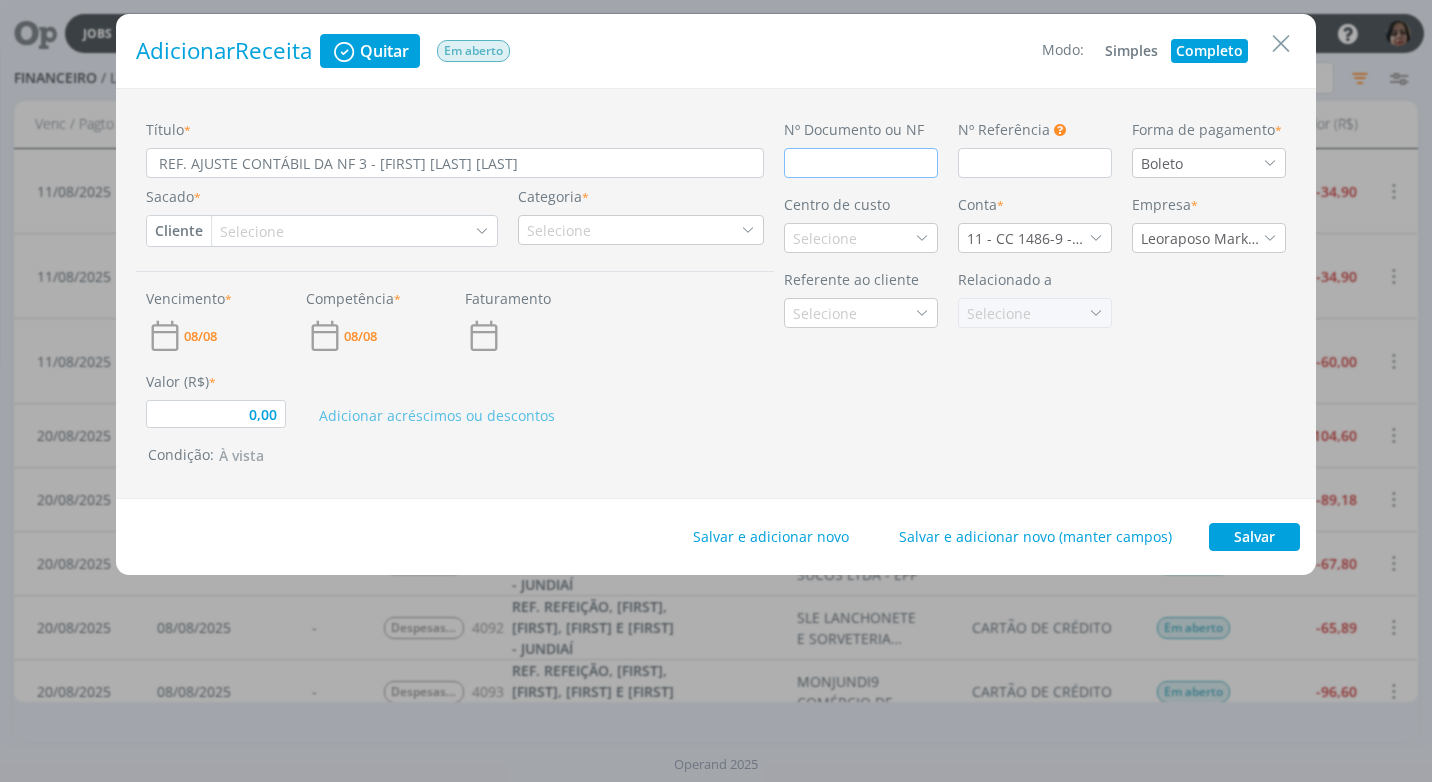 click at bounding box center (861, 163) 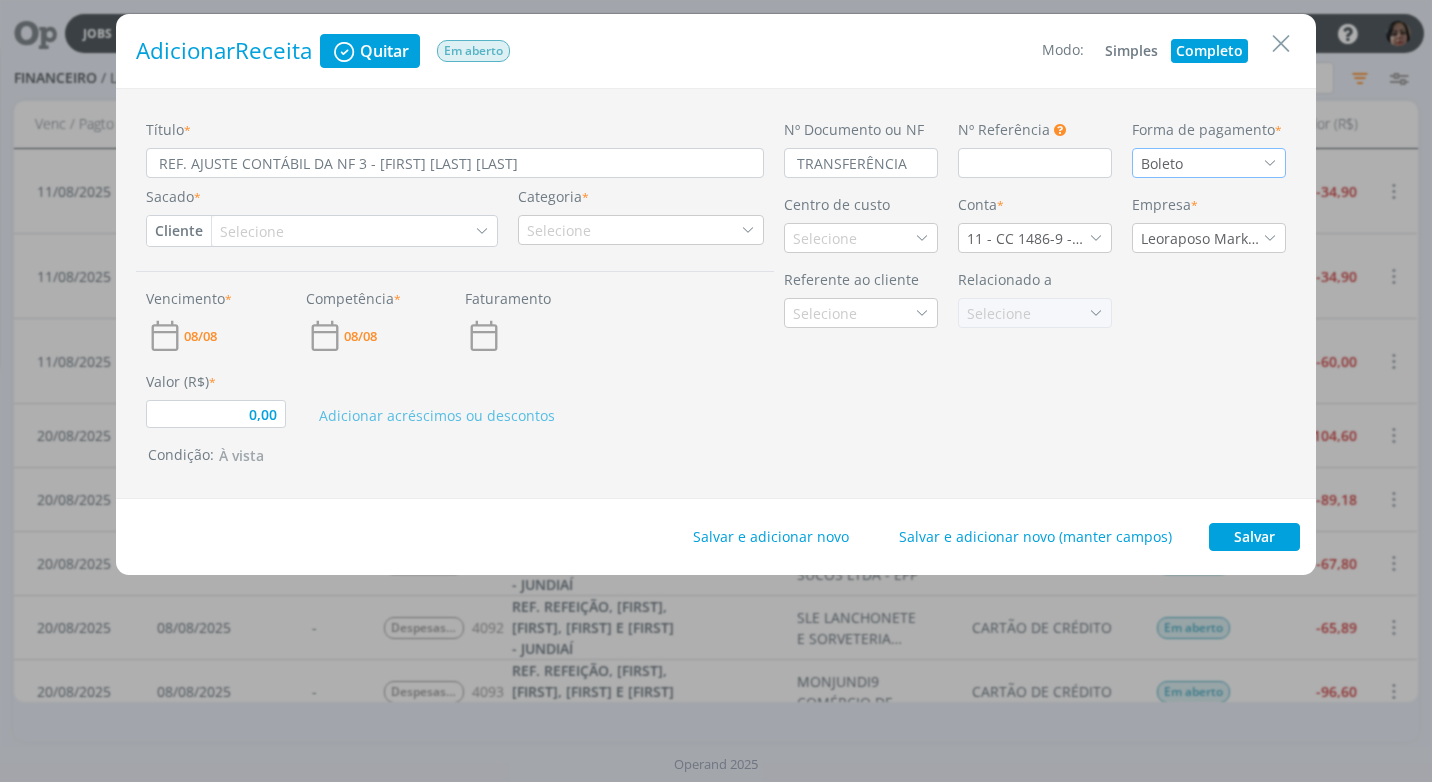 click at bounding box center (1270, 163) 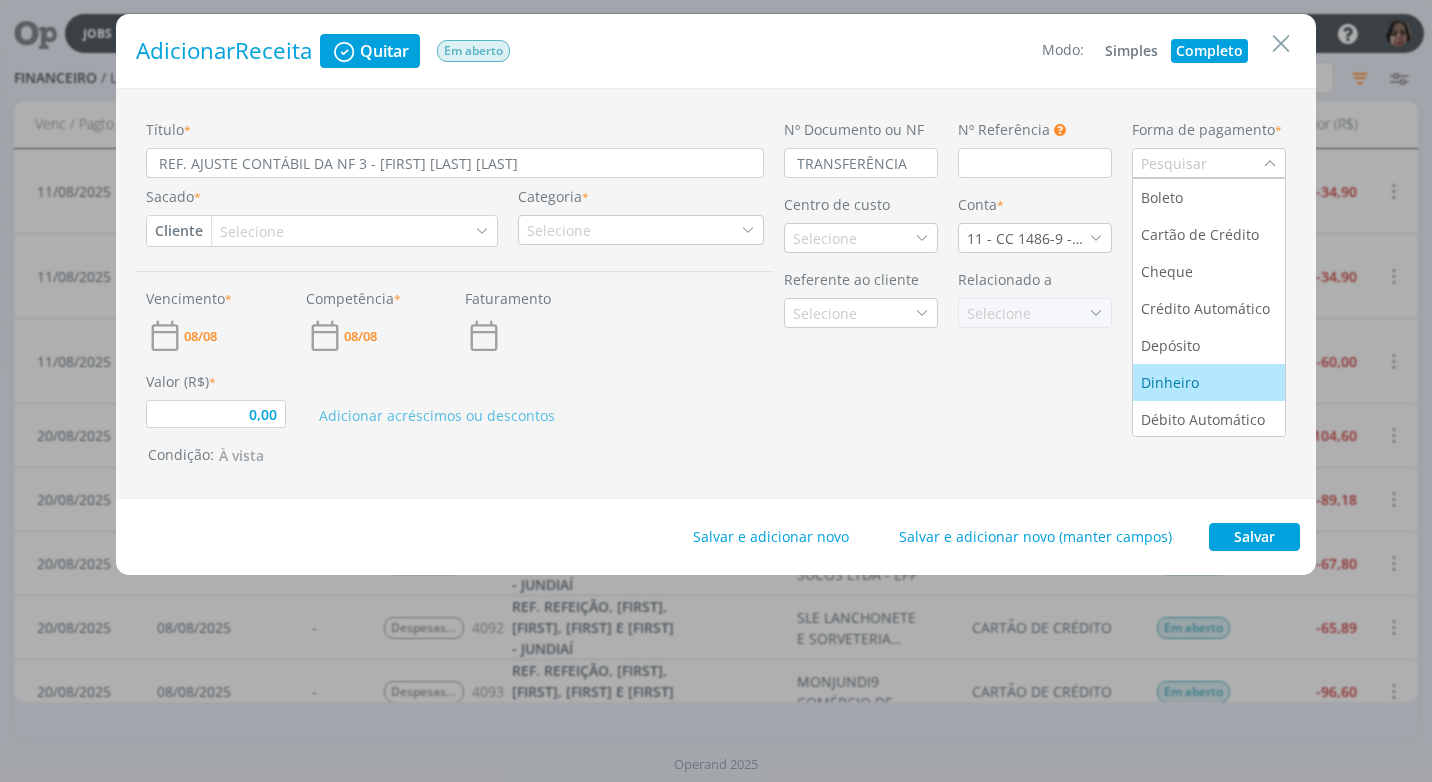 scroll, scrollTop: 76, scrollLeft: 0, axis: vertical 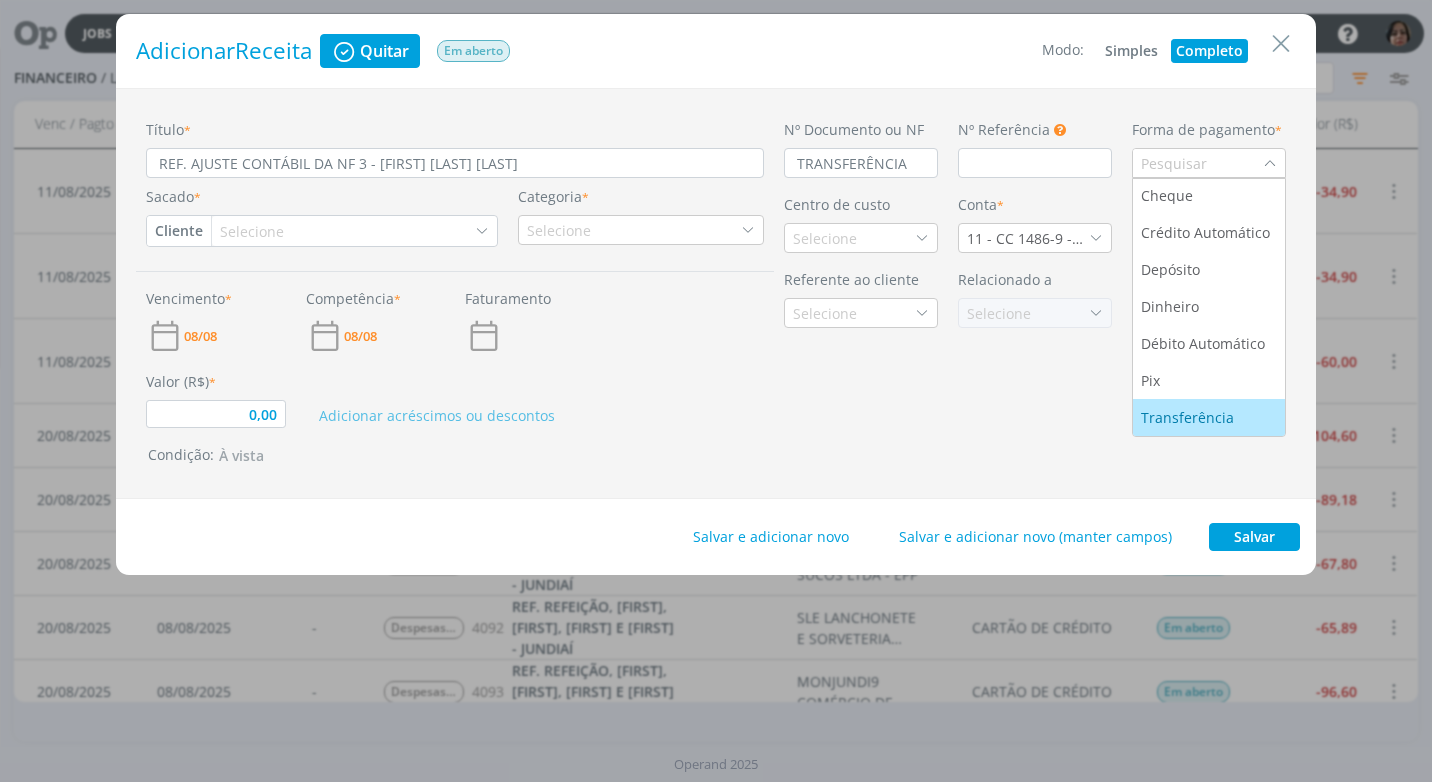 click on "Transferência" at bounding box center [1209, 417] 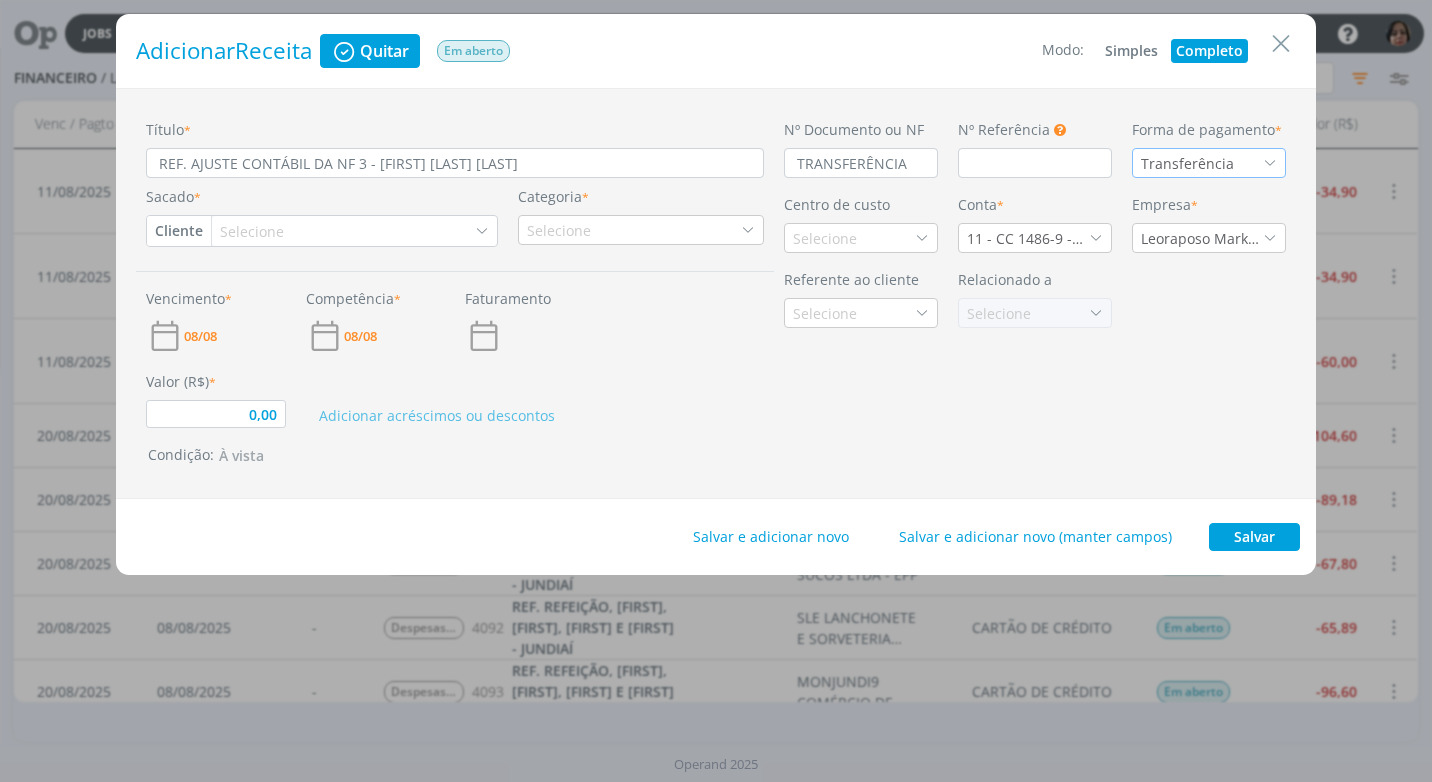 drag, startPoint x: 197, startPoint y: 224, endPoint x: 189, endPoint y: 241, distance: 18.788294 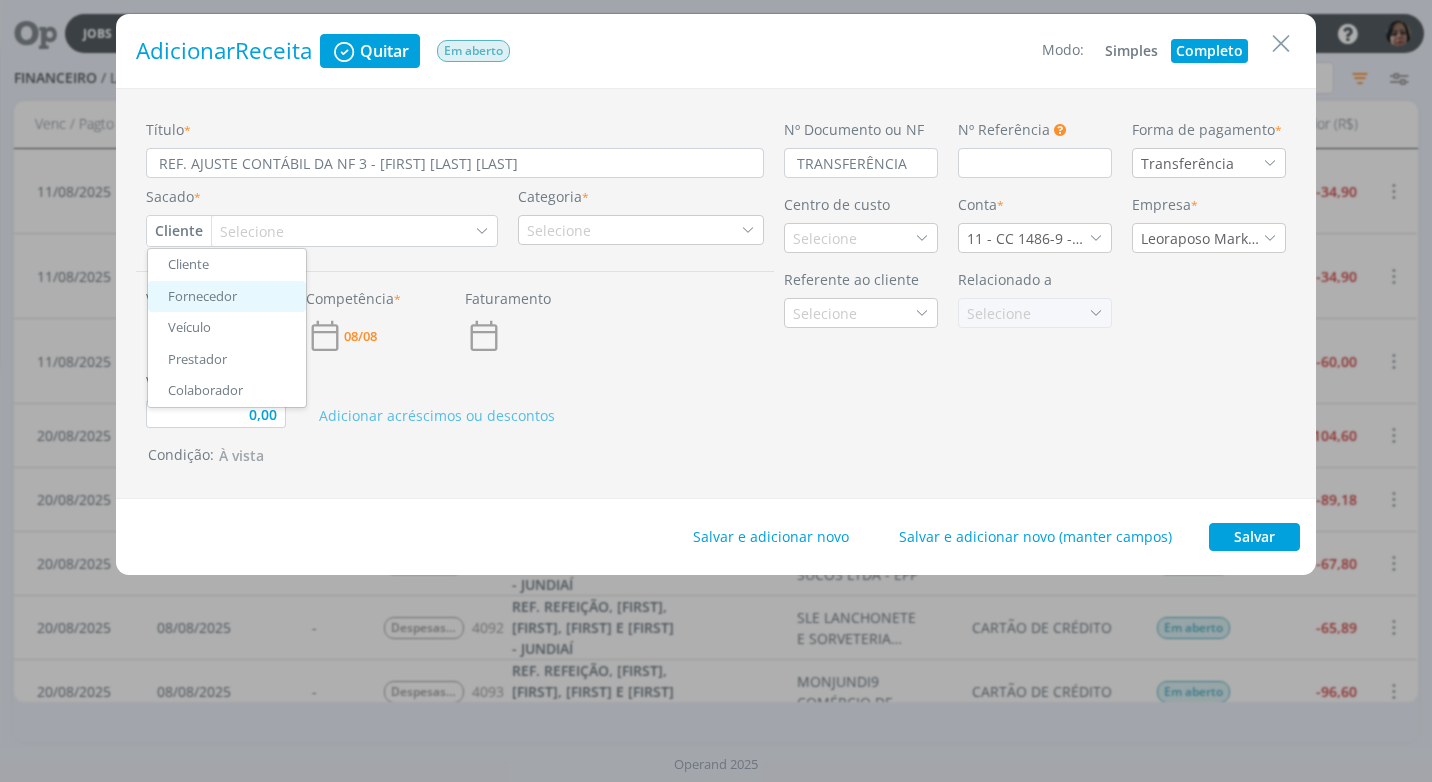 click on "Fornecedor" at bounding box center [227, 297] 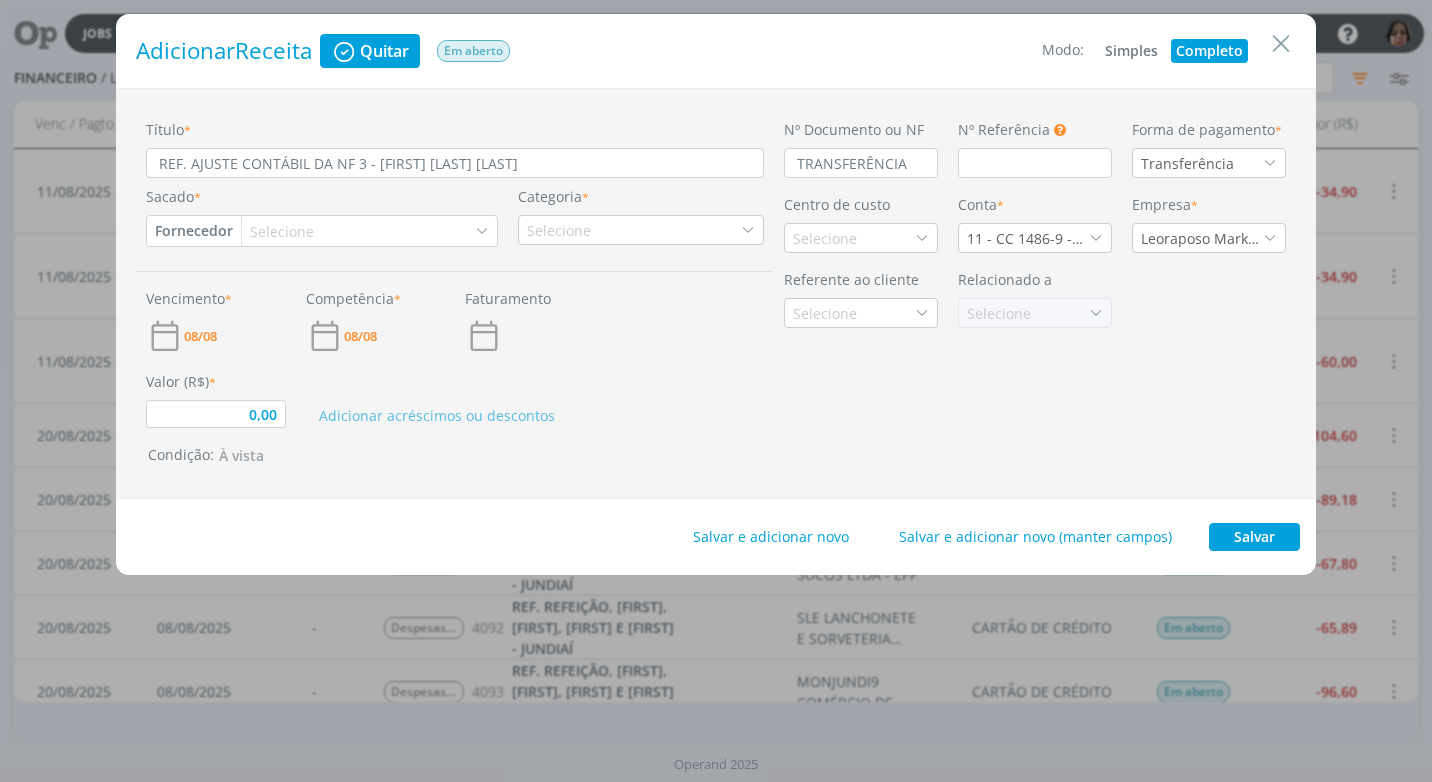 click on "Selecione" at bounding box center (284, 231) 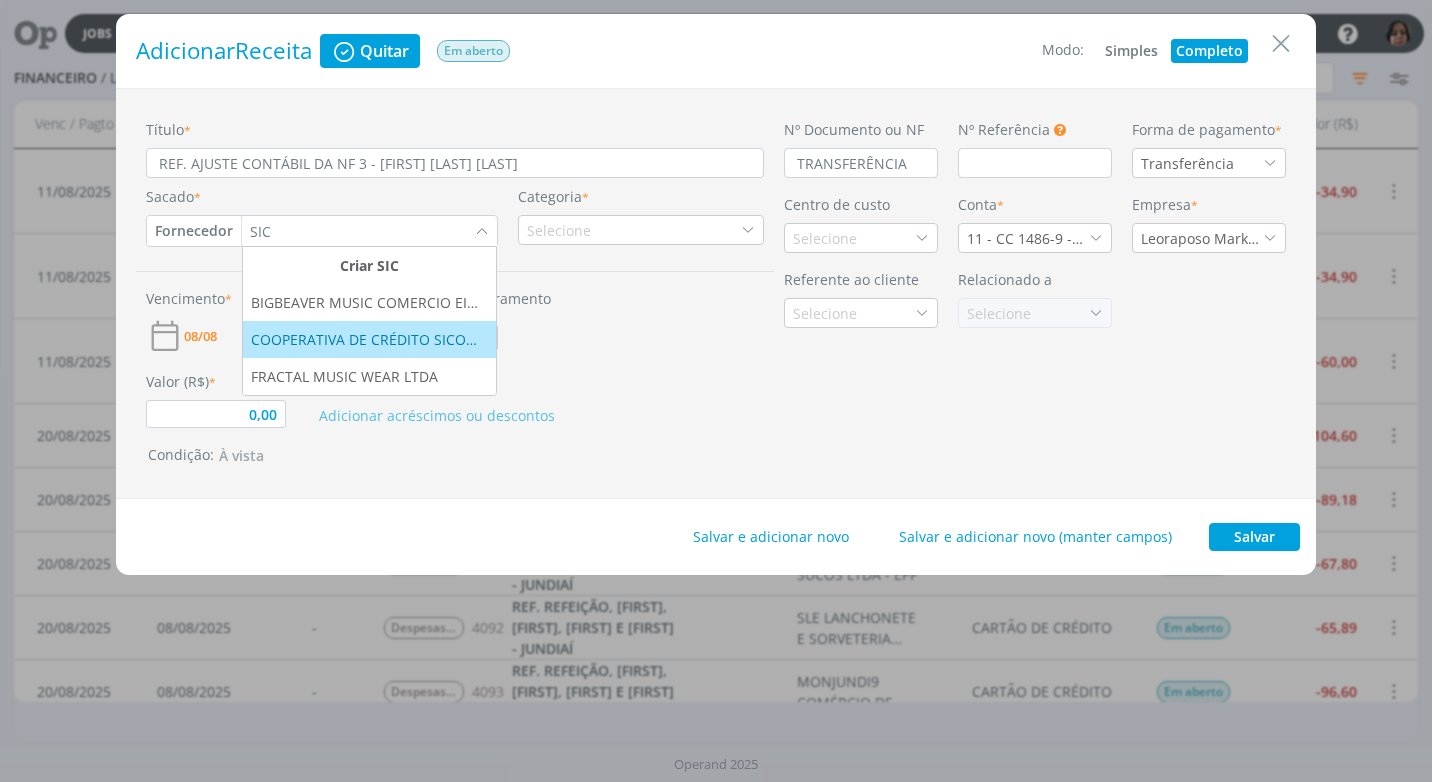 click on "COOPERATIVA DE CRÉDITO SICOOBMAIS LTDA" at bounding box center (369, 339) 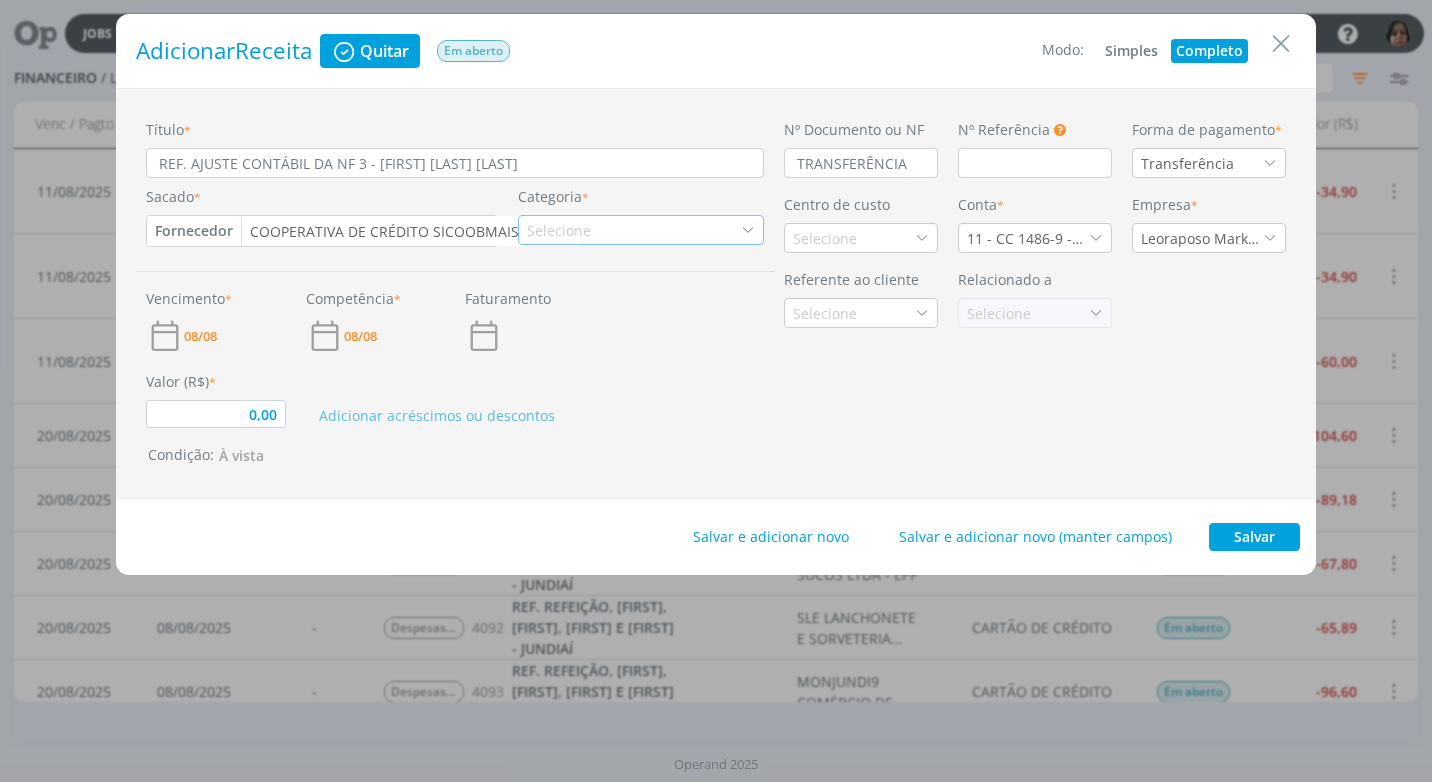 click at bounding box center [748, 230] 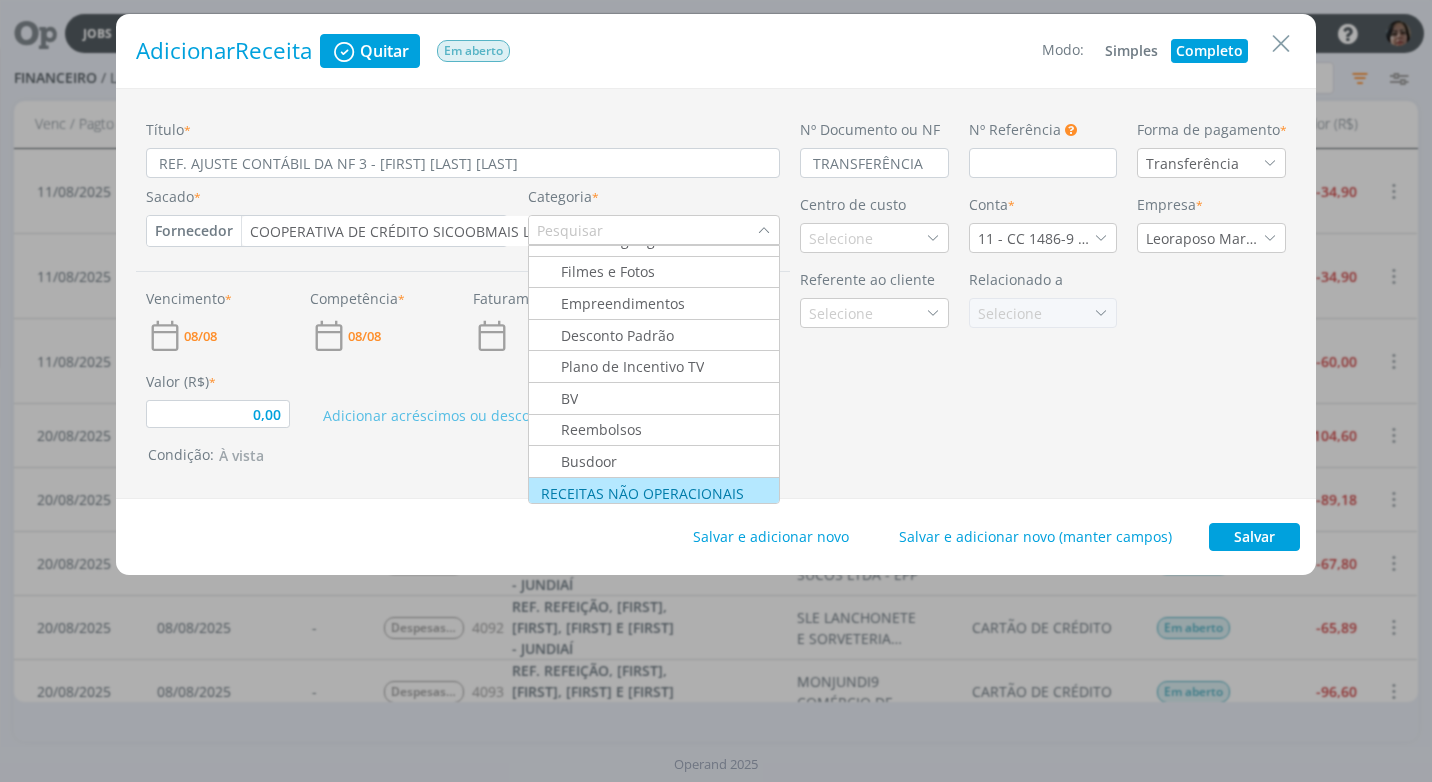 scroll, scrollTop: 300, scrollLeft: 0, axis: vertical 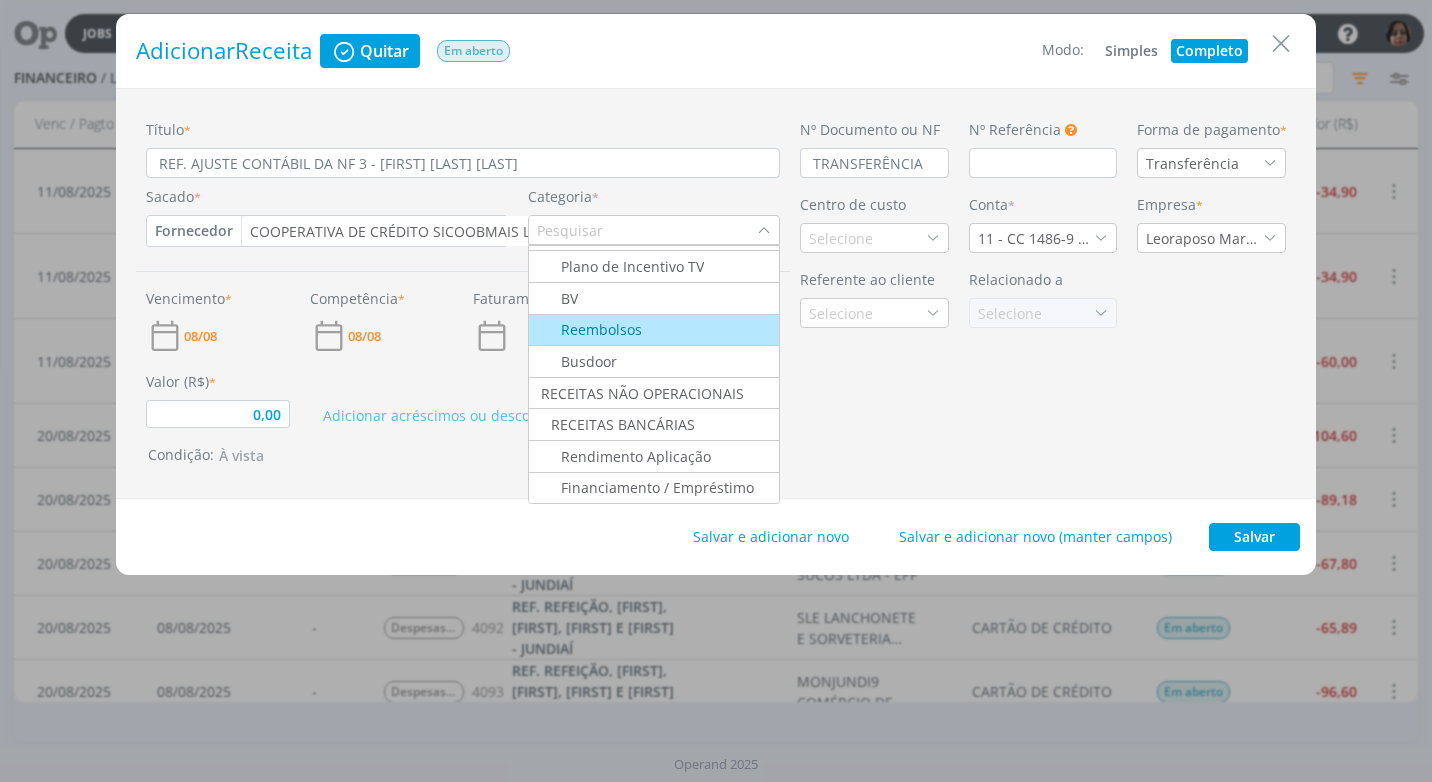 click on "Reembolsos" at bounding box center [586, 329] 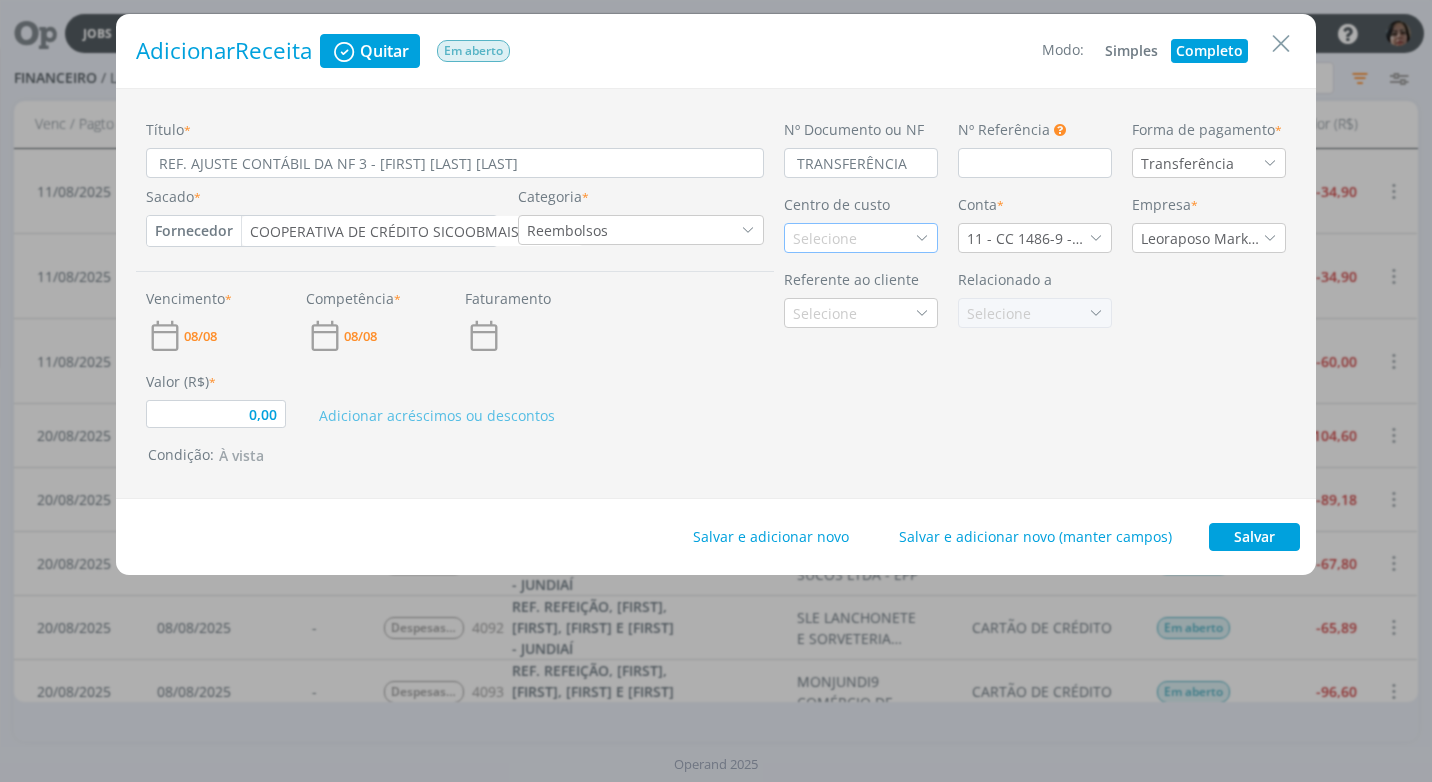 click on "Selecione" at bounding box center (861, 238) 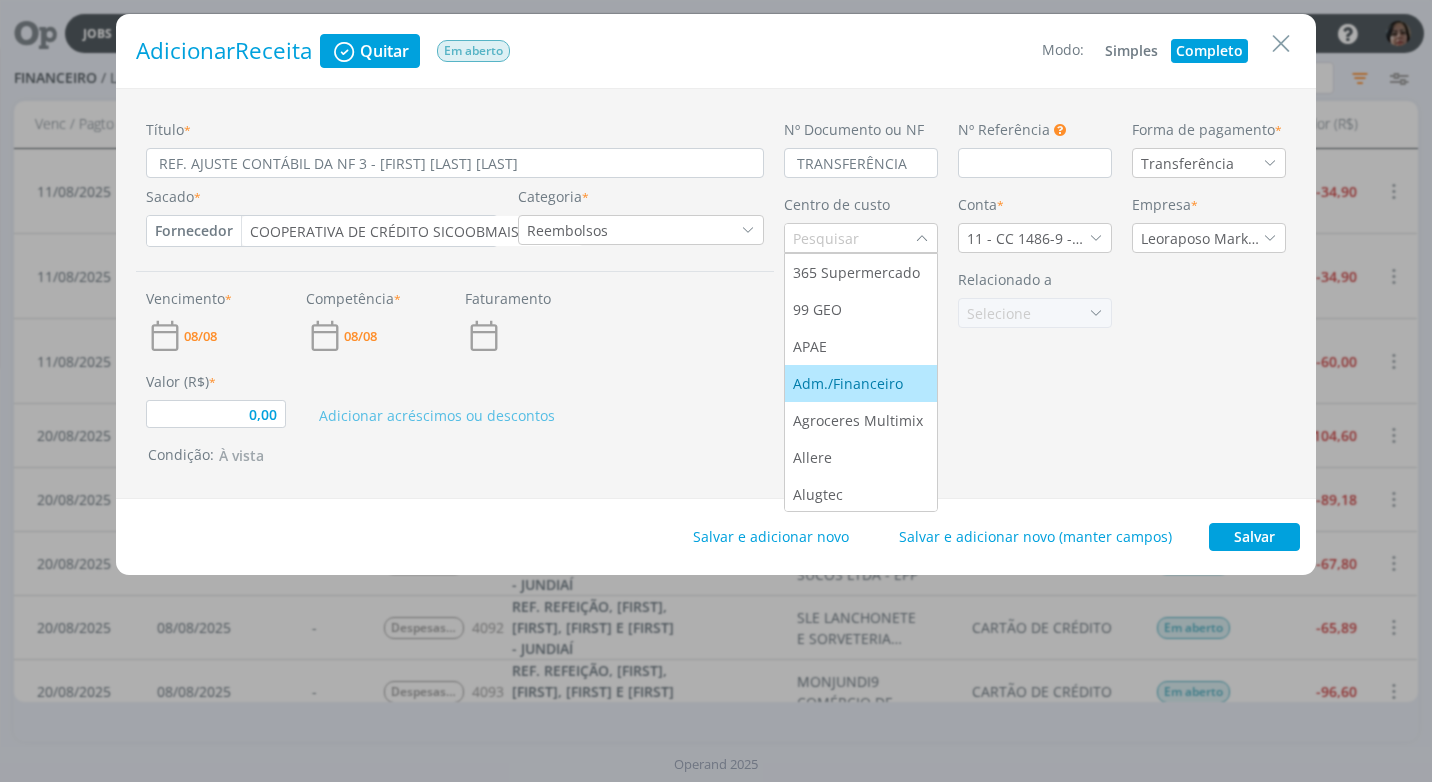 click on "Adm./Financeiro" at bounding box center [850, 383] 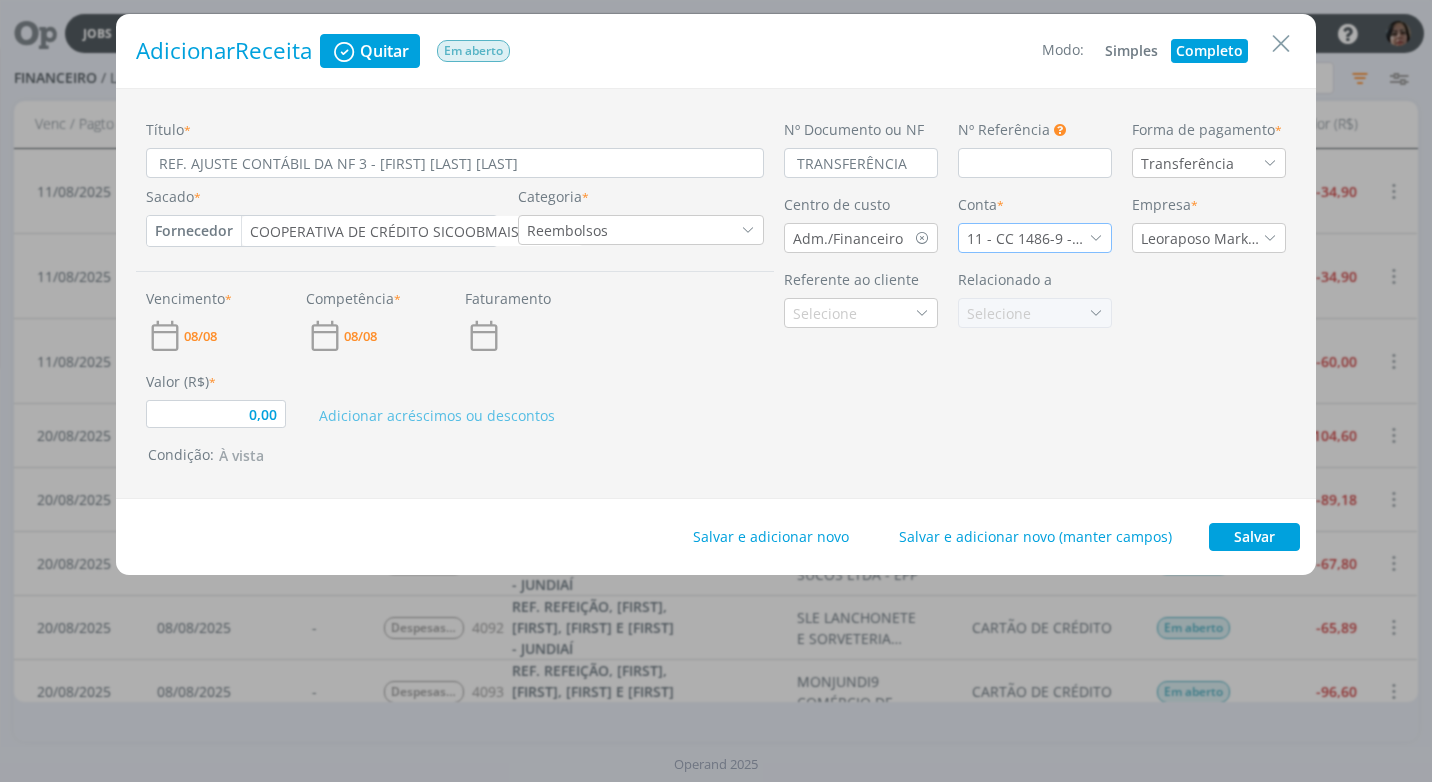 click at bounding box center (1096, 238) 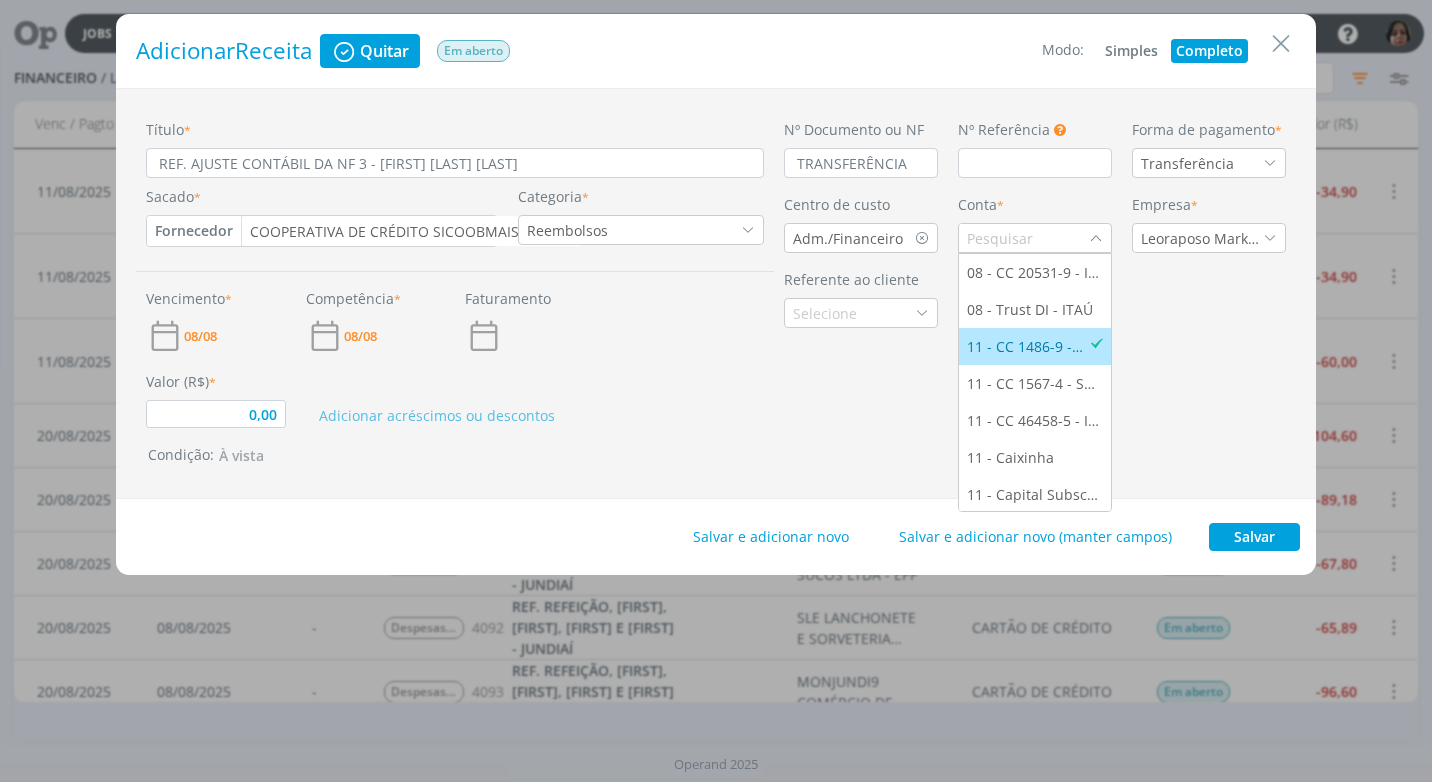 click on "11 - CC 1486-9 - SICOOB" at bounding box center (1028, 346) 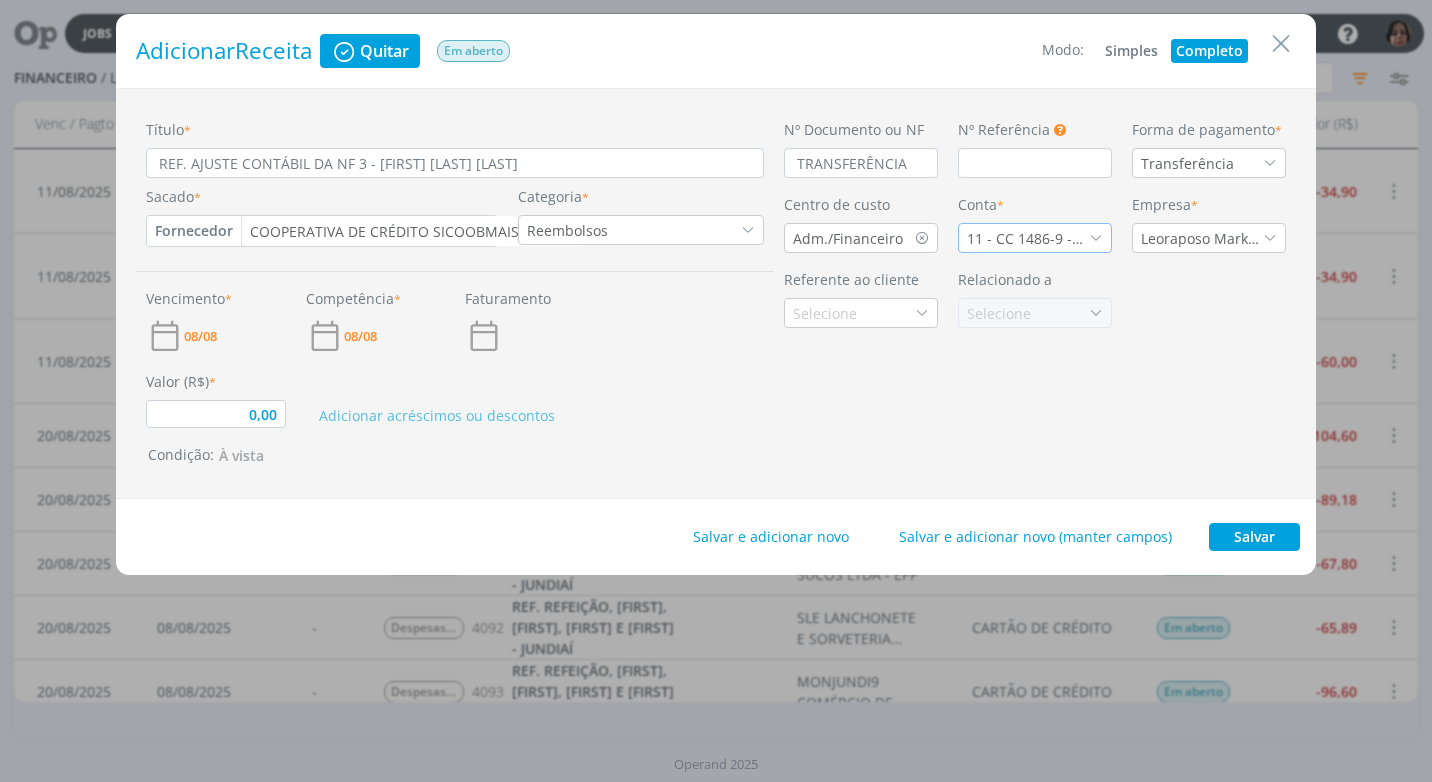 click at bounding box center (1096, 238) 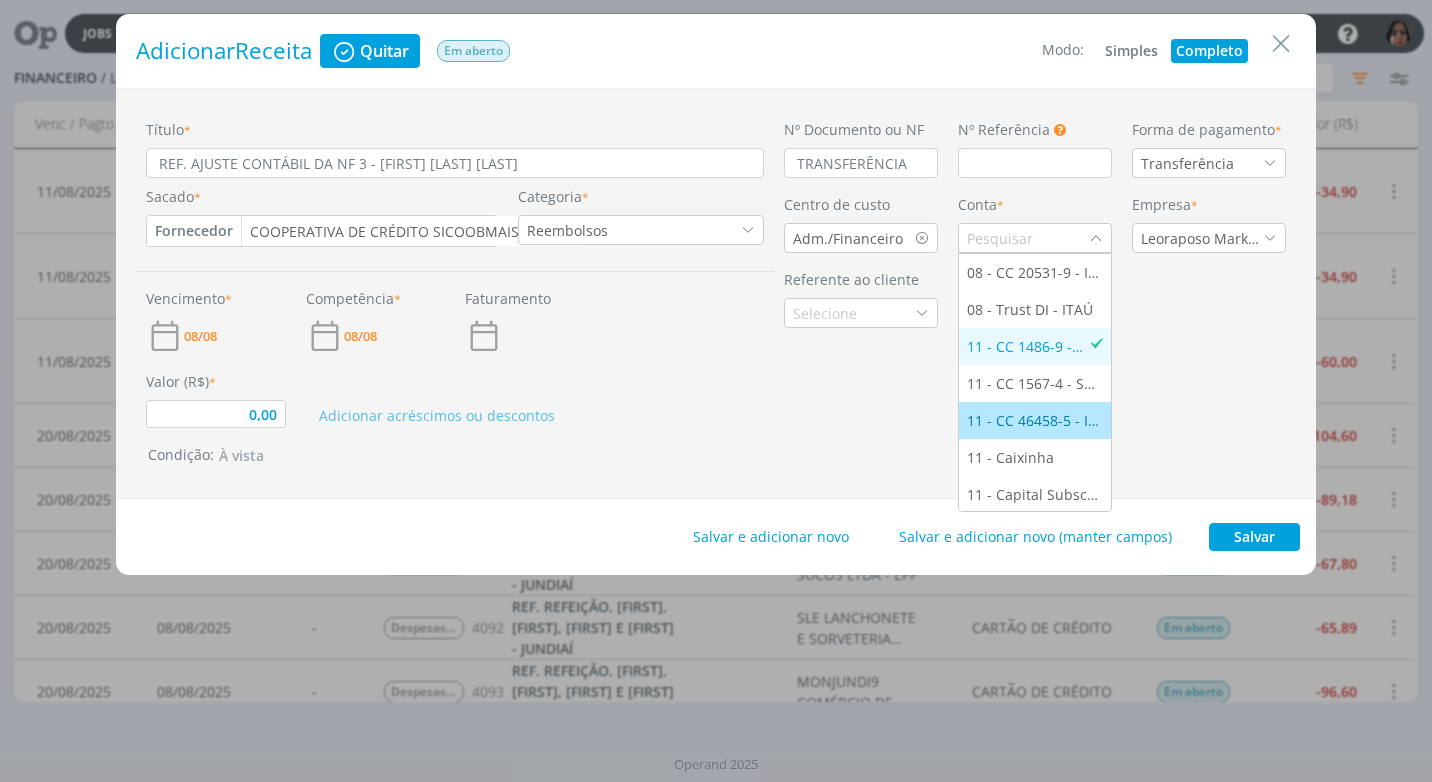 click on "11 - CC 46458-5 - ITAÚ" at bounding box center (1035, 420) 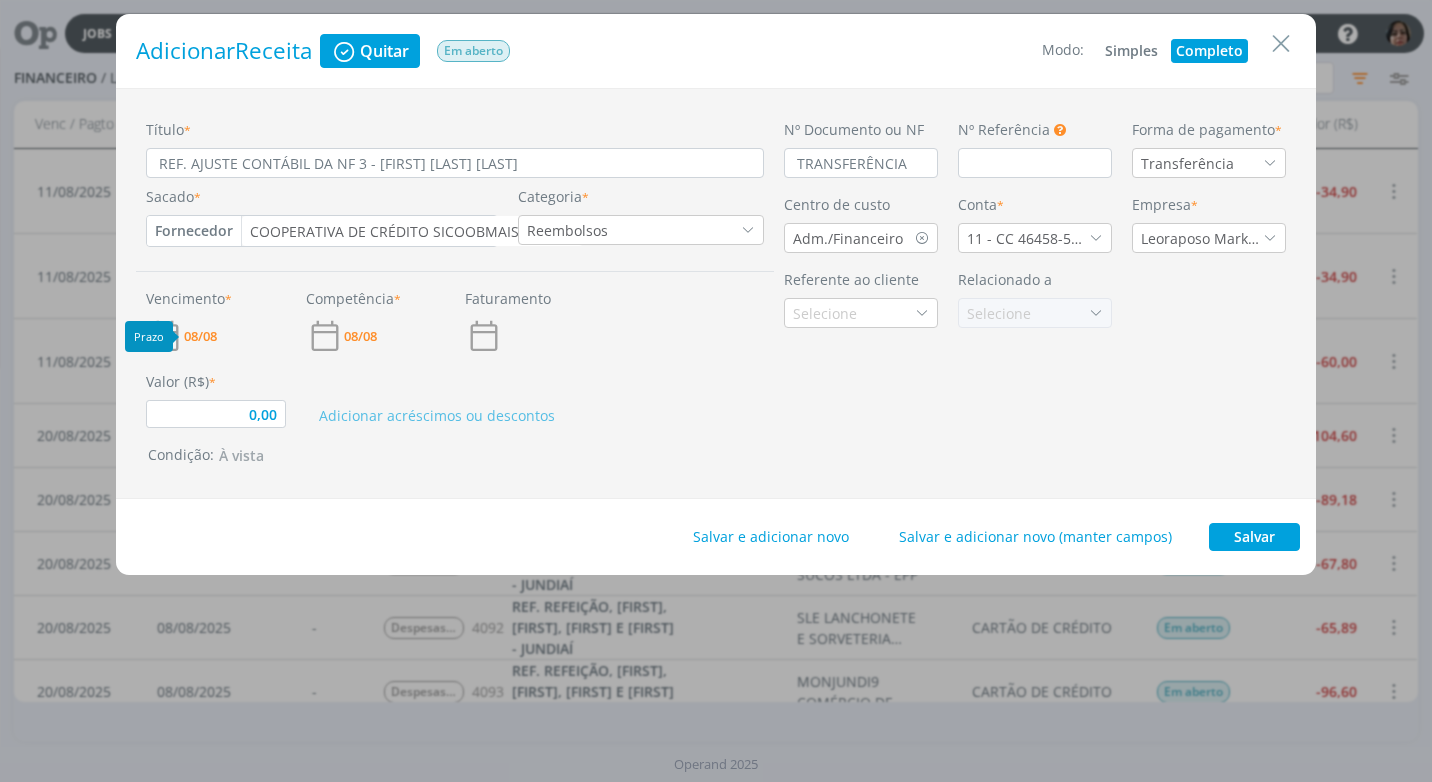 click on "08/08" at bounding box center (200, 336) 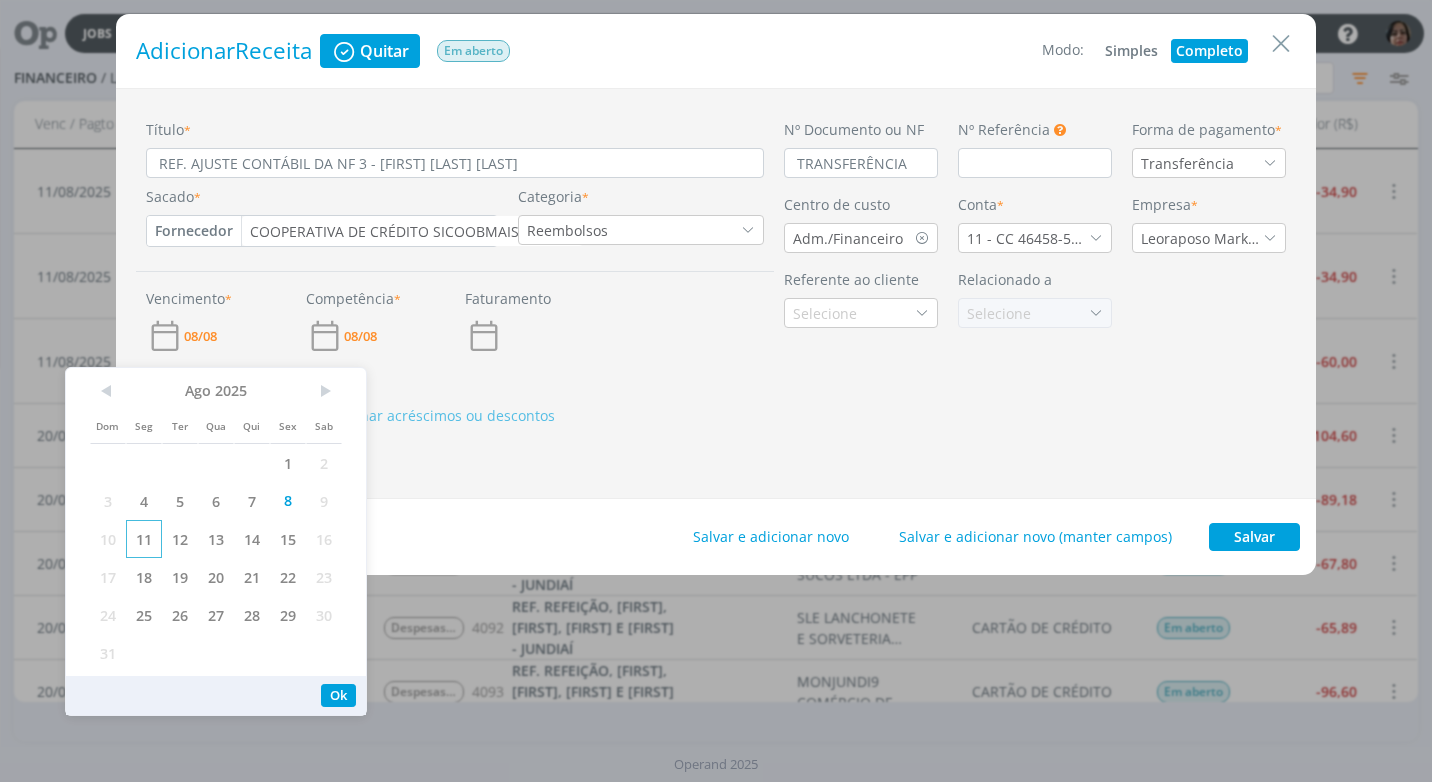 click on "11" at bounding box center (144, 539) 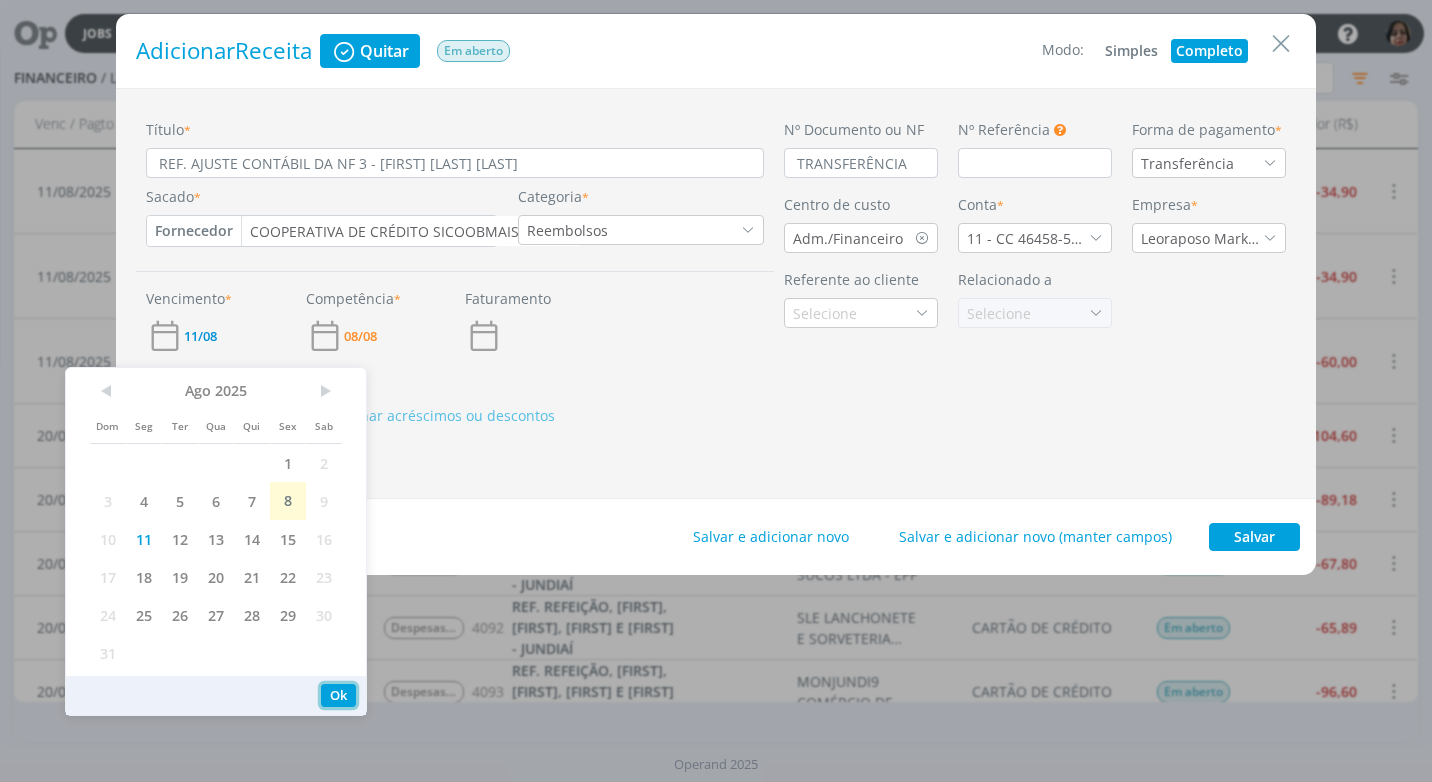 click on "Ok" at bounding box center (338, 695) 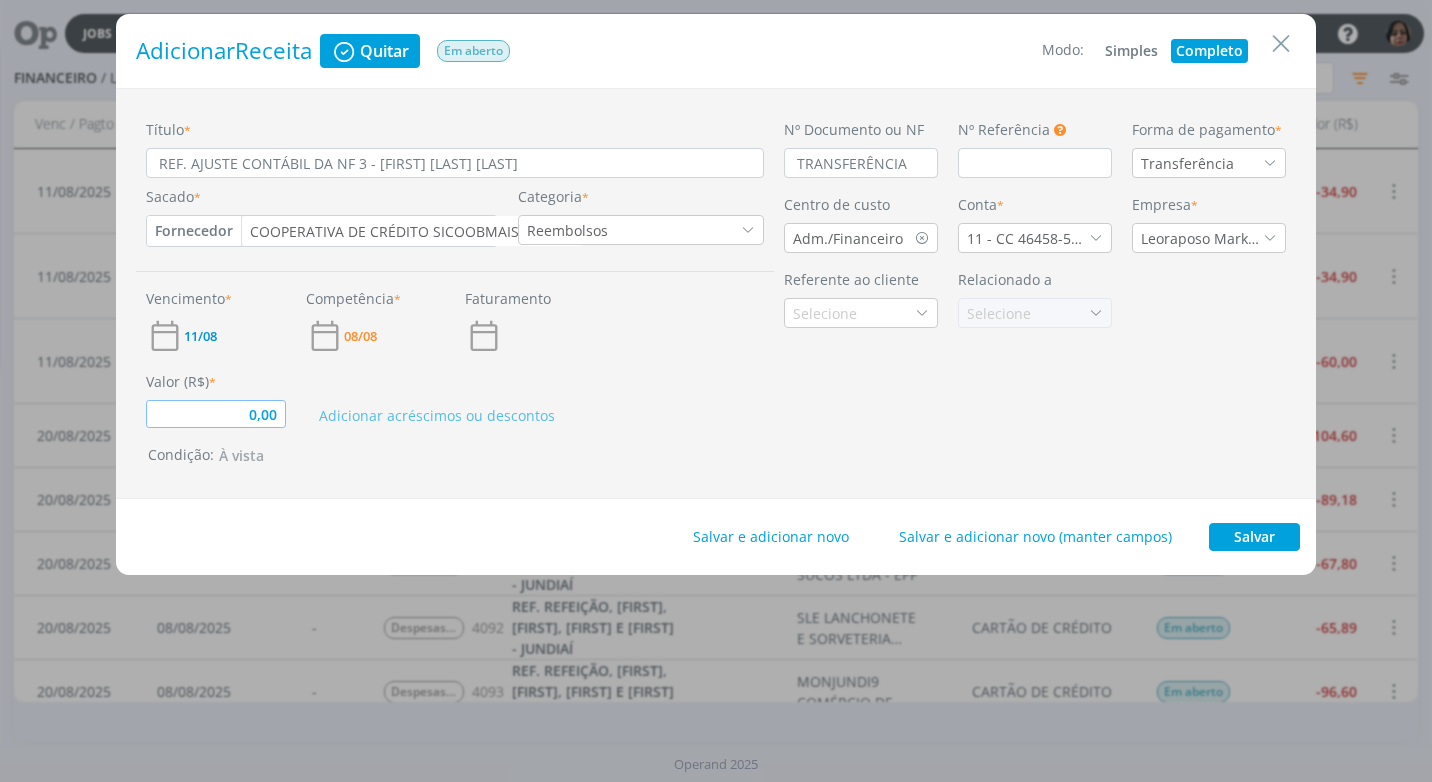 click on "0,00" at bounding box center [216, 414] 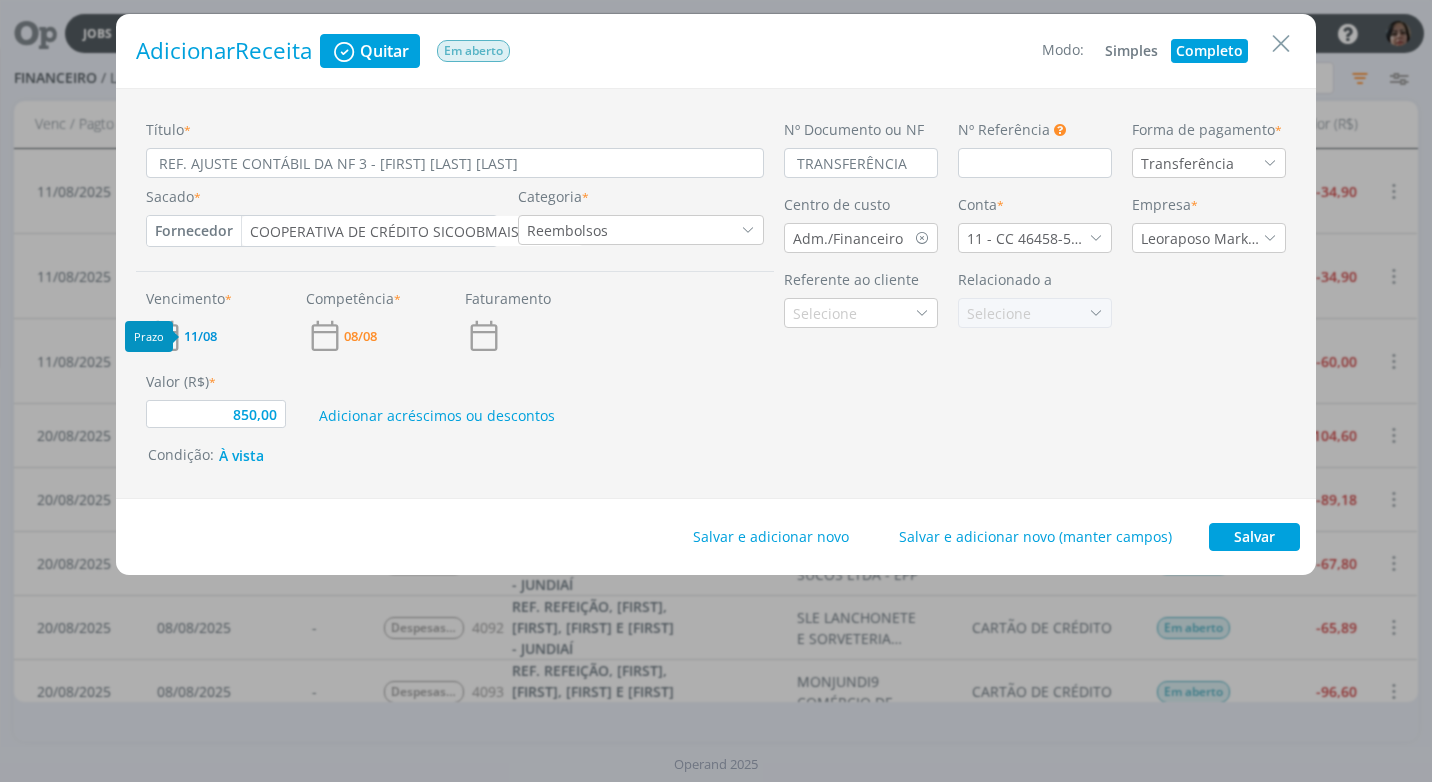 click on "11/08" at bounding box center [200, 336] 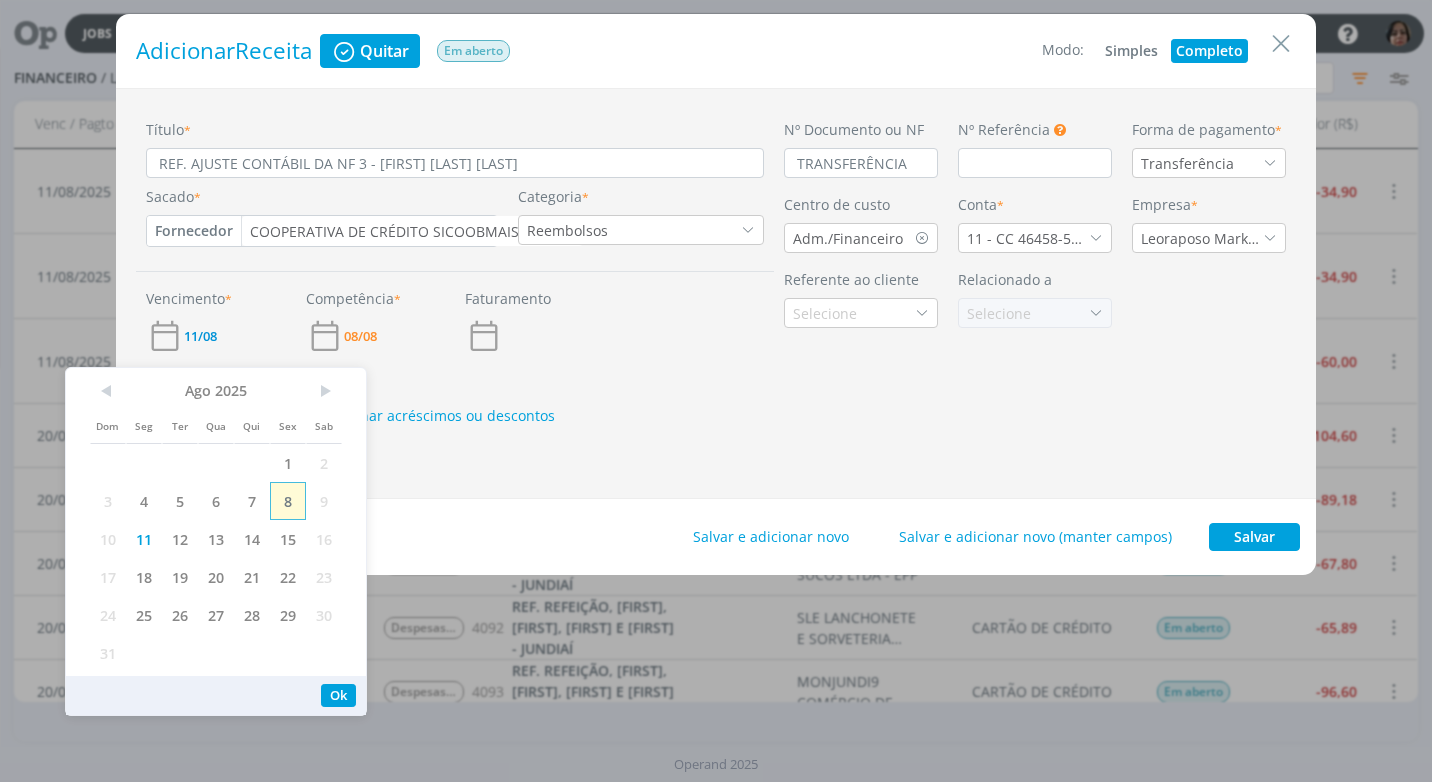 click on "8" at bounding box center (288, 501) 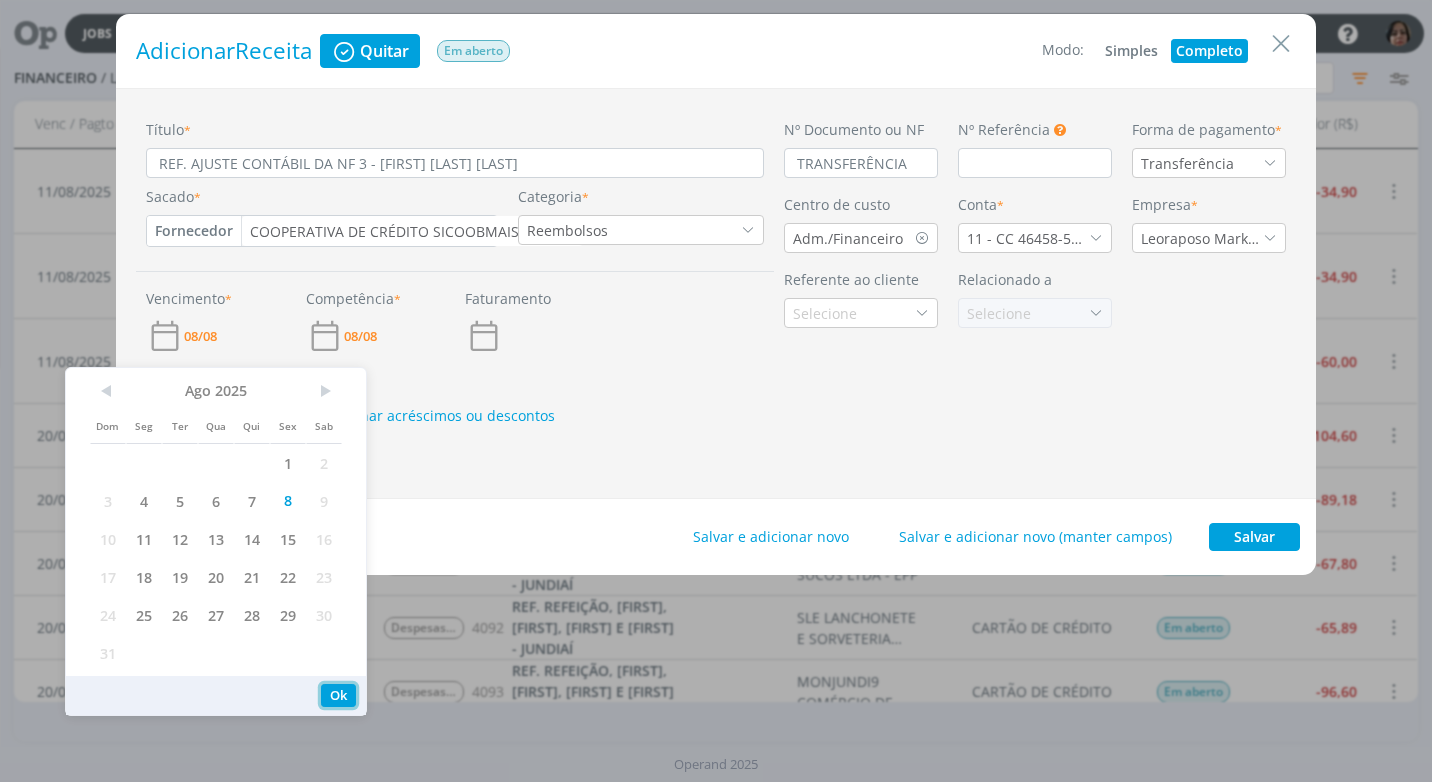 click on "Ok" at bounding box center (338, 695) 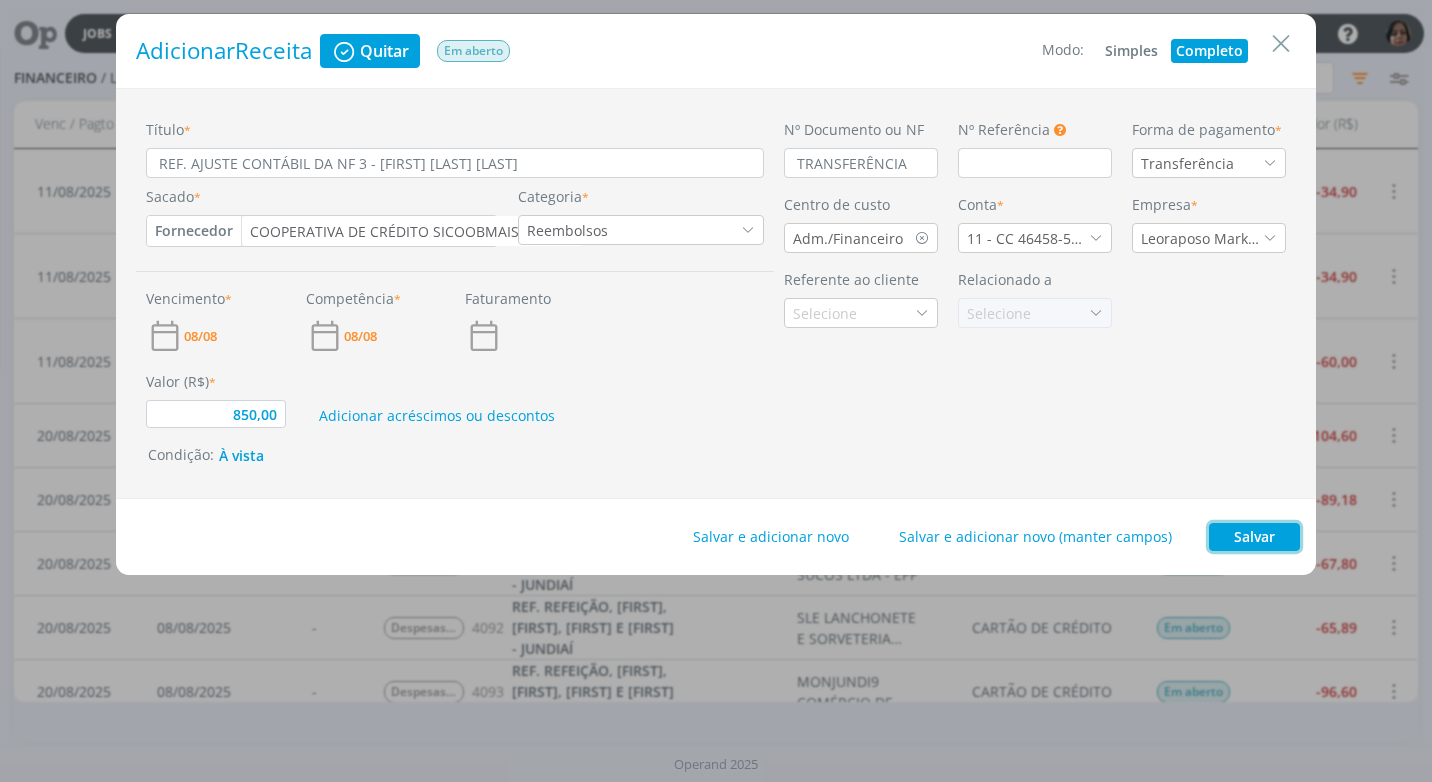 click on "Salvar" at bounding box center [1254, 537] 